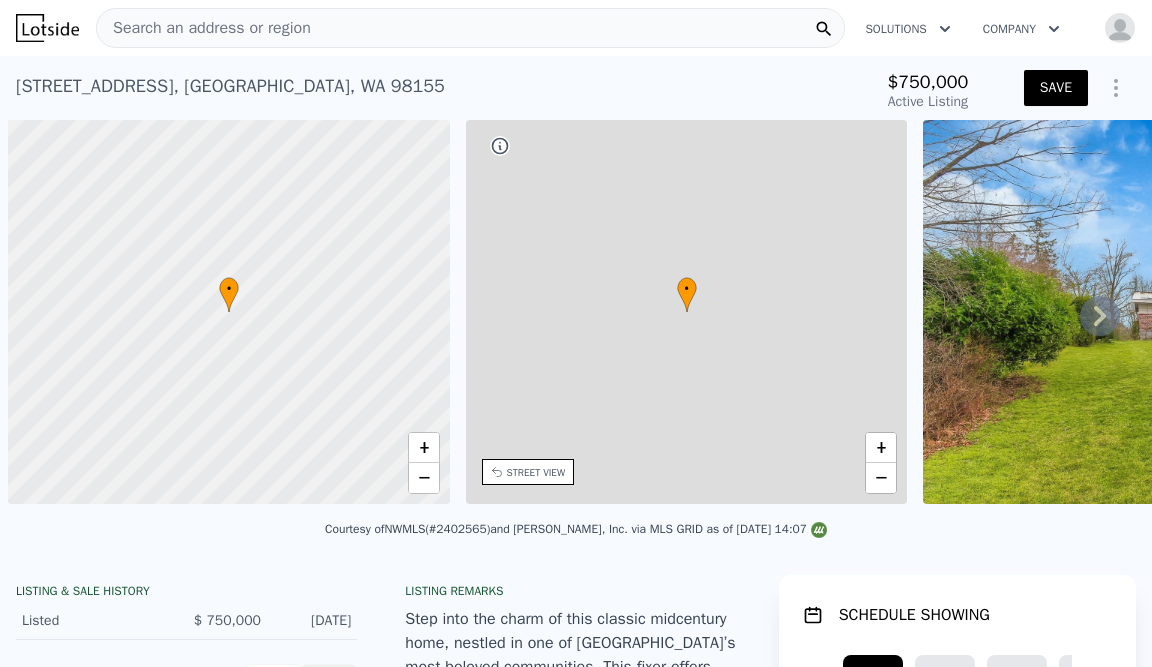 scroll, scrollTop: 0, scrollLeft: 0, axis: both 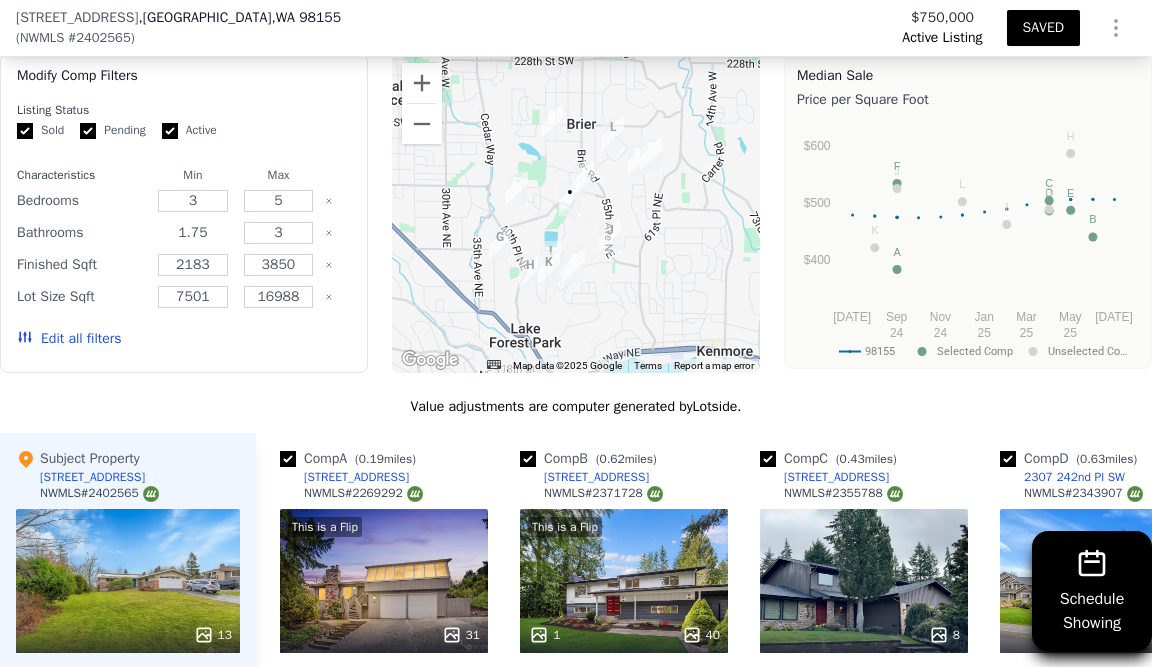 click on "1.75" at bounding box center [193, 233] 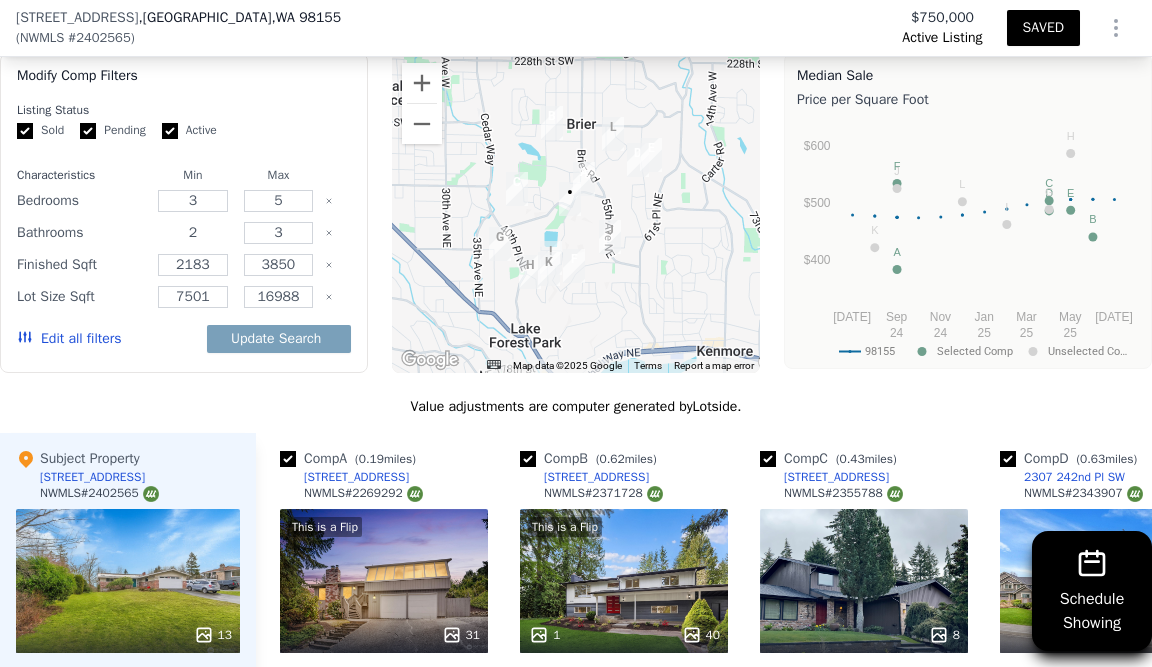 type on "2" 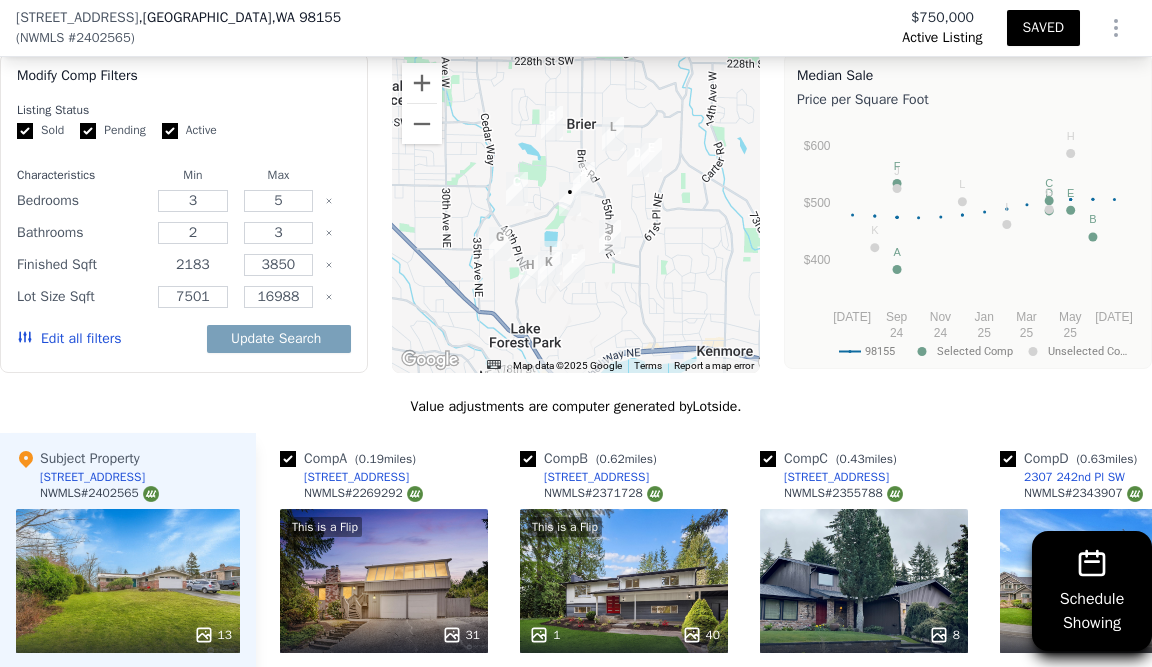click on "2183" at bounding box center (193, 265) 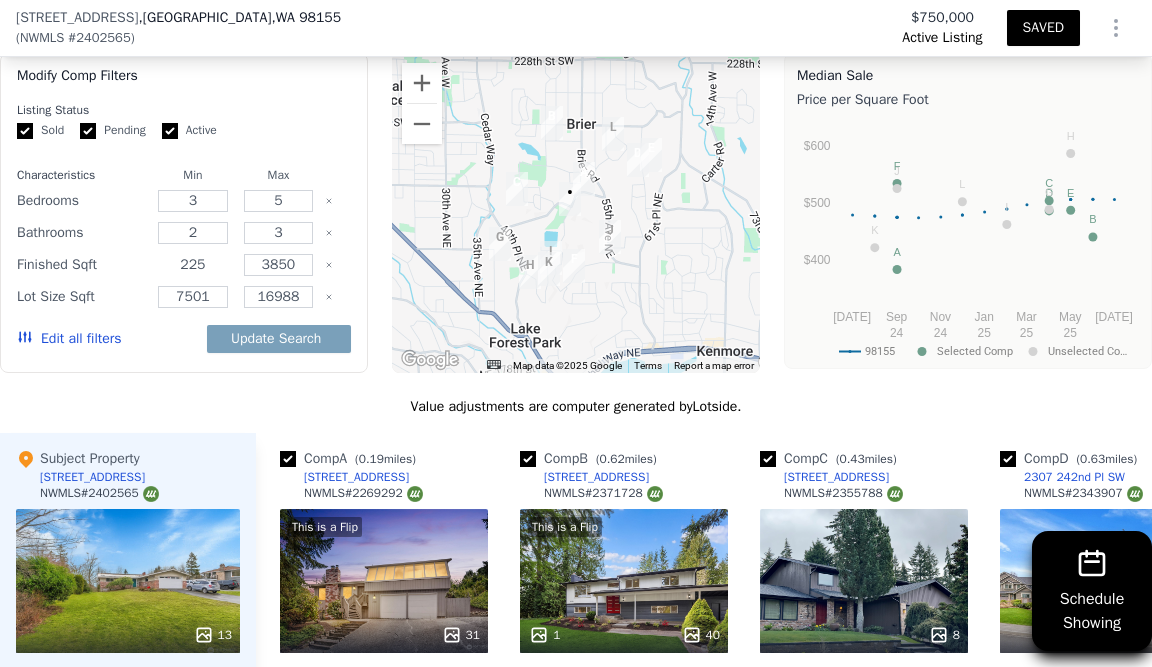 type on "2250" 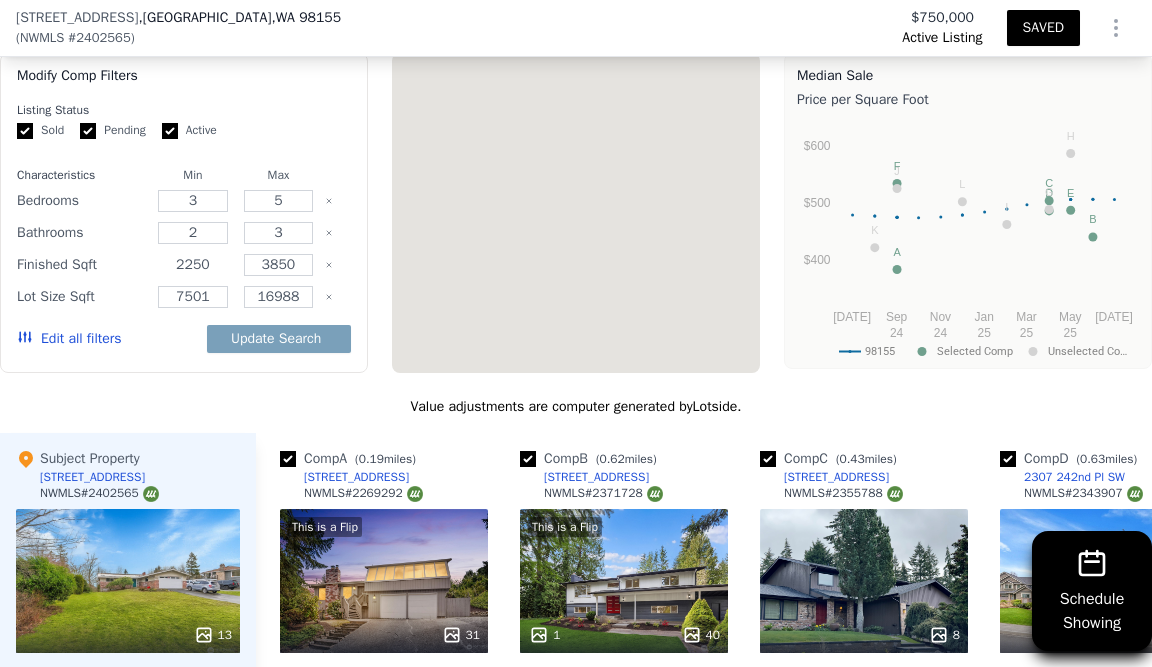 type on "1.75" 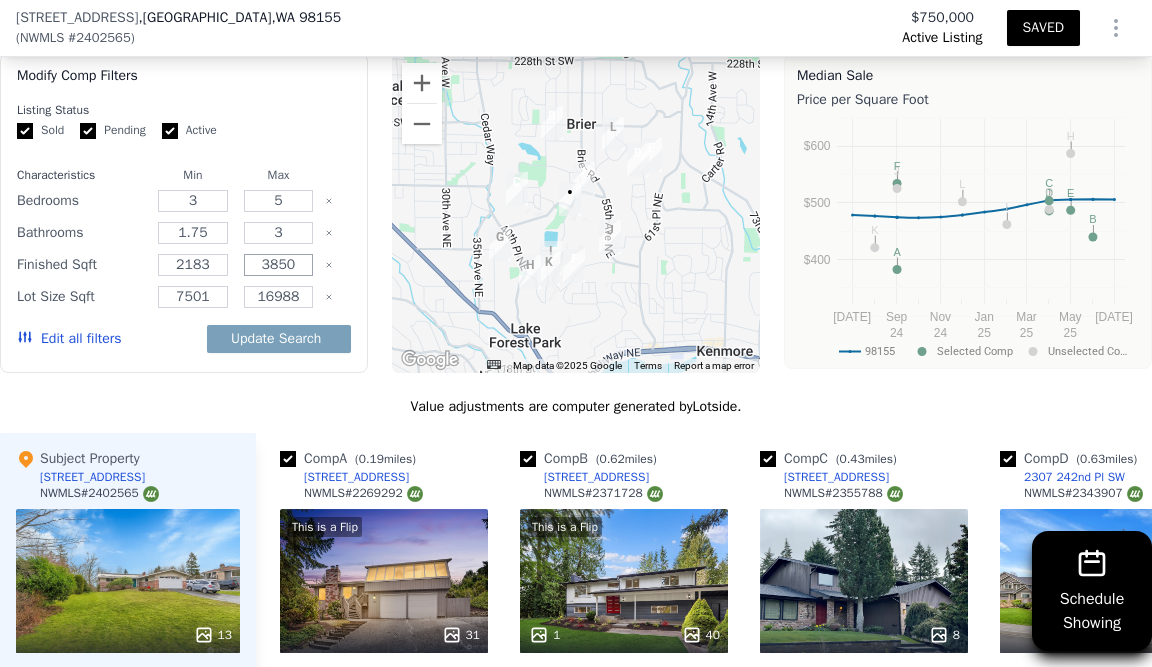 click on "3850" at bounding box center (279, 265) 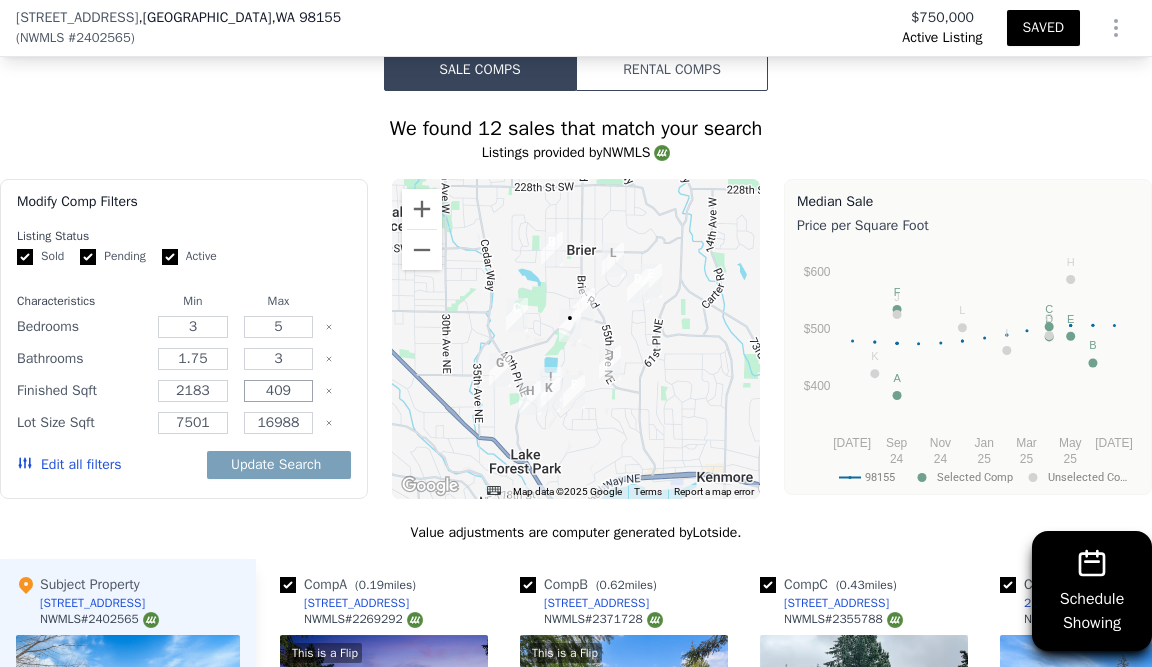 scroll, scrollTop: 1853, scrollLeft: 0, axis: vertical 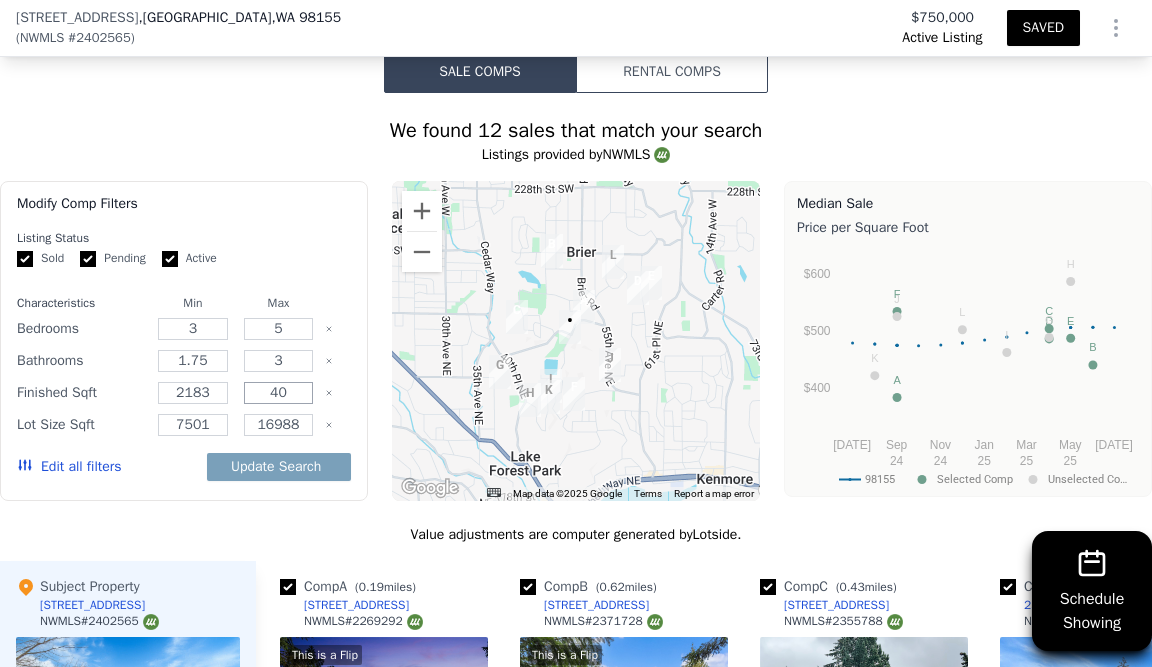 type on "4" 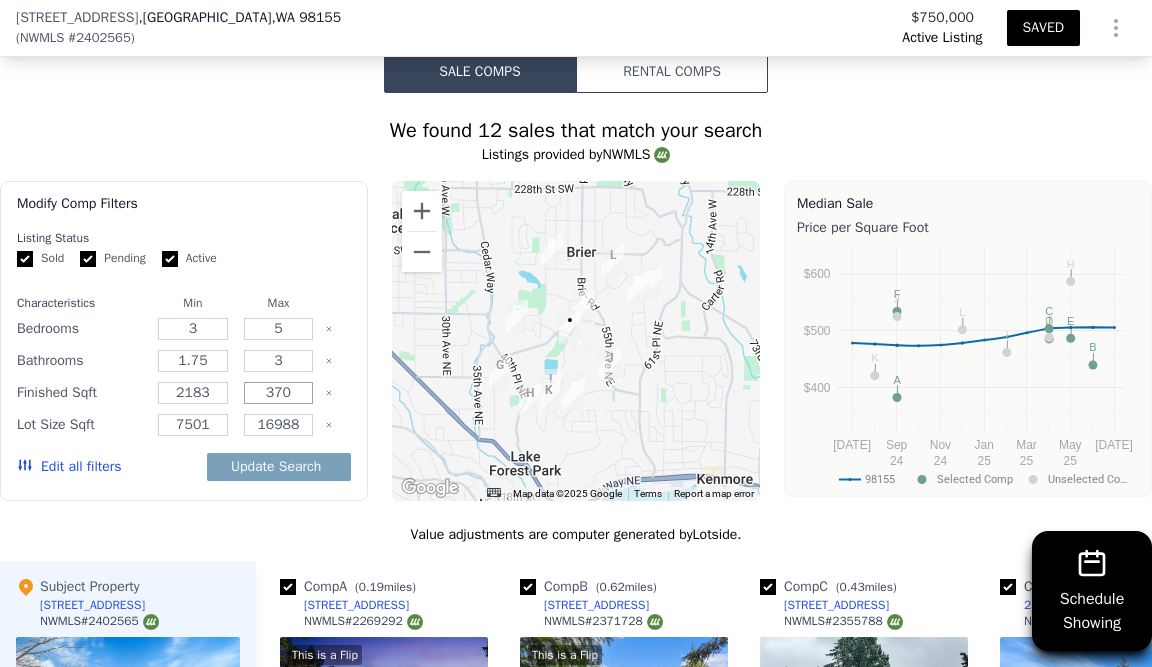 type on "370" 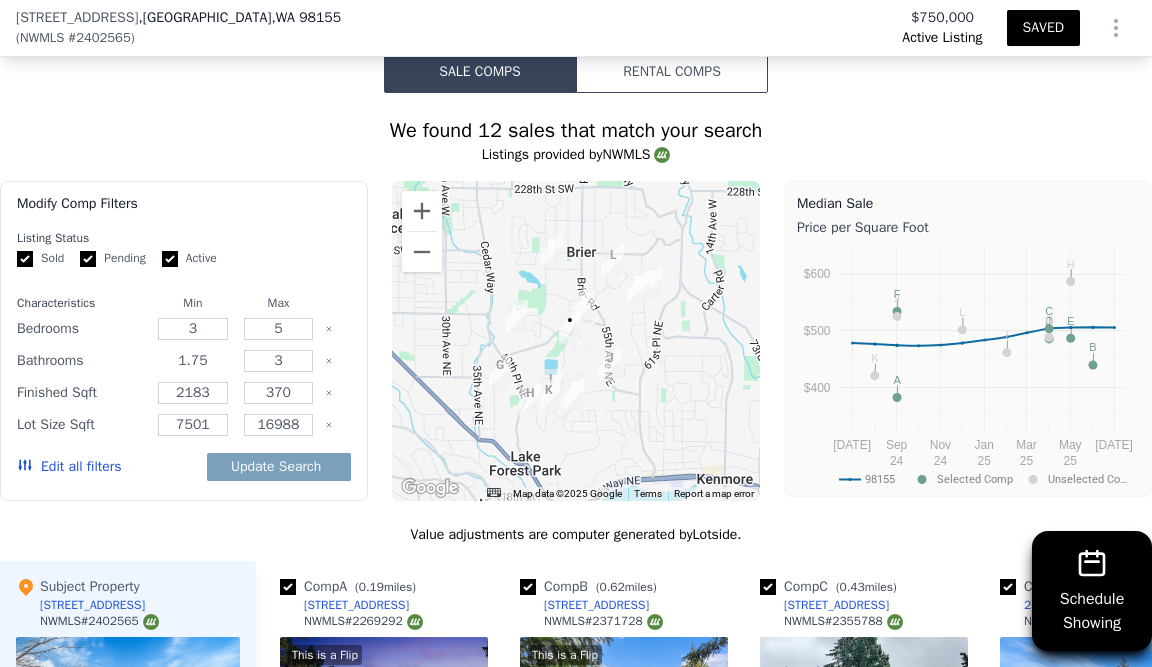 click on "1.75" at bounding box center (193, 361) 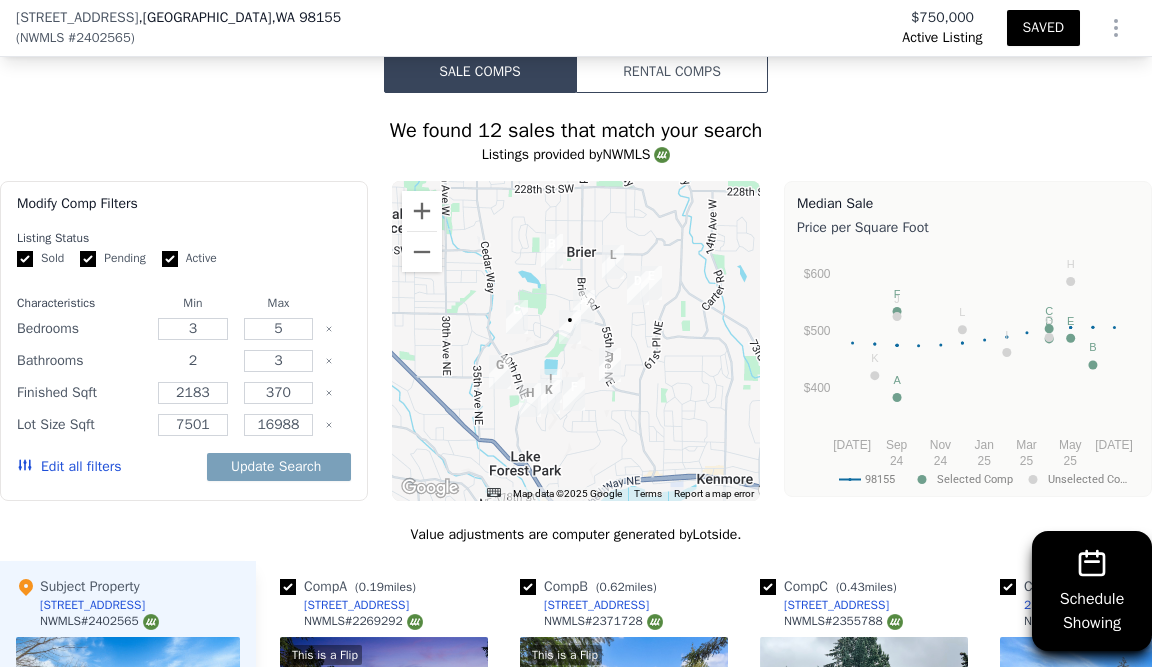 type on "2" 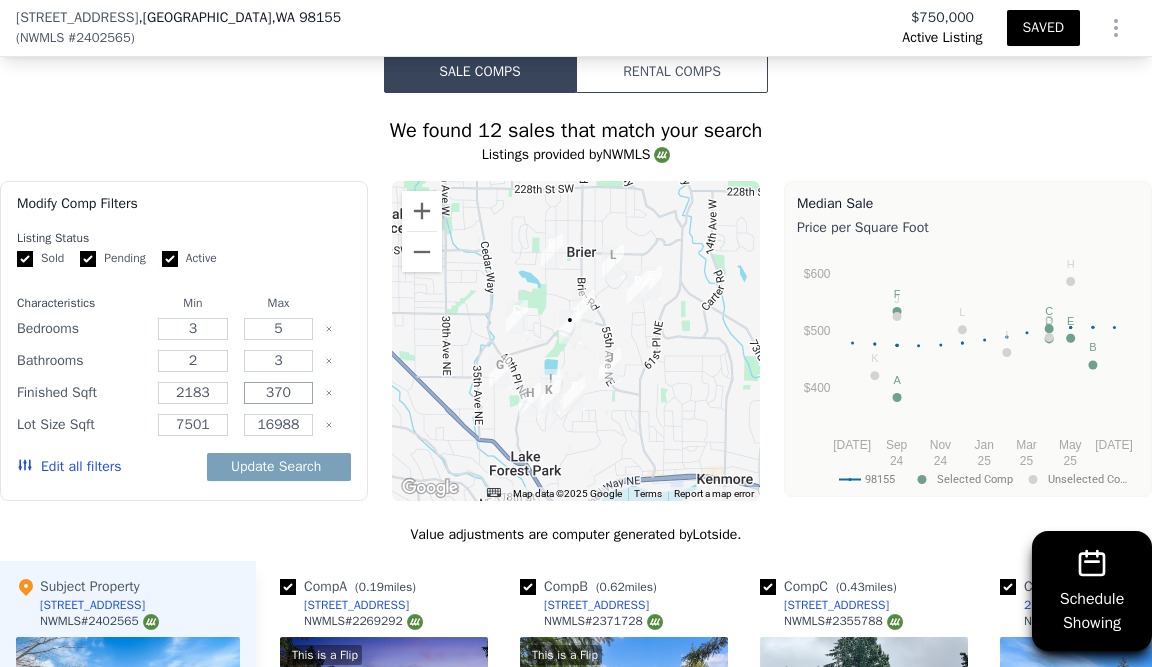 click on "370" at bounding box center [279, 393] 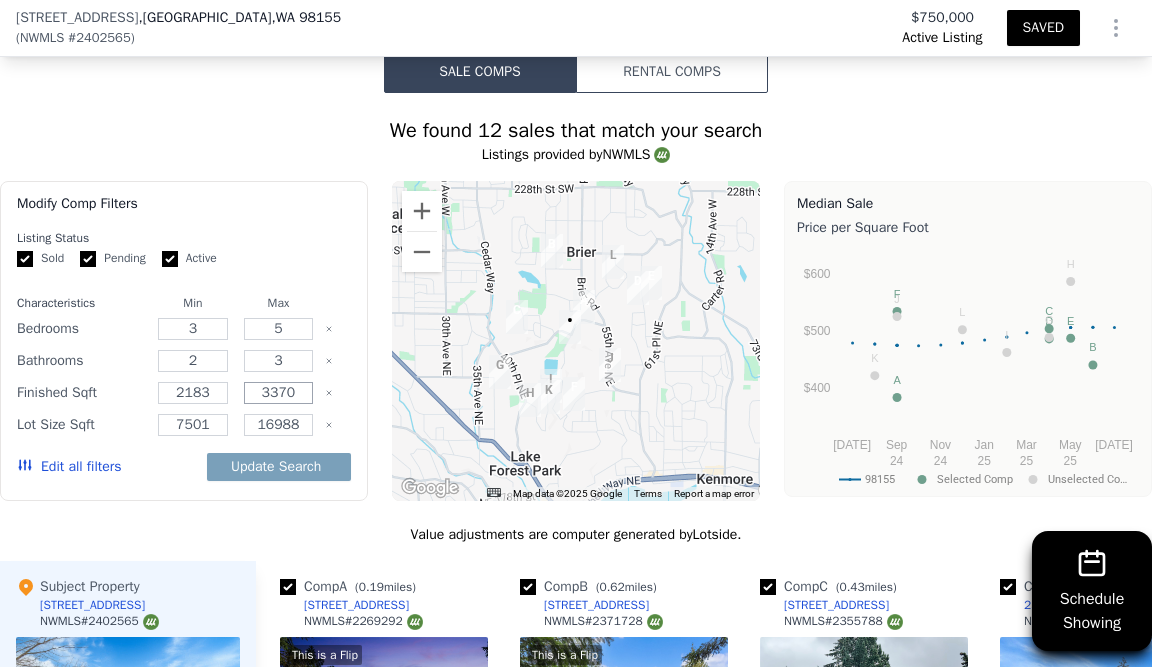 type on "3370" 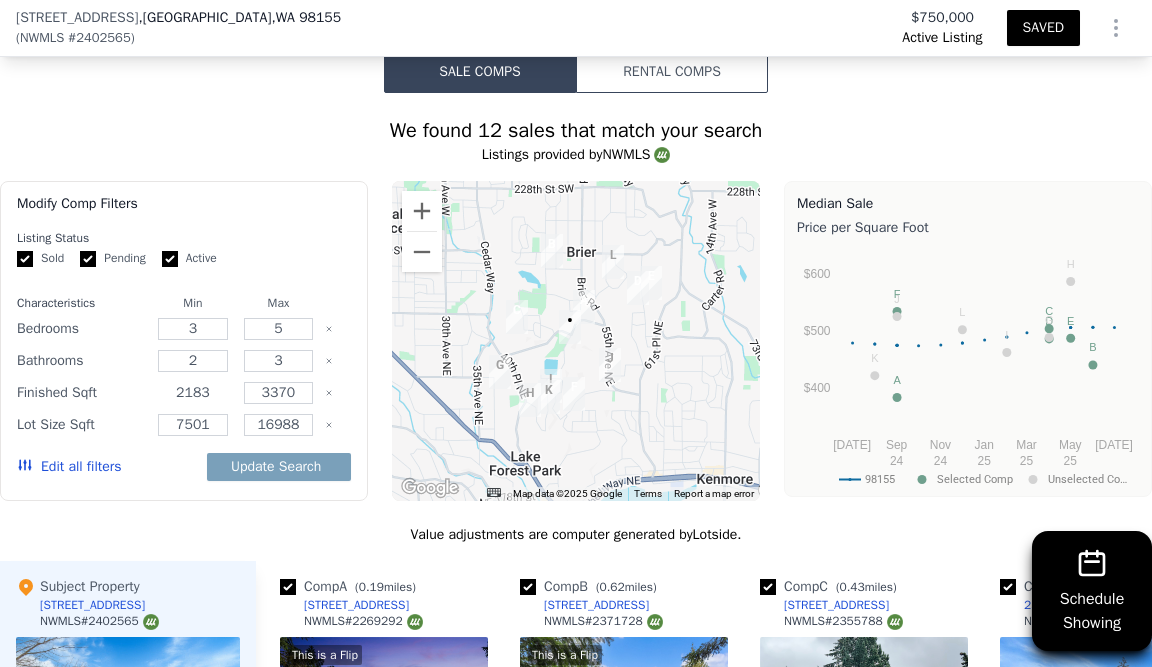 click on "2183" at bounding box center [193, 393] 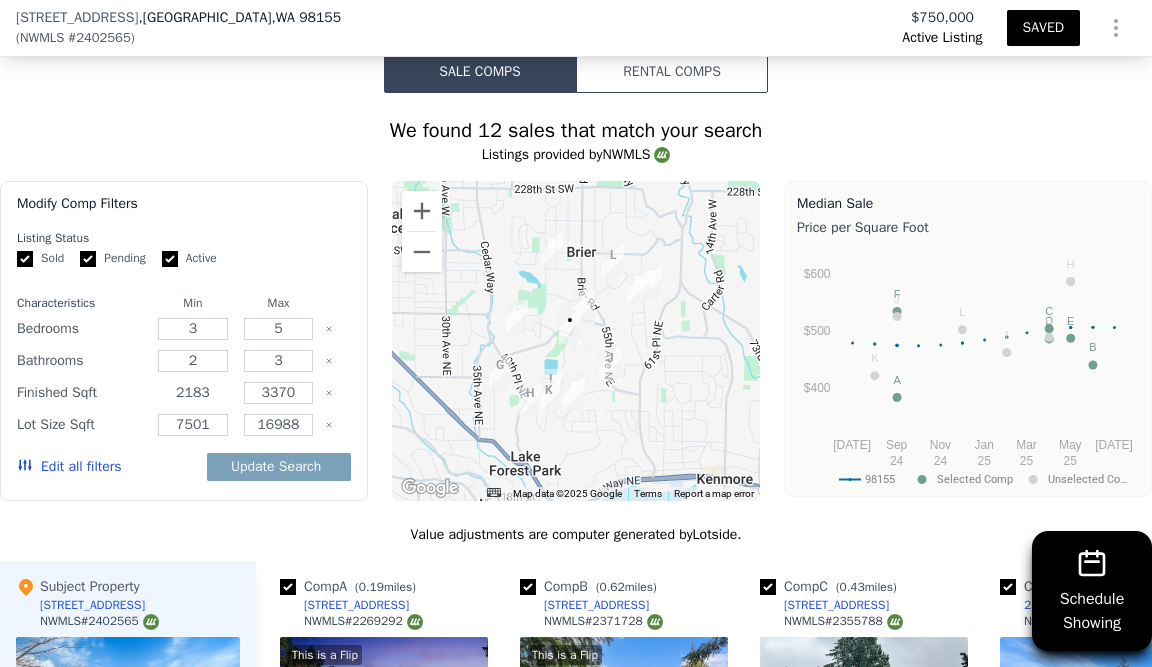 click on "2183" at bounding box center (193, 393) 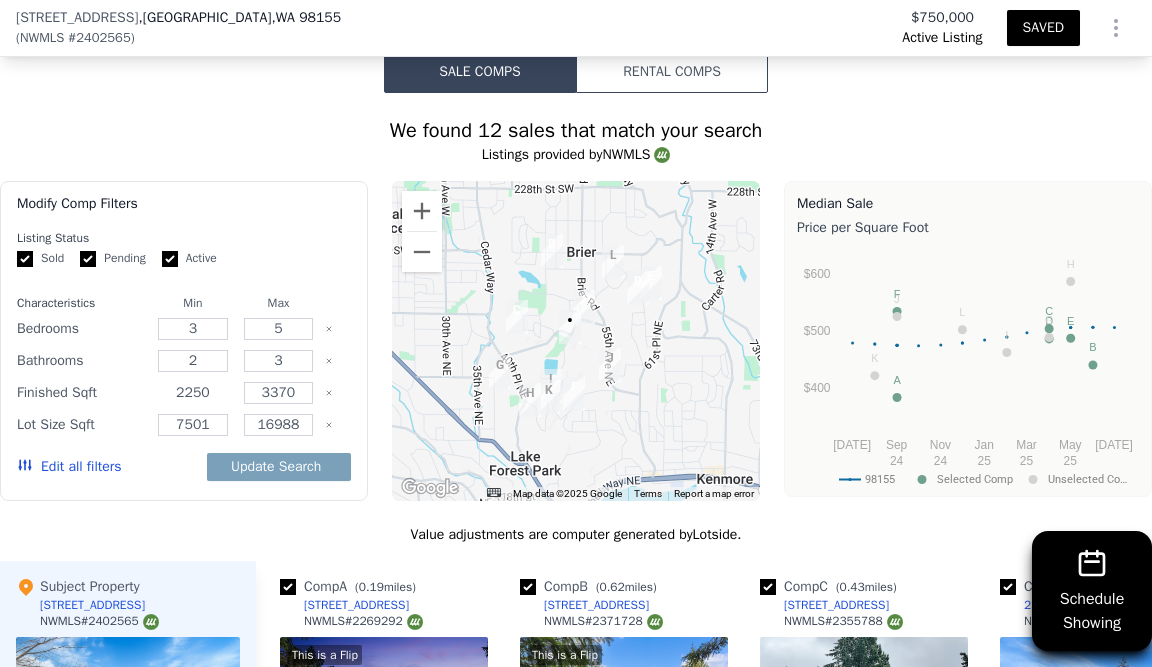 type on "2250" 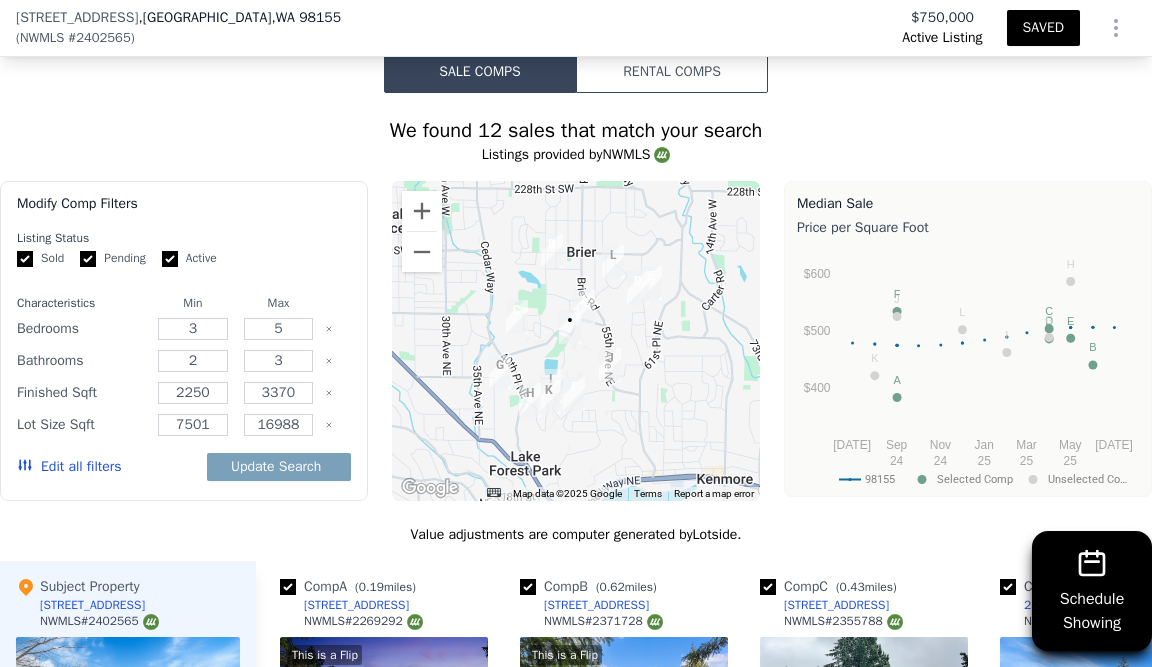 click on "Edit all filters Update Search" at bounding box center [184, 467] 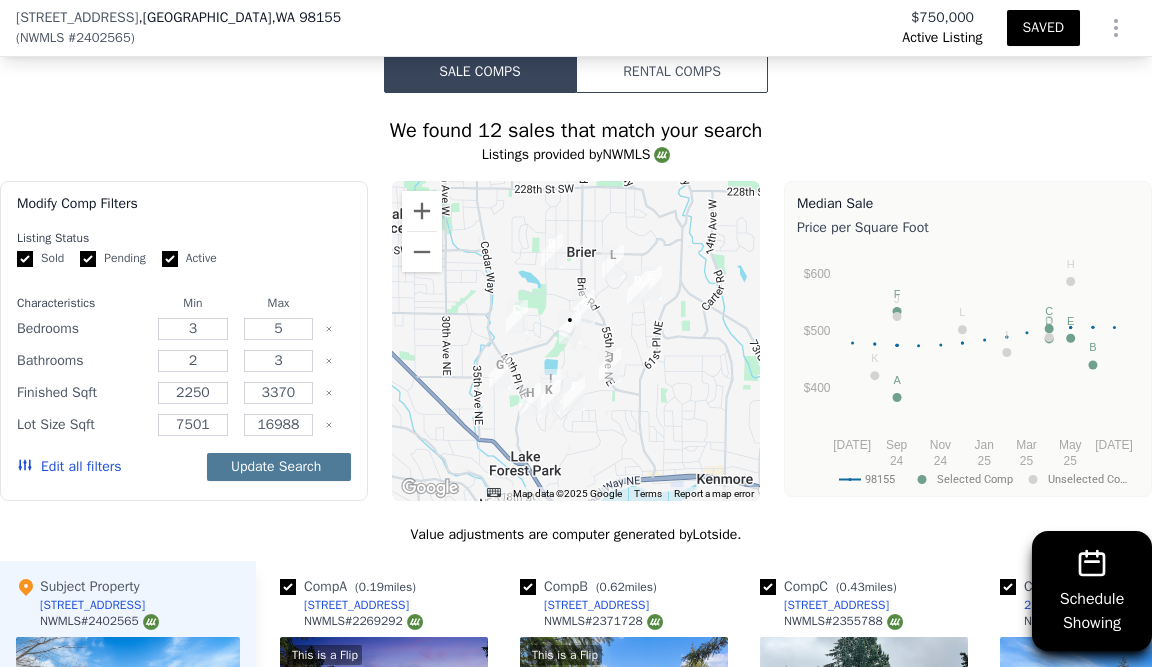 click on "Update Search" at bounding box center (279, 467) 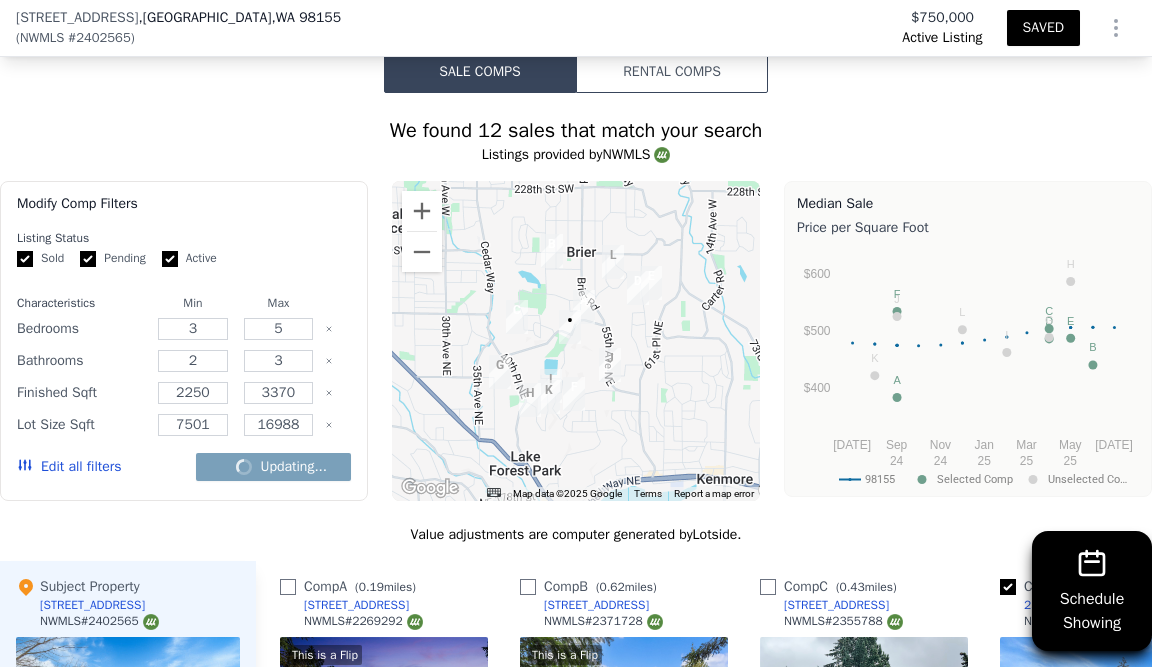checkbox on "false" 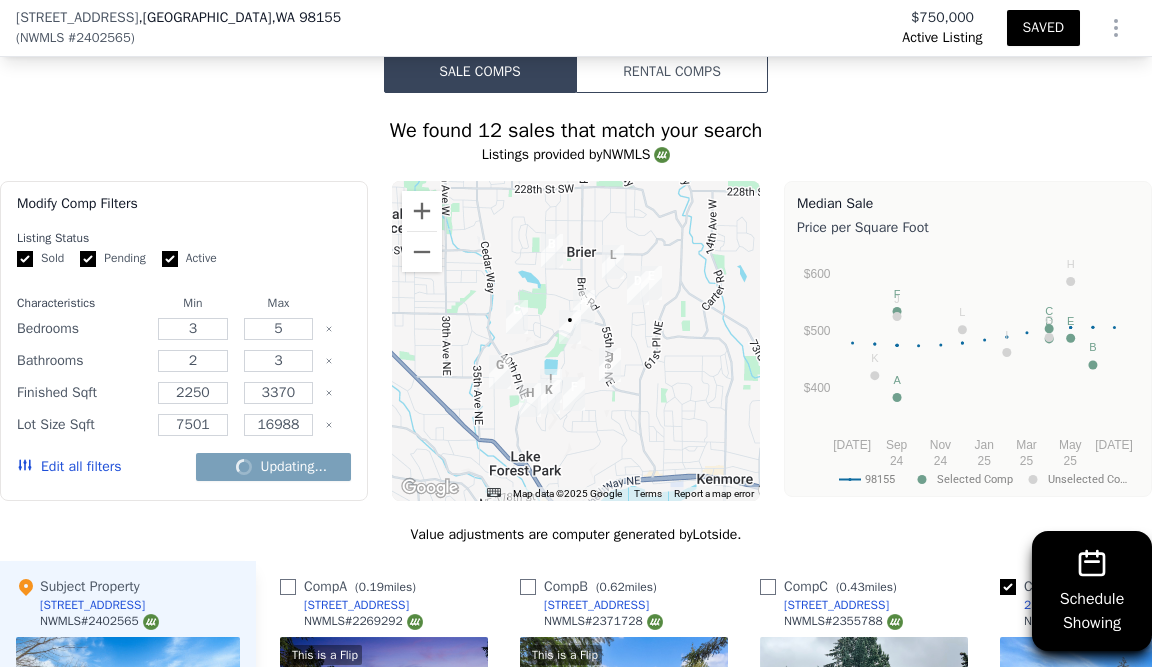 checkbox on "false" 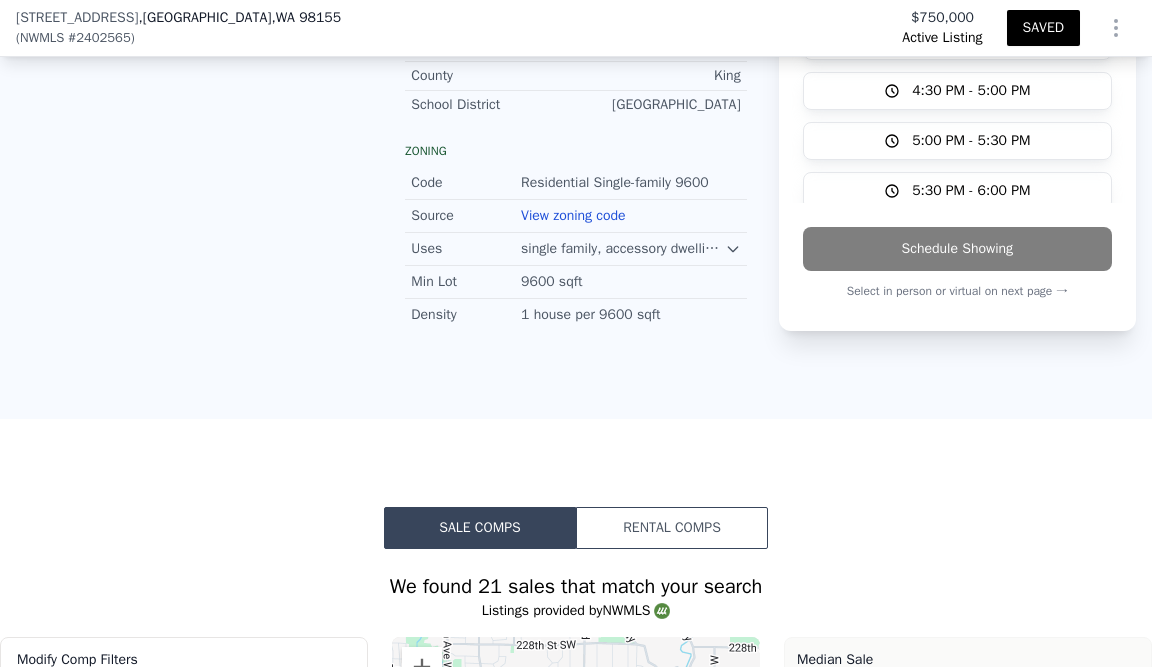 scroll, scrollTop: 1254, scrollLeft: 0, axis: vertical 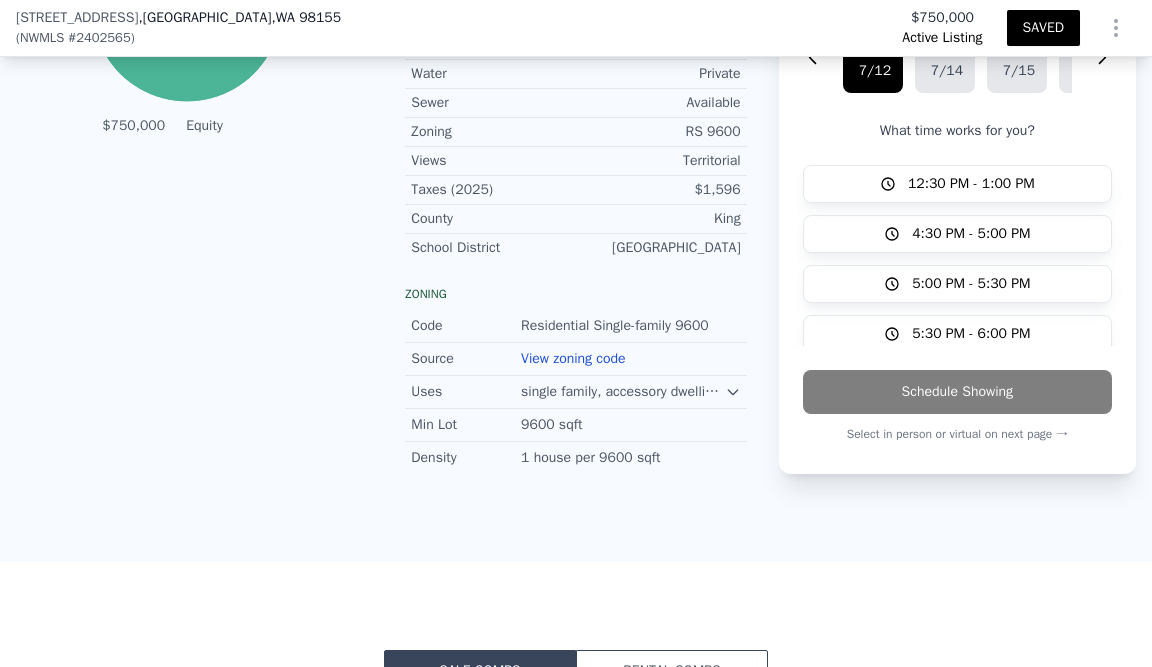 checkbox on "true" 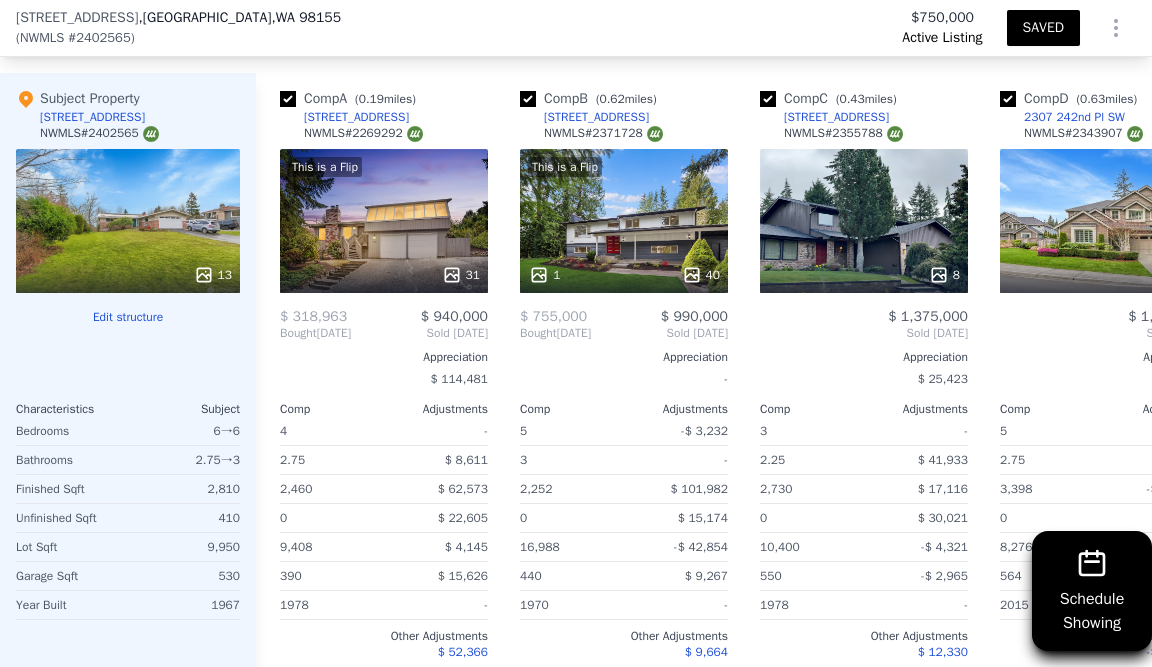 scroll, scrollTop: 2364, scrollLeft: 0, axis: vertical 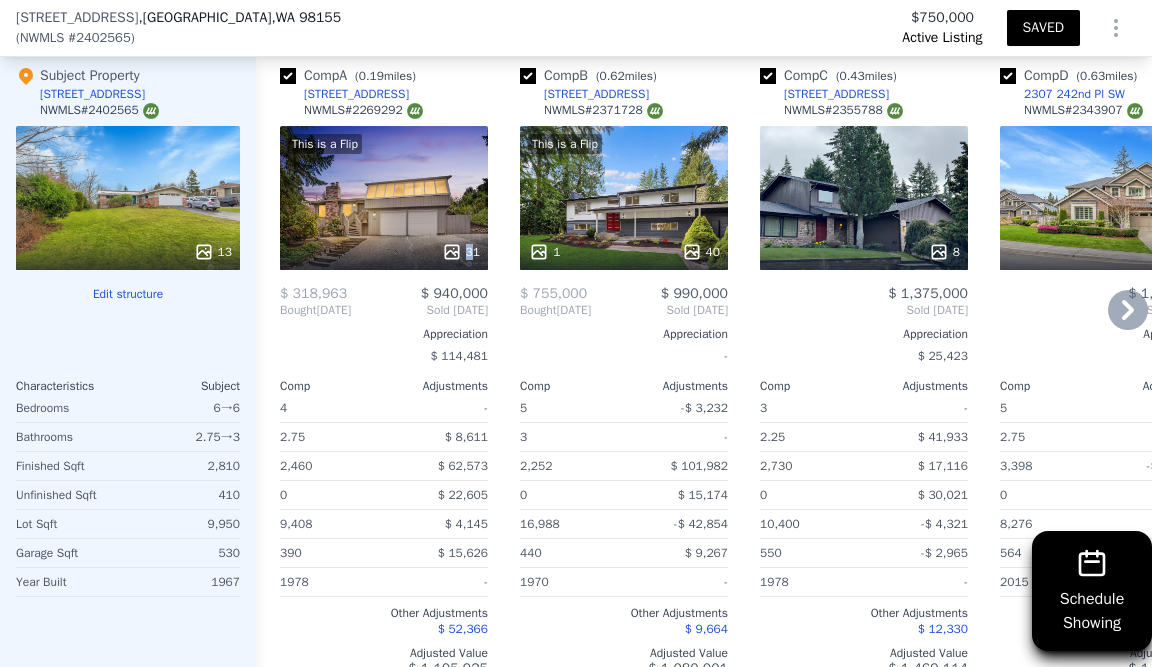 click on "31" at bounding box center [461, 252] 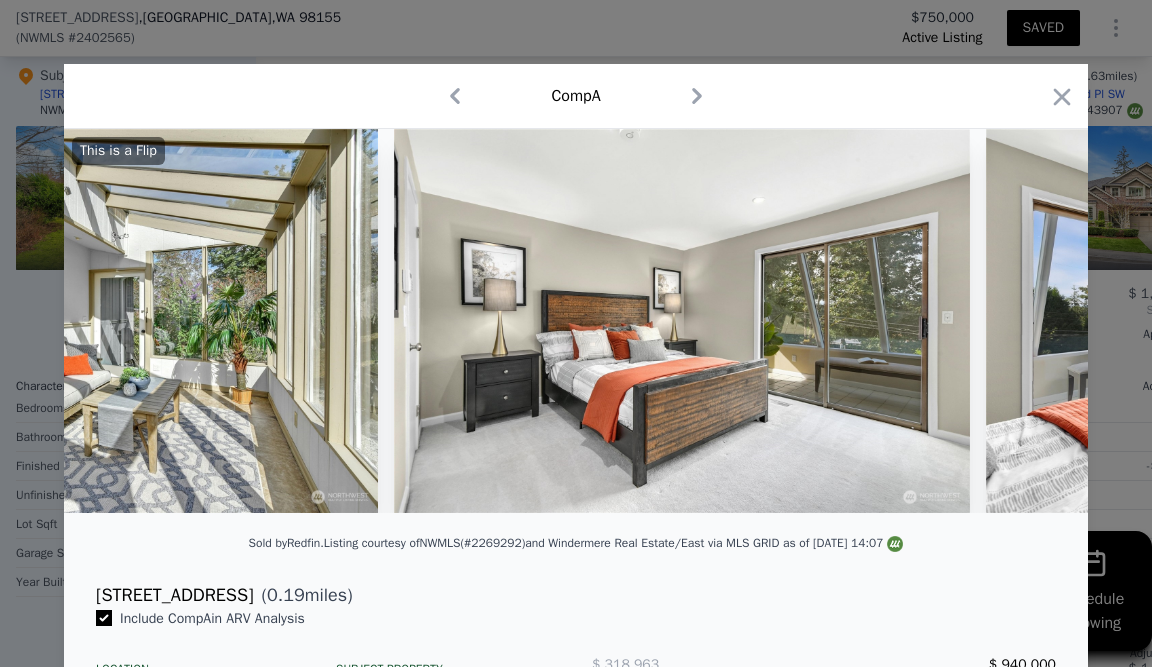 scroll, scrollTop: 0, scrollLeft: 5632, axis: horizontal 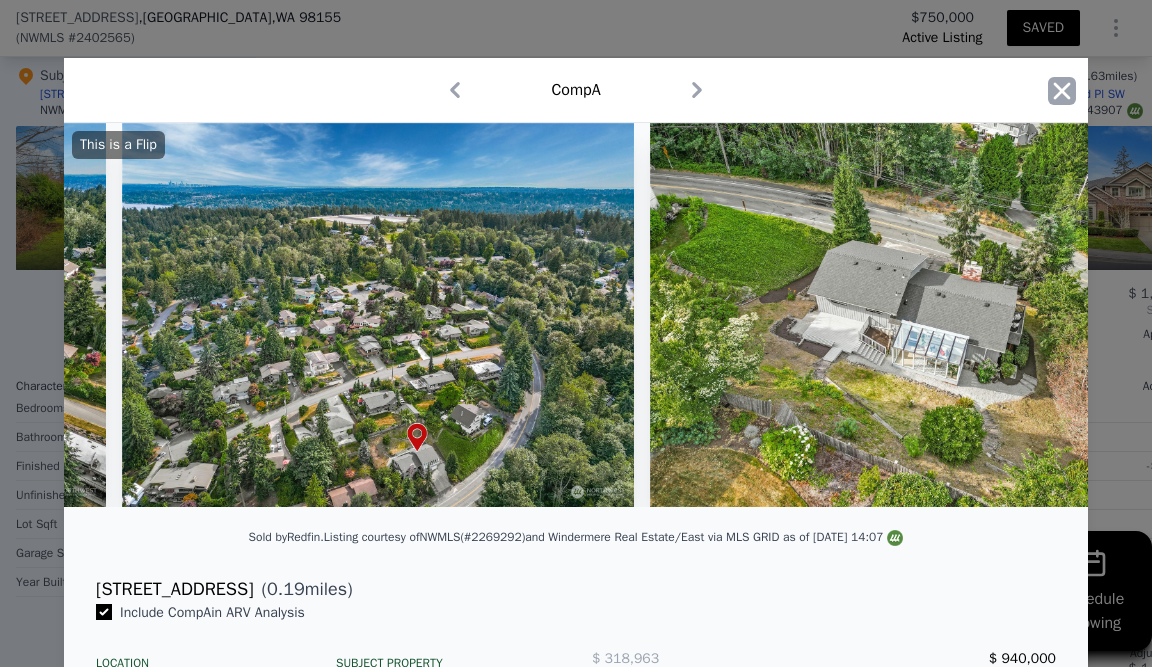 click 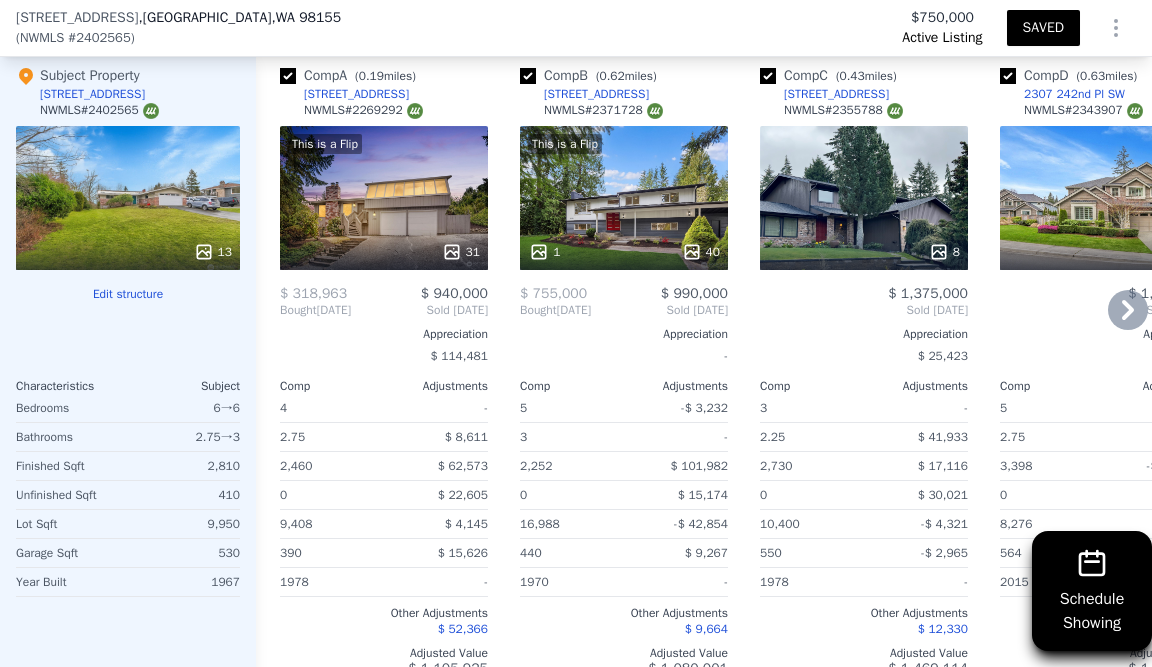 scroll, scrollTop: 2355, scrollLeft: 0, axis: vertical 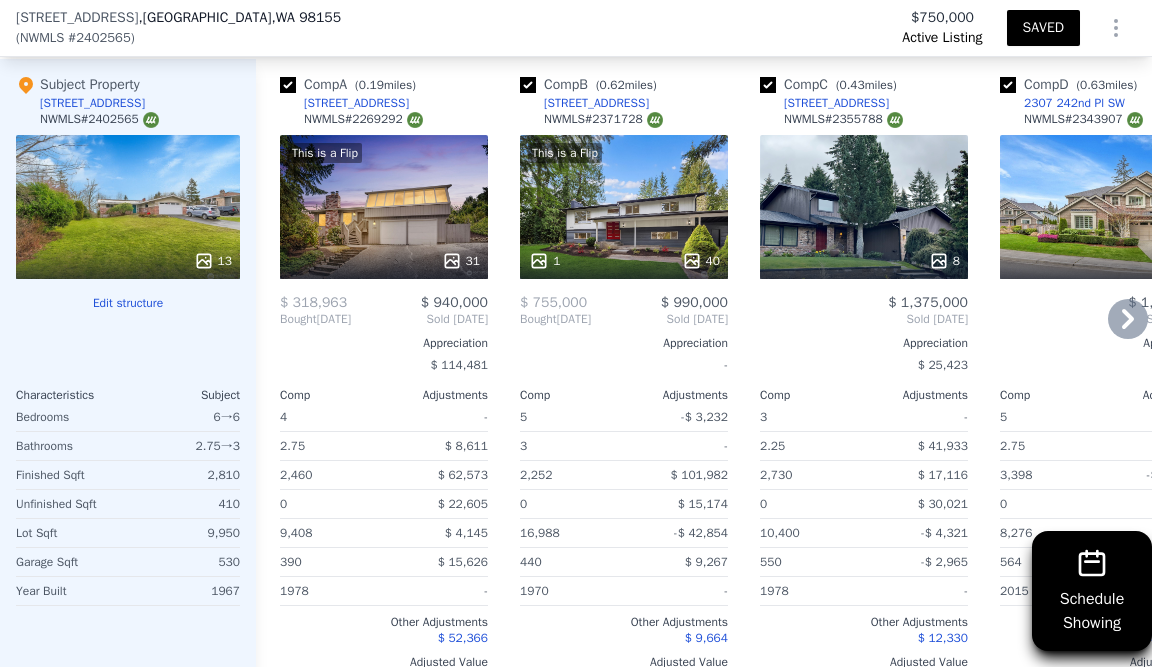 click on "1 40" at bounding box center (624, 261) 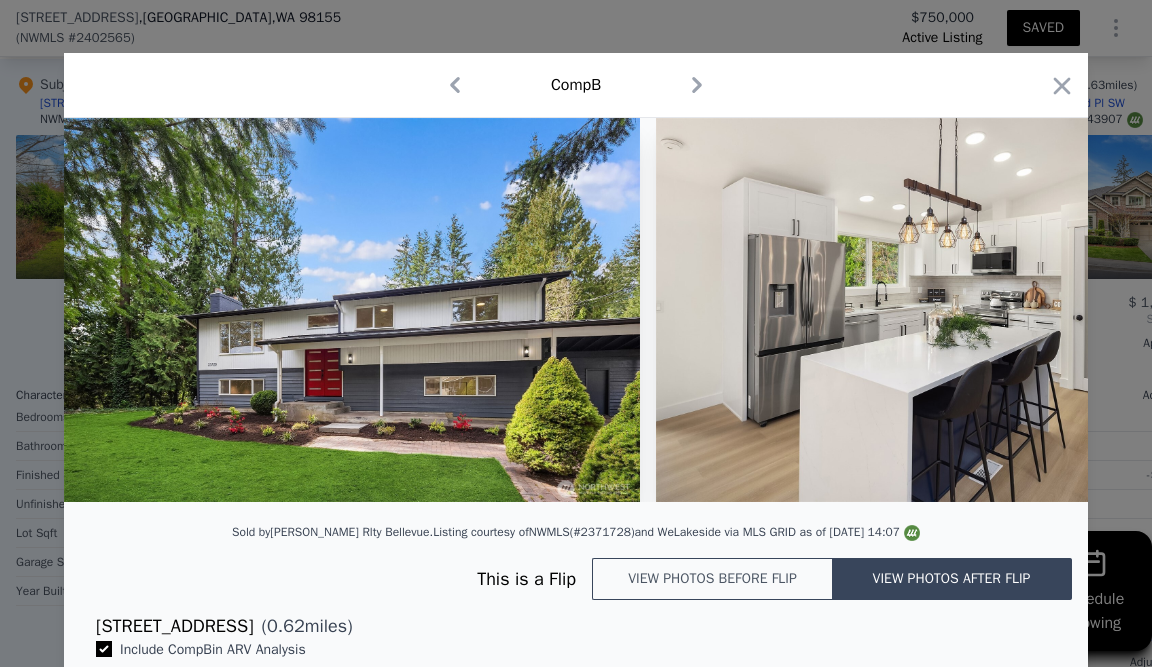 scroll, scrollTop: 12, scrollLeft: 0, axis: vertical 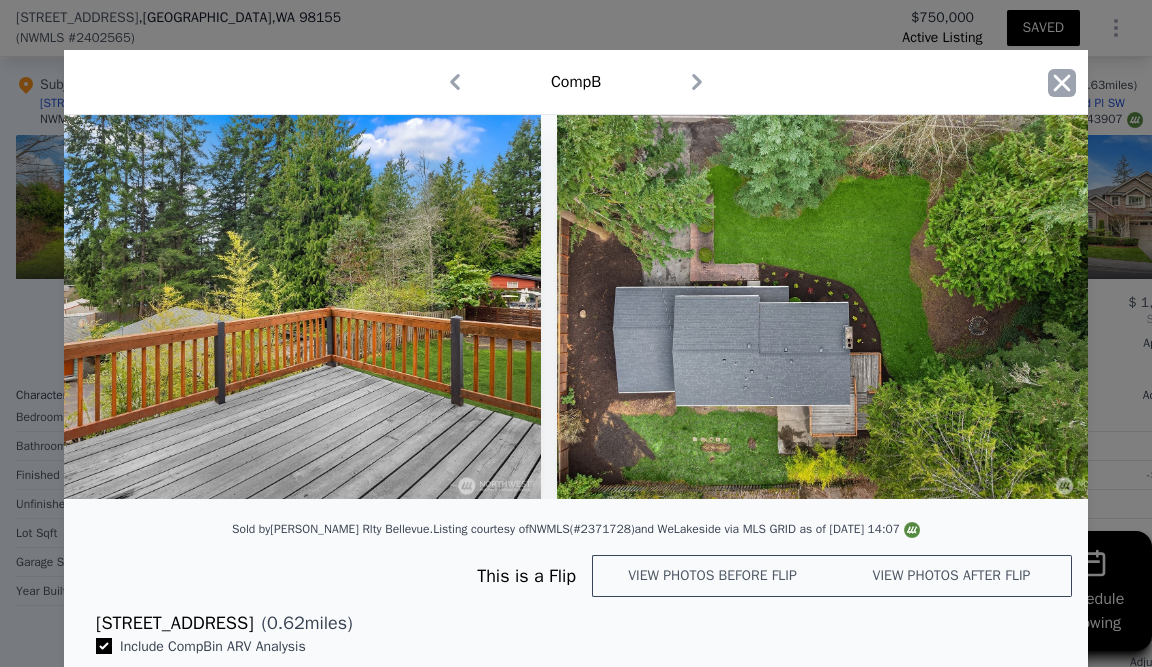 click 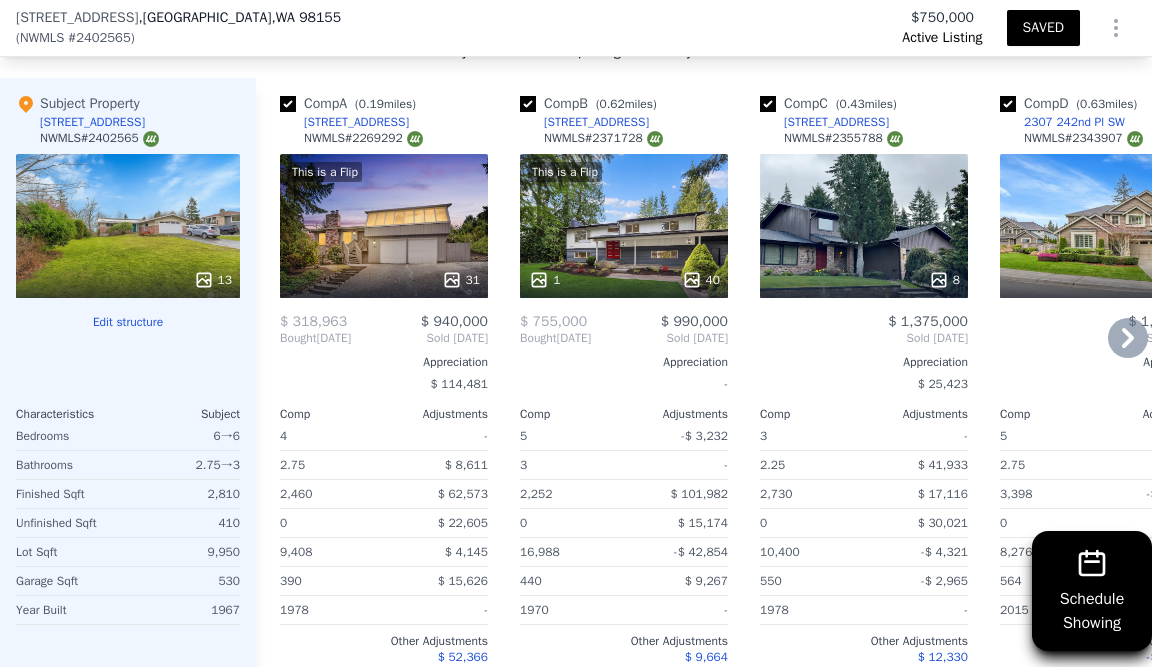 scroll, scrollTop: 2347, scrollLeft: 0, axis: vertical 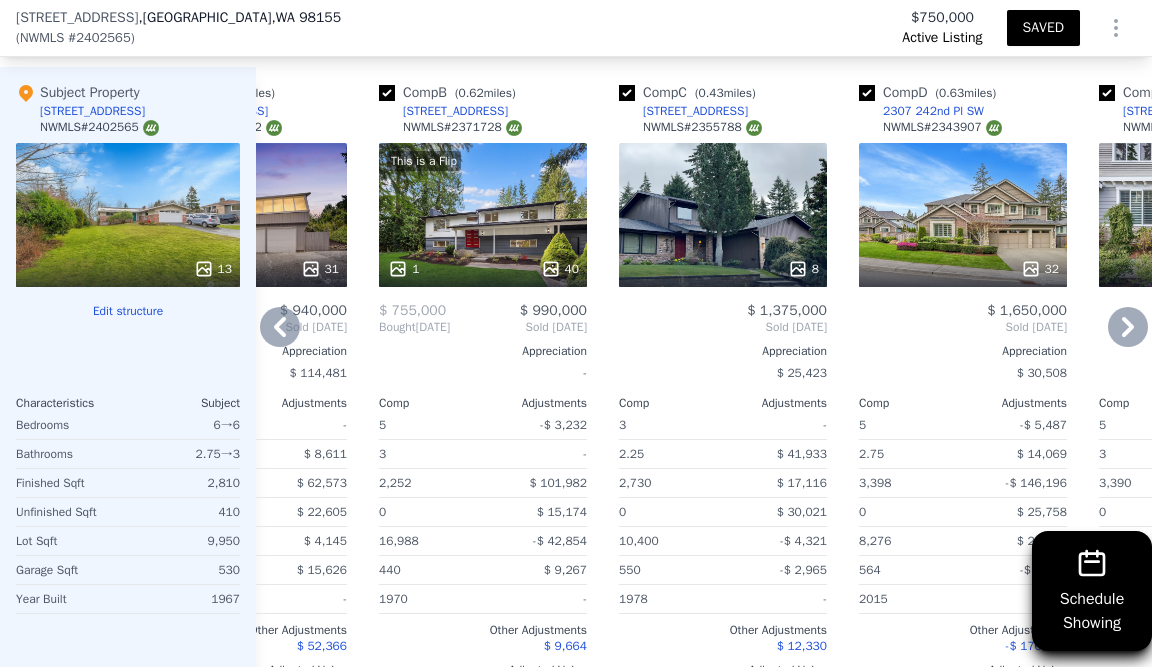 click on "8" at bounding box center (803, 269) 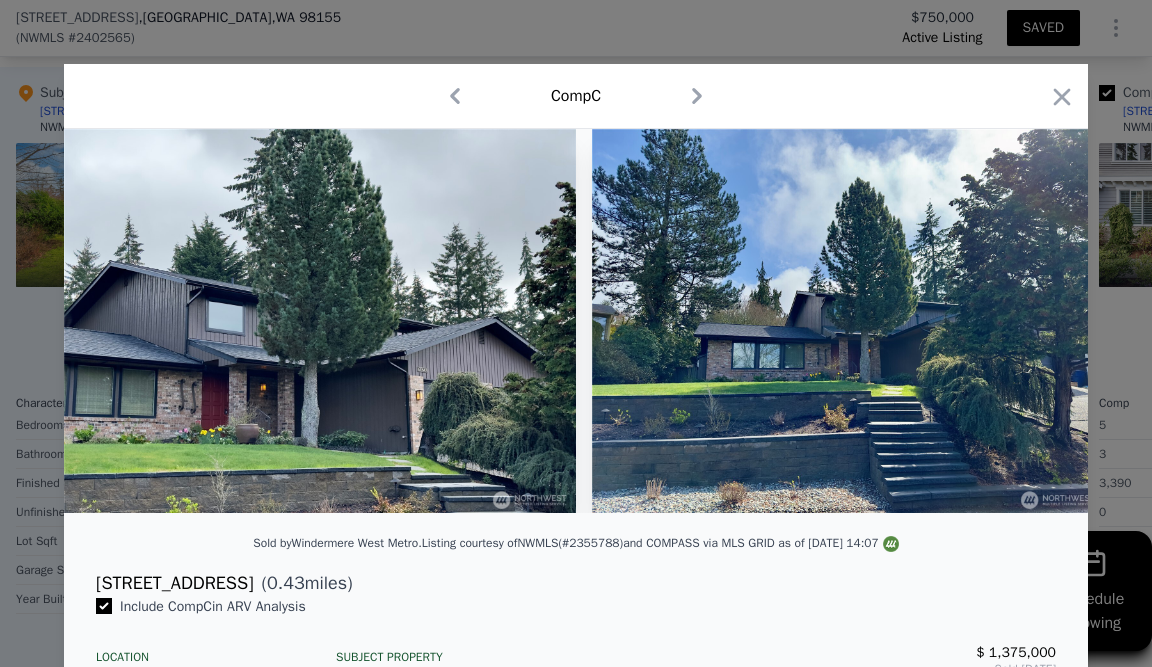 scroll, scrollTop: -1, scrollLeft: 0, axis: vertical 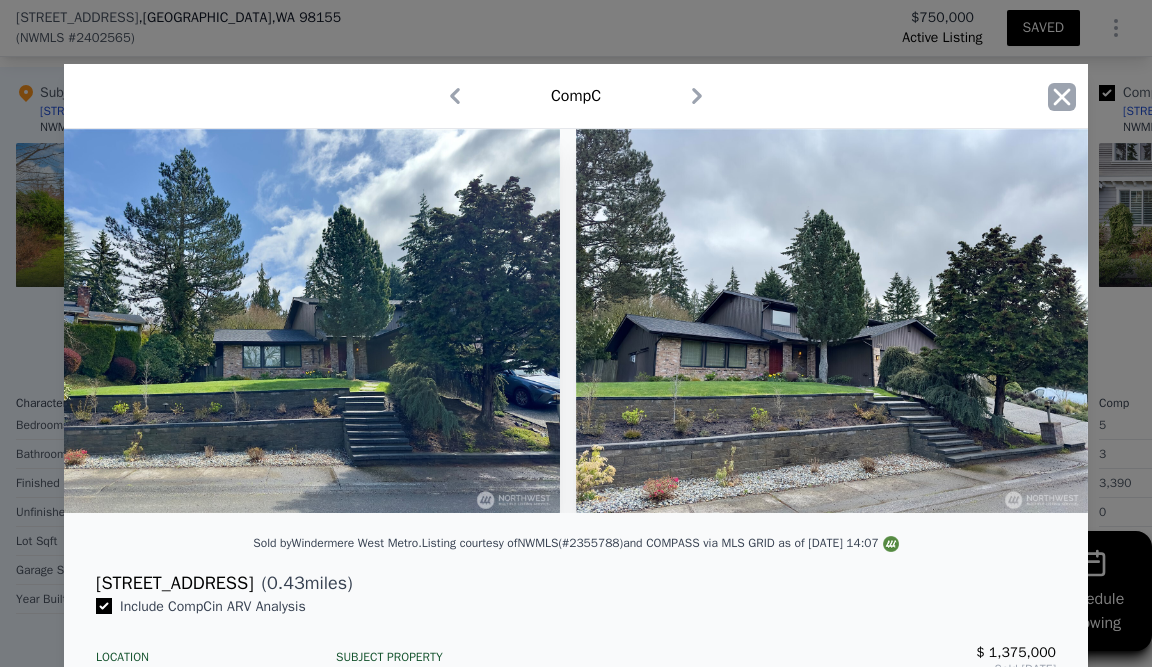 click 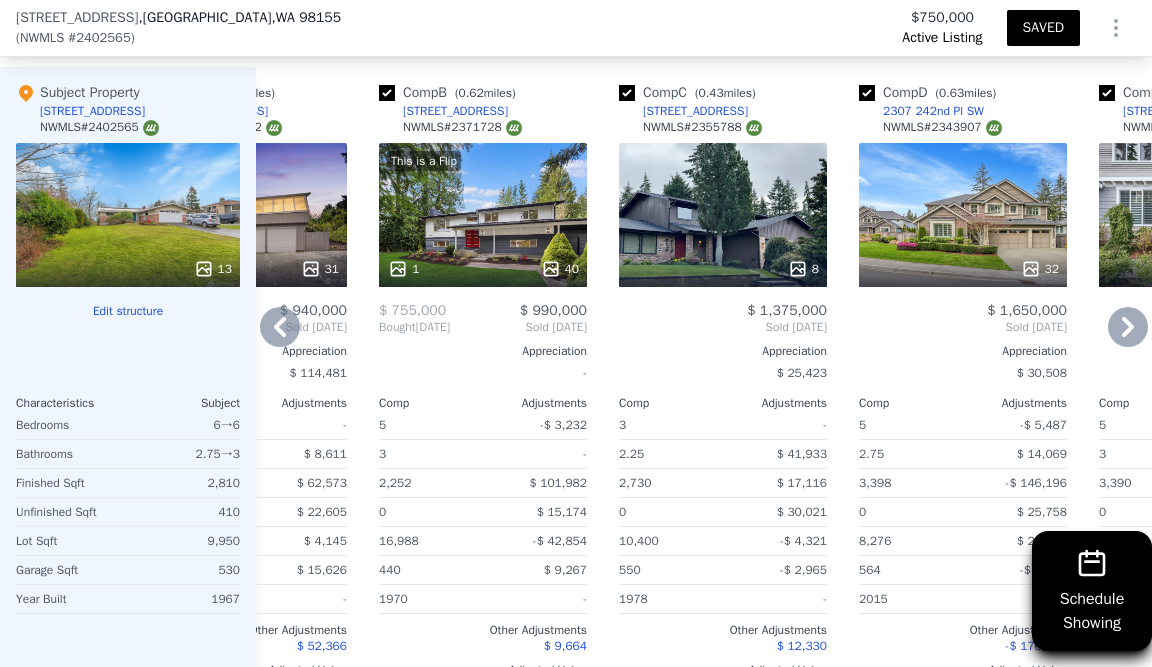 click at bounding box center [627, 93] 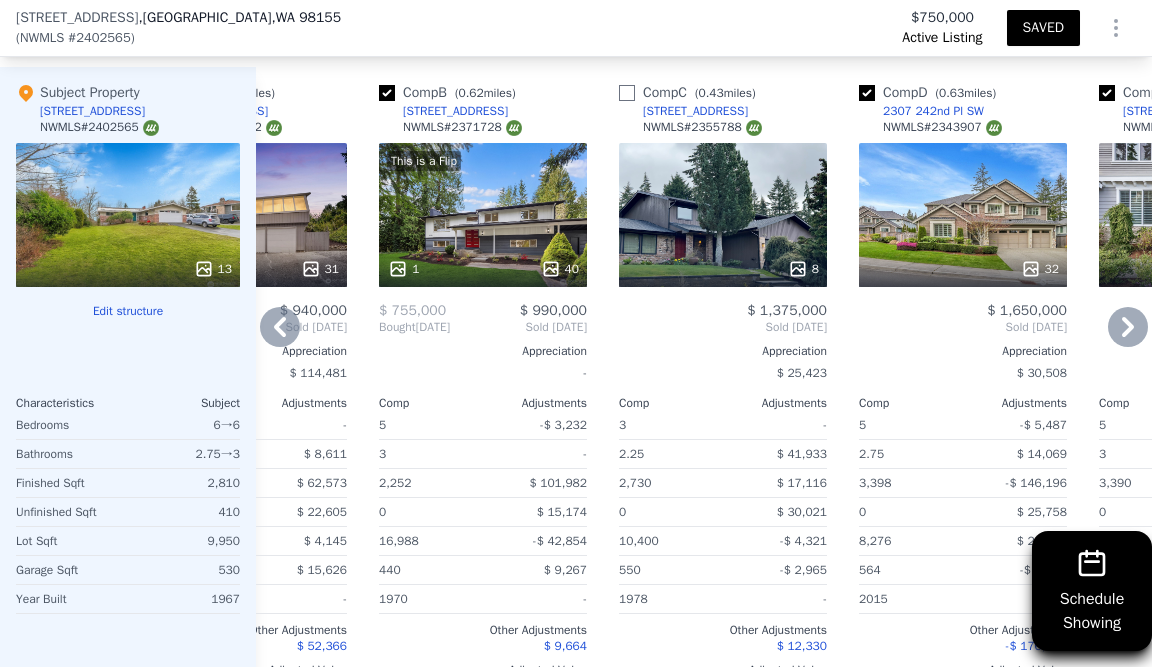 checkbox on "false" 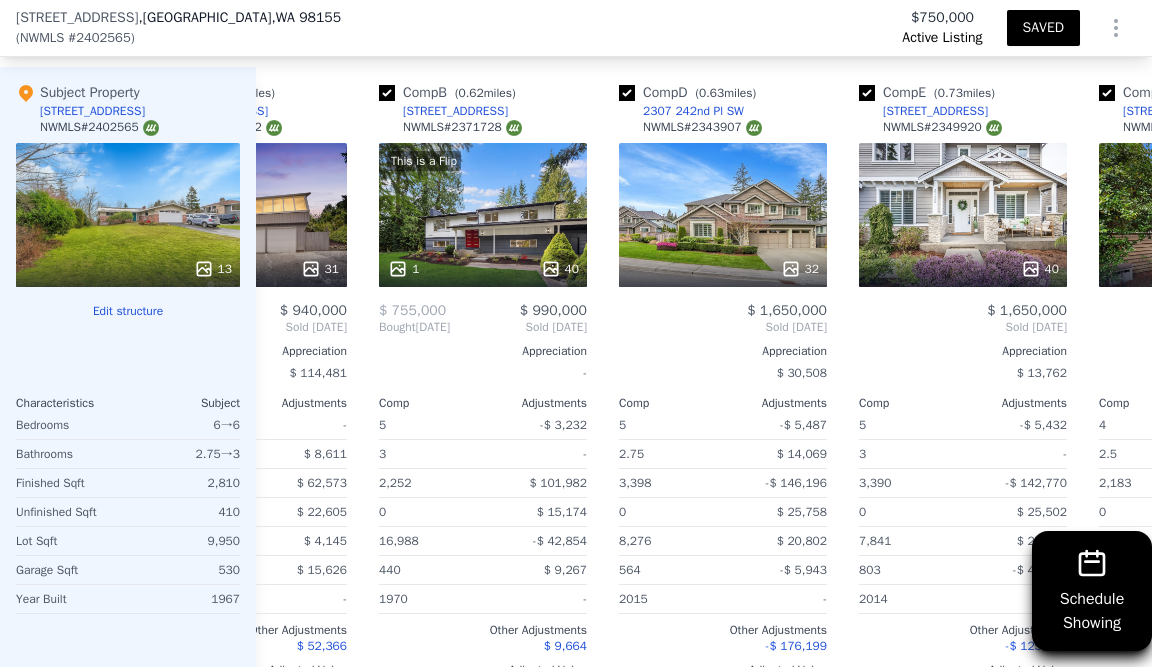 scroll, scrollTop: 0, scrollLeft: 156, axis: horizontal 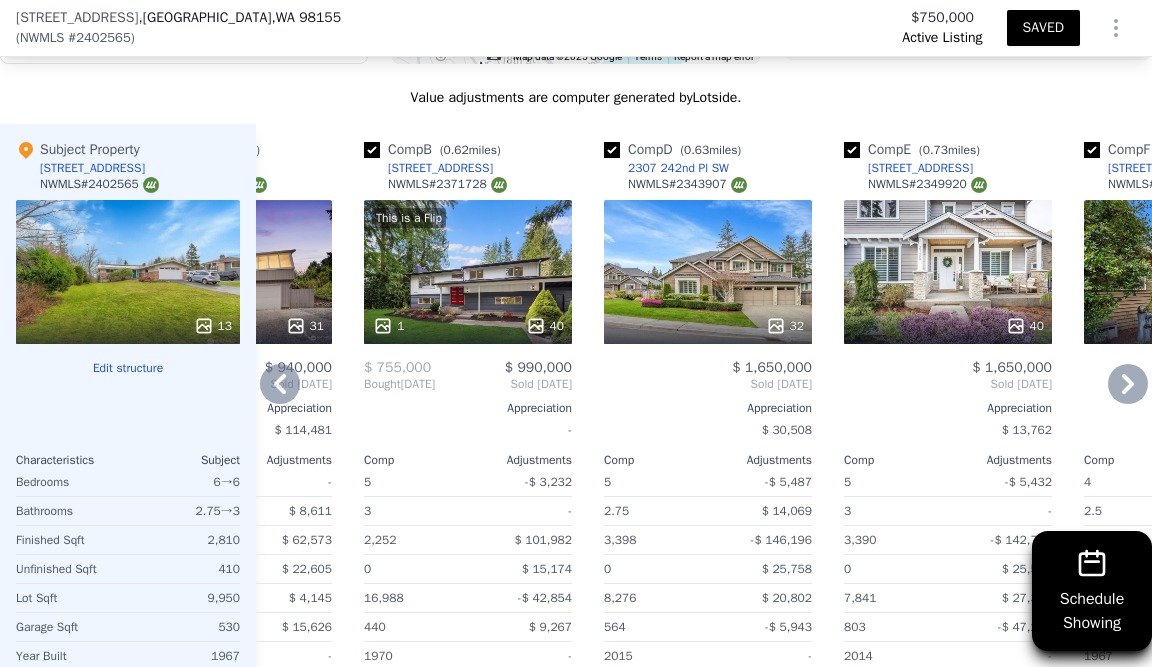 click at bounding box center (612, 150) 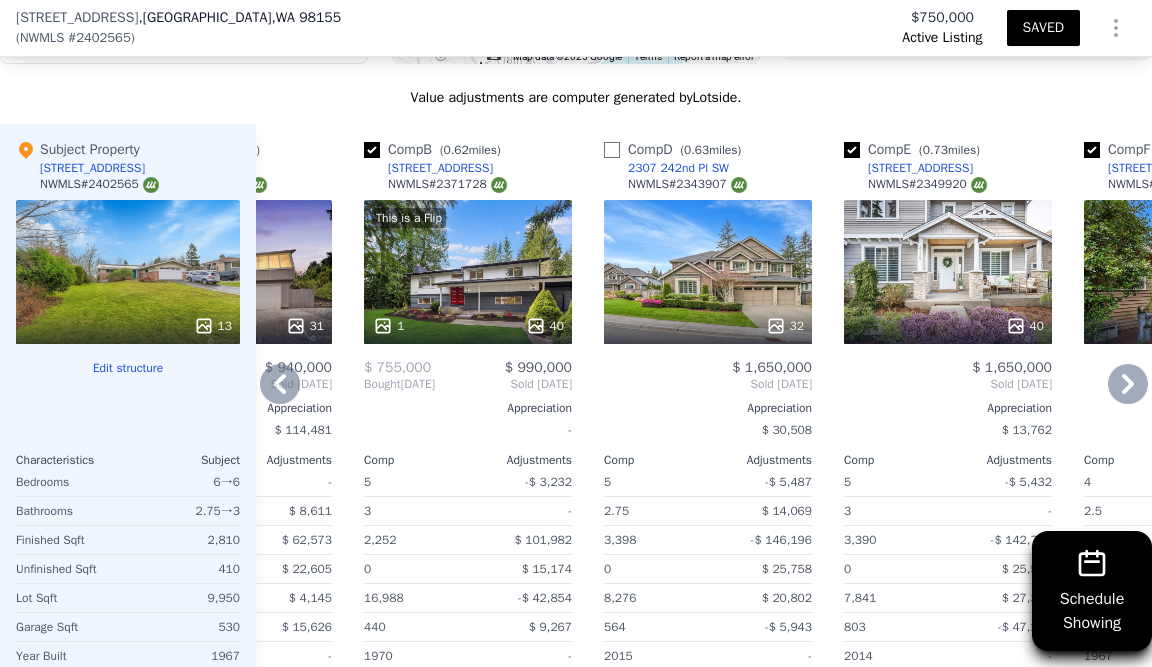 checkbox on "false" 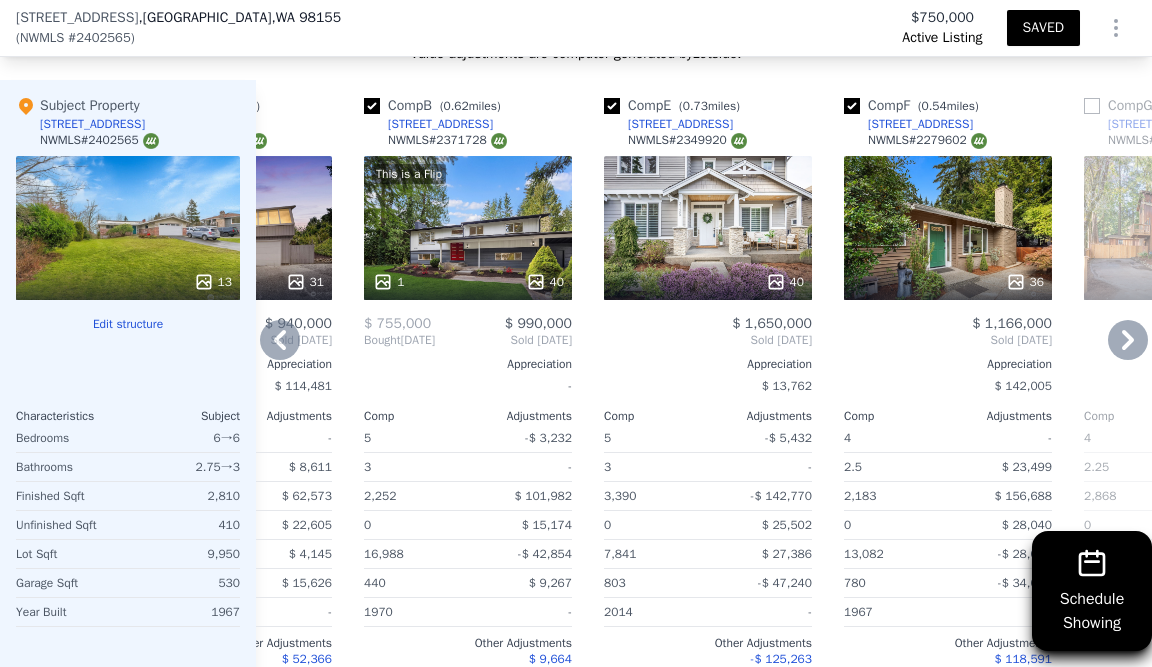 scroll, scrollTop: 2274, scrollLeft: 0, axis: vertical 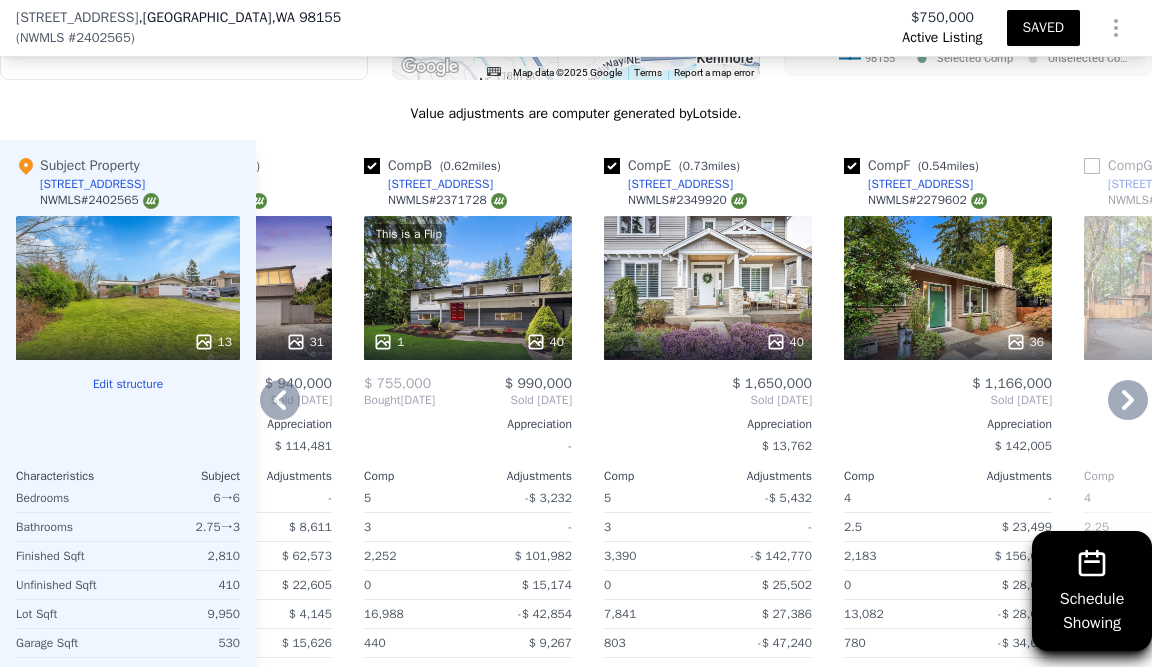 click at bounding box center [612, 166] 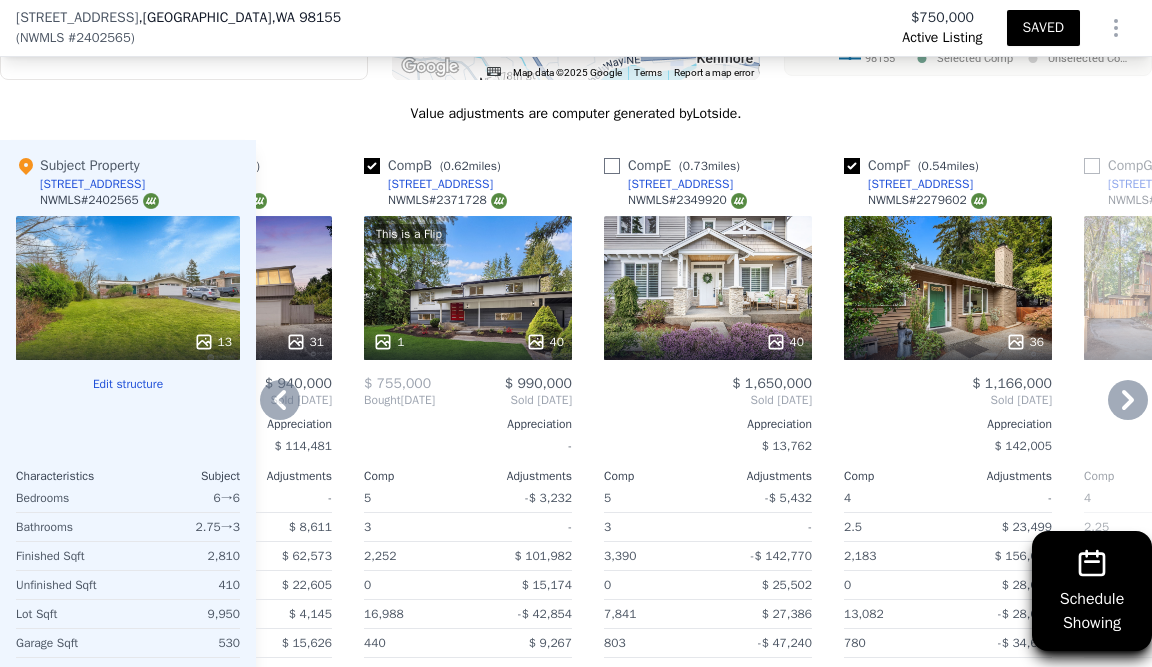 checkbox on "false" 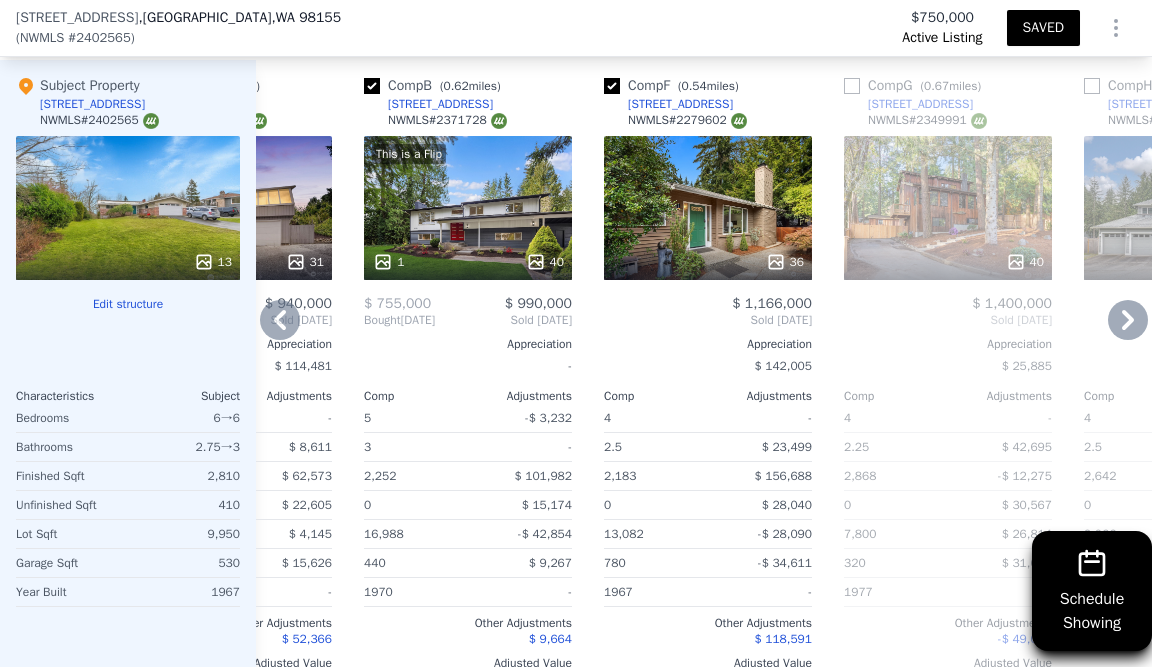 scroll, scrollTop: 2360, scrollLeft: 0, axis: vertical 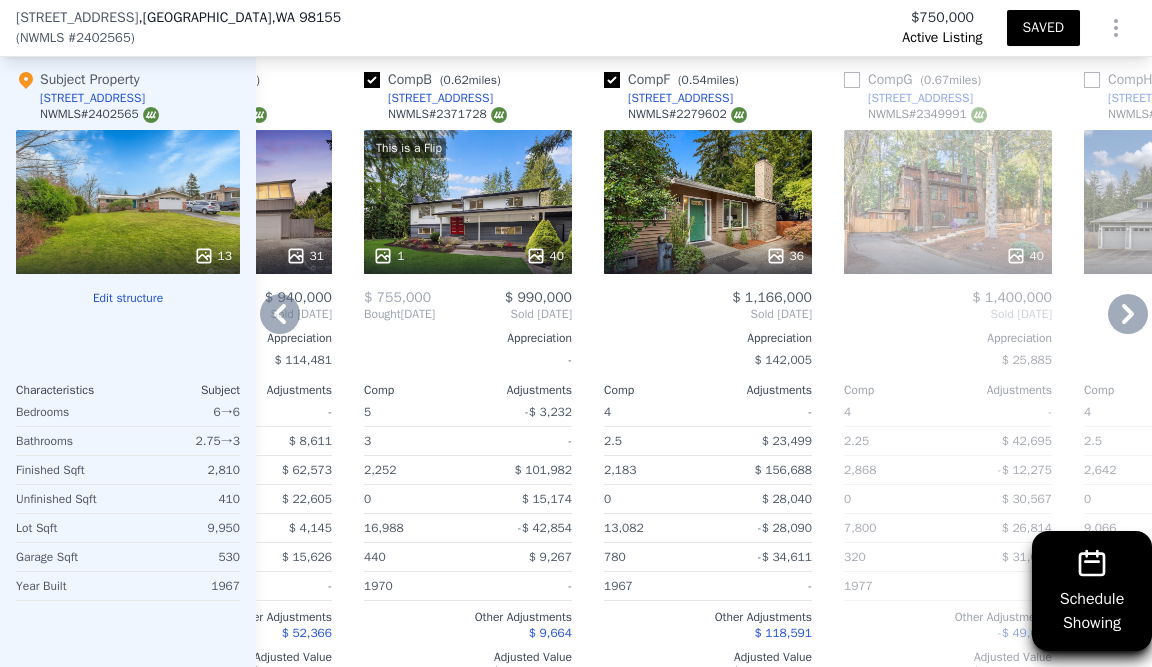 click 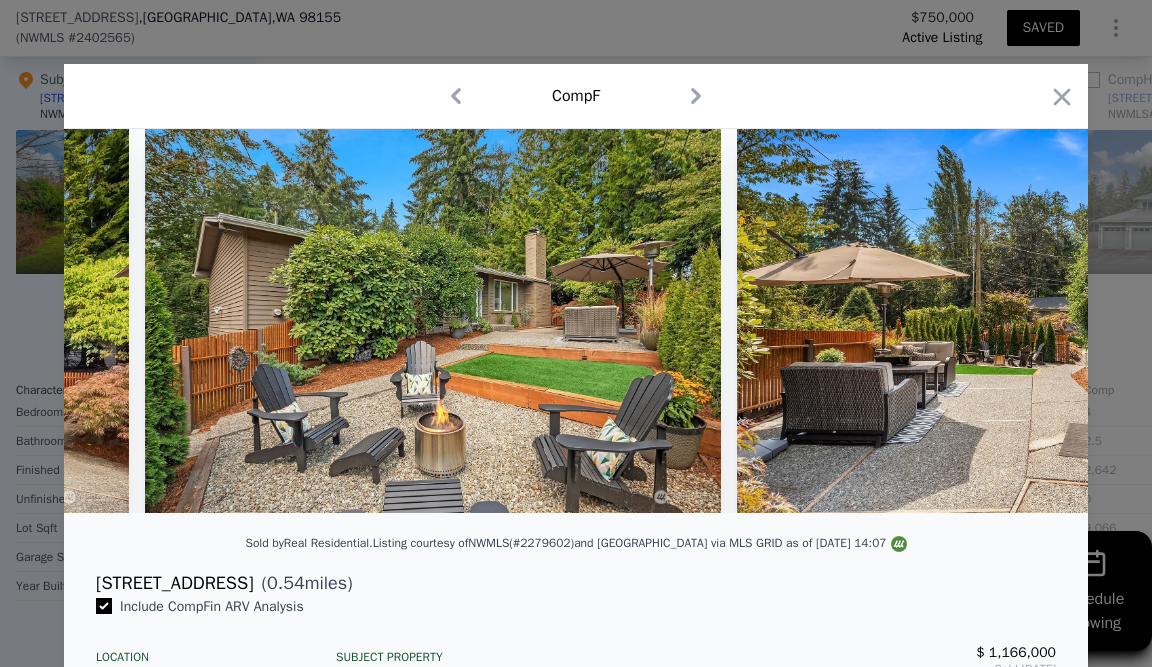 scroll, scrollTop: 0, scrollLeft: 545, axis: horizontal 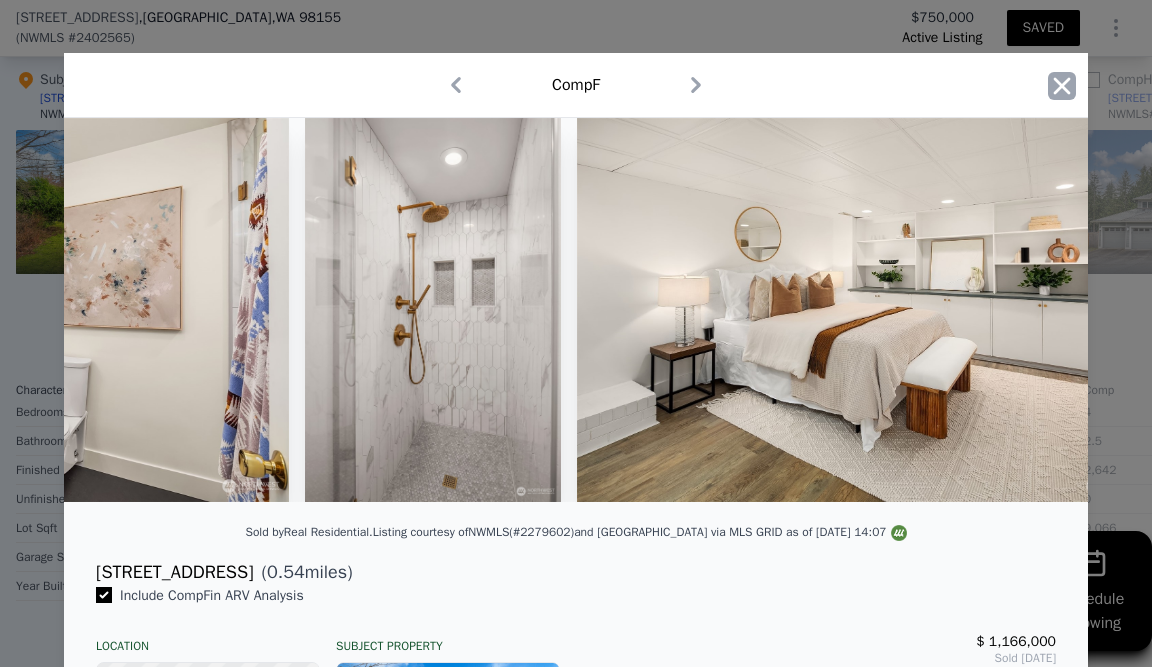 click 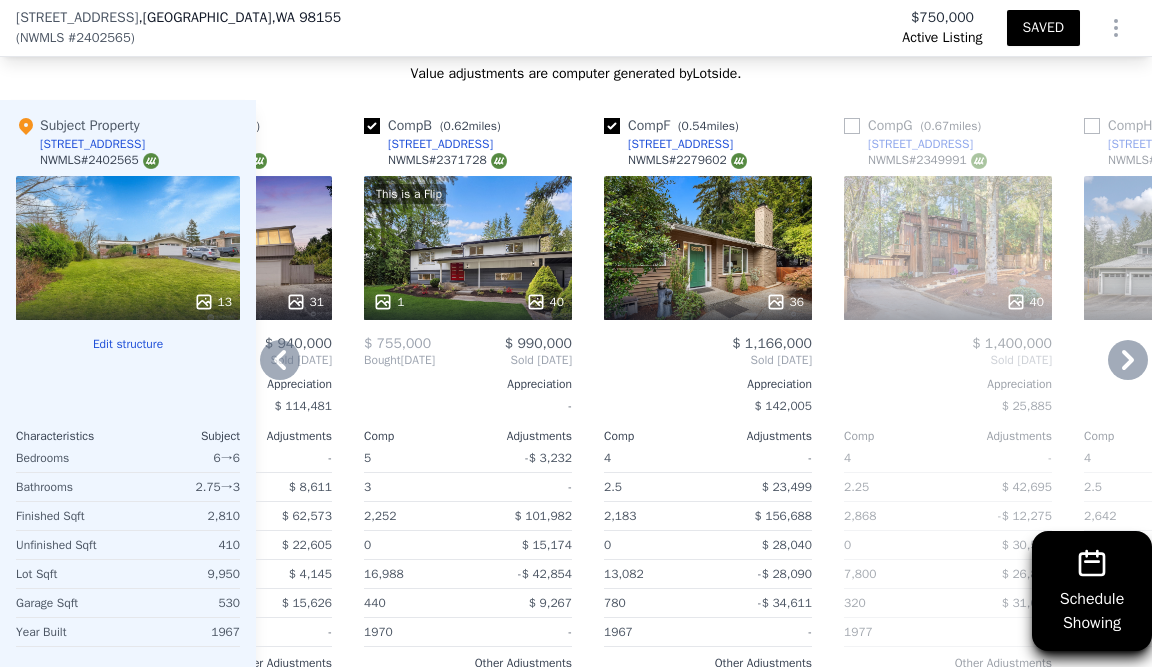 scroll, scrollTop: 2311, scrollLeft: 0, axis: vertical 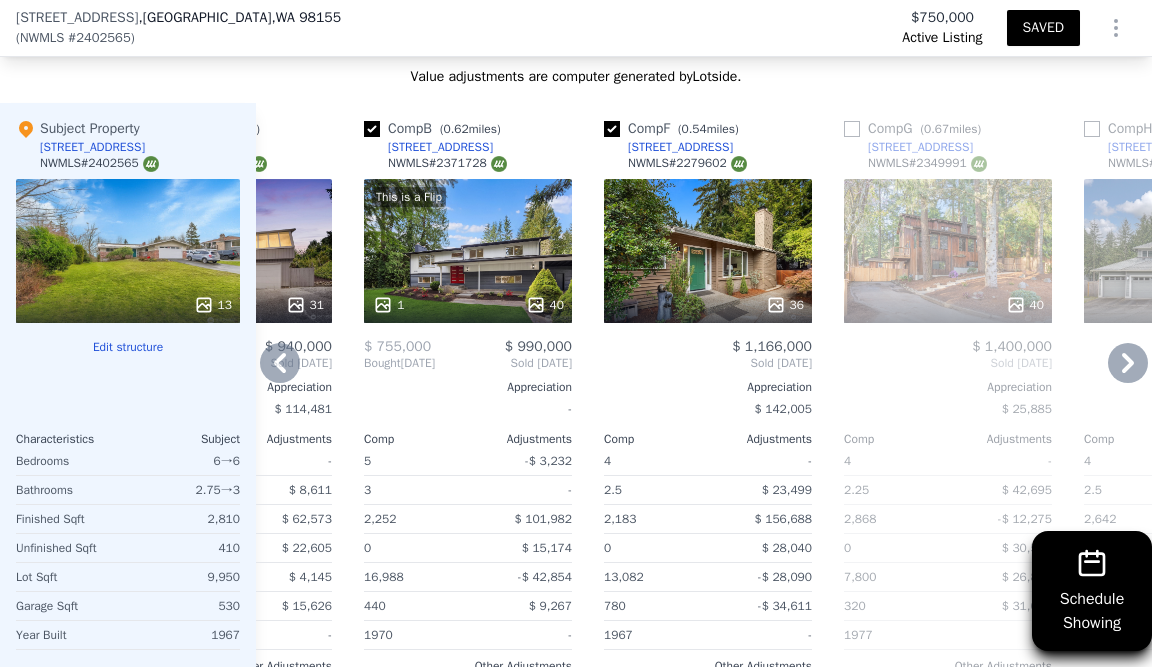 click on "36" at bounding box center [785, 305] 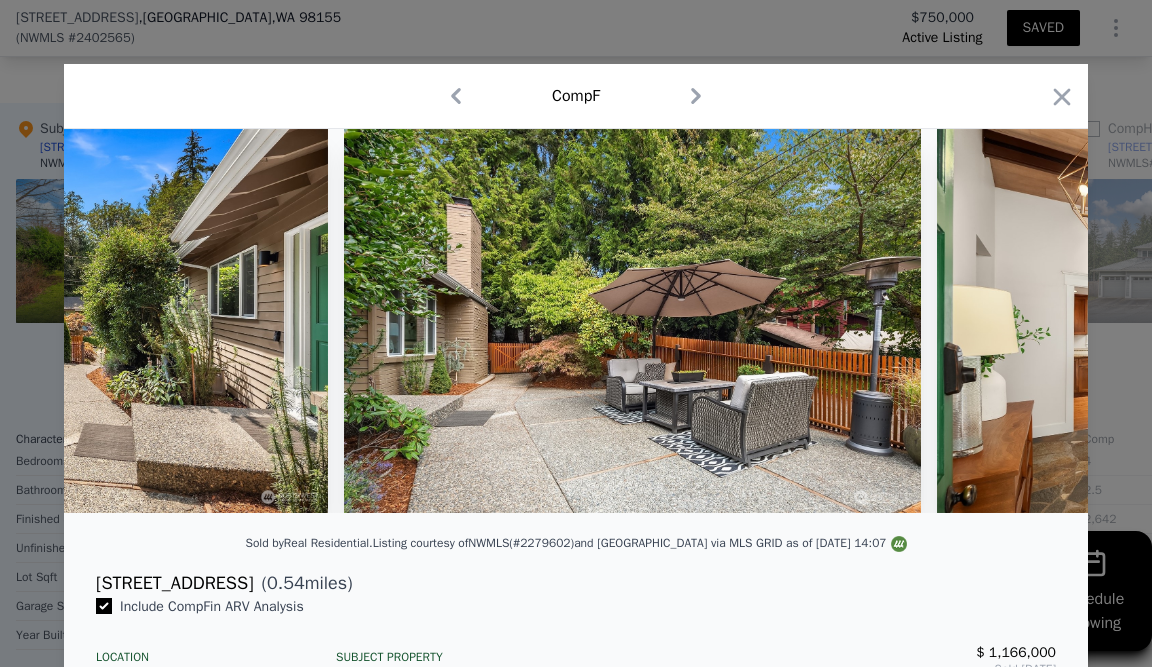 scroll, scrollTop: 0, scrollLeft: 1535, axis: horizontal 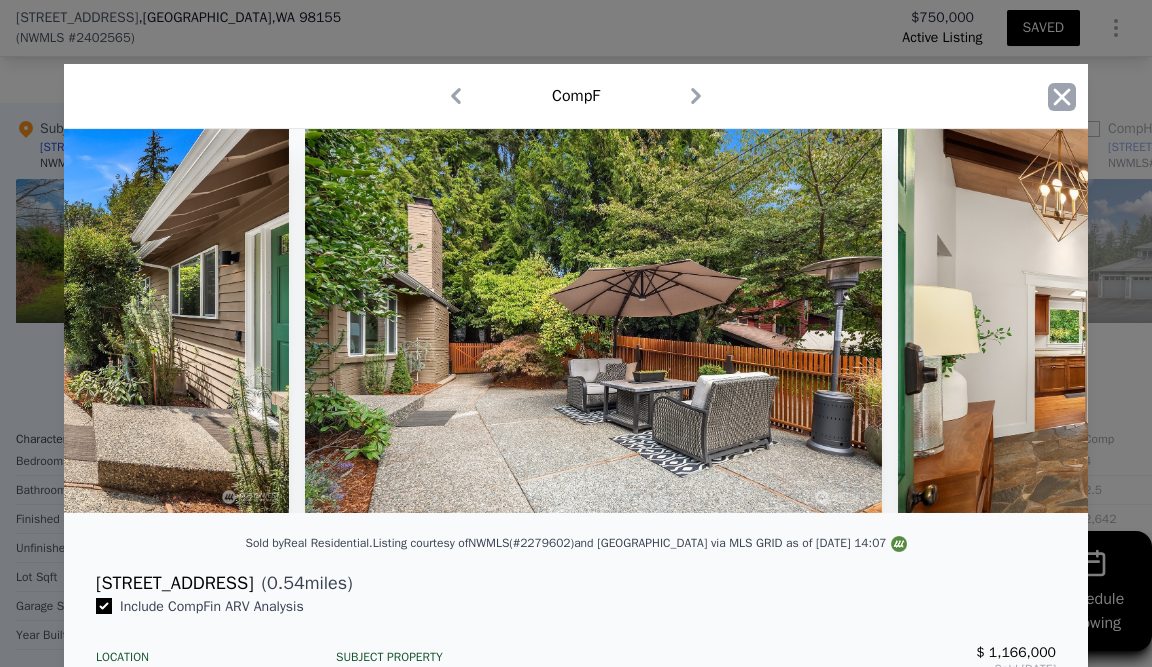 click 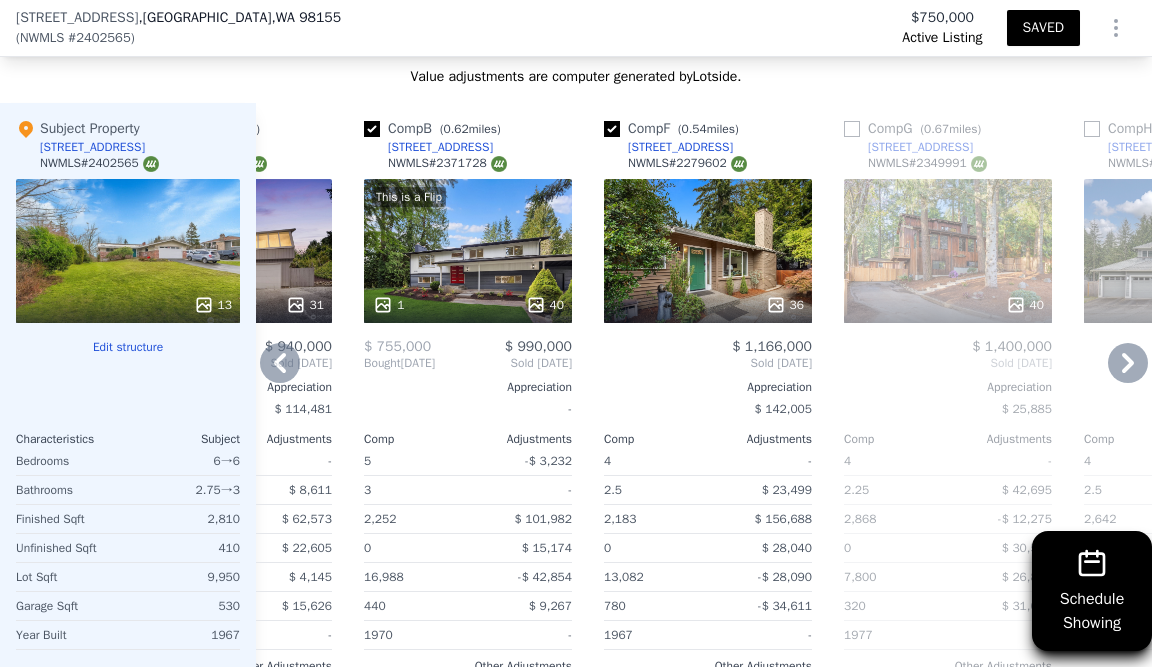 click at bounding box center [612, 129] 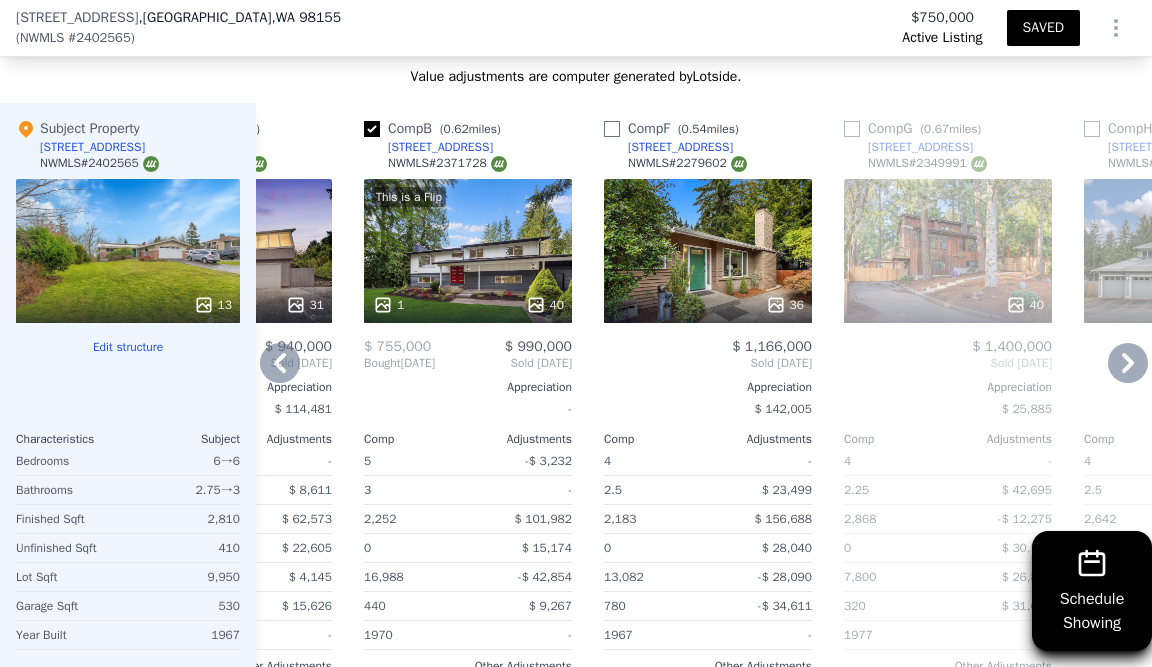 checkbox on "false" 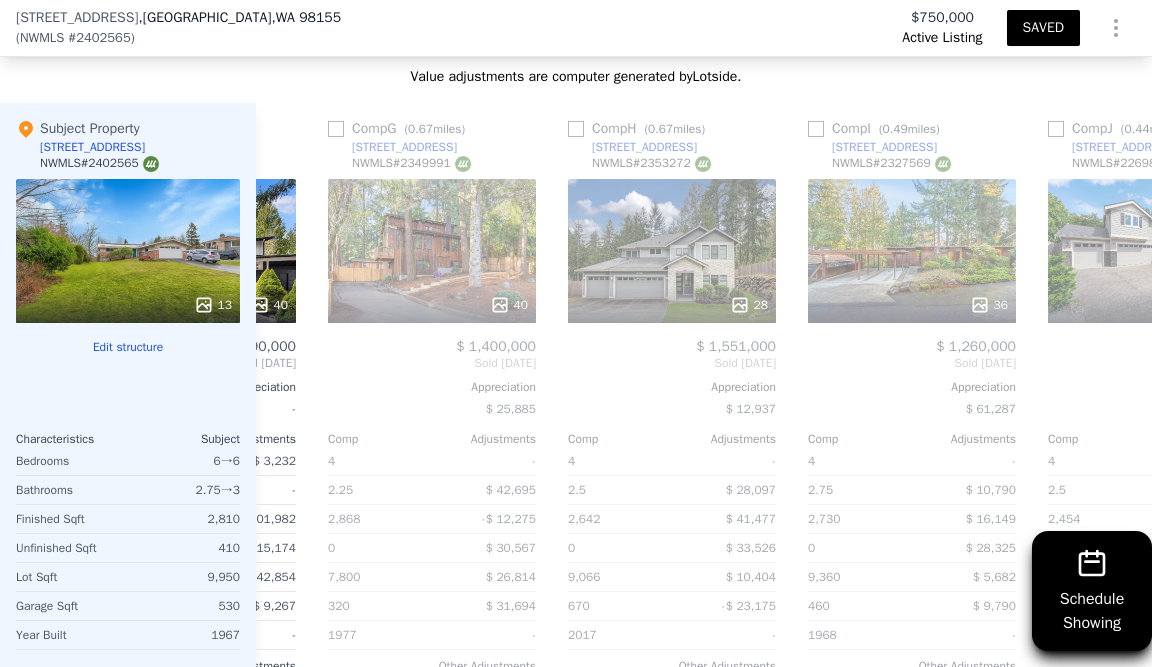 scroll, scrollTop: 0, scrollLeft: 428, axis: horizontal 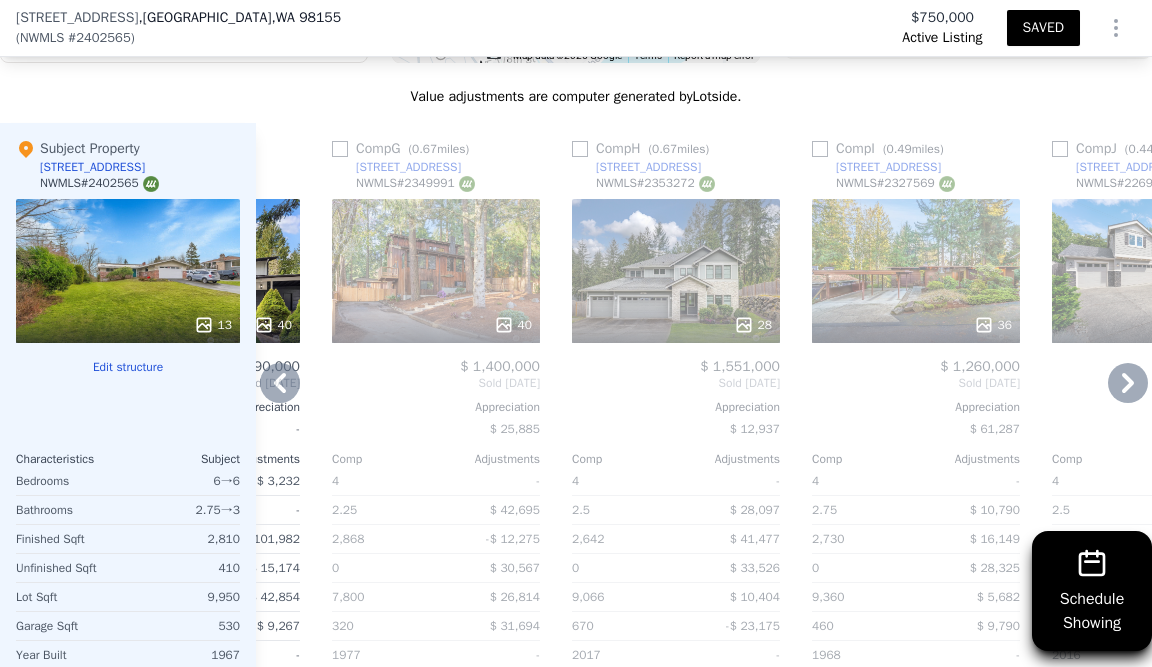 click on "40" at bounding box center [513, 325] 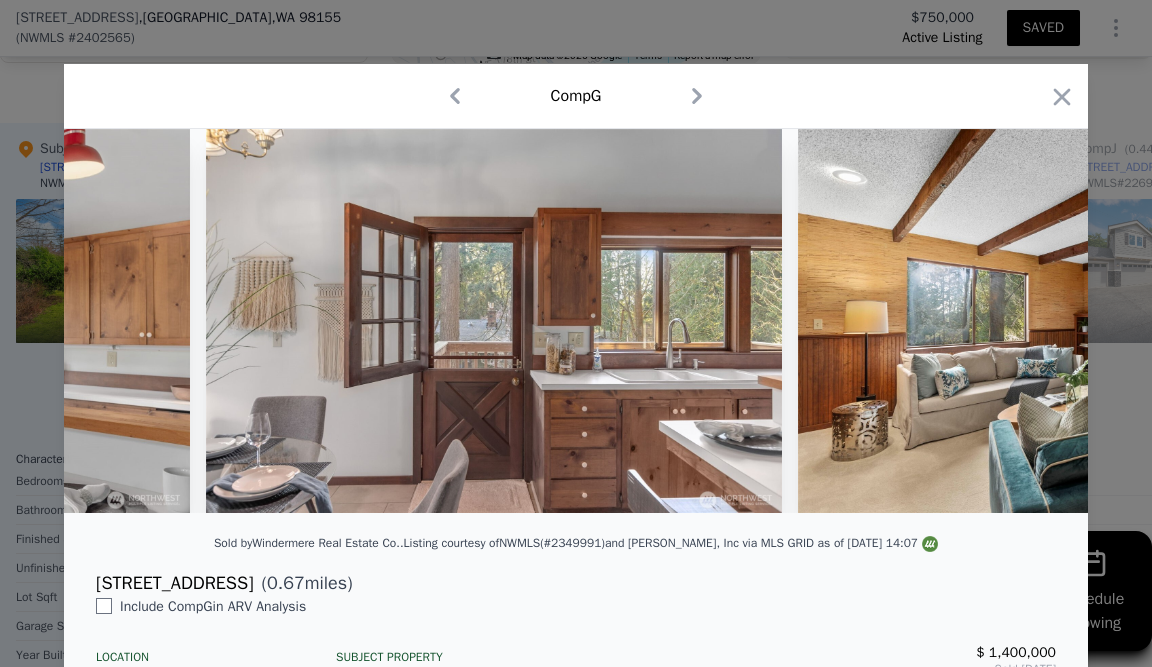 scroll, scrollTop: 0, scrollLeft: 9638, axis: horizontal 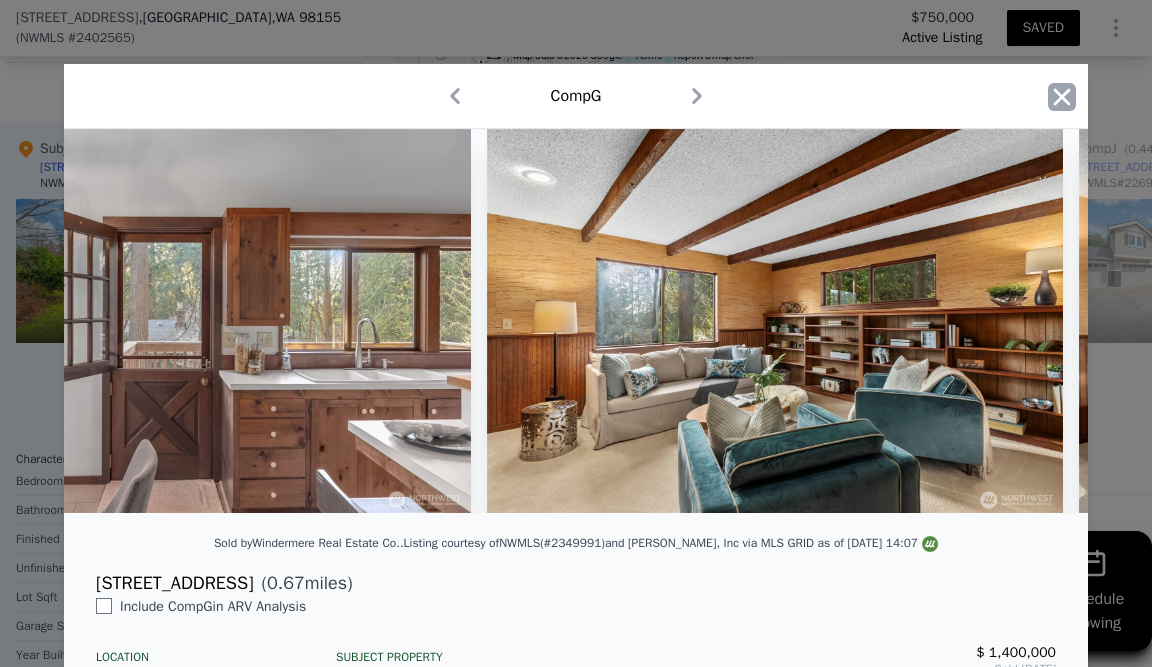 click 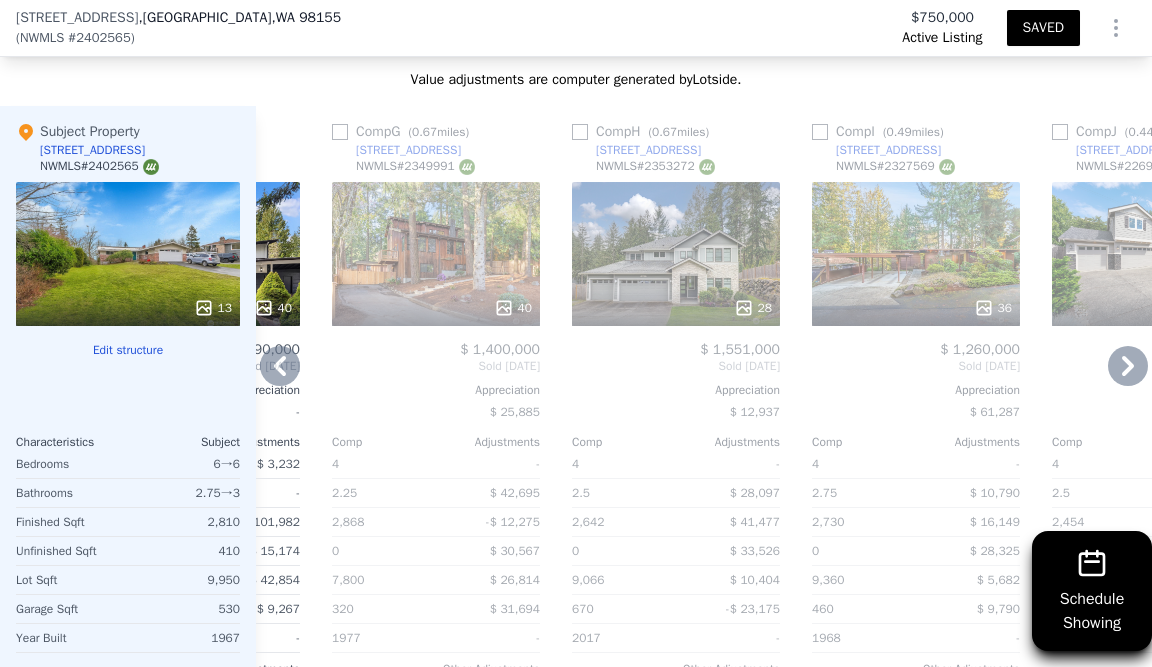 scroll, scrollTop: 2313, scrollLeft: 0, axis: vertical 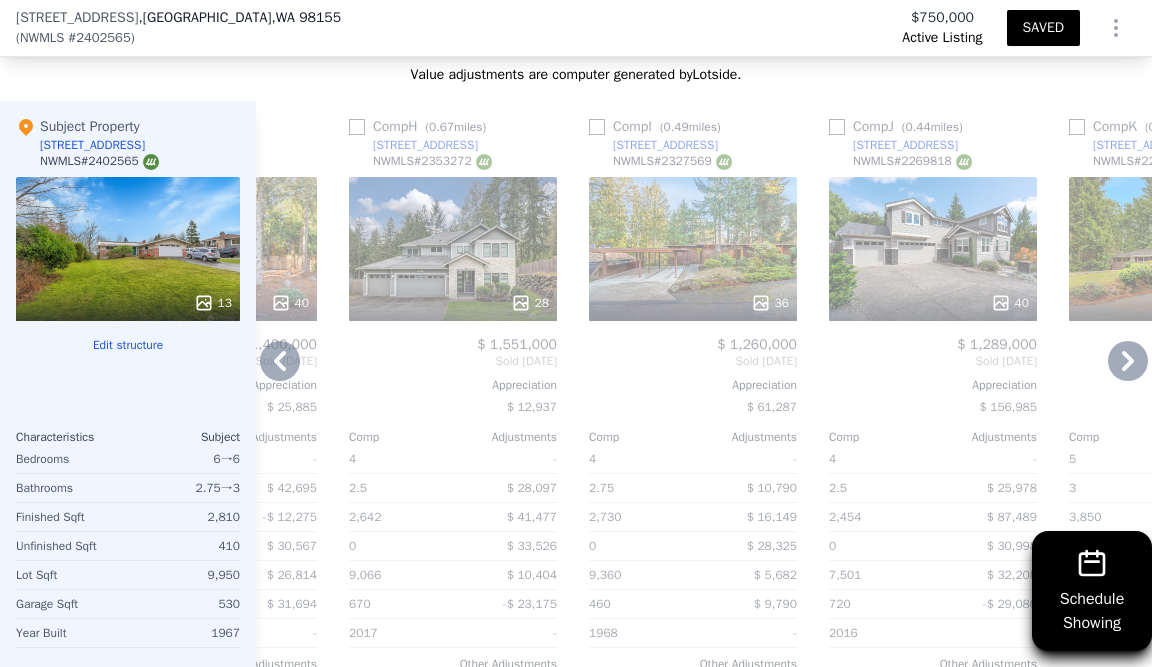 click 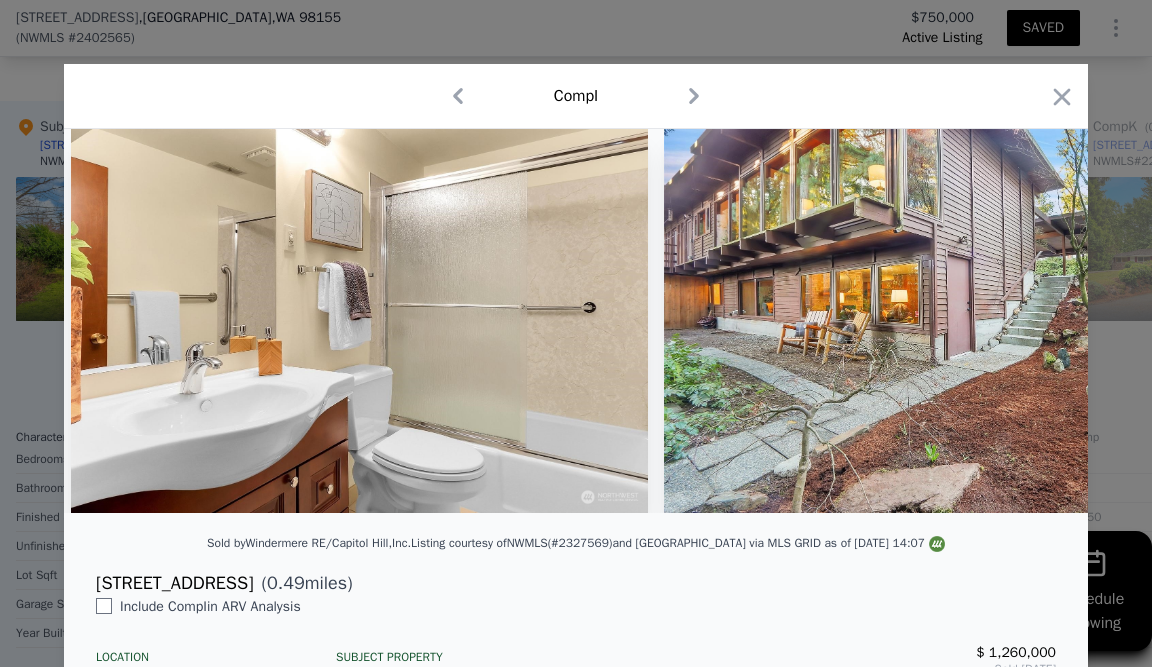 scroll, scrollTop: 0, scrollLeft: 16590, axis: horizontal 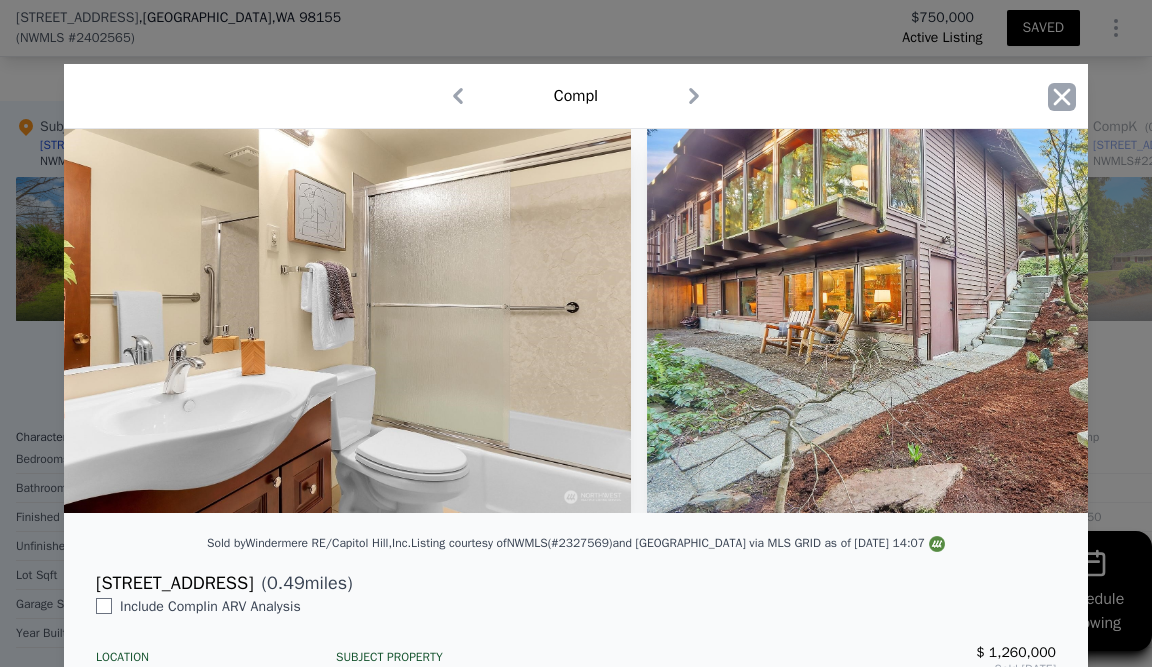 click 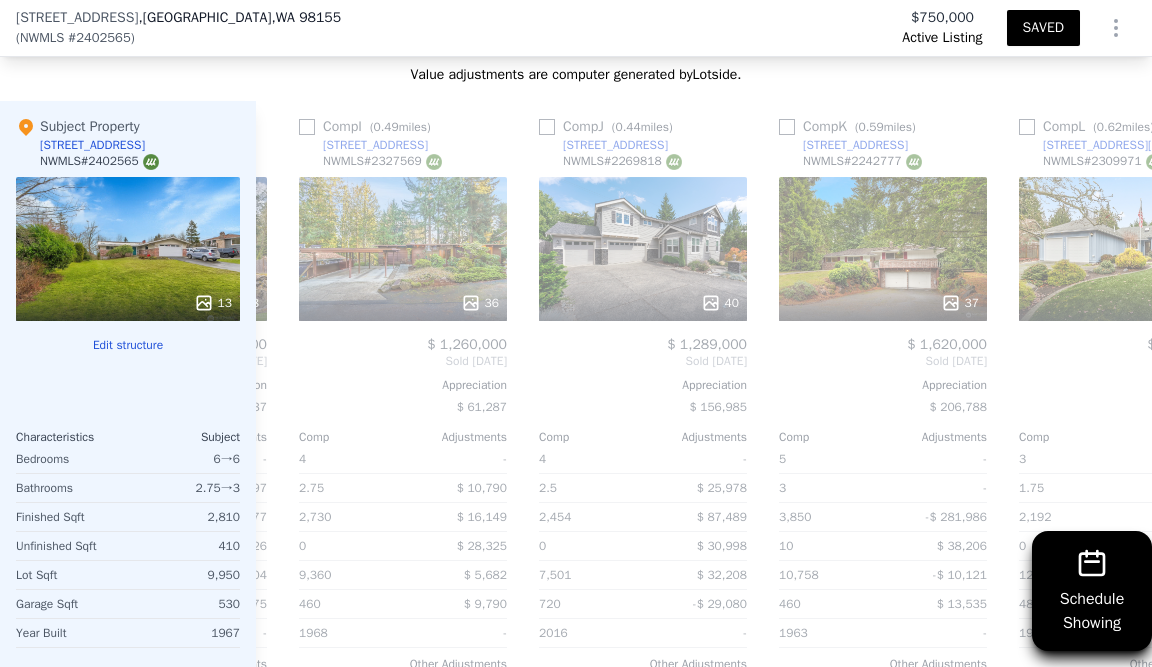 scroll, scrollTop: 0, scrollLeft: 943, axis: horizontal 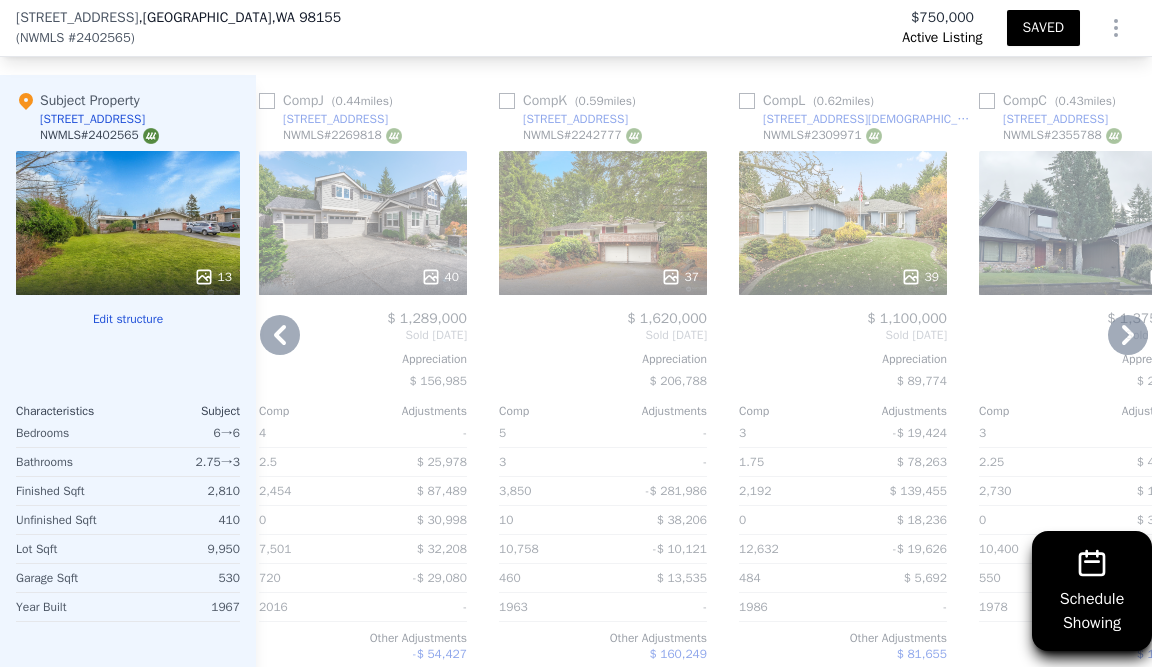 click on "37" at bounding box center [680, 277] 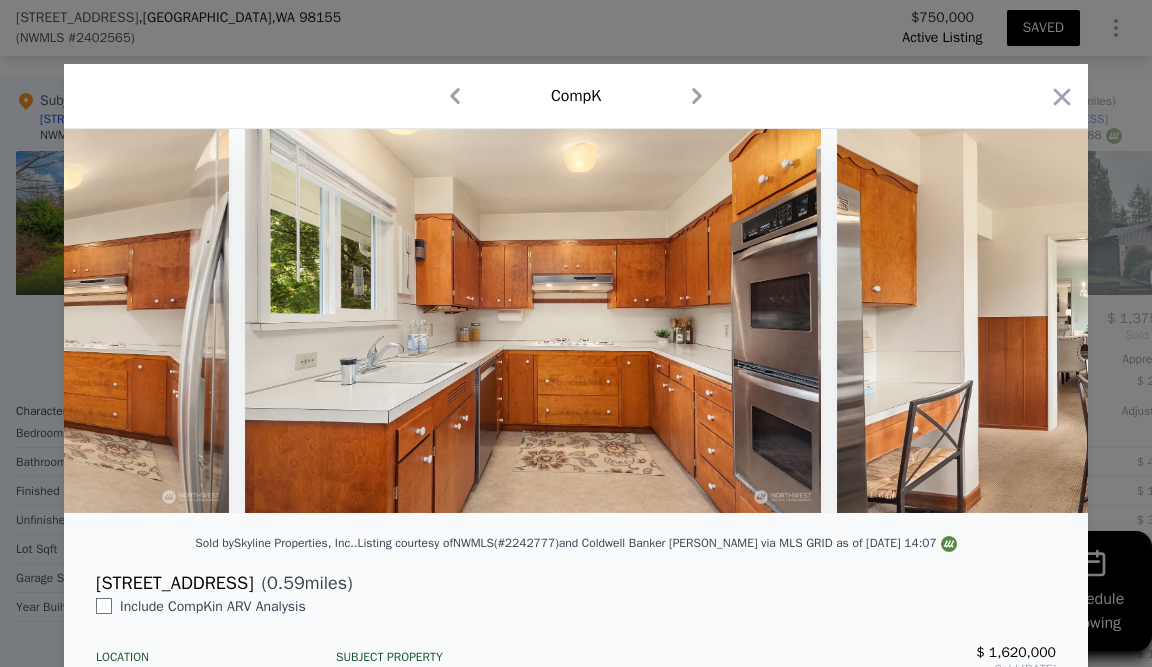 scroll, scrollTop: 0, scrollLeft: 7344, axis: horizontal 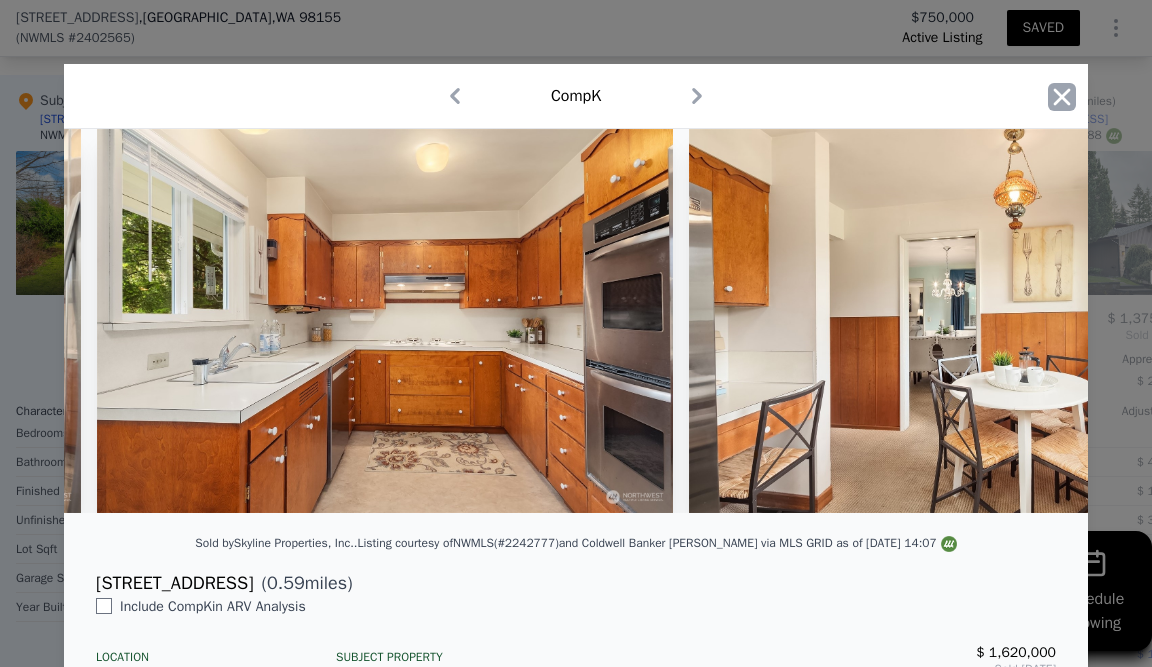 click 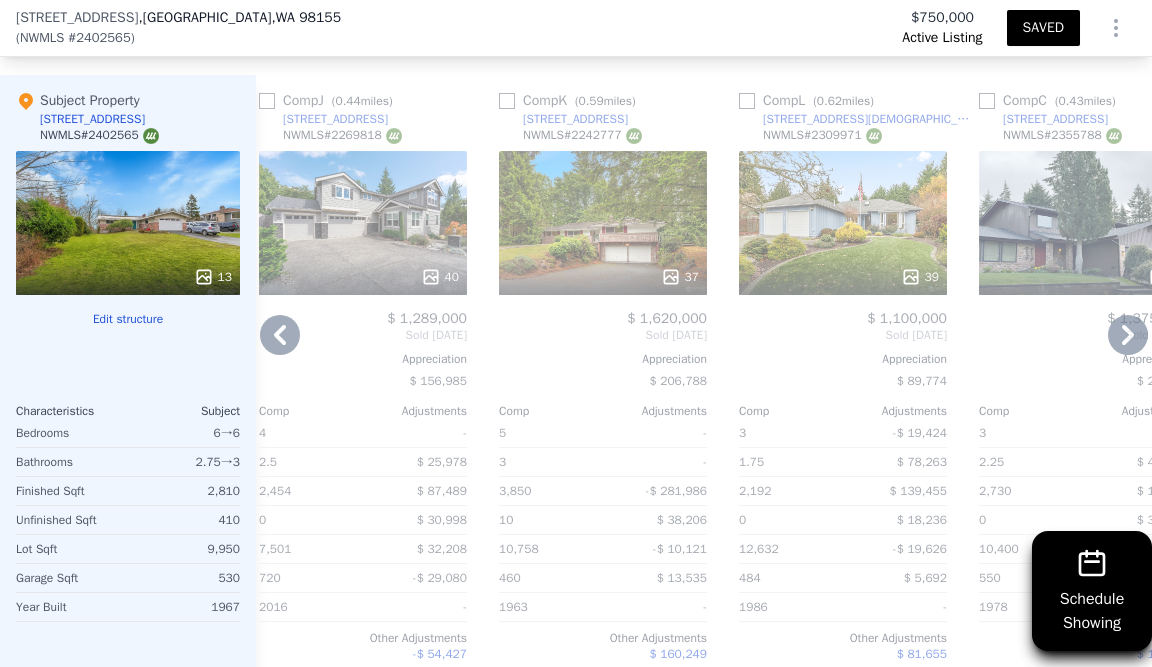 click on "39" at bounding box center [920, 277] 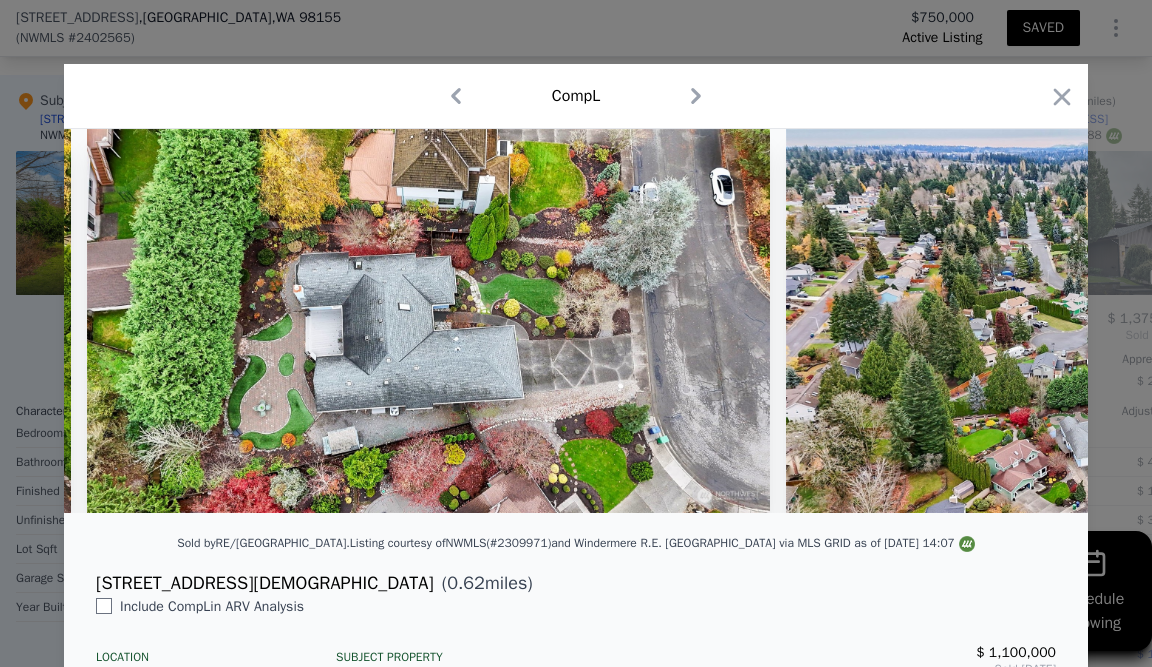 scroll, scrollTop: 0, scrollLeft: 22392, axis: horizontal 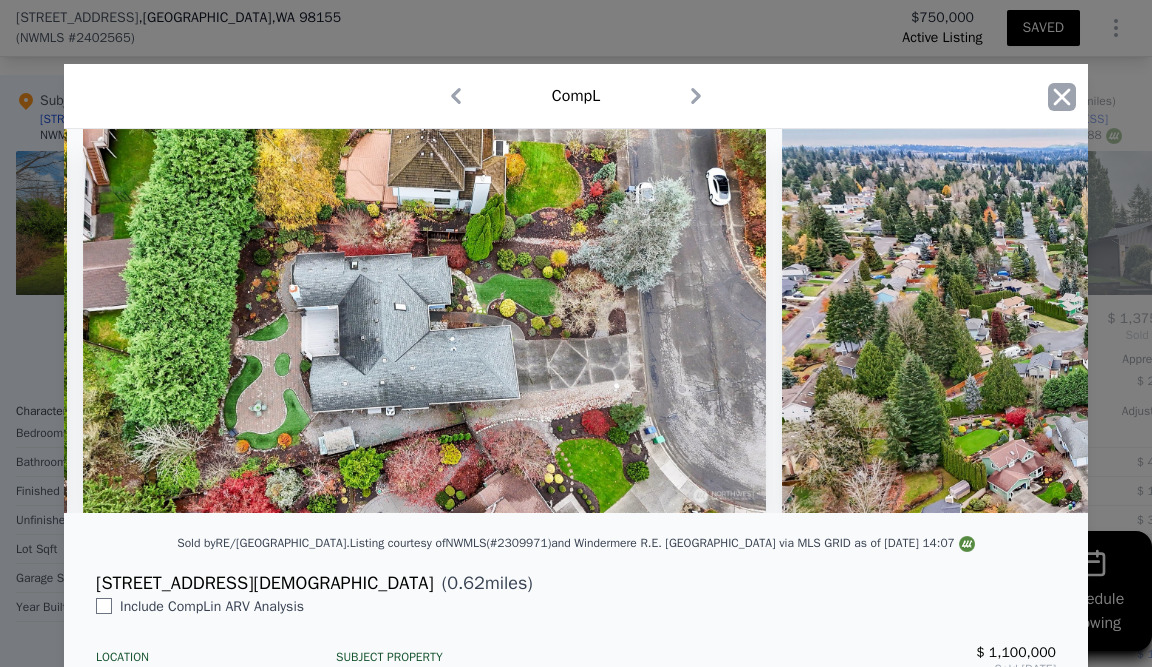 click 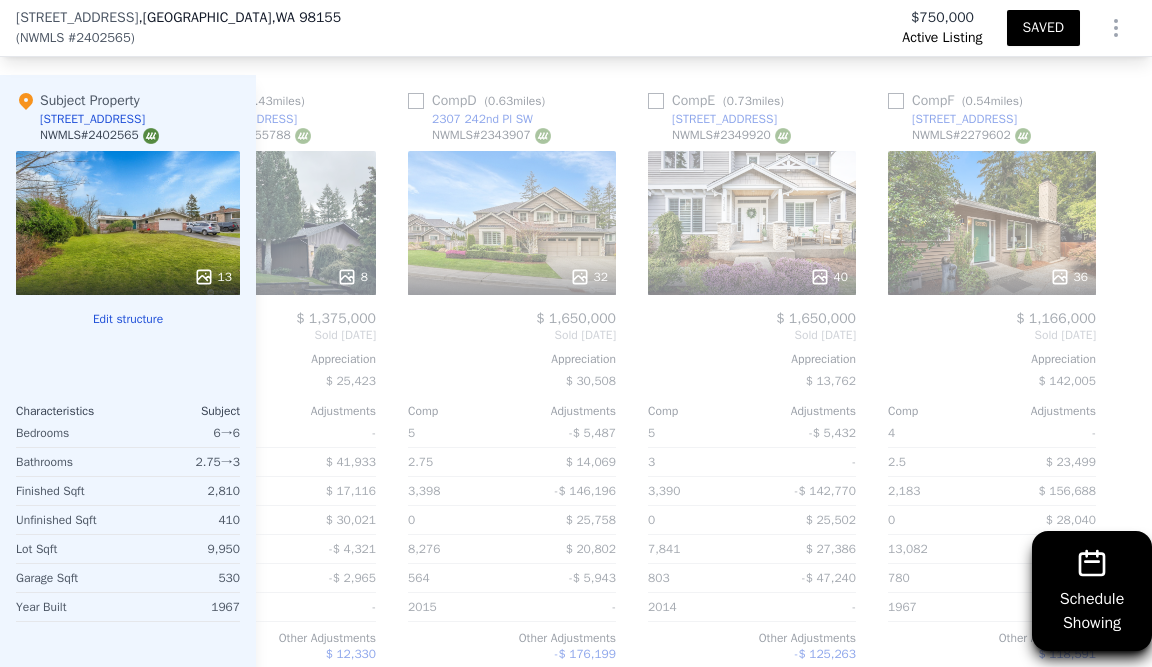 scroll, scrollTop: 0, scrollLeft: 2032, axis: horizontal 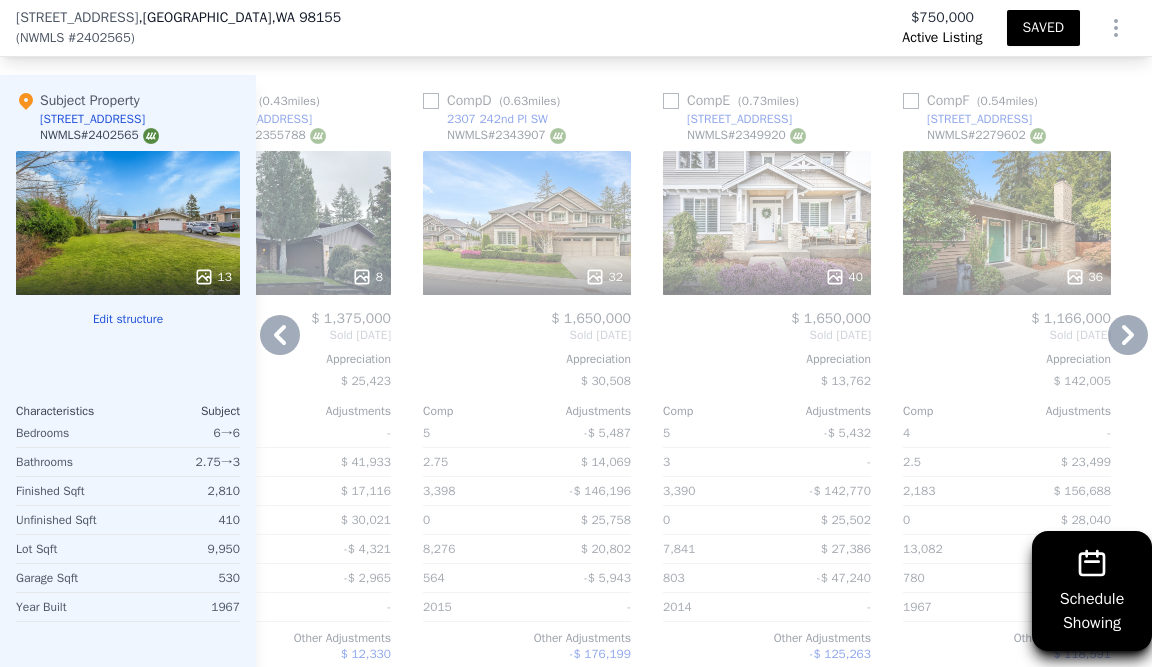 click on "36" at bounding box center (1084, 277) 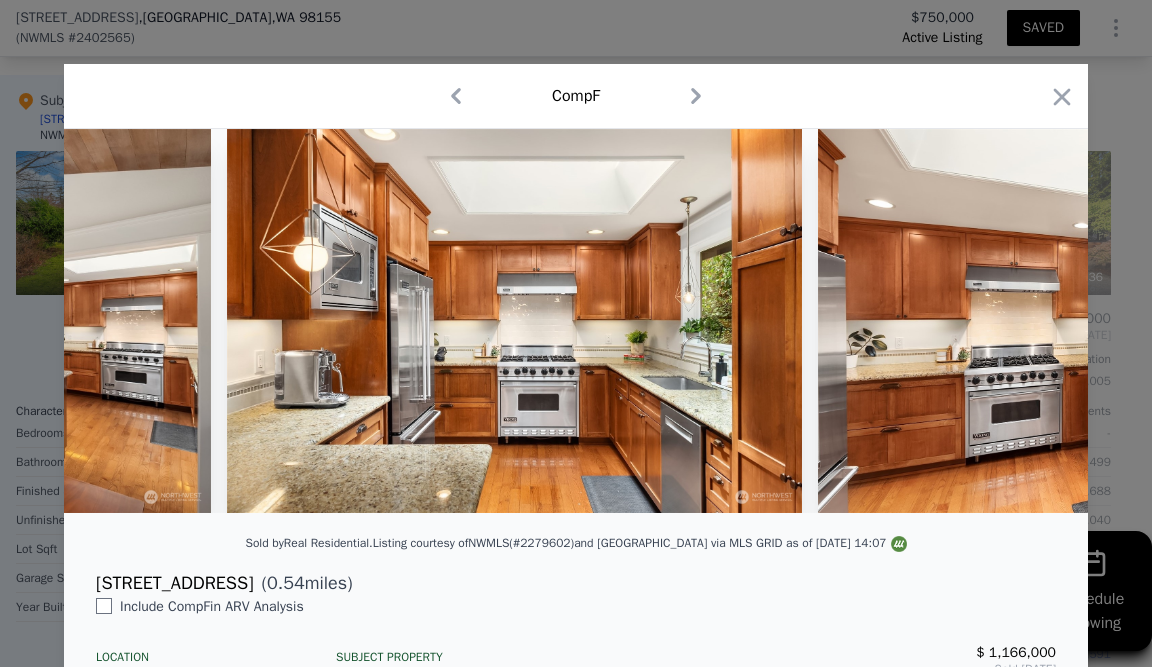 scroll, scrollTop: 0, scrollLeft: 6393, axis: horizontal 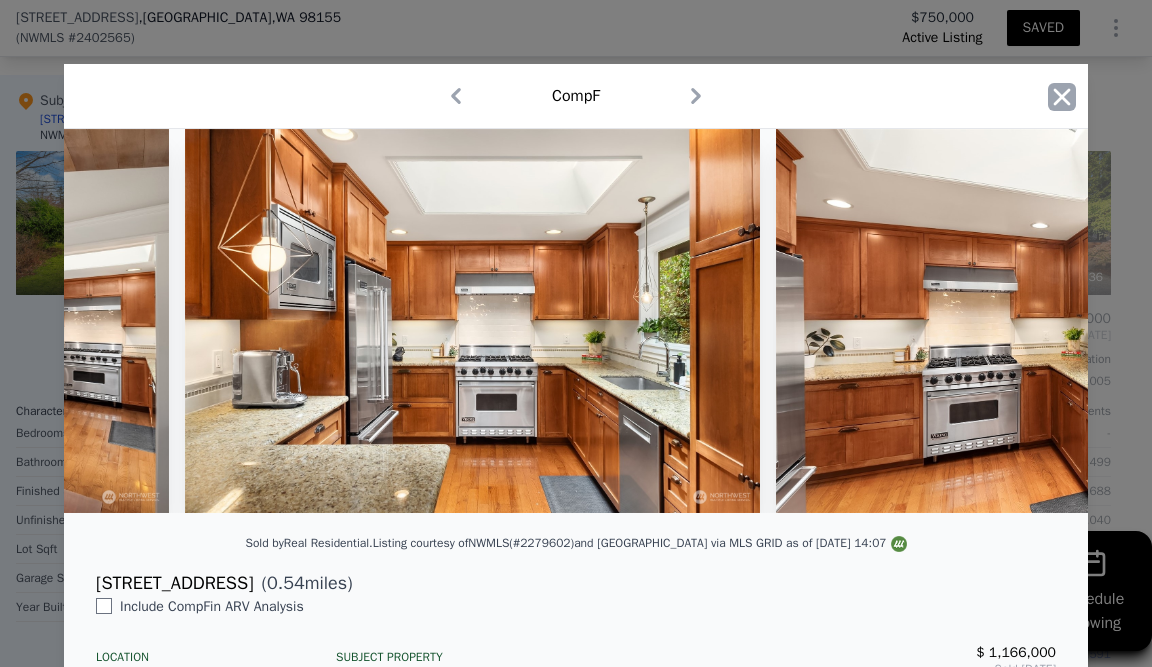 click 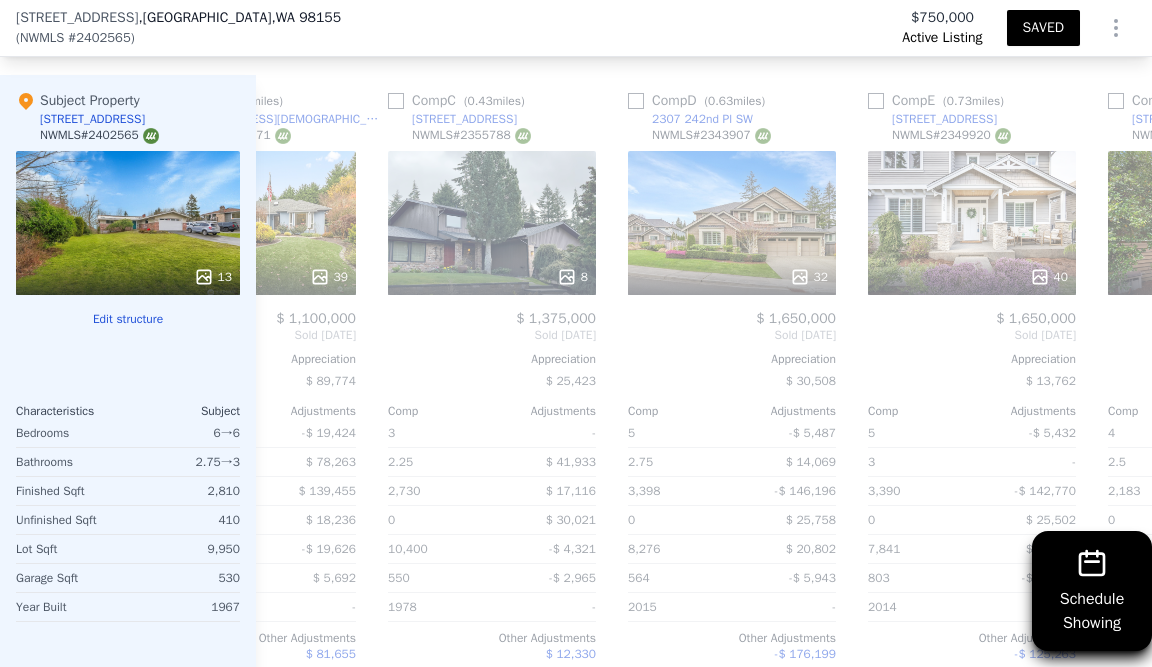 scroll, scrollTop: 0, scrollLeft: 1731, axis: horizontal 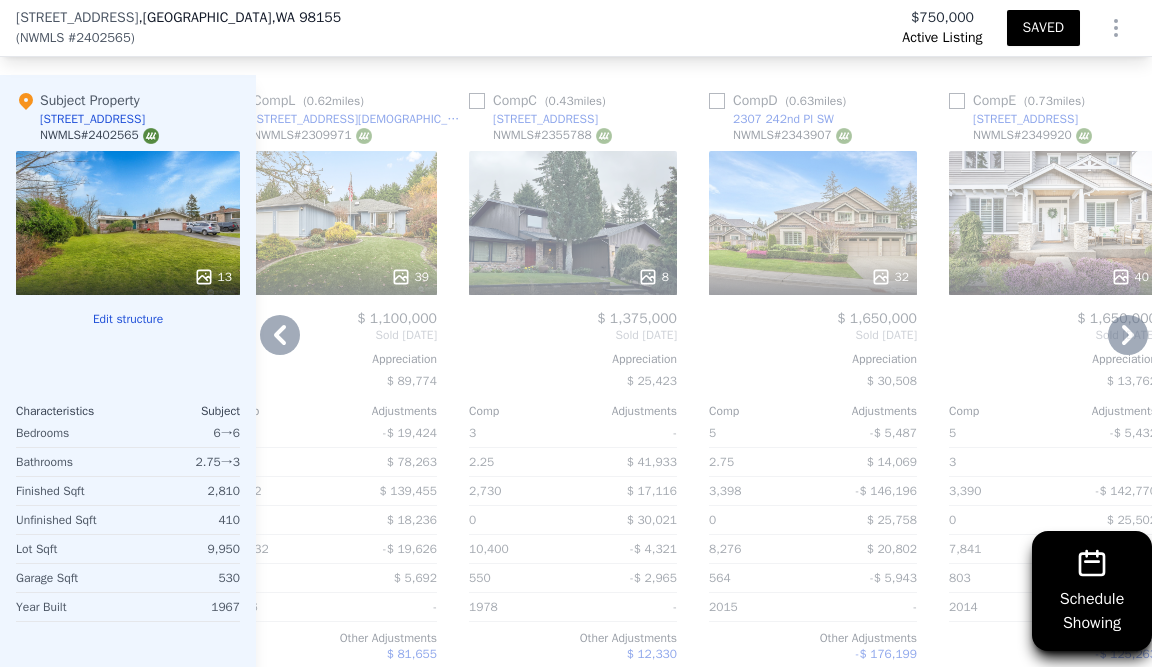 click 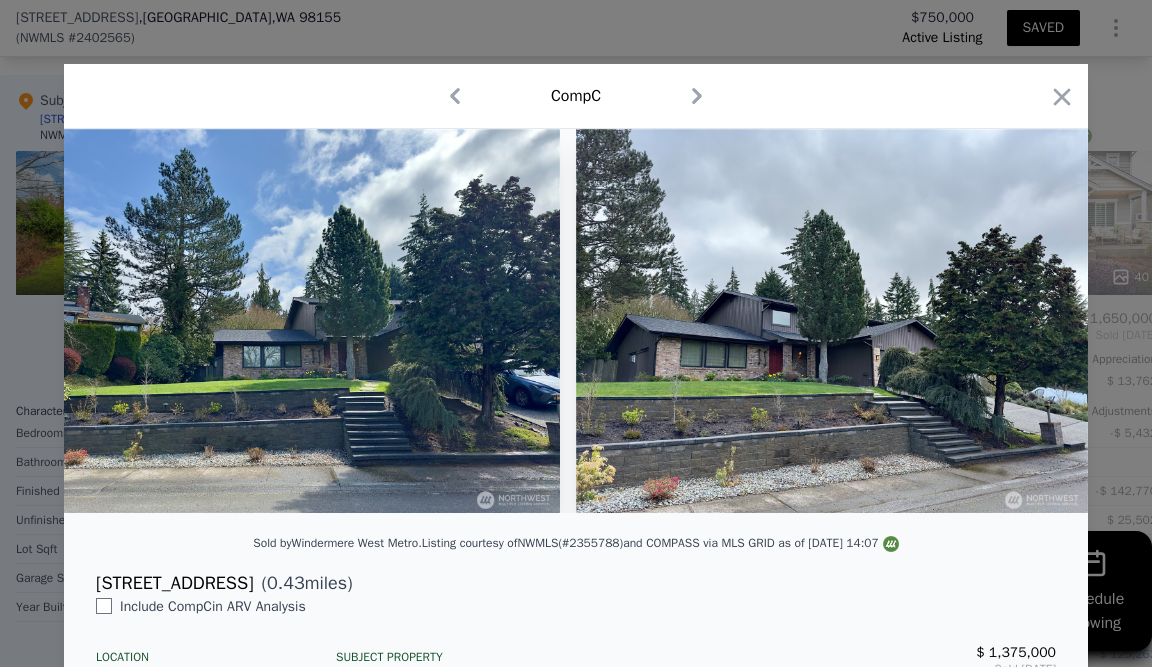 scroll, scrollTop: 0, scrollLeft: 3184, axis: horizontal 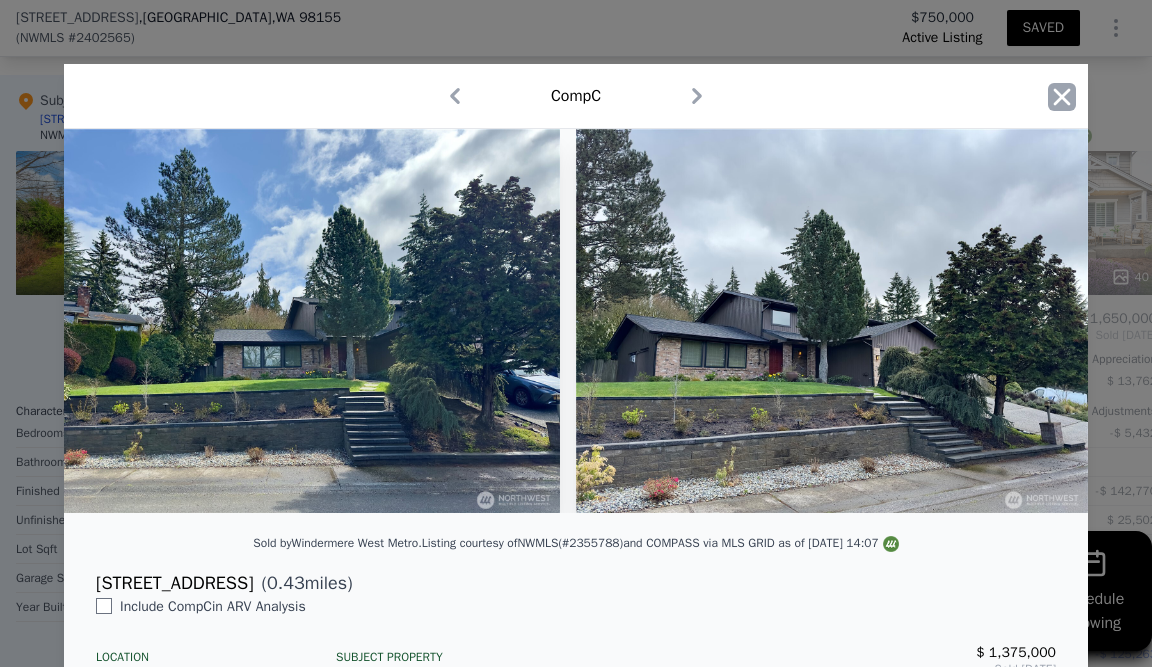 click 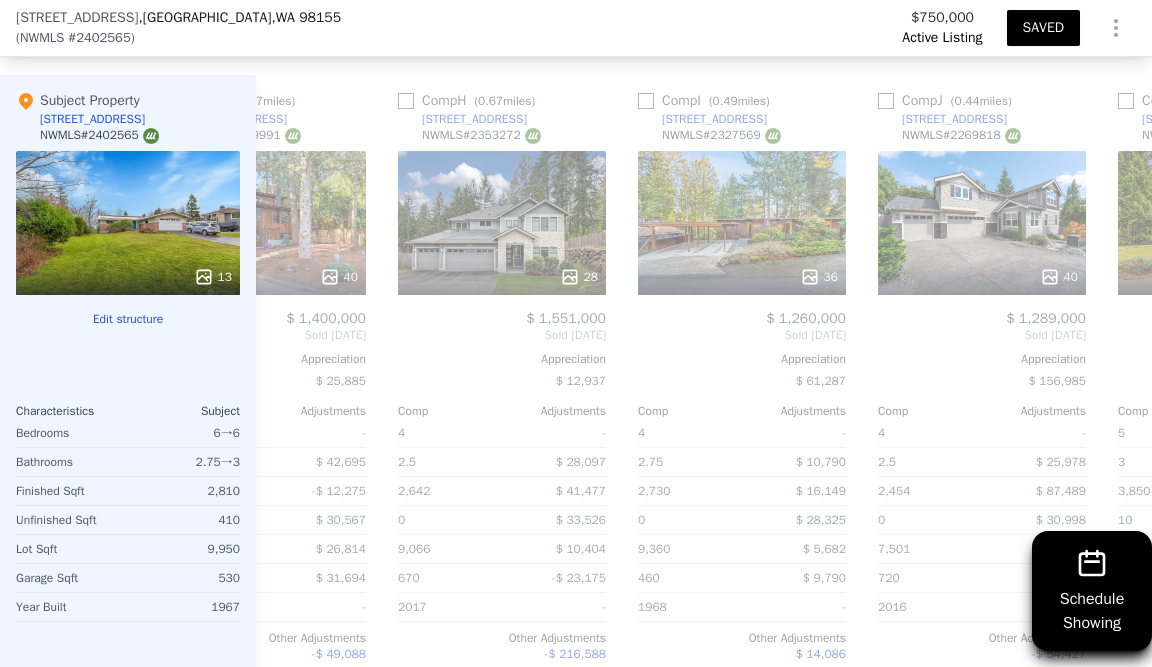 scroll, scrollTop: 0, scrollLeft: 609, axis: horizontal 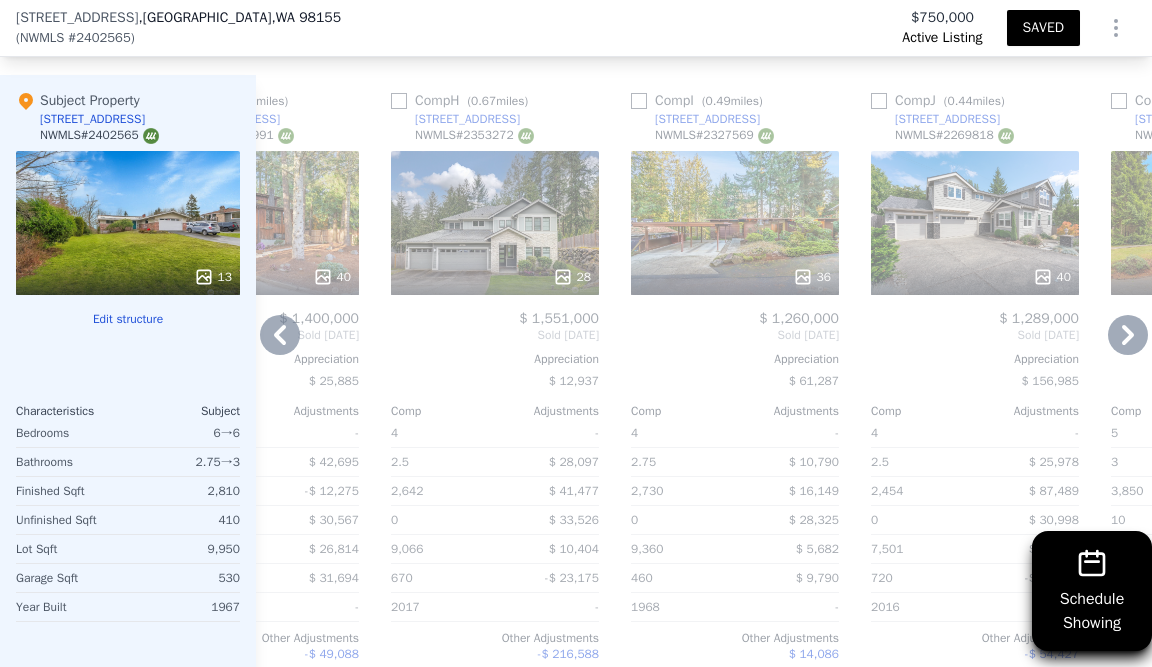 click 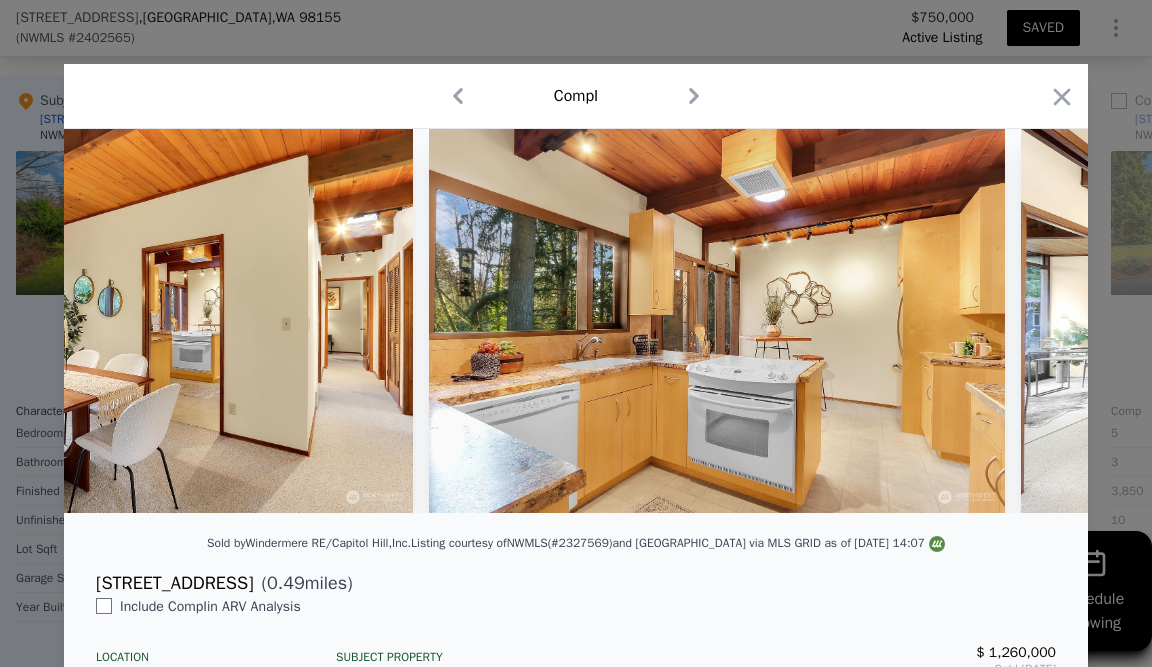 scroll, scrollTop: 0, scrollLeft: 4374, axis: horizontal 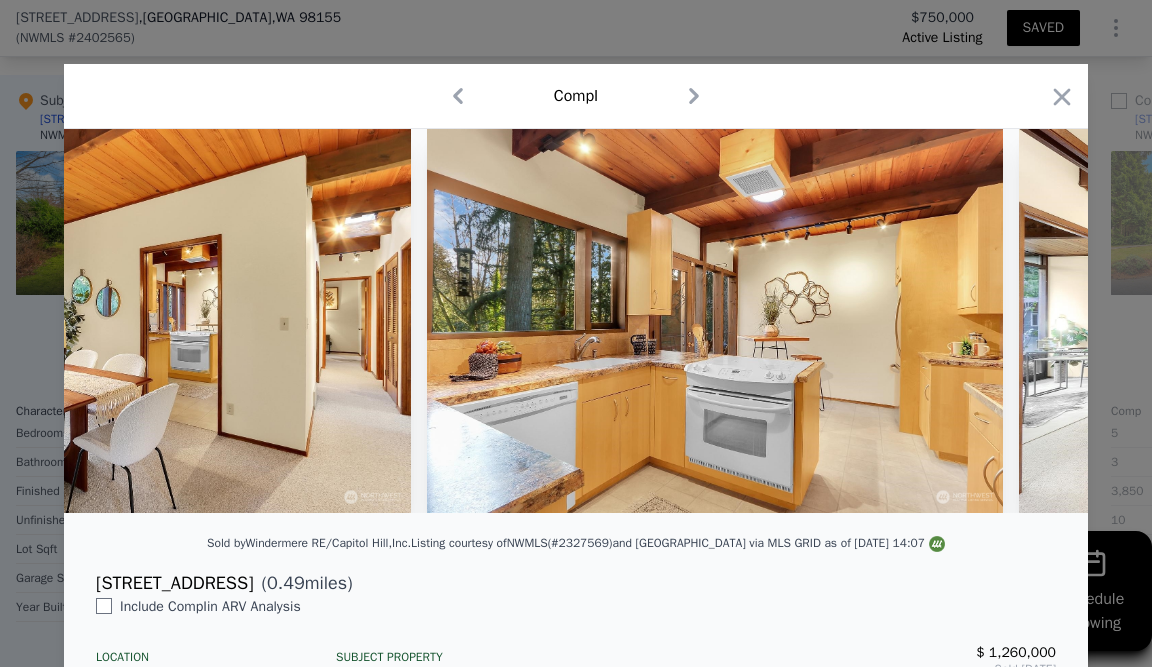 click on "Comp  I" at bounding box center [576, 96] 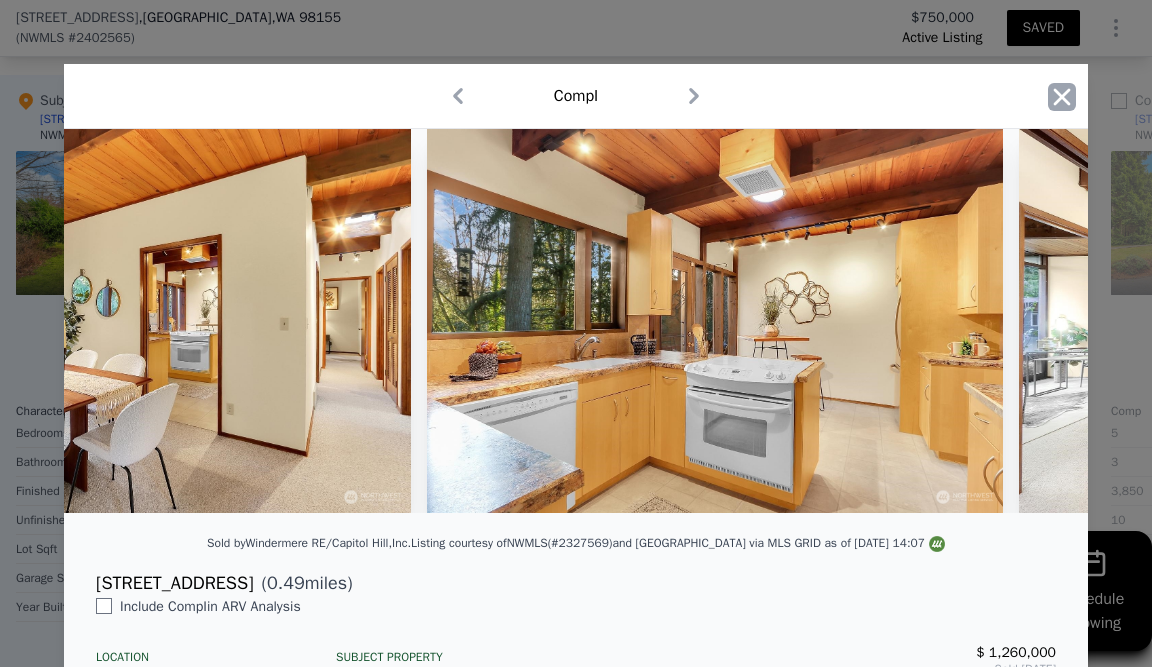 click 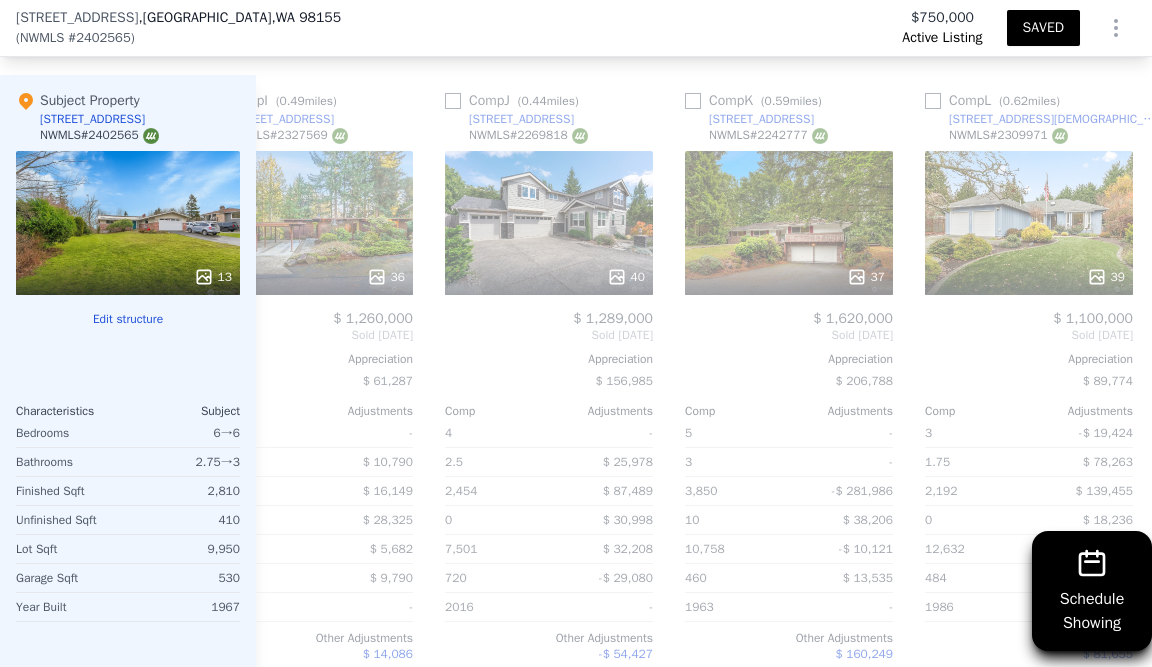 scroll, scrollTop: 0, scrollLeft: 1072, axis: horizontal 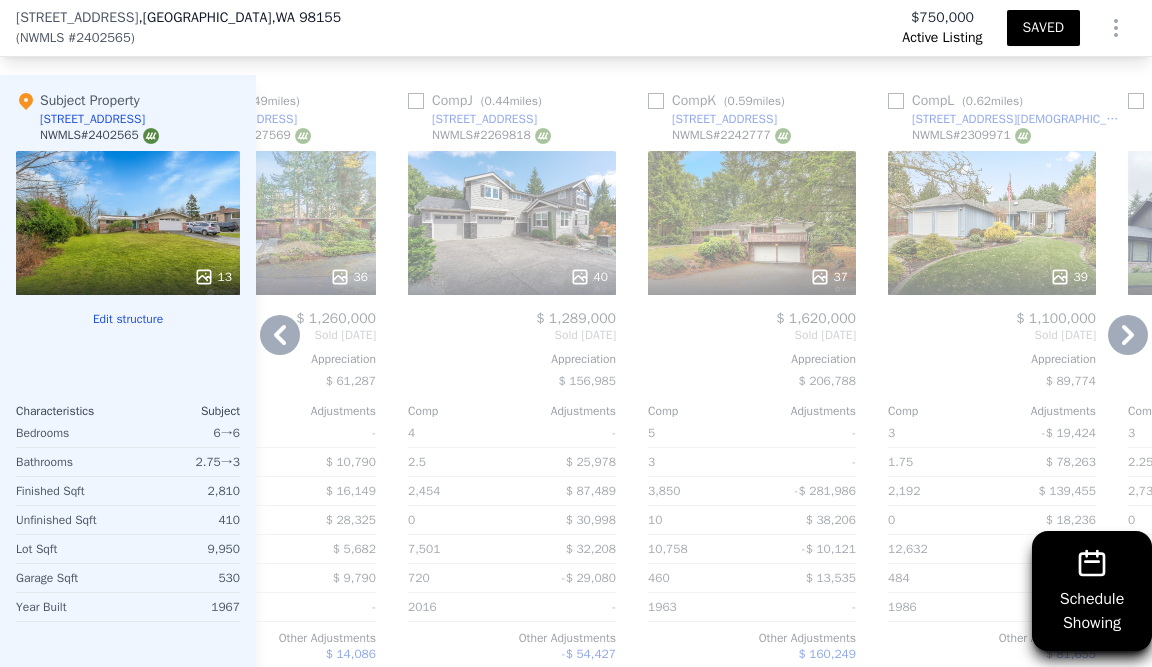 click on "37" at bounding box center (829, 277) 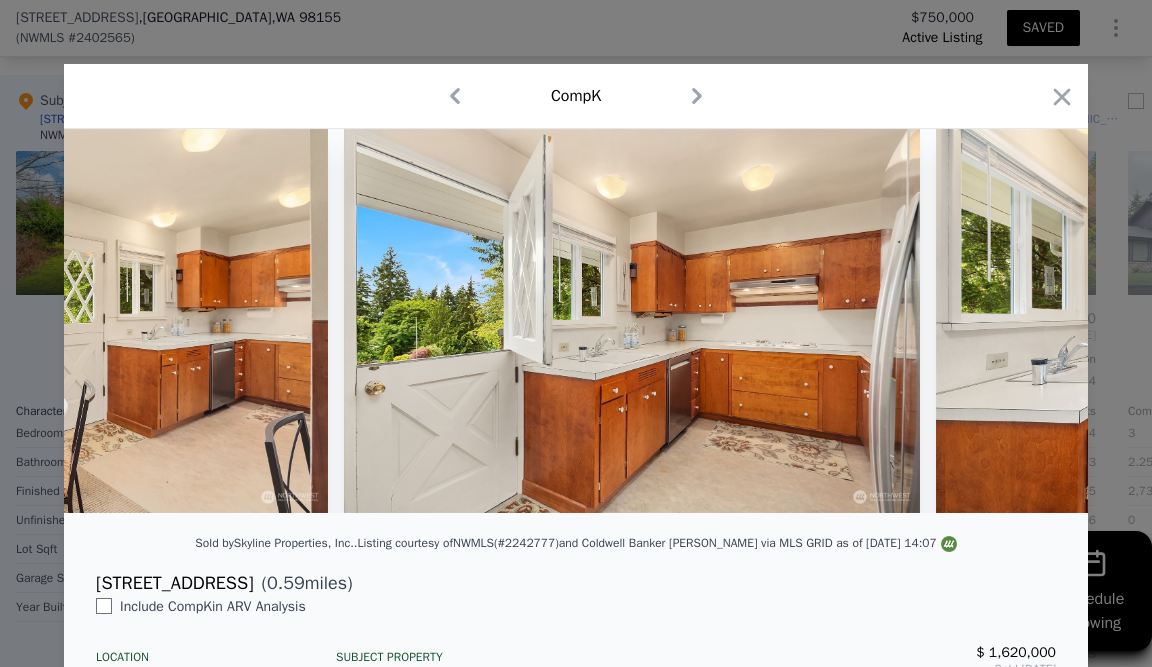 scroll, scrollTop: 0, scrollLeft: 6526, axis: horizontal 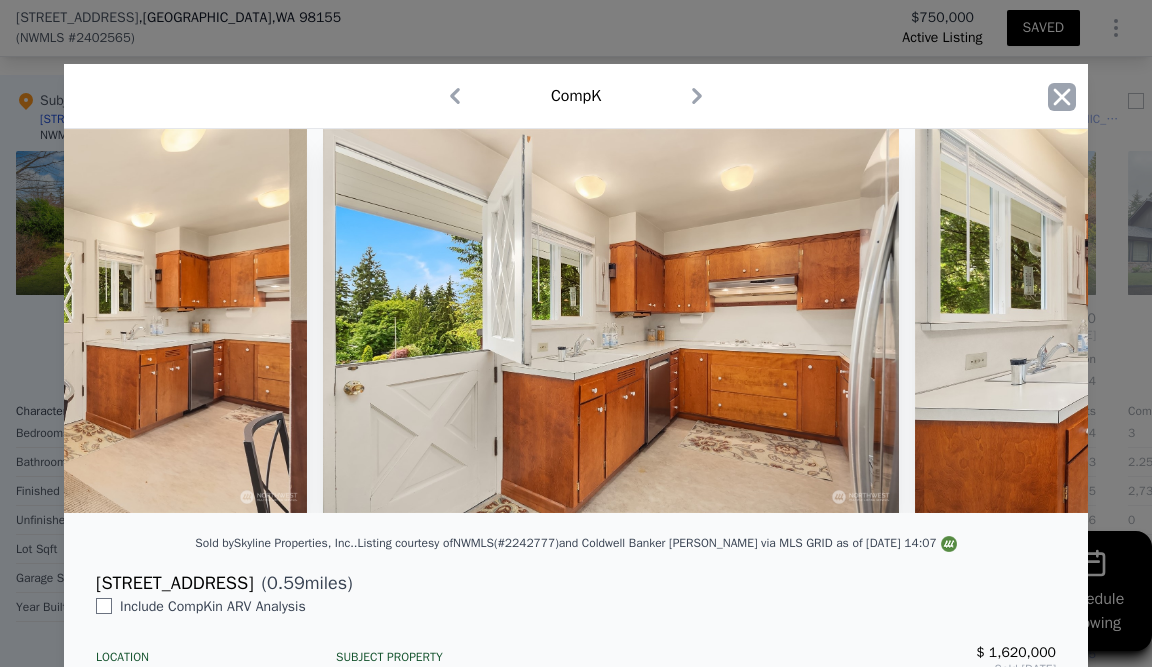 click 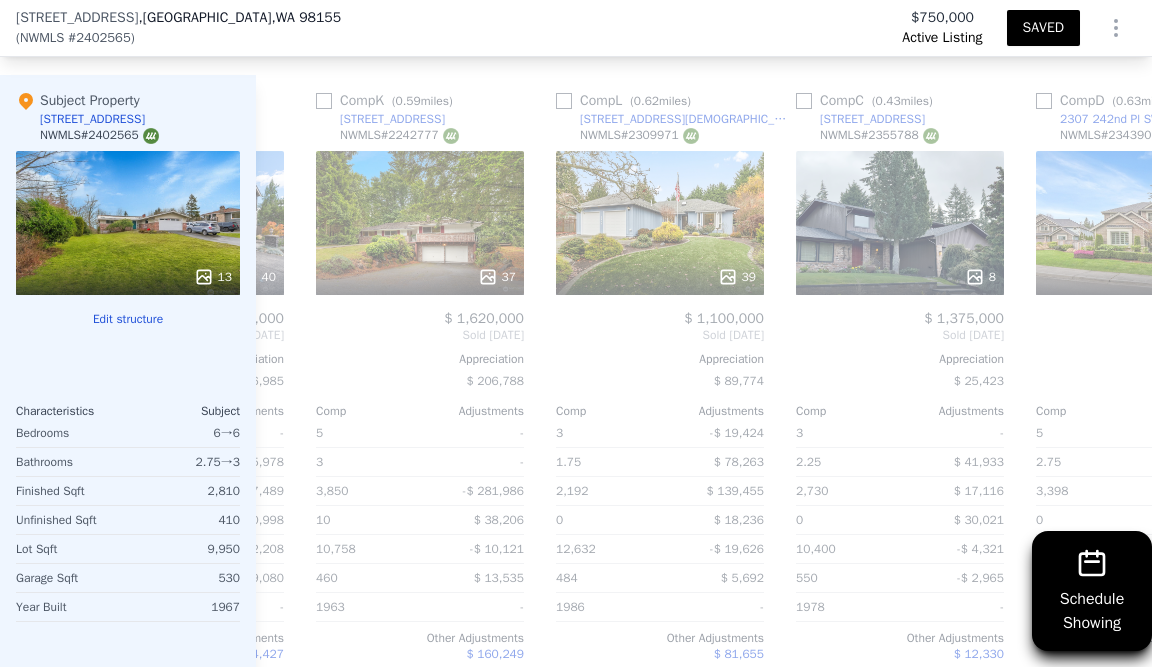 scroll, scrollTop: 0, scrollLeft: 1466, axis: horizontal 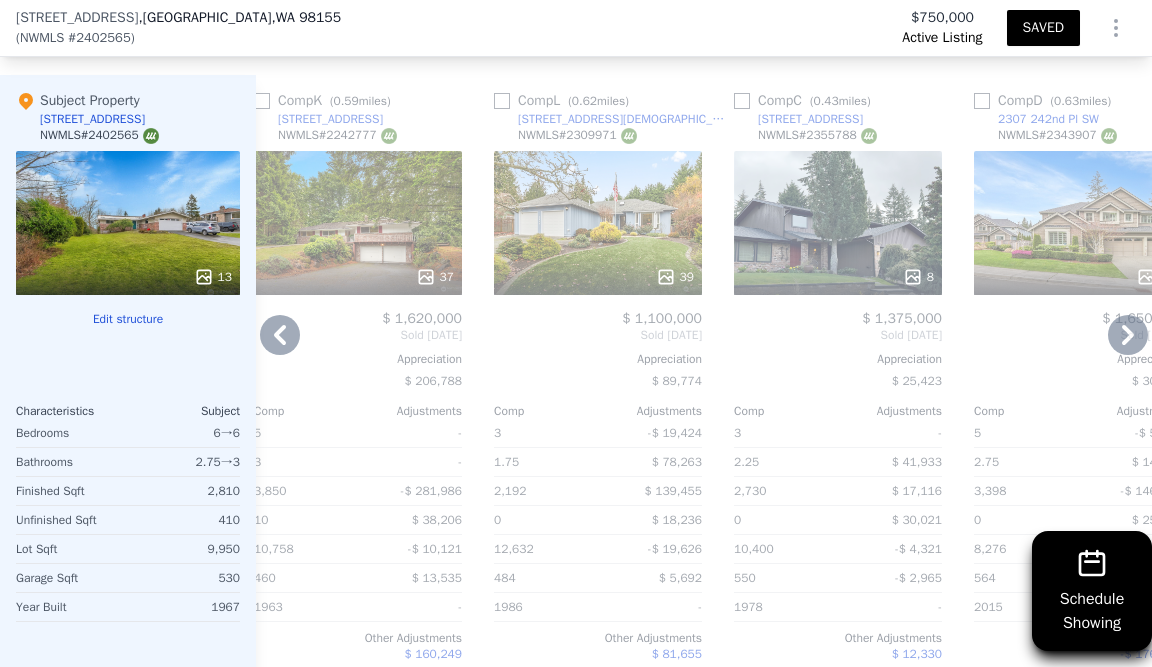 click 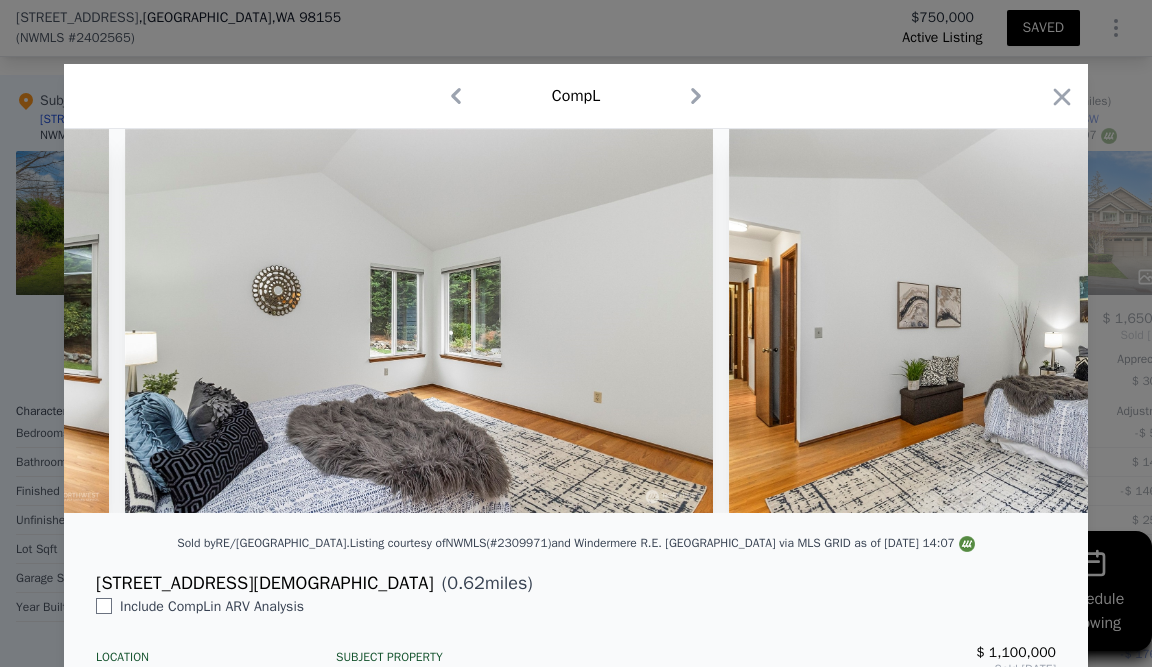 scroll, scrollTop: 0, scrollLeft: 12671, axis: horizontal 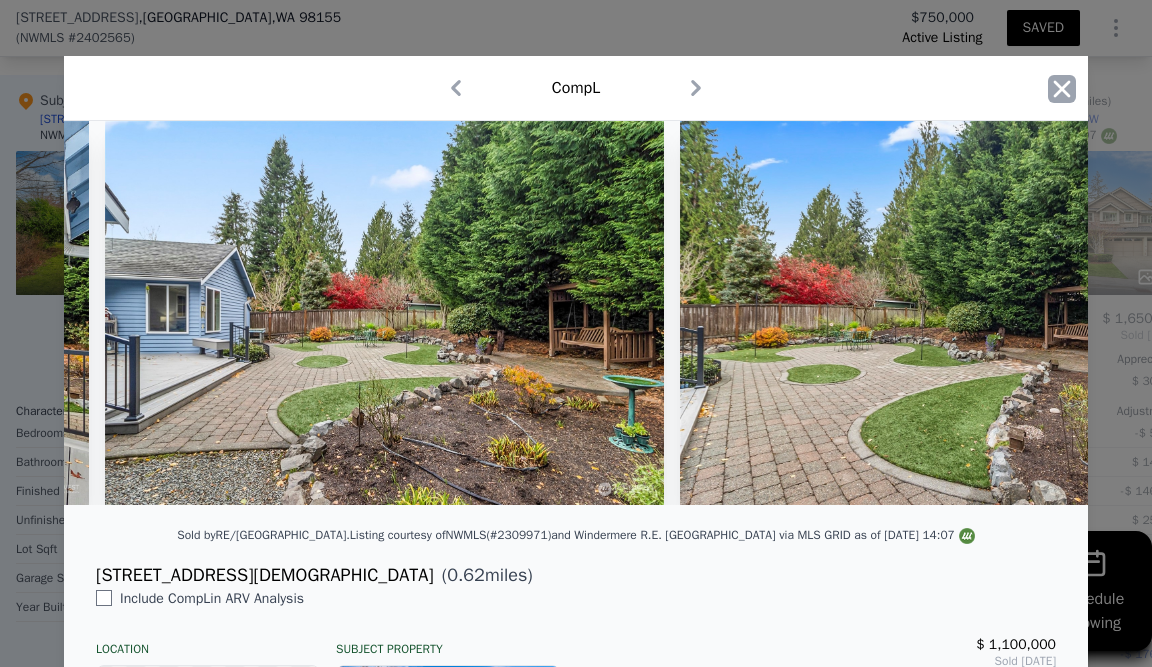 click 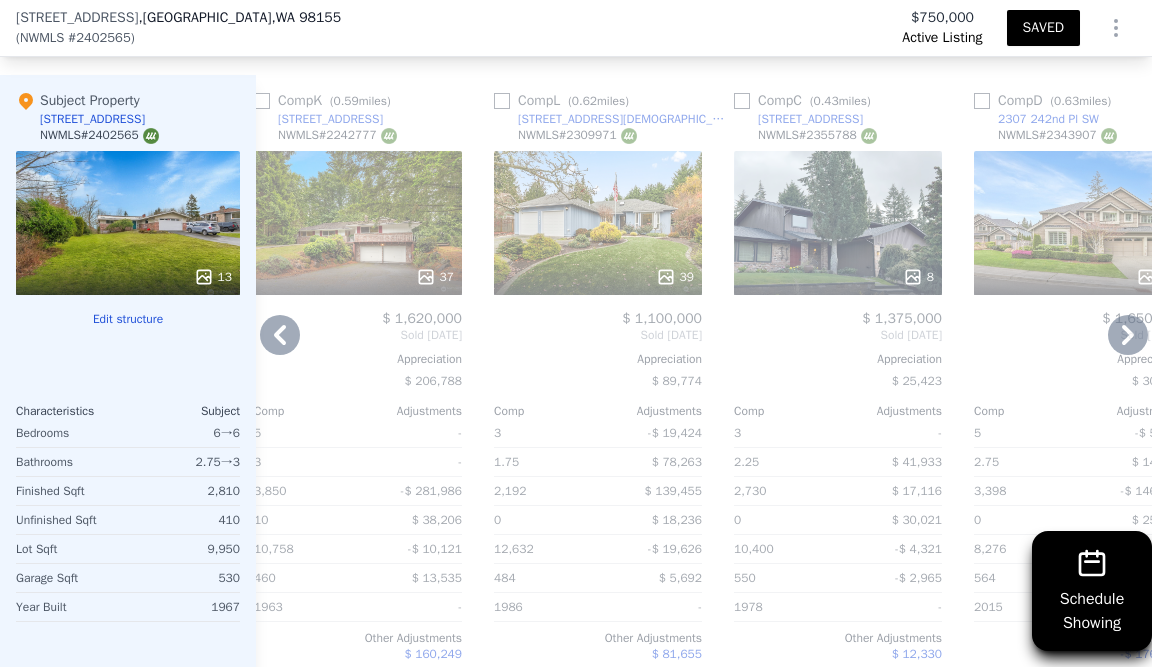 click 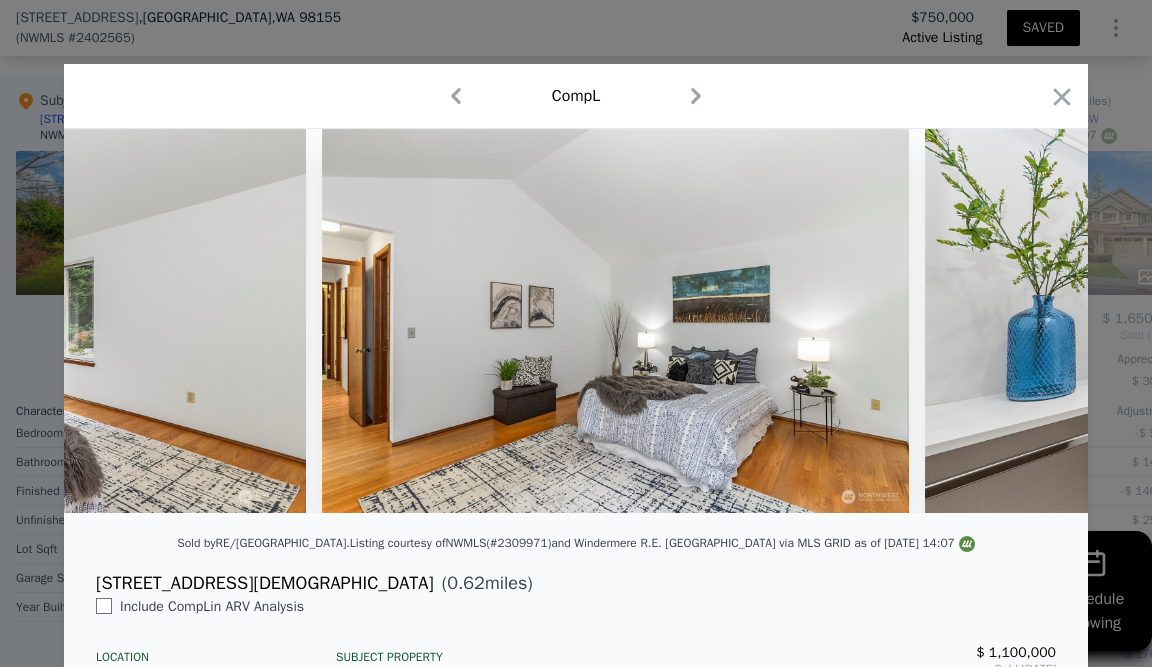 scroll, scrollTop: 0, scrollLeft: 13112, axis: horizontal 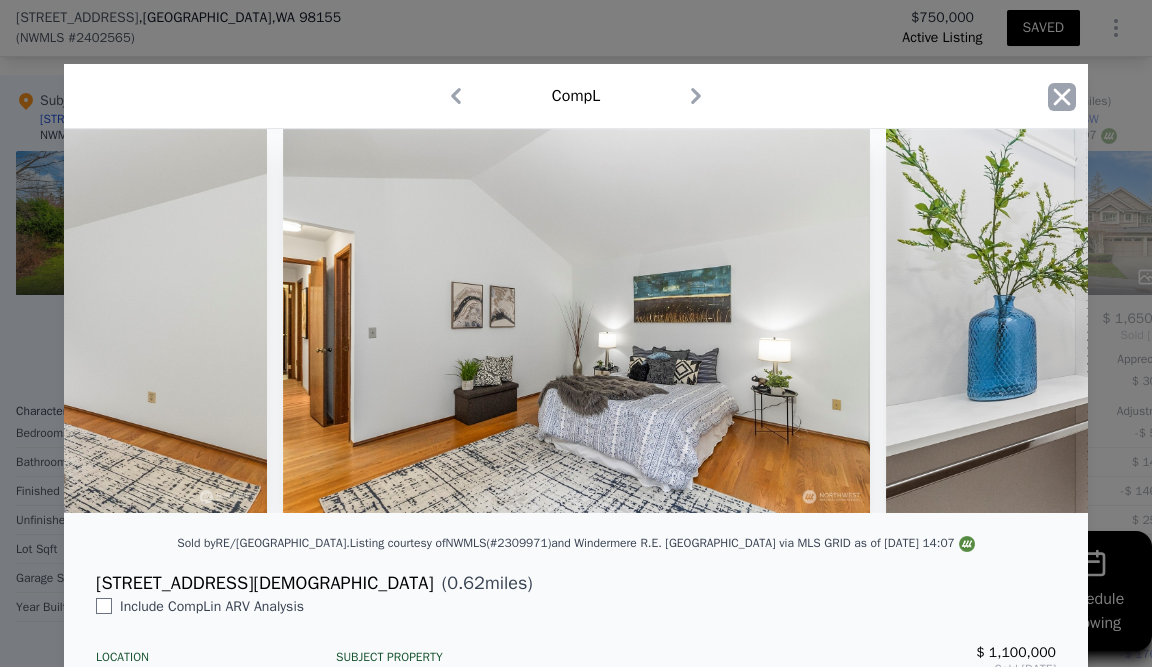 click 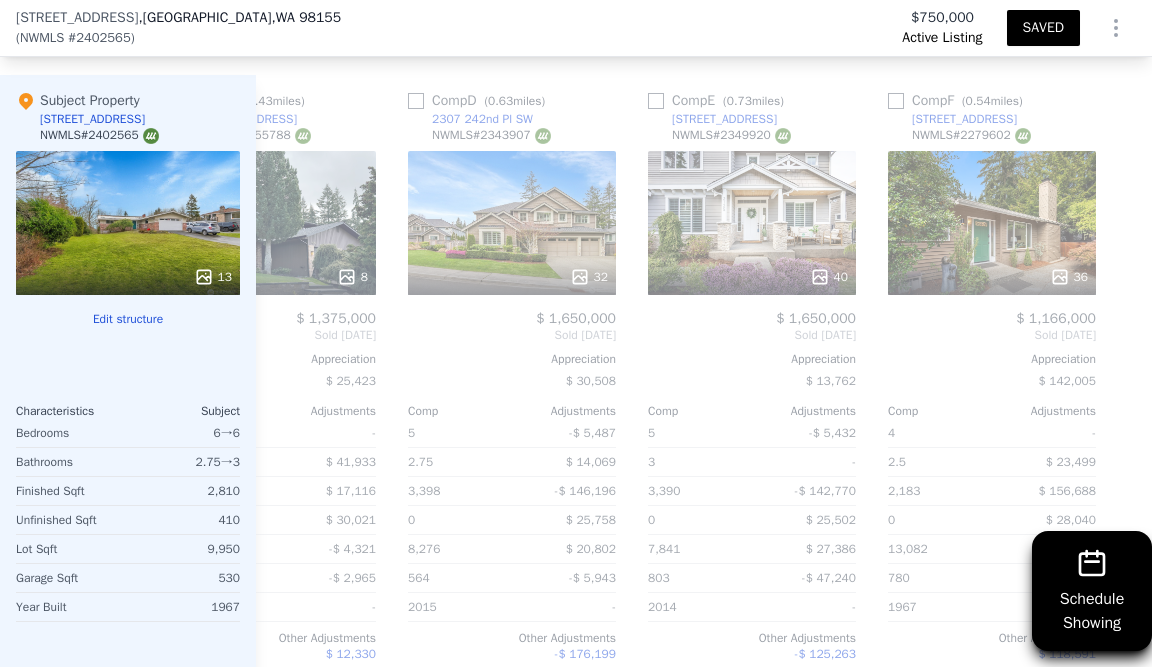 scroll, scrollTop: 0, scrollLeft: 2032, axis: horizontal 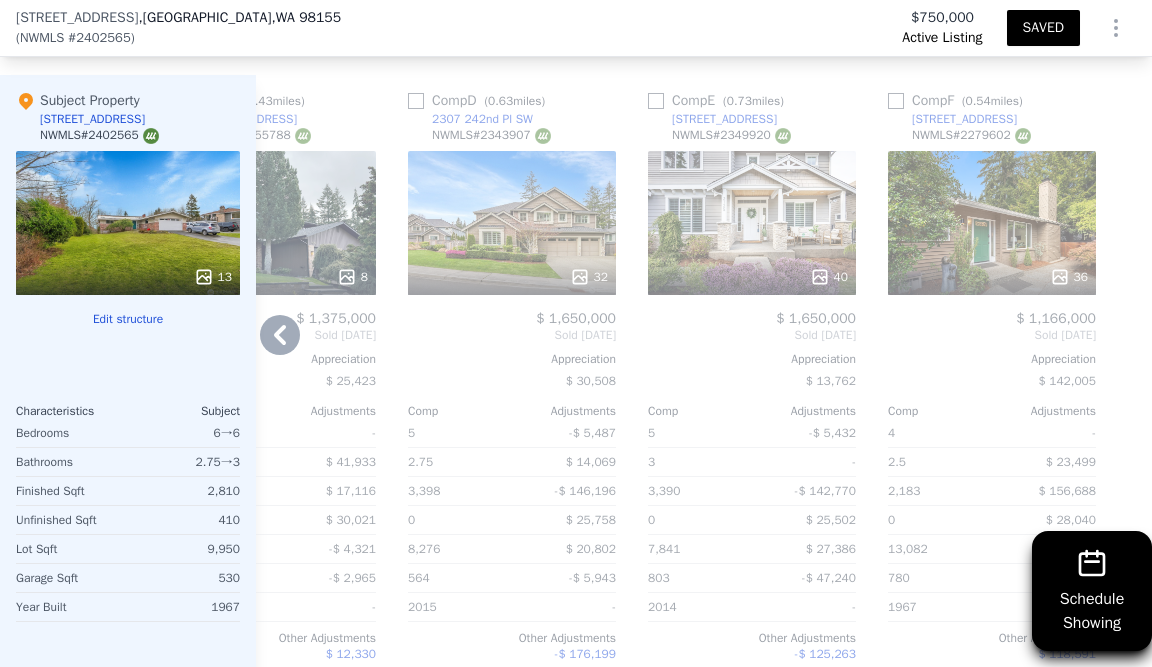 click 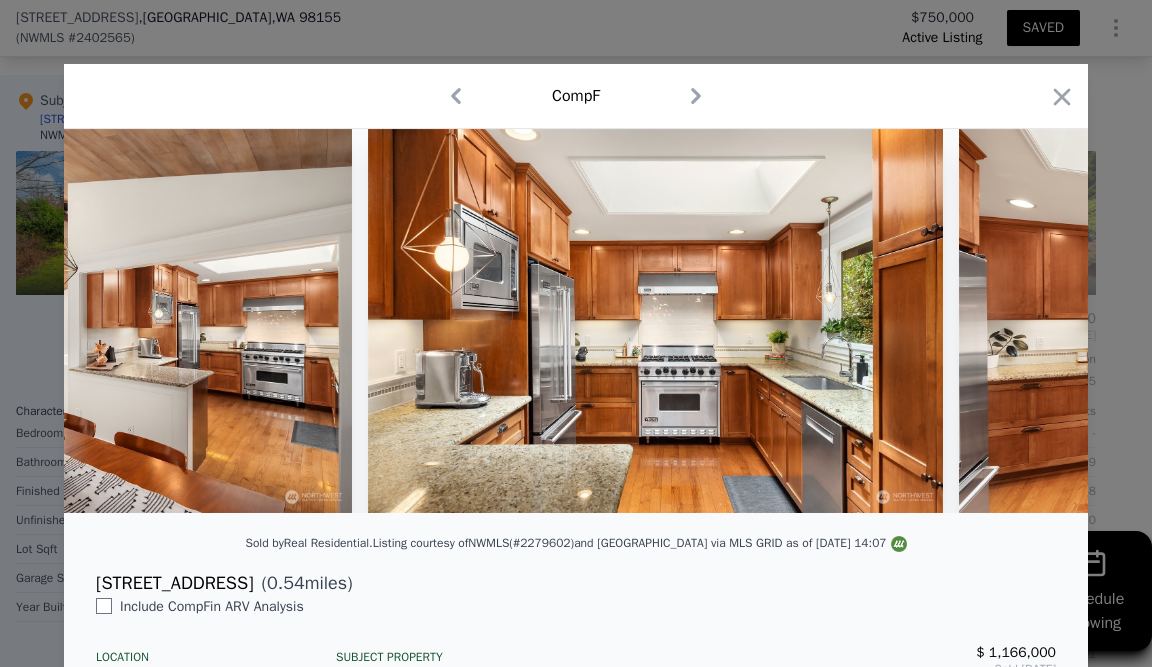 scroll, scrollTop: 0, scrollLeft: 6290, axis: horizontal 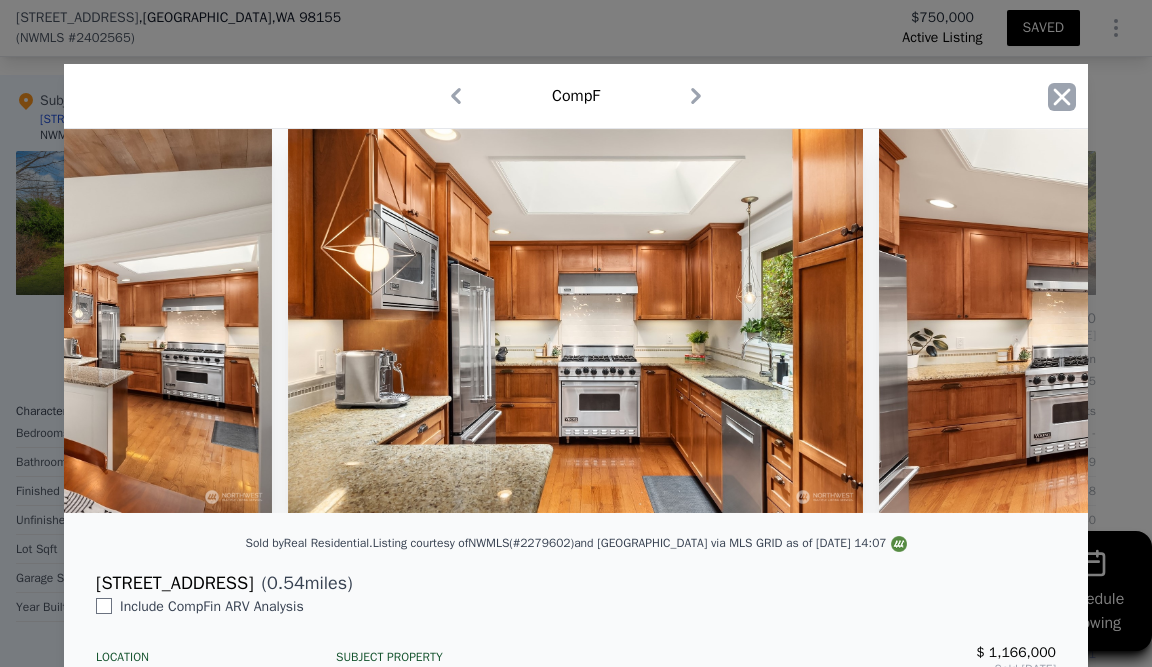 click 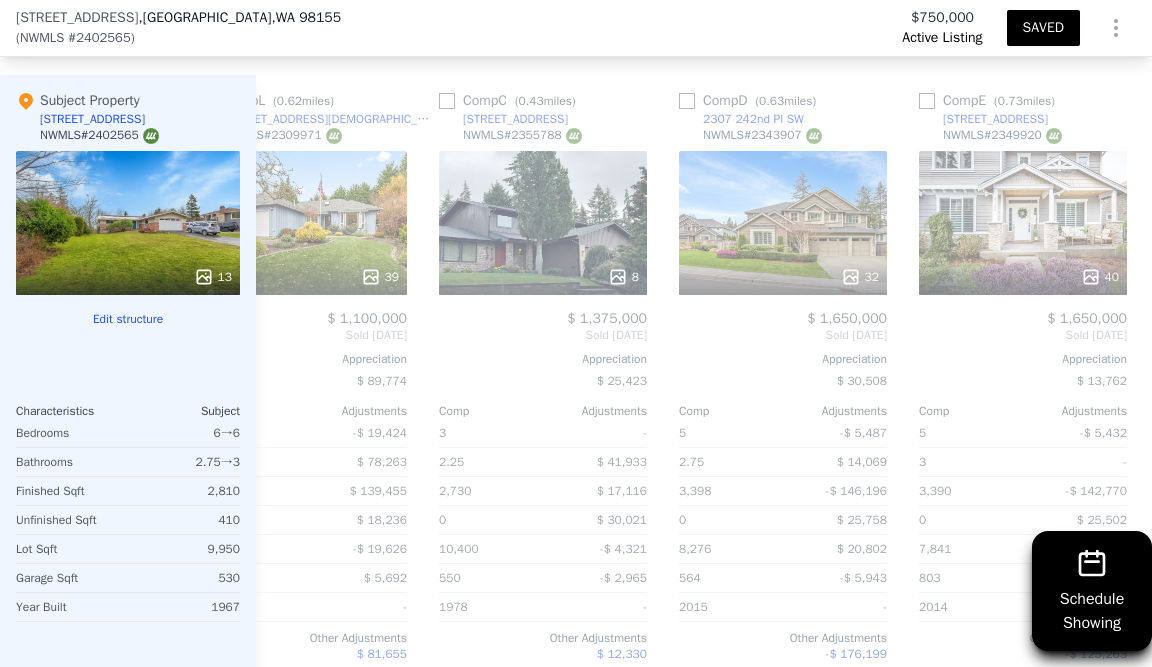 scroll, scrollTop: 0, scrollLeft: 1725, axis: horizontal 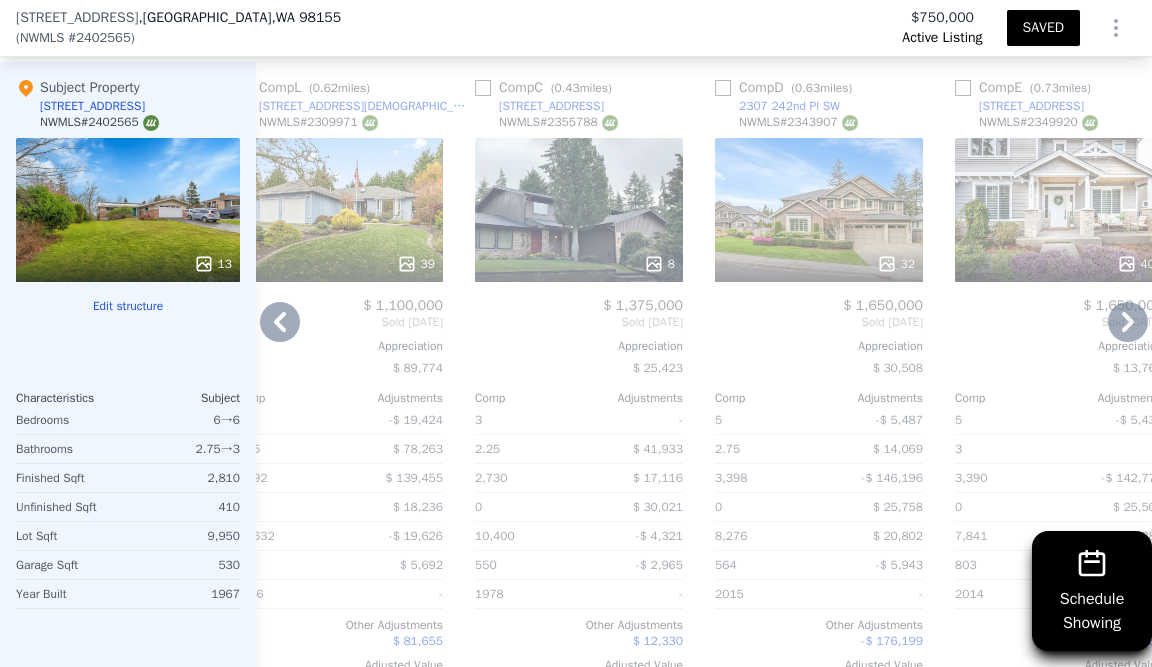 click on "8" at bounding box center [659, 264] 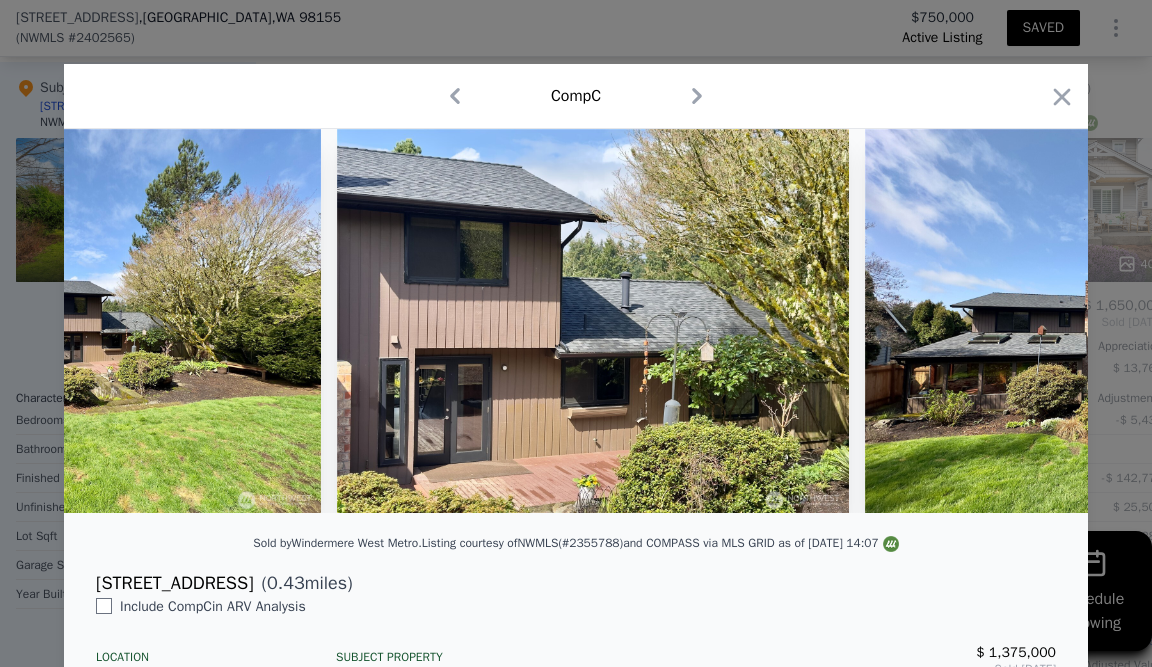 scroll, scrollTop: 0, scrollLeft: 1893, axis: horizontal 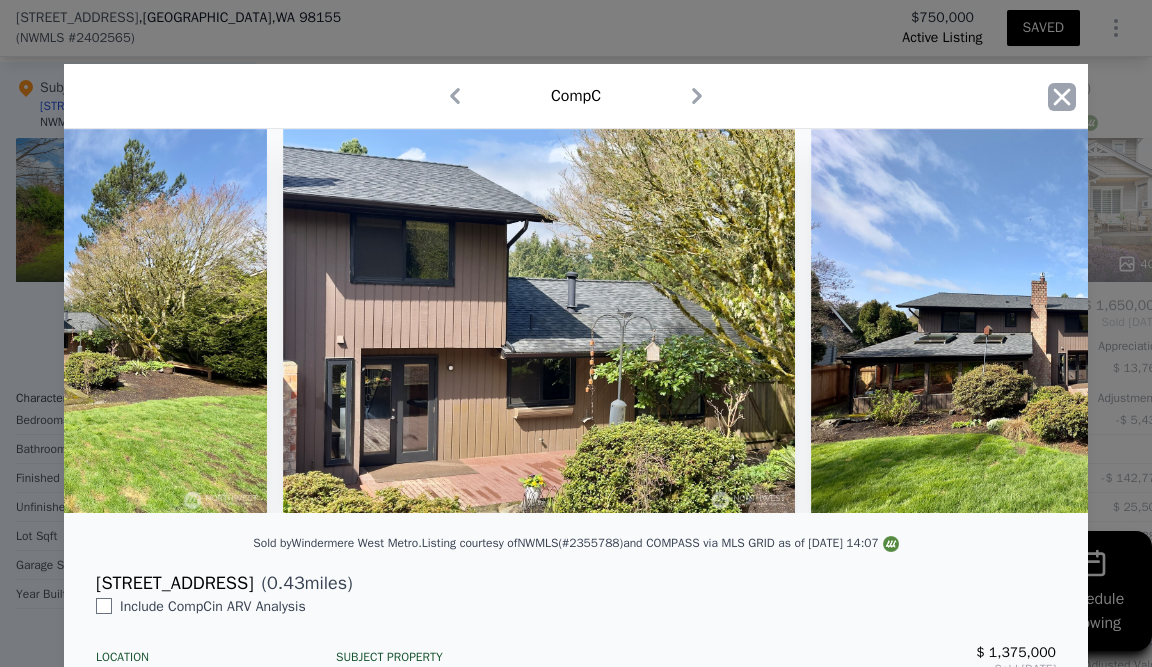 click 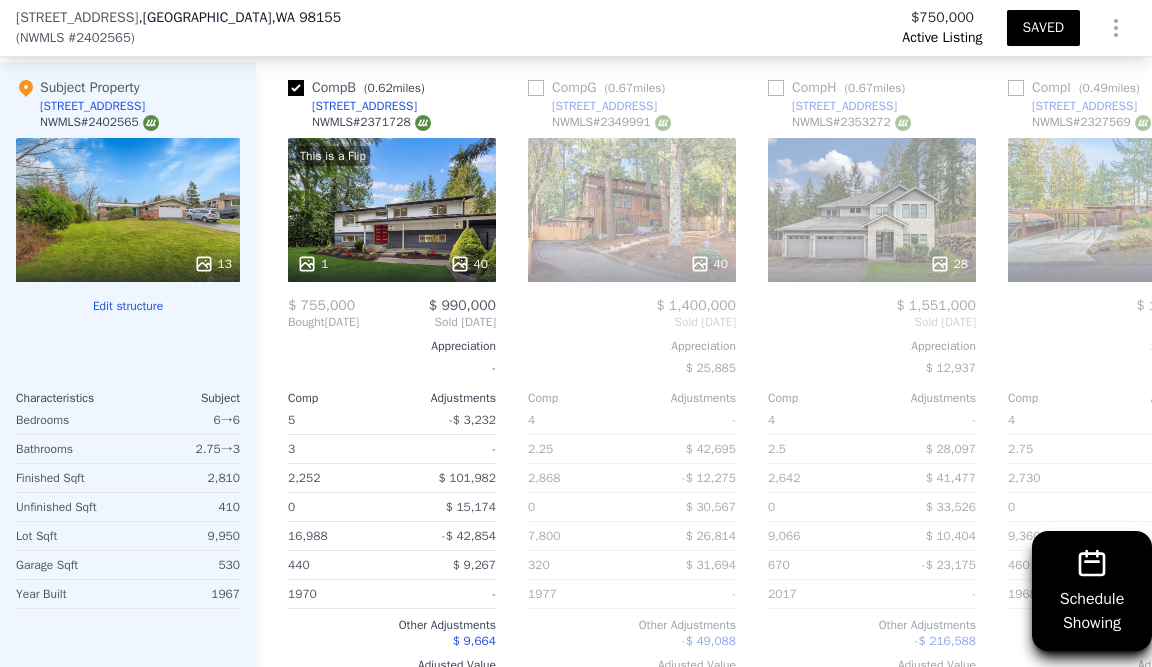 scroll, scrollTop: 0, scrollLeft: 208, axis: horizontal 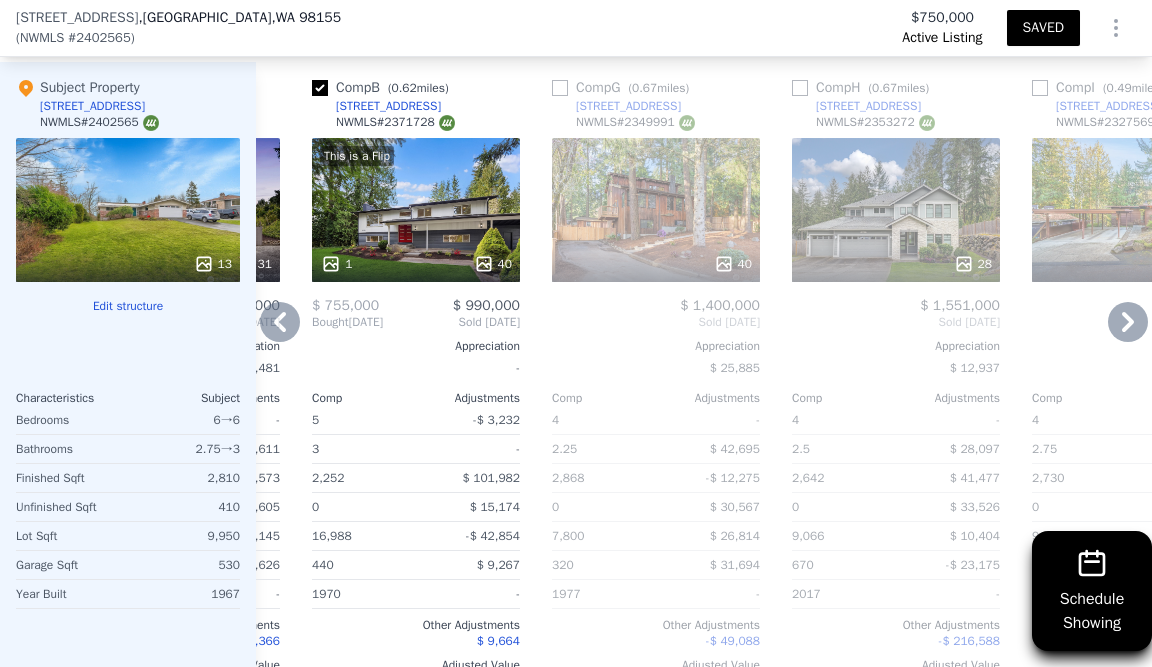 click at bounding box center (656, 264) 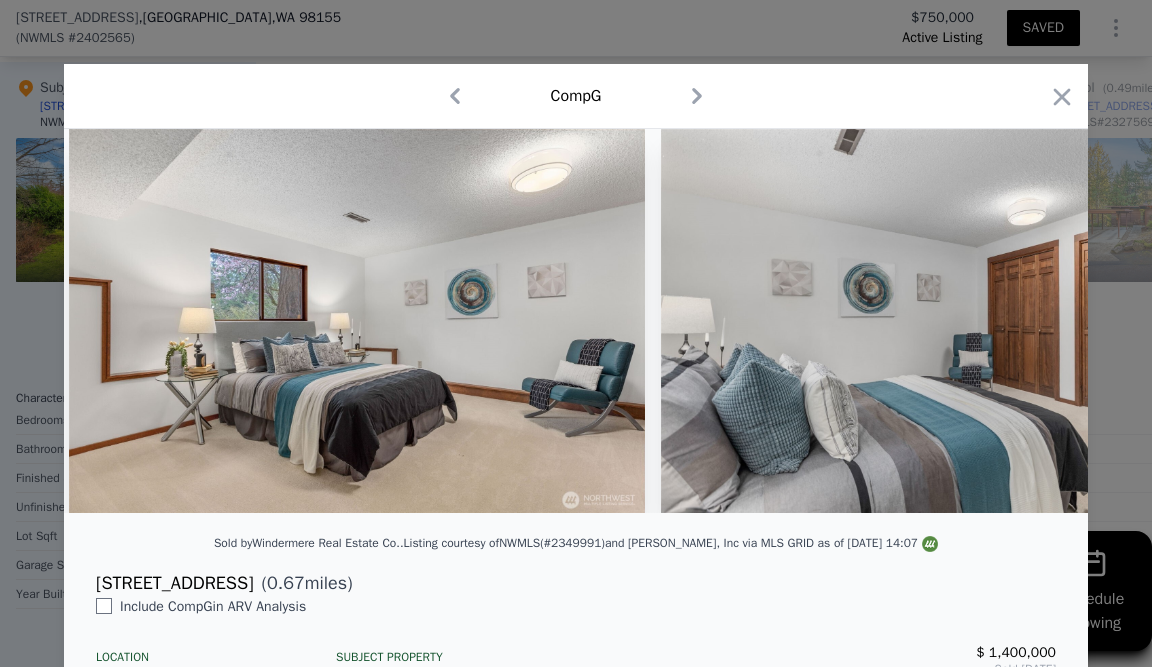 scroll, scrollTop: 0, scrollLeft: 16966, axis: horizontal 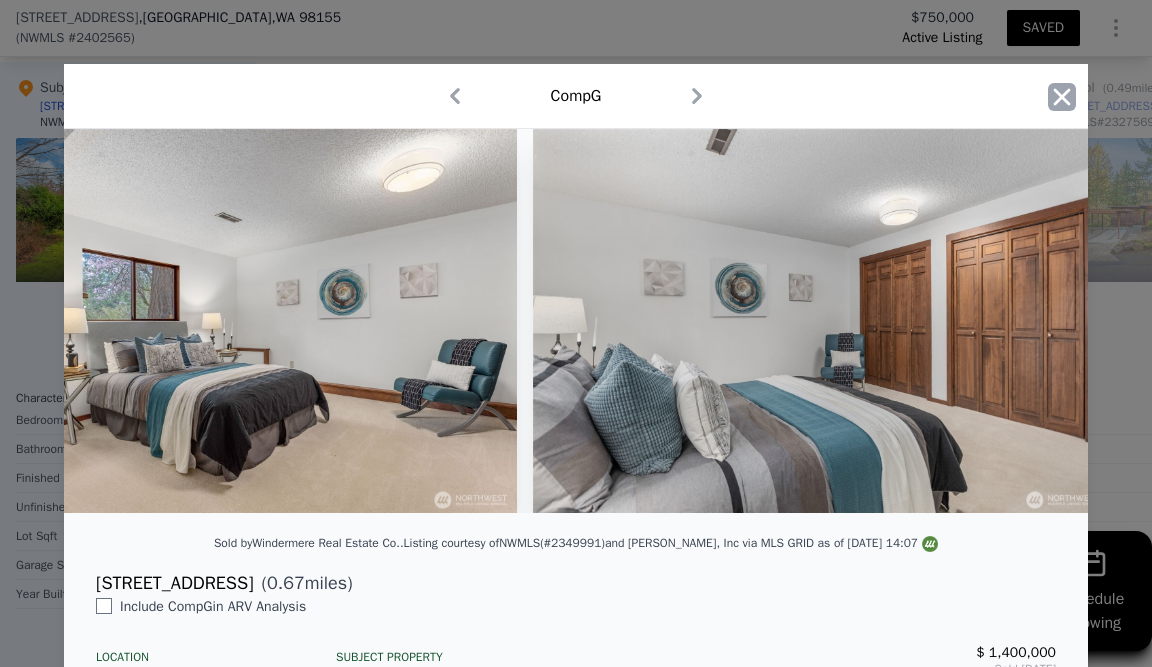 click 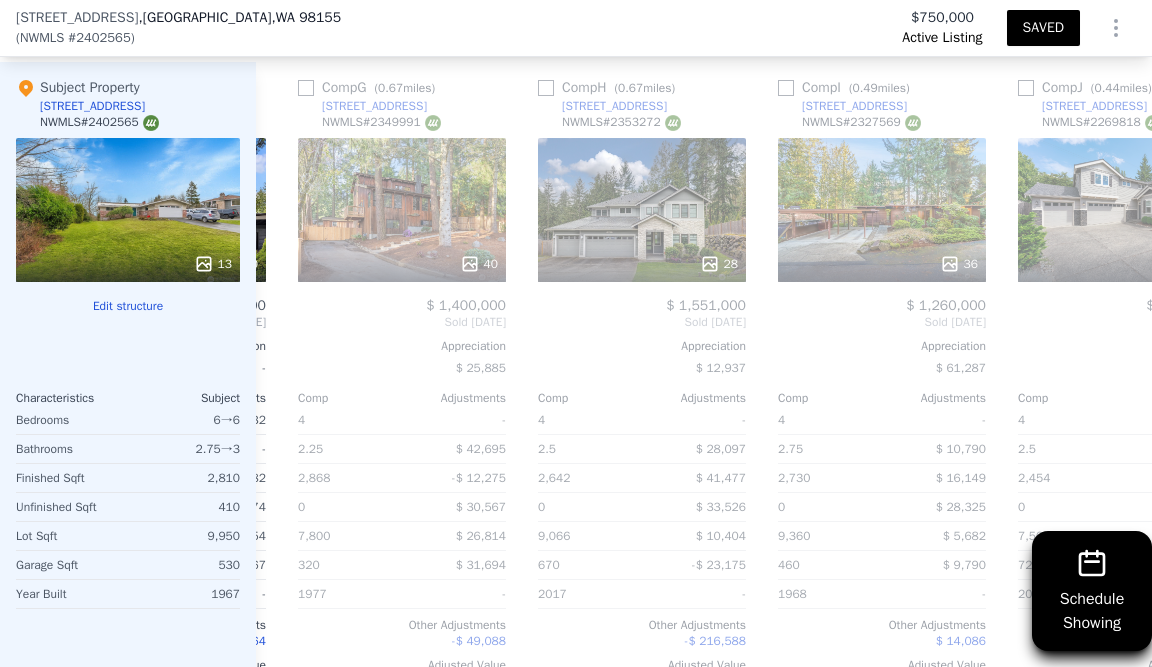 scroll, scrollTop: 0, scrollLeft: 465, axis: horizontal 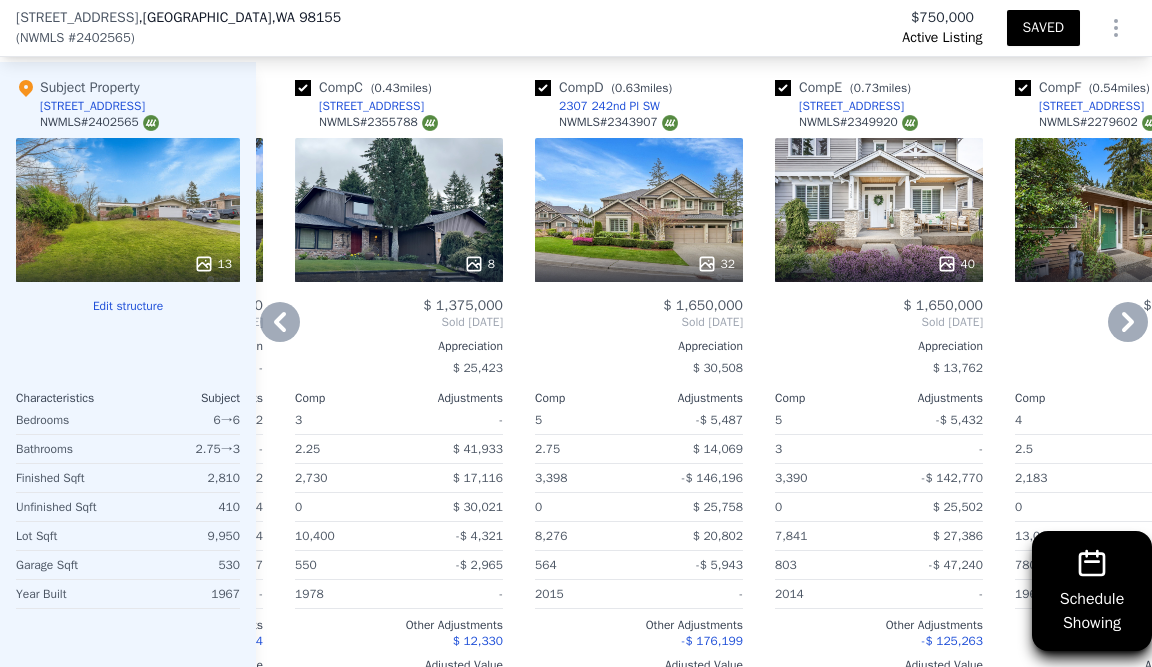 checkbox on "true" 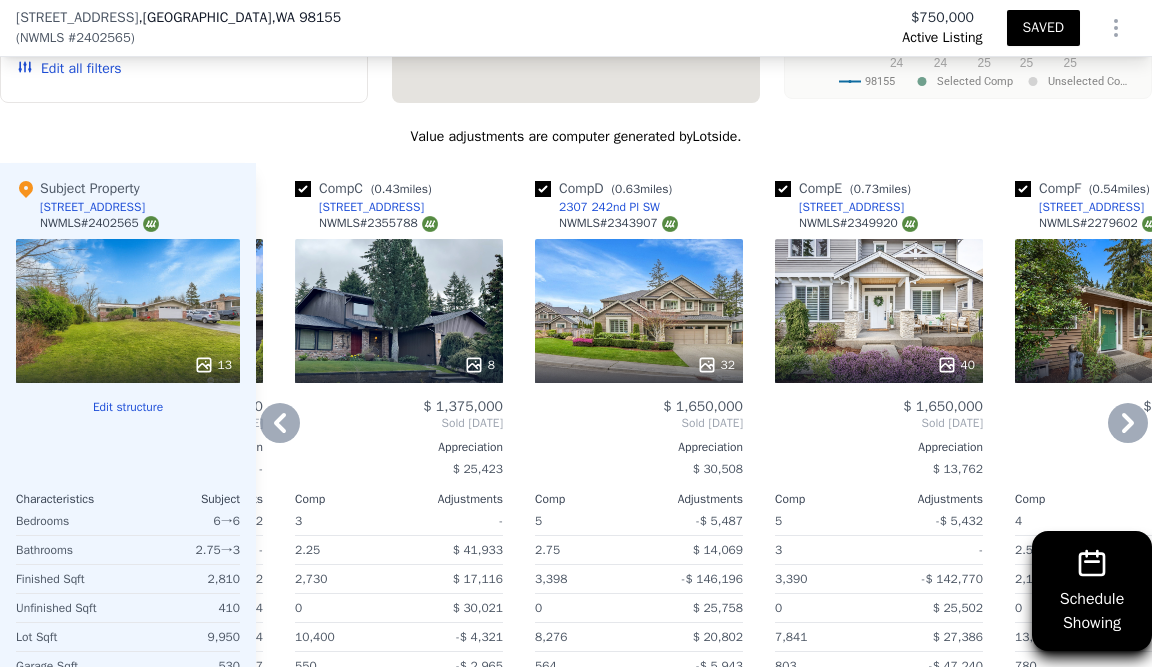 scroll, scrollTop: 2235, scrollLeft: 0, axis: vertical 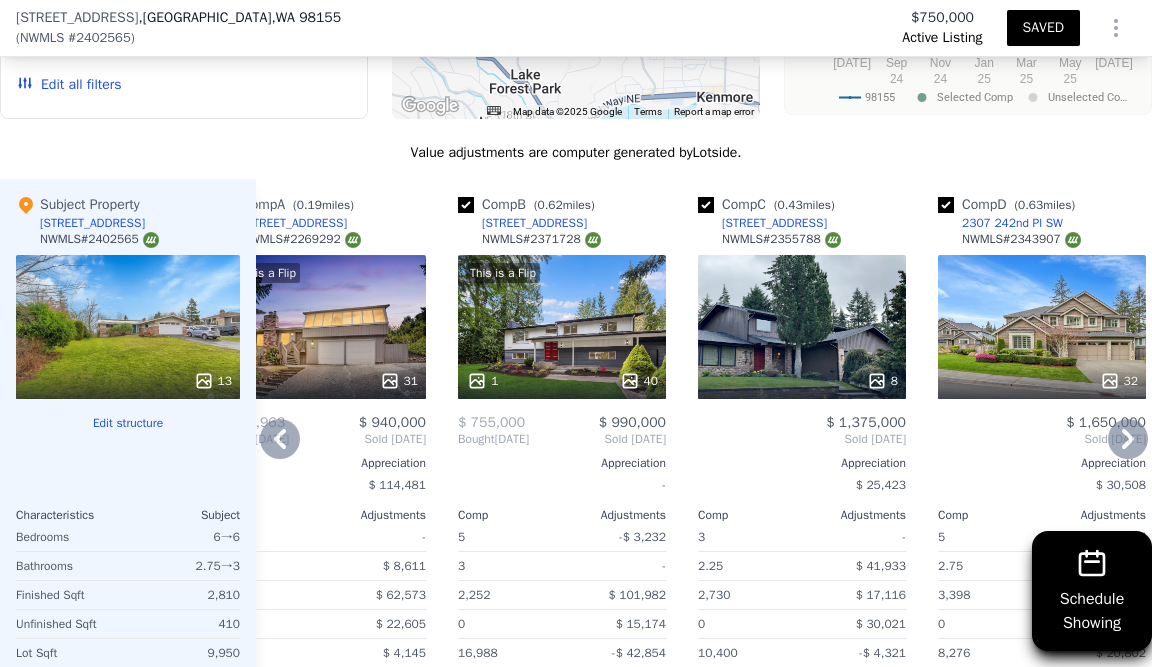 click at bounding box center [706, 205] 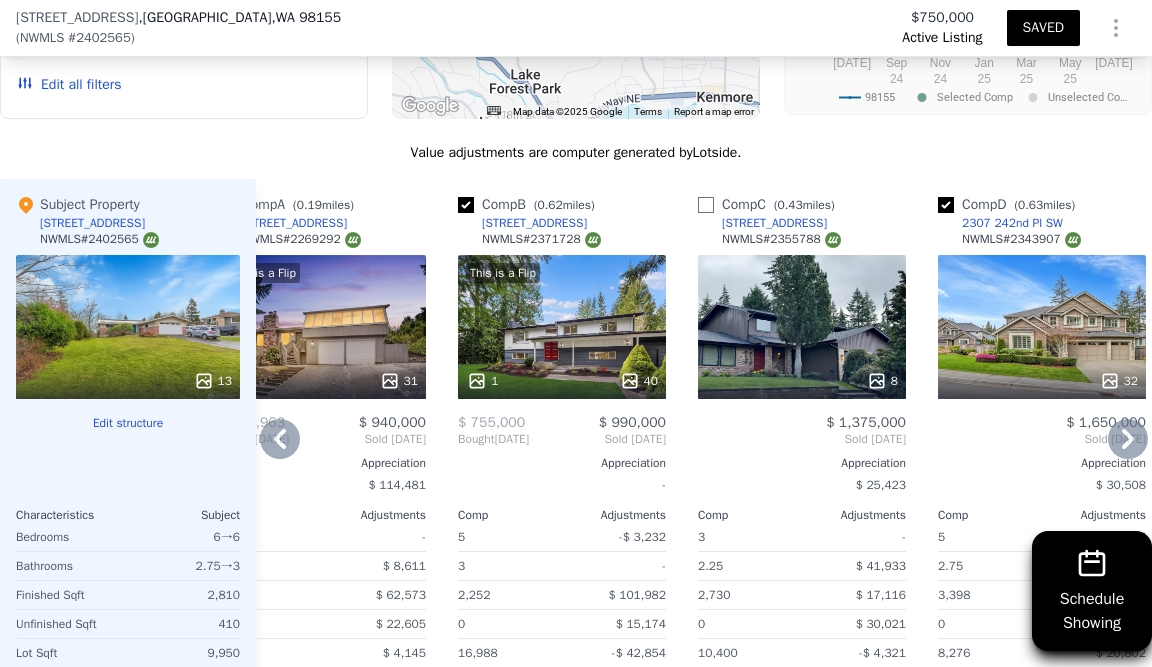 checkbox on "false" 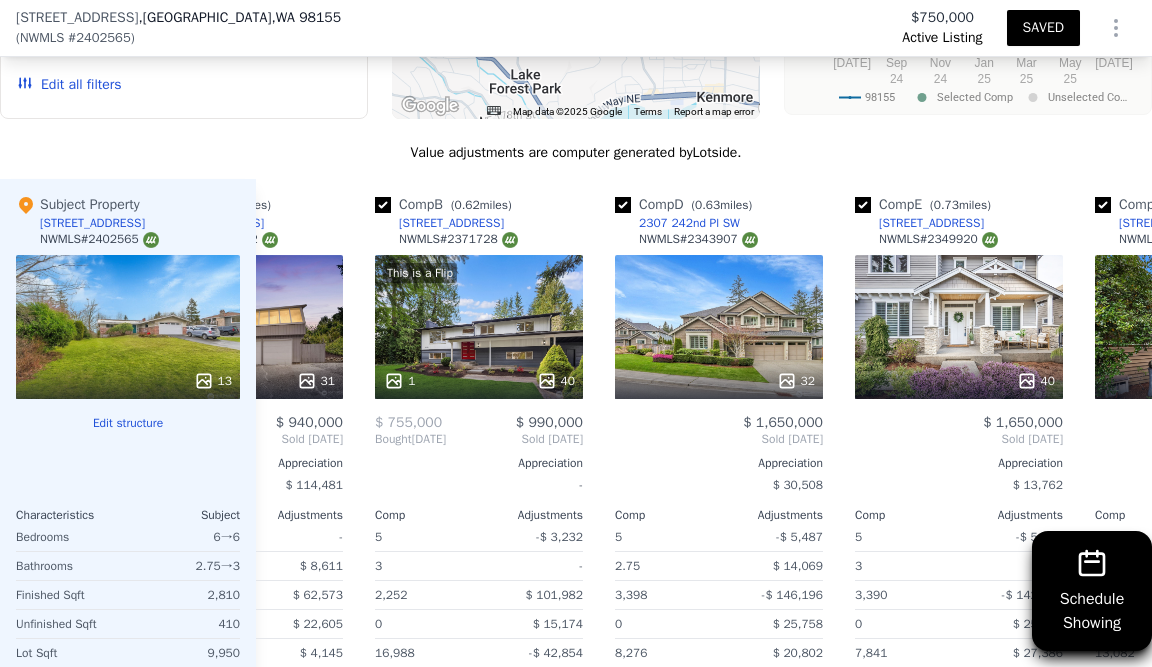 scroll, scrollTop: 0, scrollLeft: 193, axis: horizontal 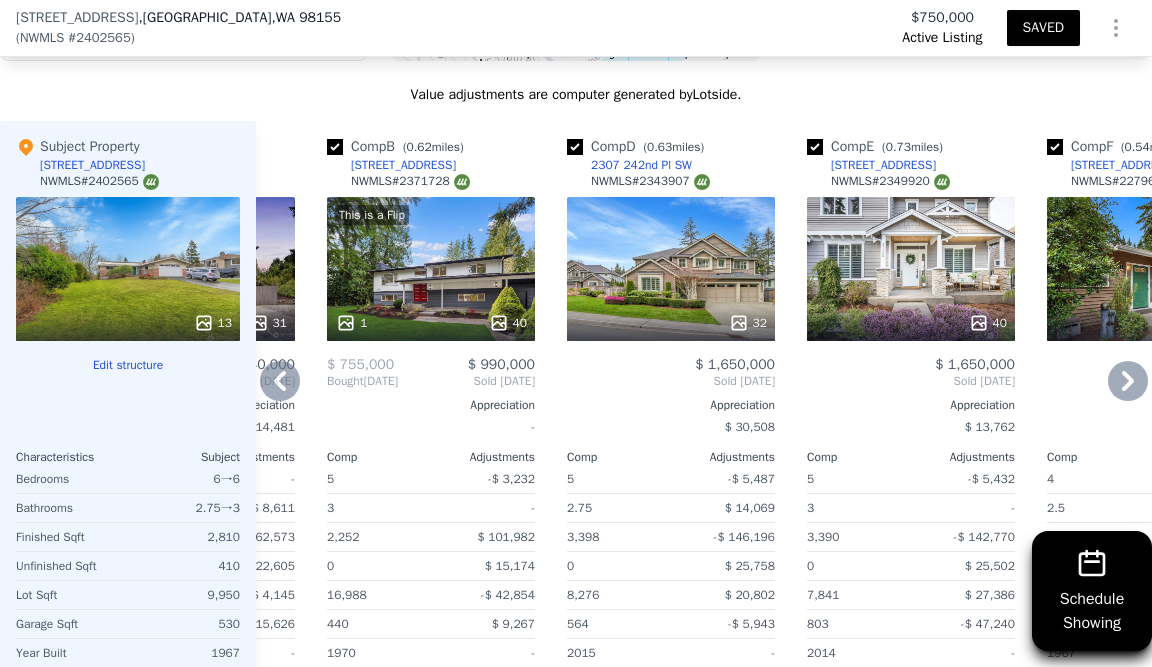 click at bounding box center [575, 147] 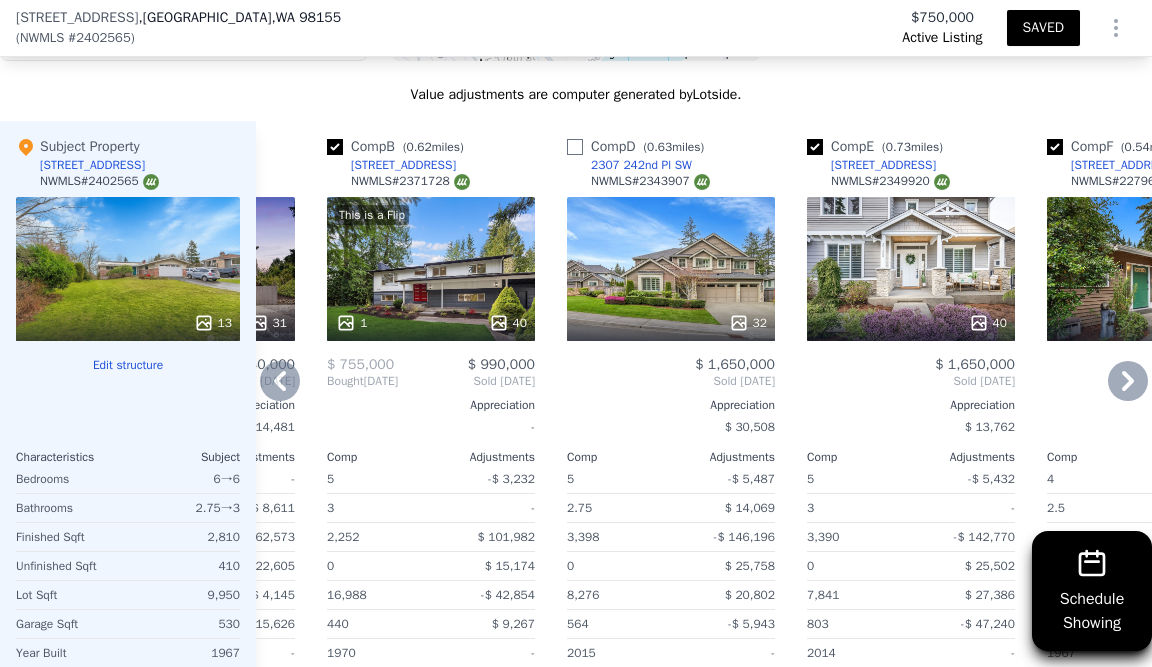 checkbox on "false" 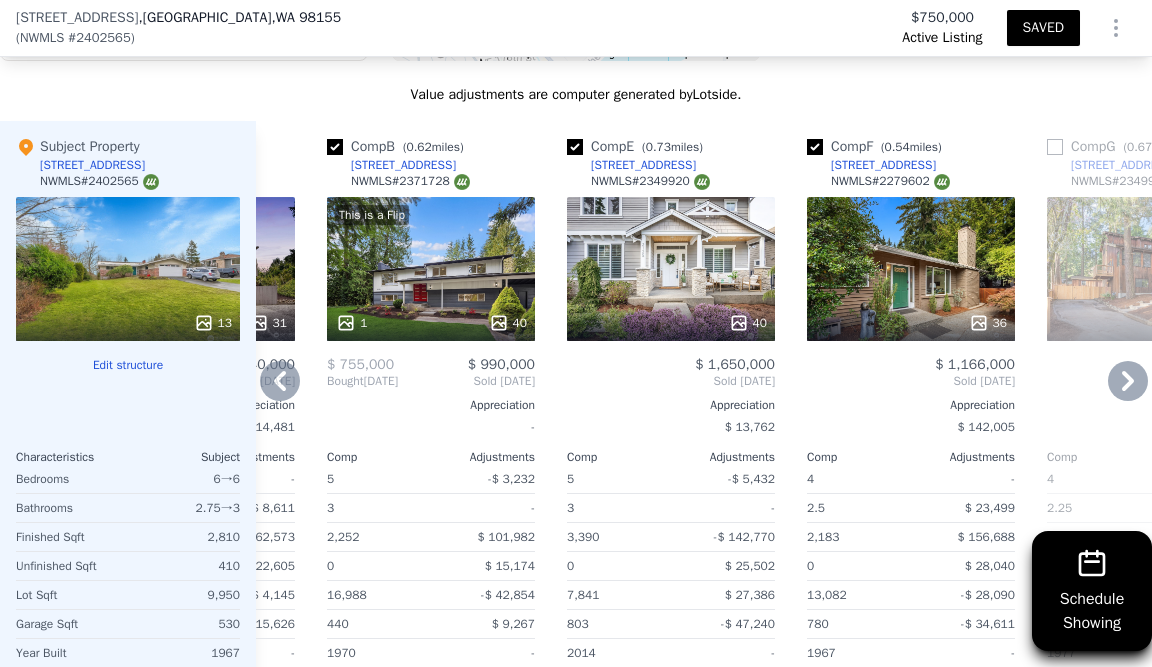 scroll, scrollTop: 2313, scrollLeft: 0, axis: vertical 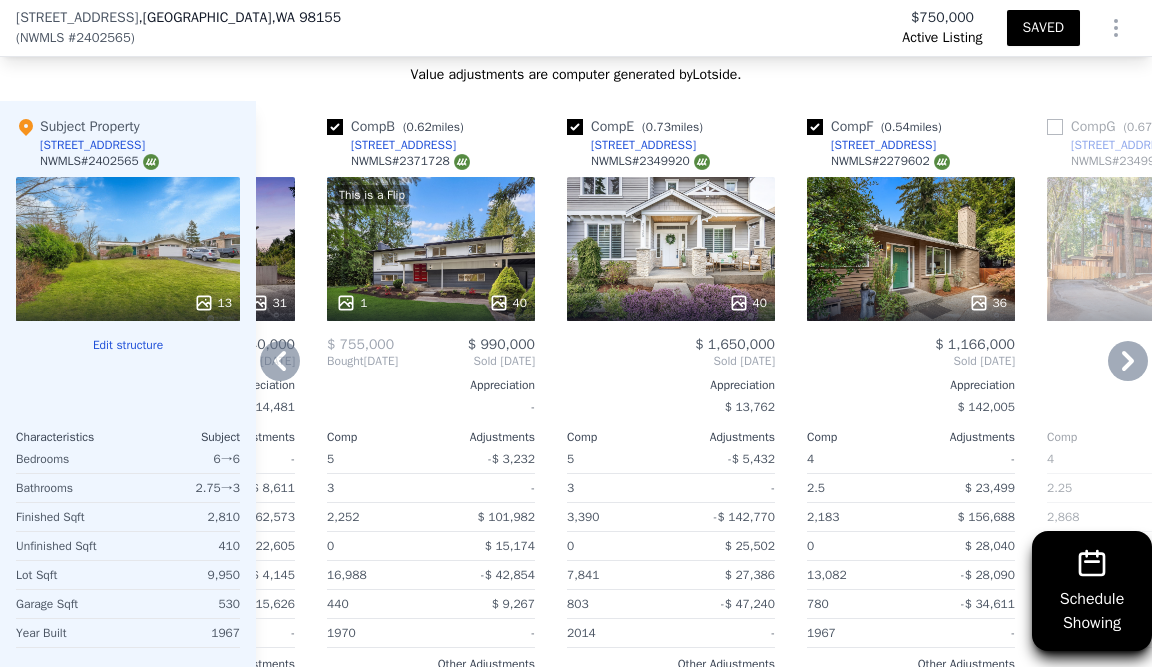 click 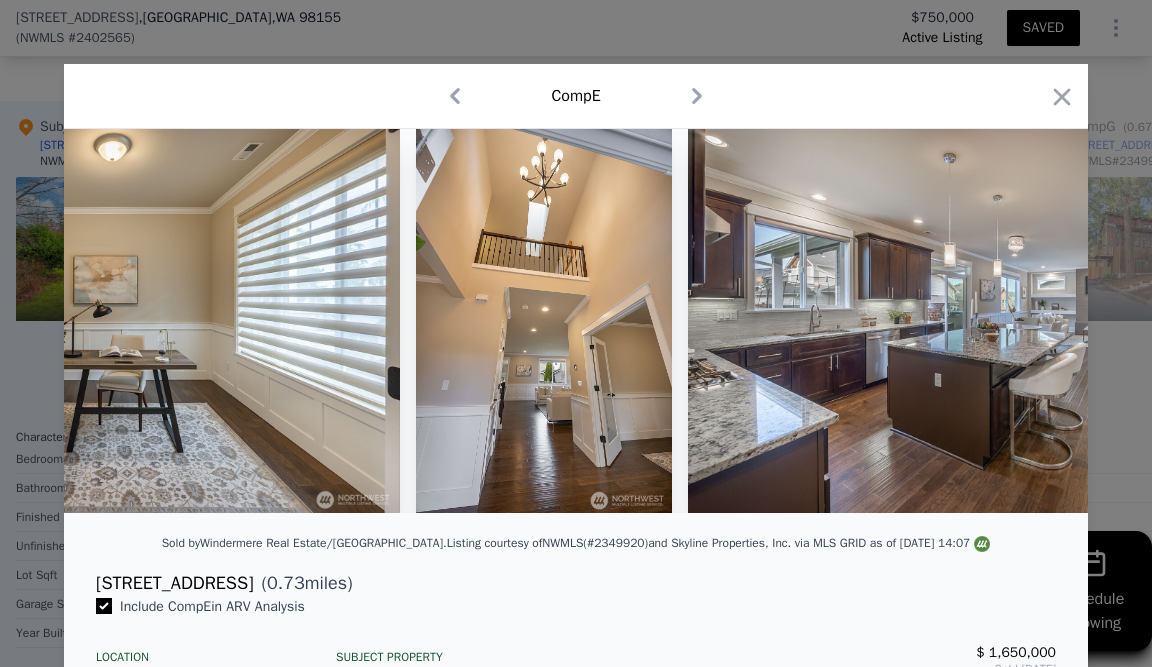 scroll, scrollTop: 0, scrollLeft: 4994, axis: horizontal 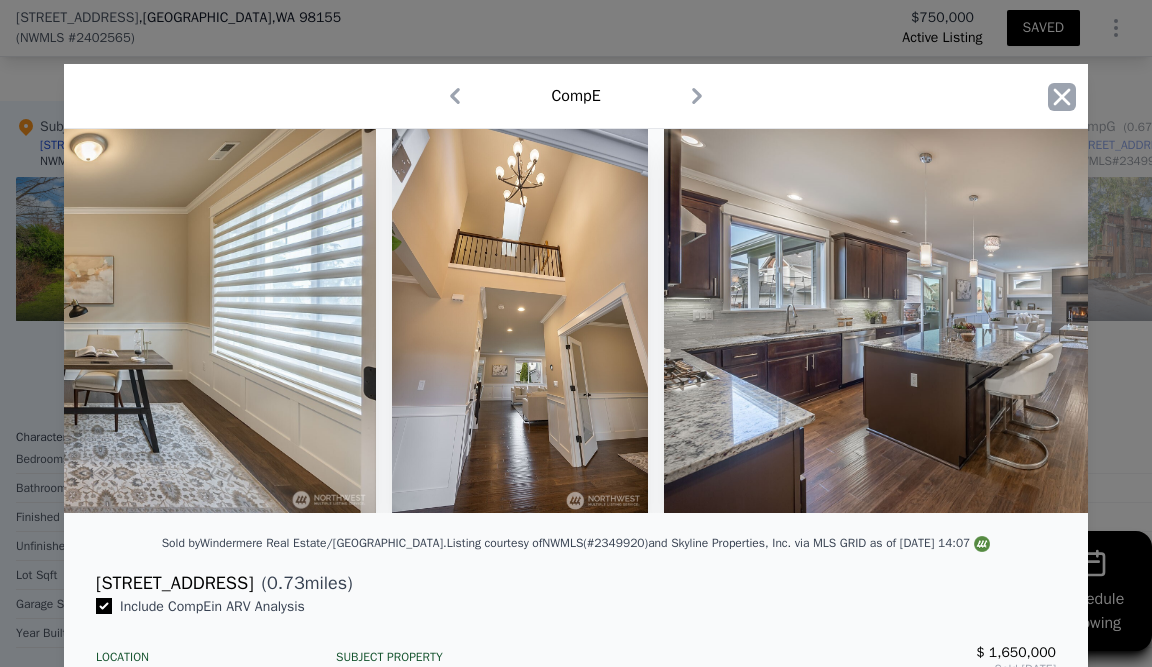 click 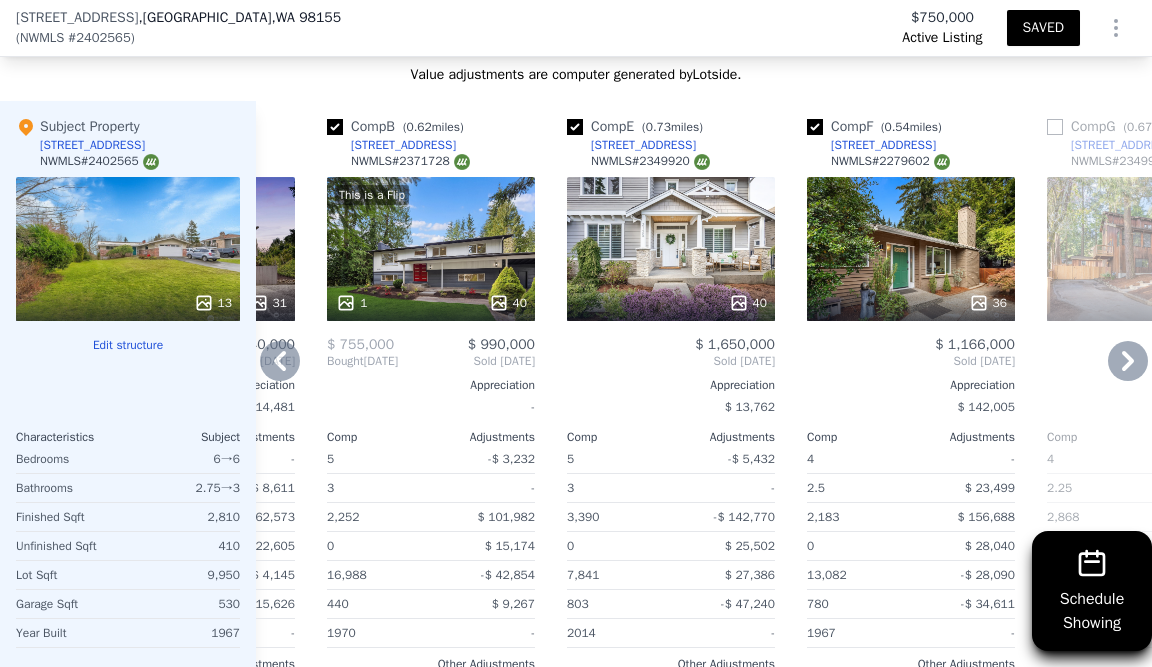 click at bounding box center [575, 127] 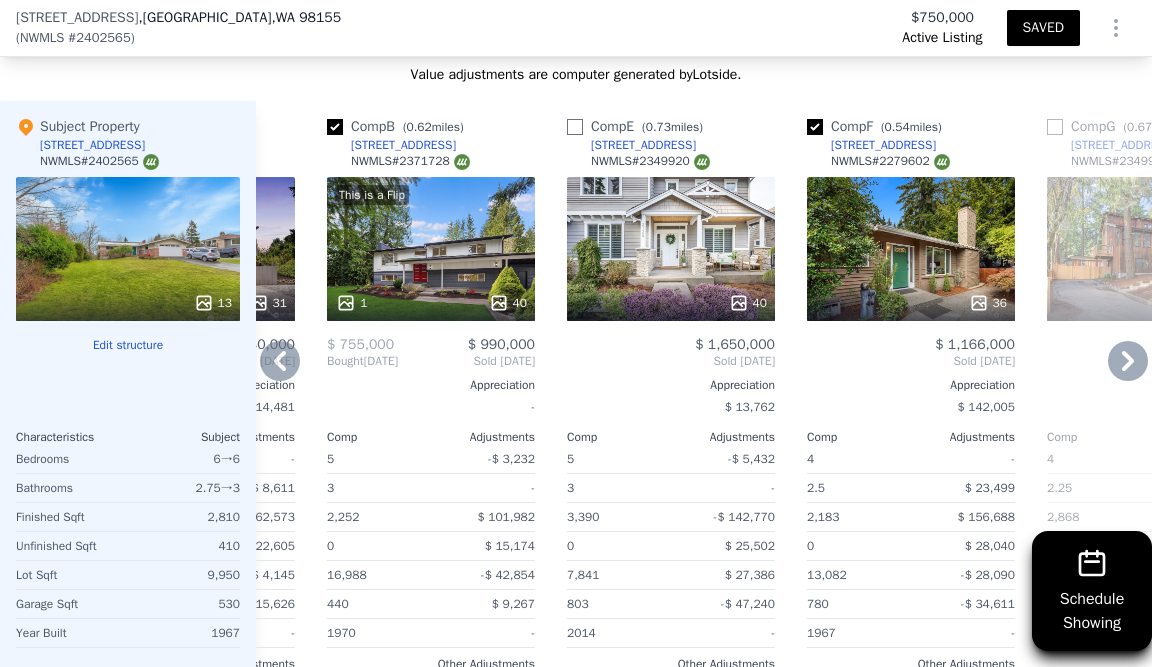 checkbox on "false" 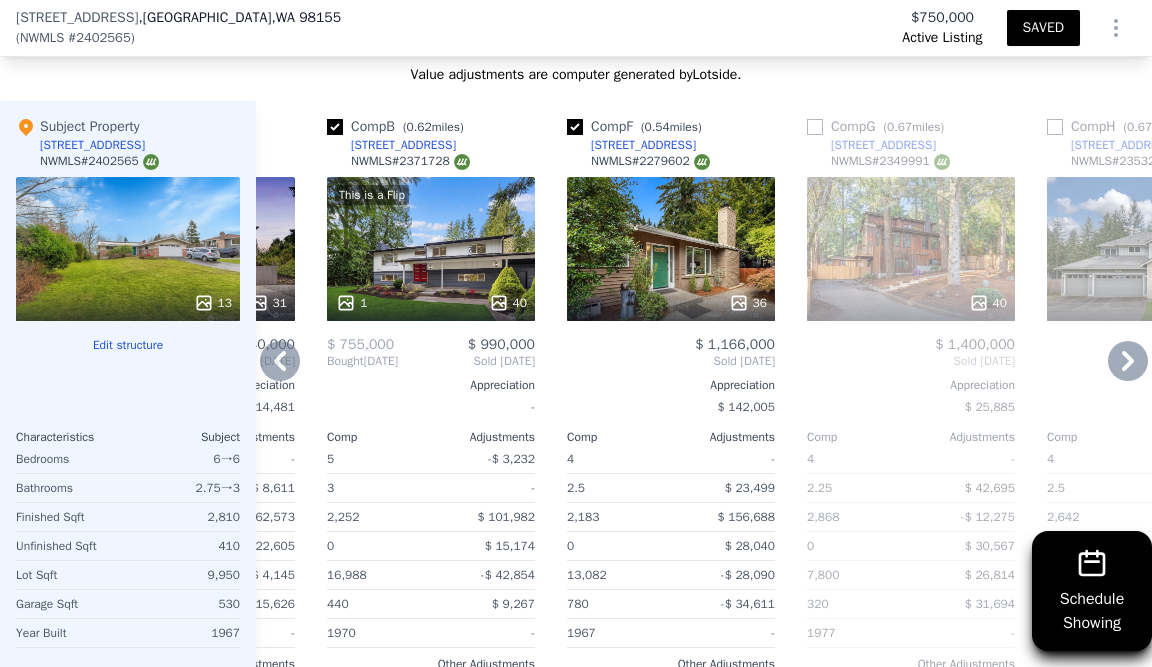 click 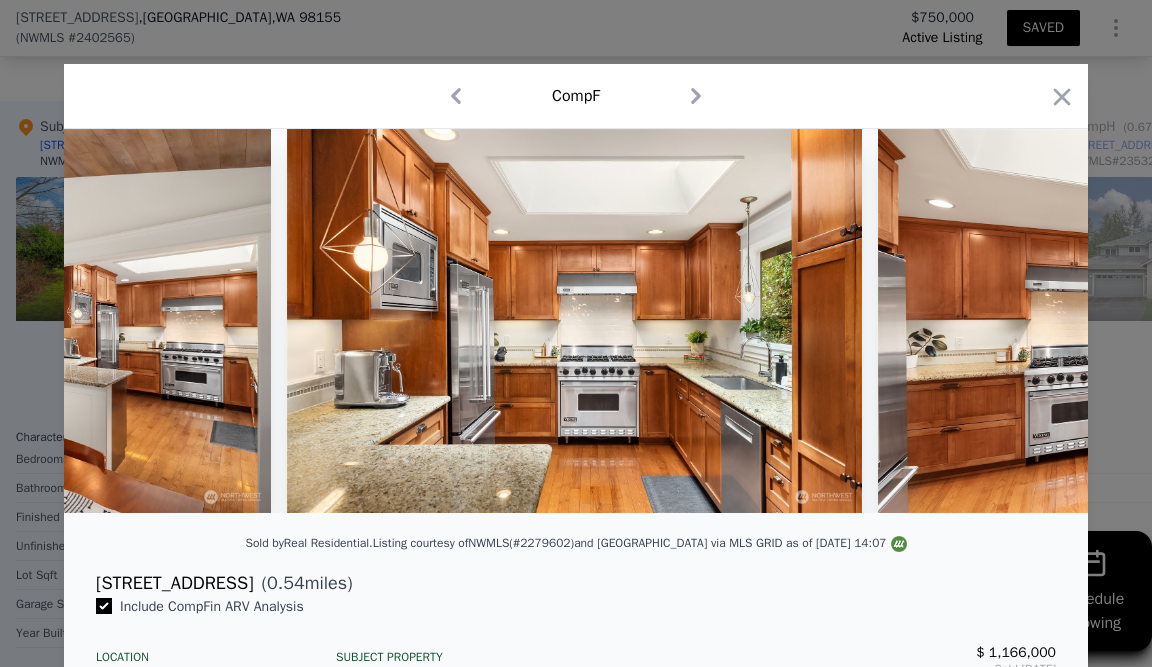 scroll, scrollTop: 0, scrollLeft: 6559, axis: horizontal 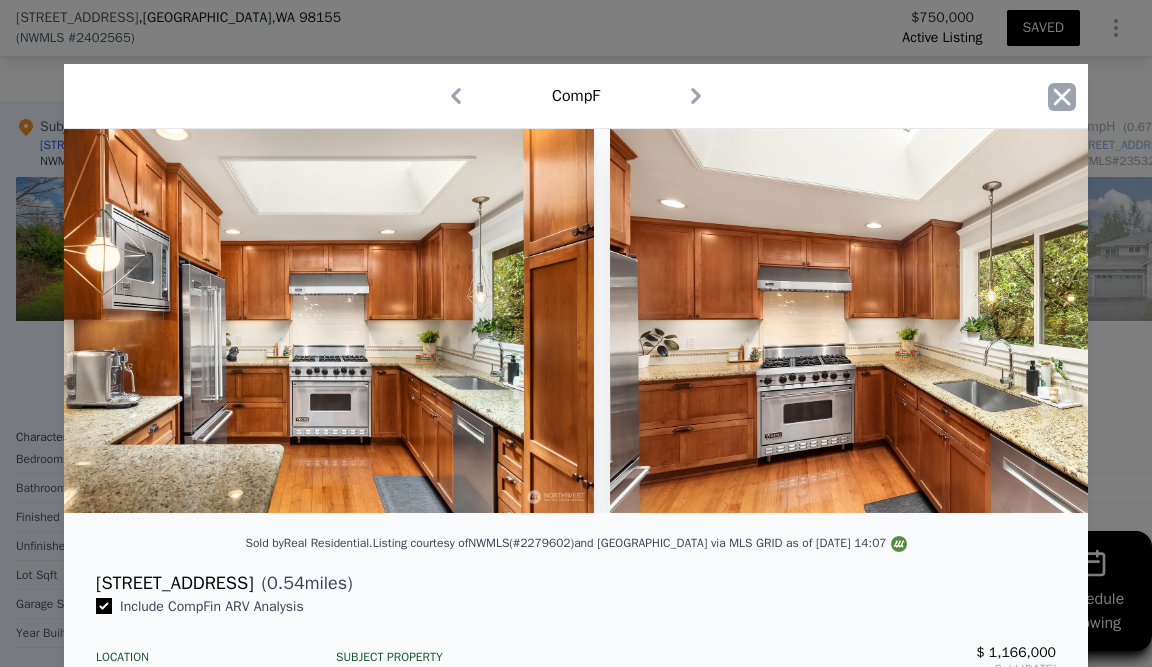 click 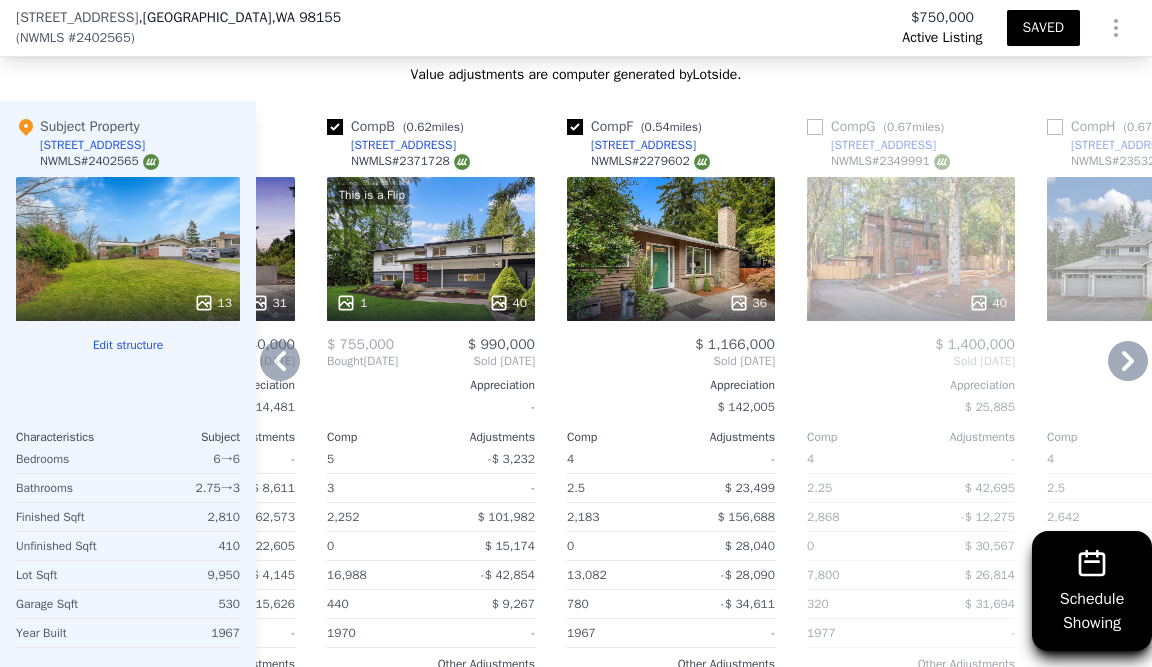 click at bounding box center (575, 127) 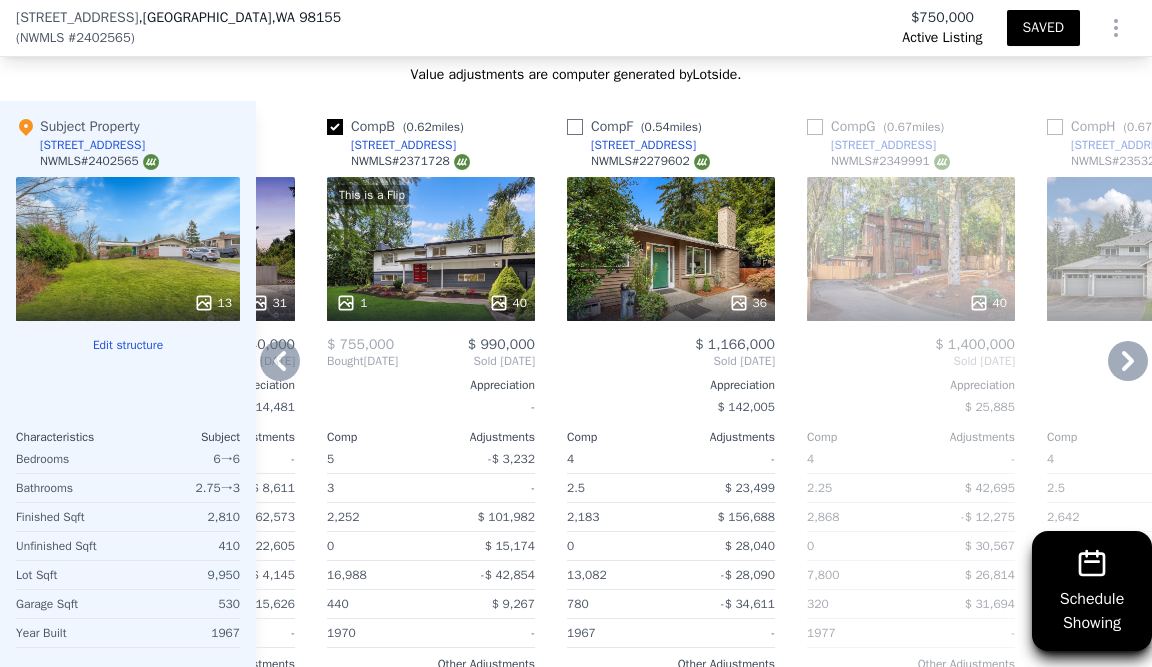 checkbox on "false" 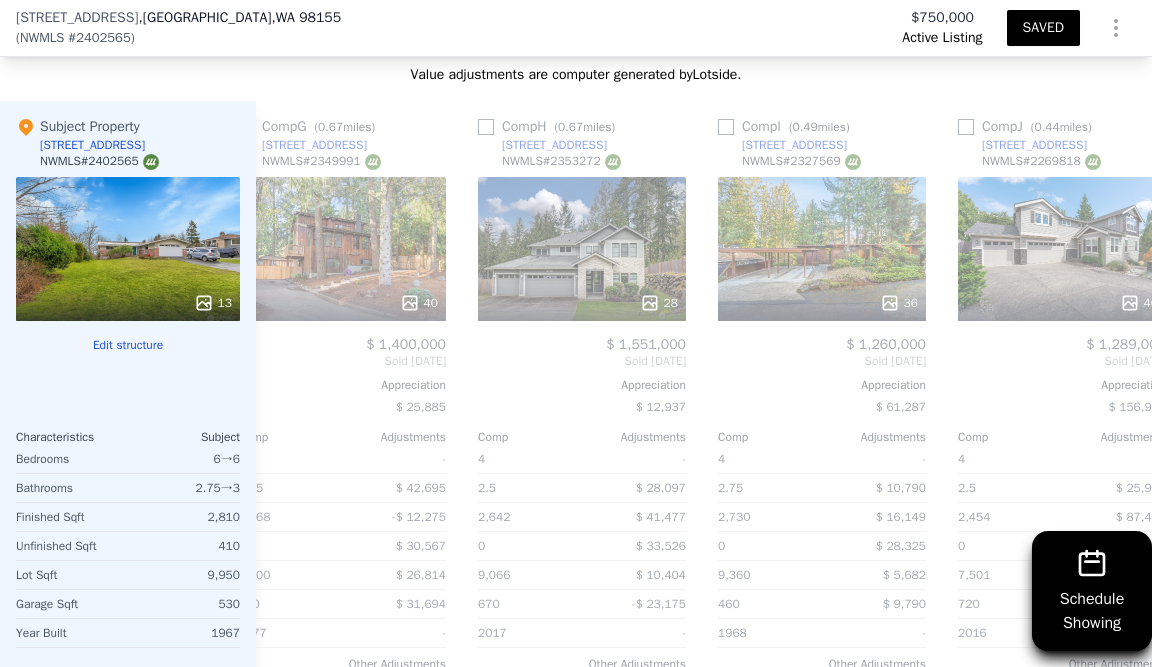 scroll, scrollTop: 0, scrollLeft: 543, axis: horizontal 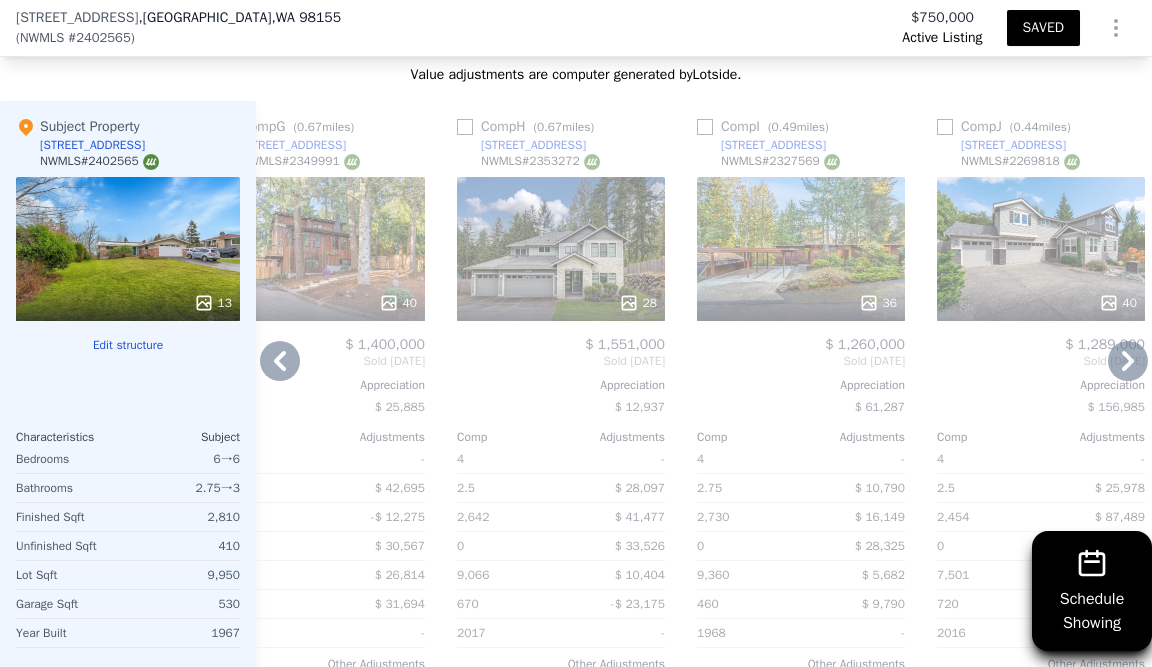 click on "40" at bounding box center [398, 303] 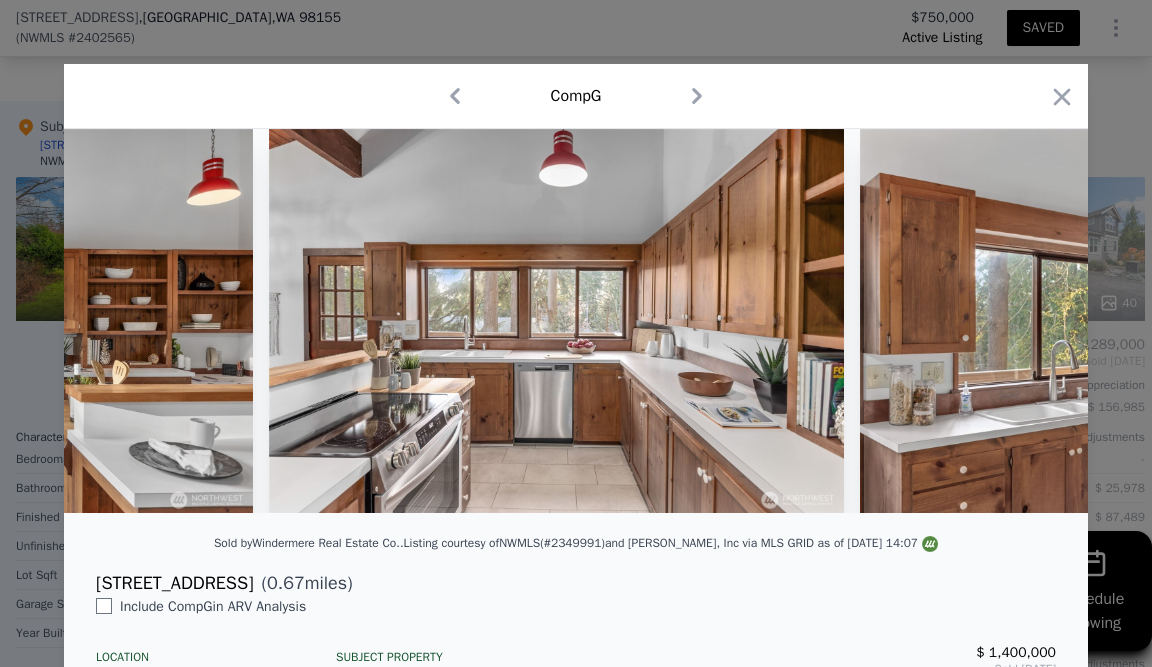 scroll, scrollTop: 0, scrollLeft: 8594, axis: horizontal 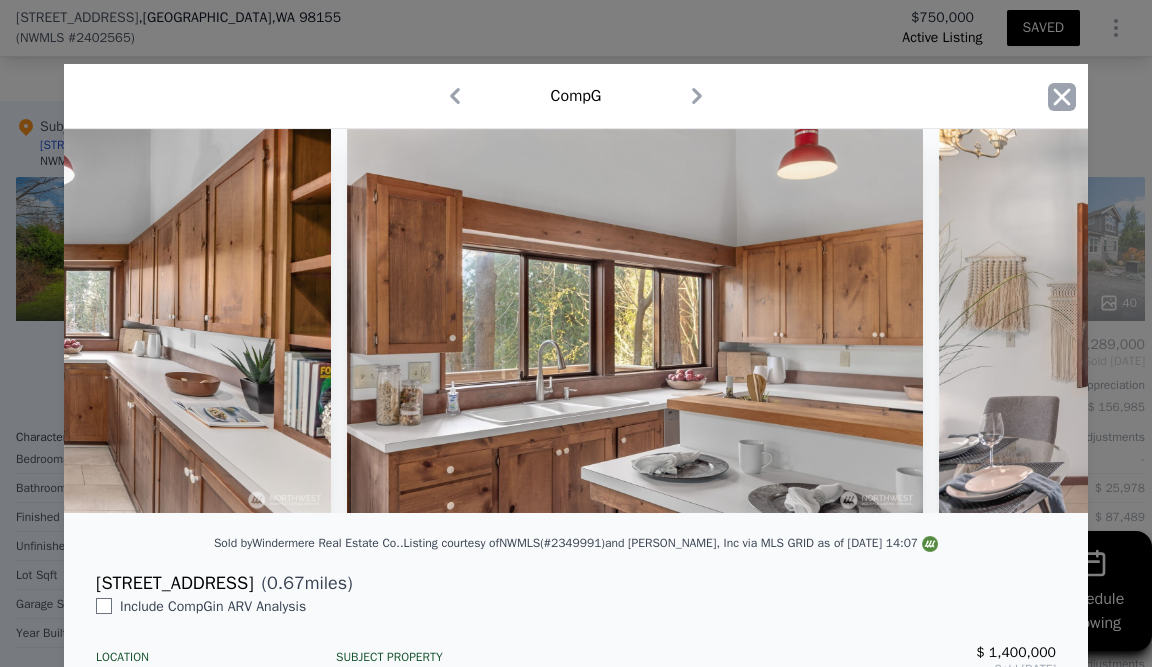 click 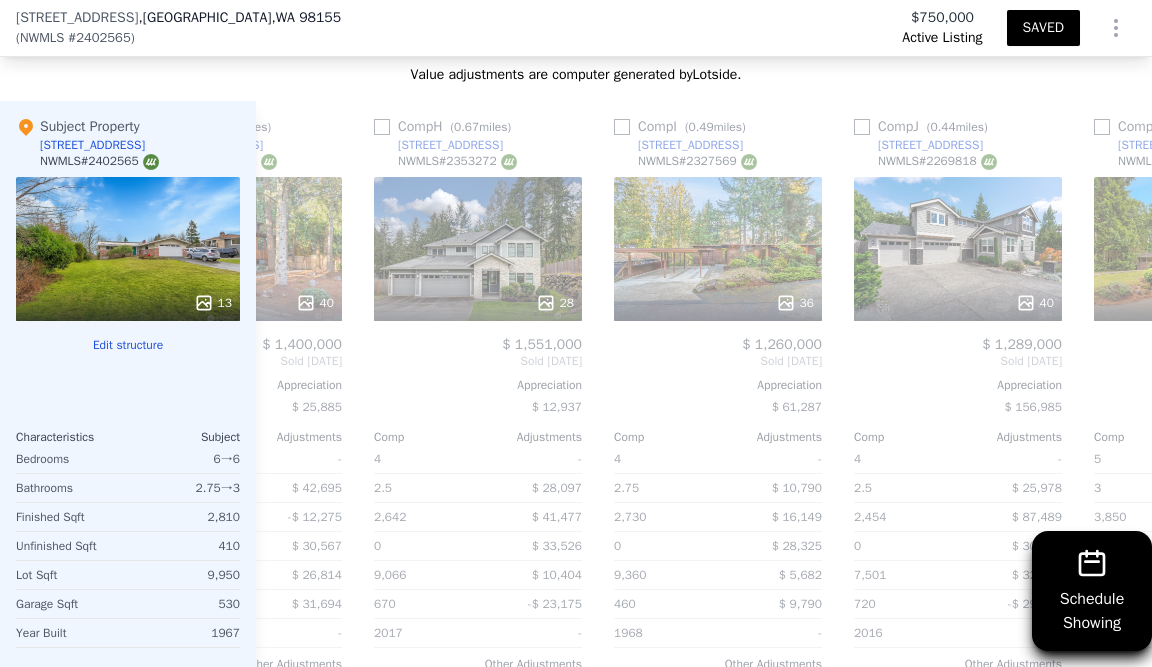 scroll, scrollTop: 0, scrollLeft: 730, axis: horizontal 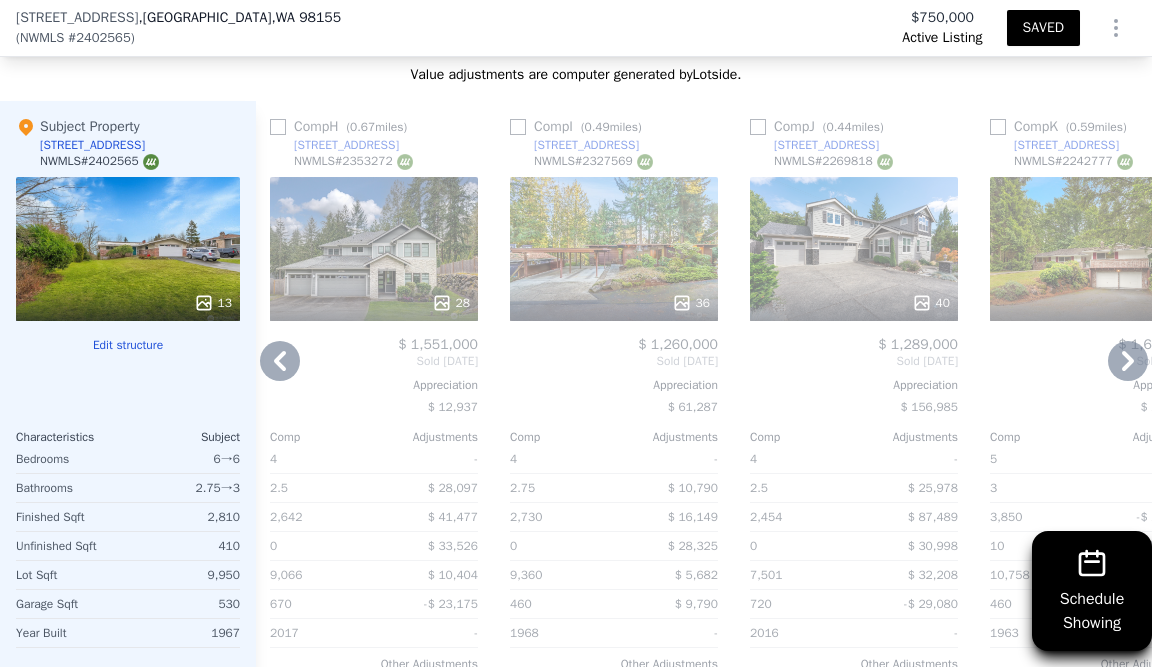 click 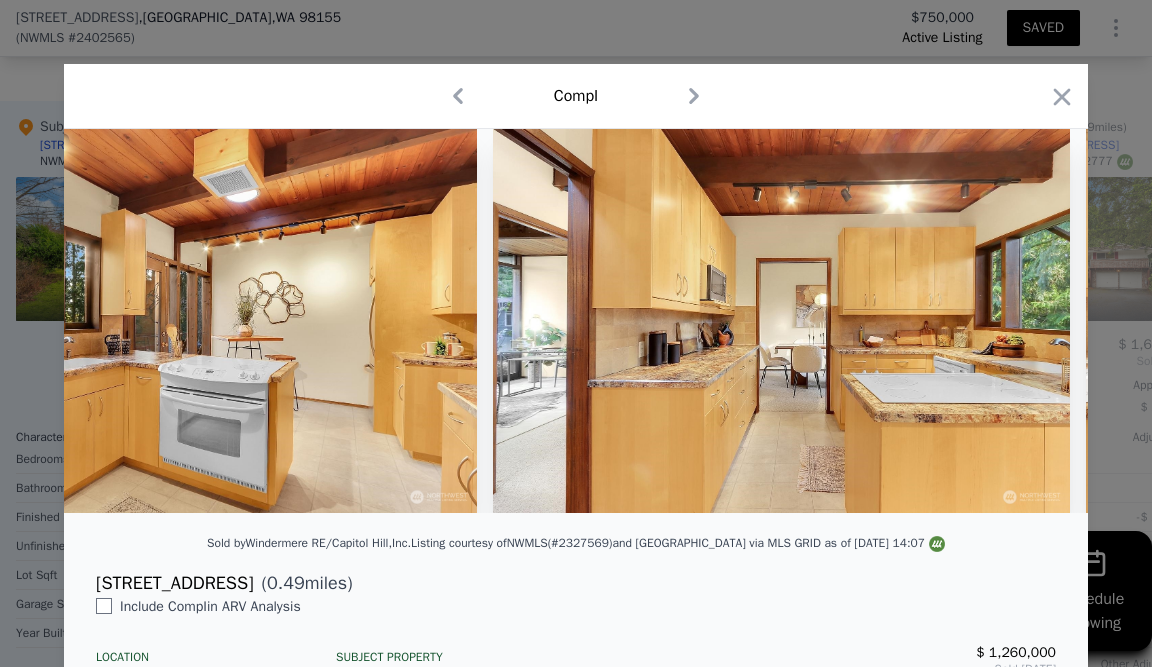 scroll, scrollTop: 0, scrollLeft: 5038, axis: horizontal 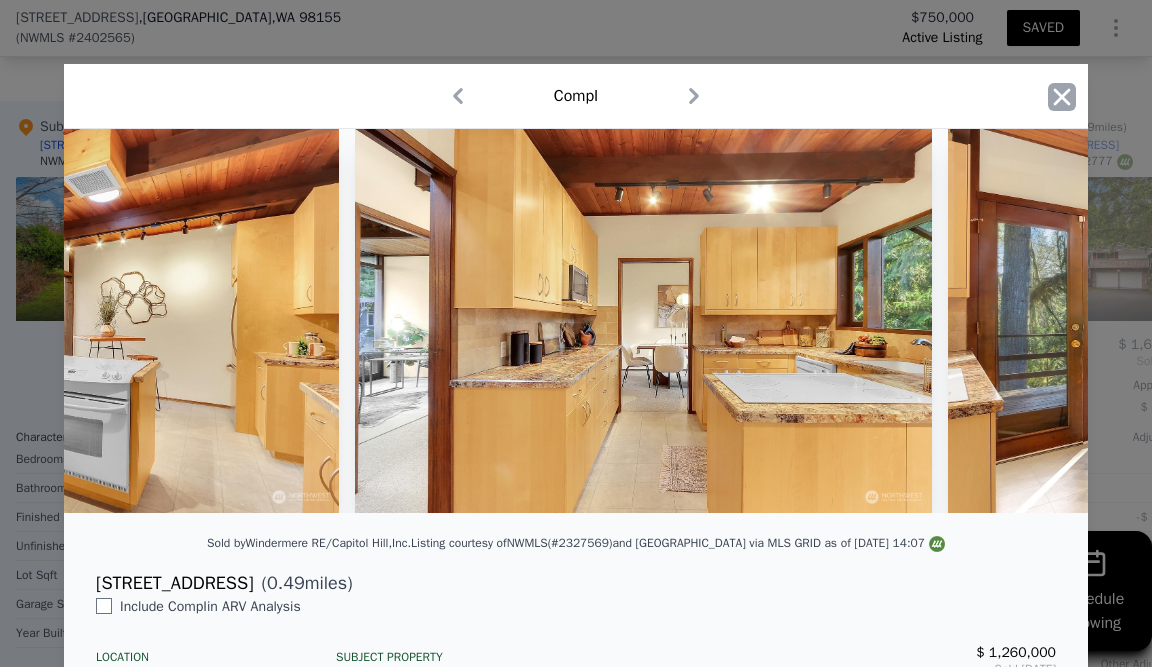 click 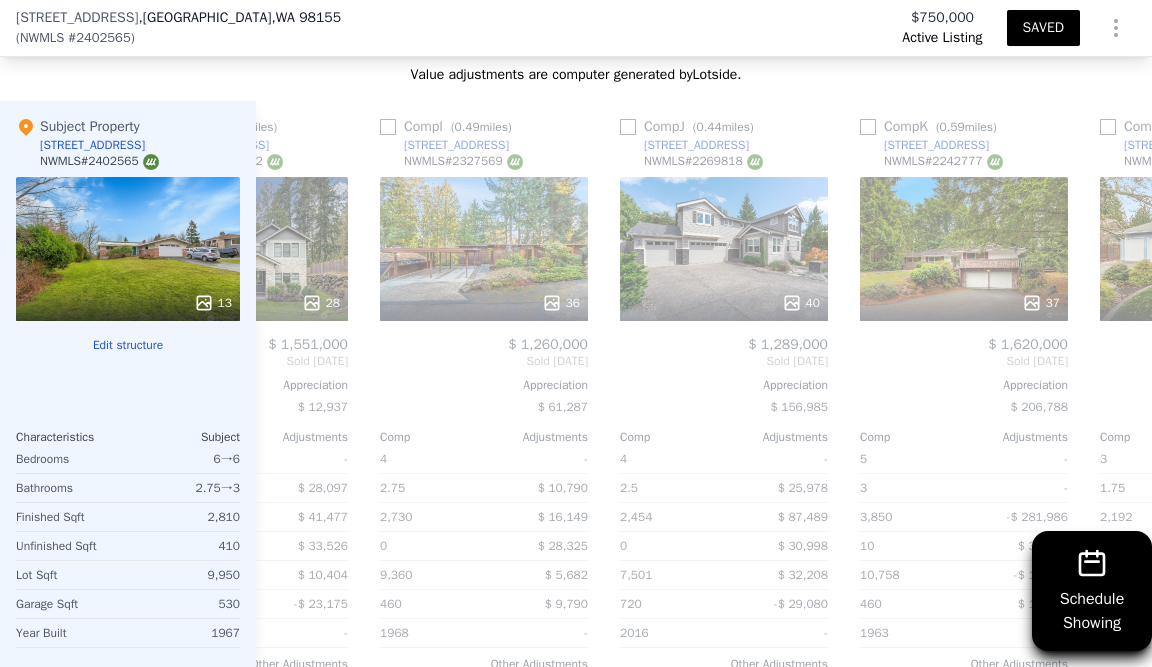 scroll, scrollTop: 0, scrollLeft: 862, axis: horizontal 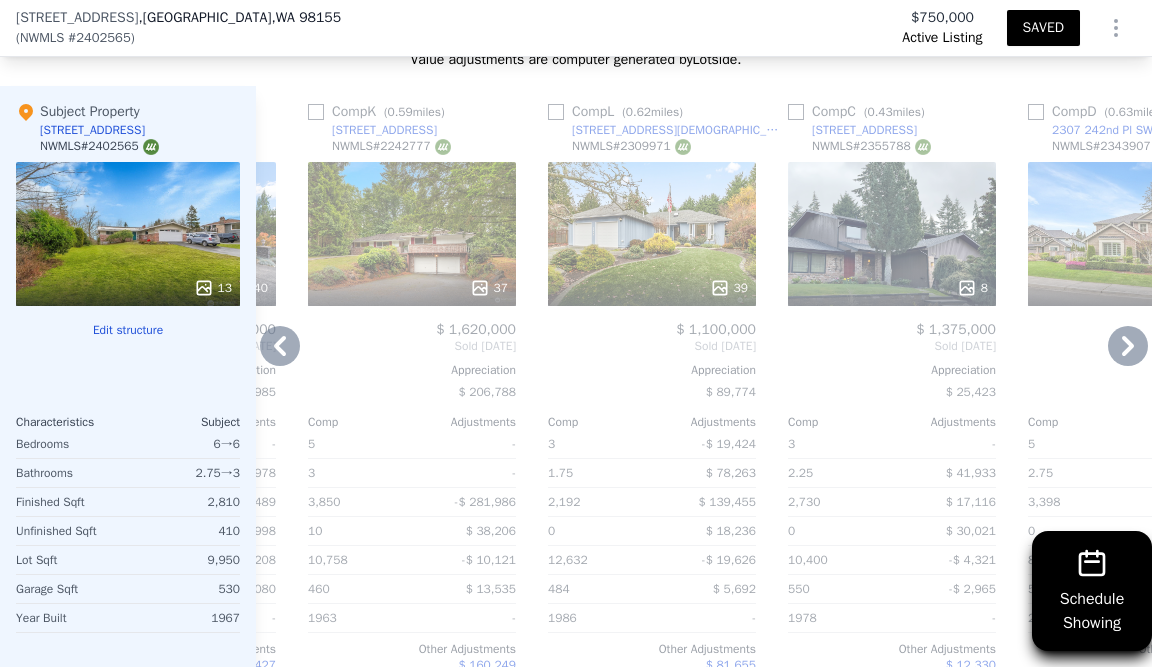 click 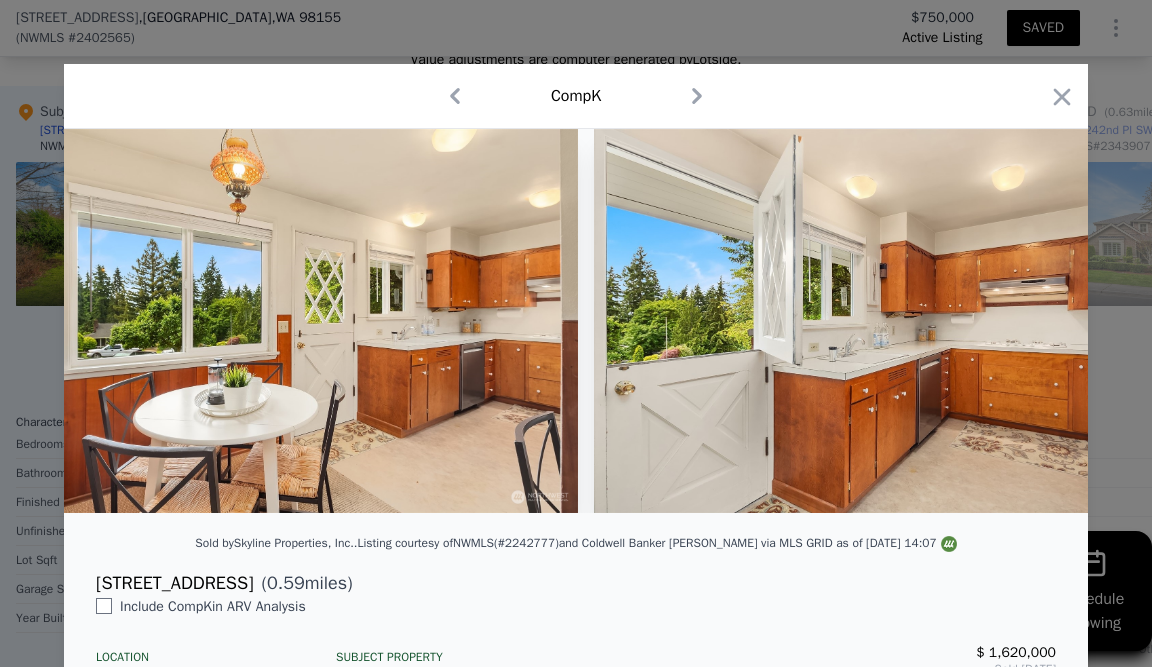 scroll, scrollTop: 0, scrollLeft: 6281, axis: horizontal 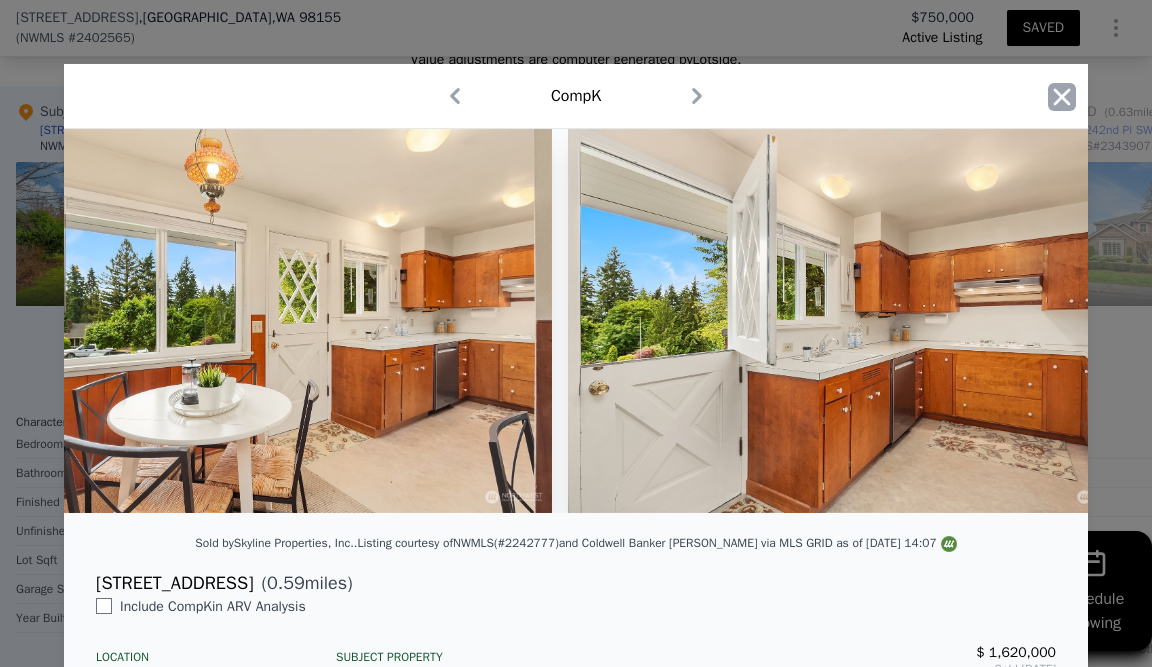 click 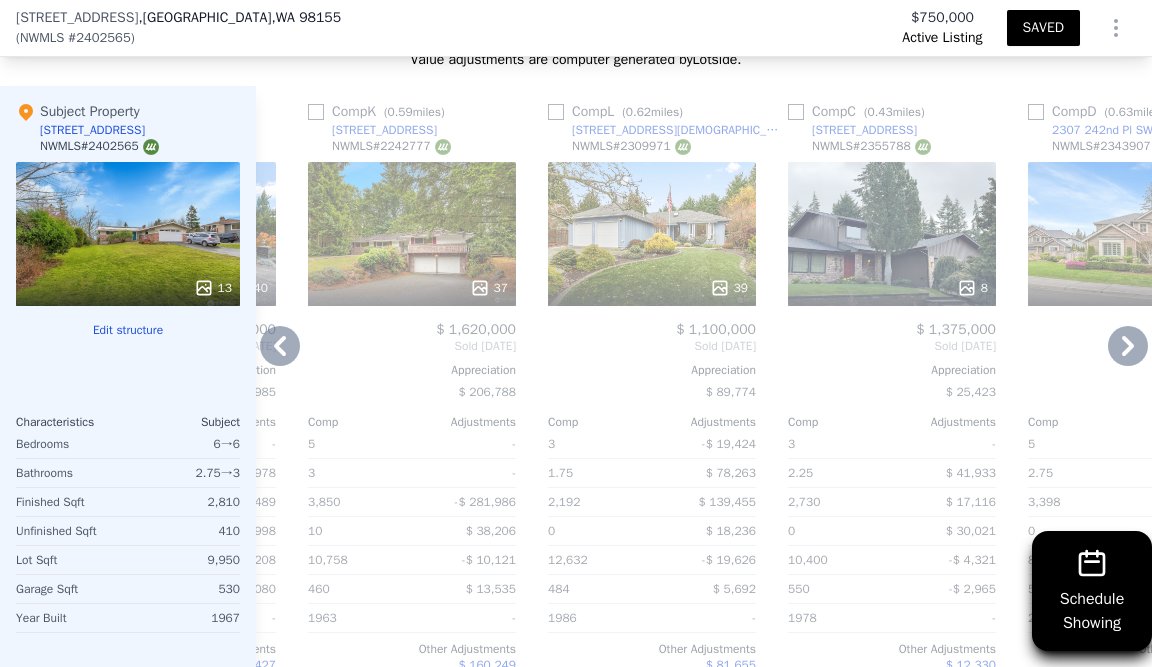 click on "39" at bounding box center (729, 288) 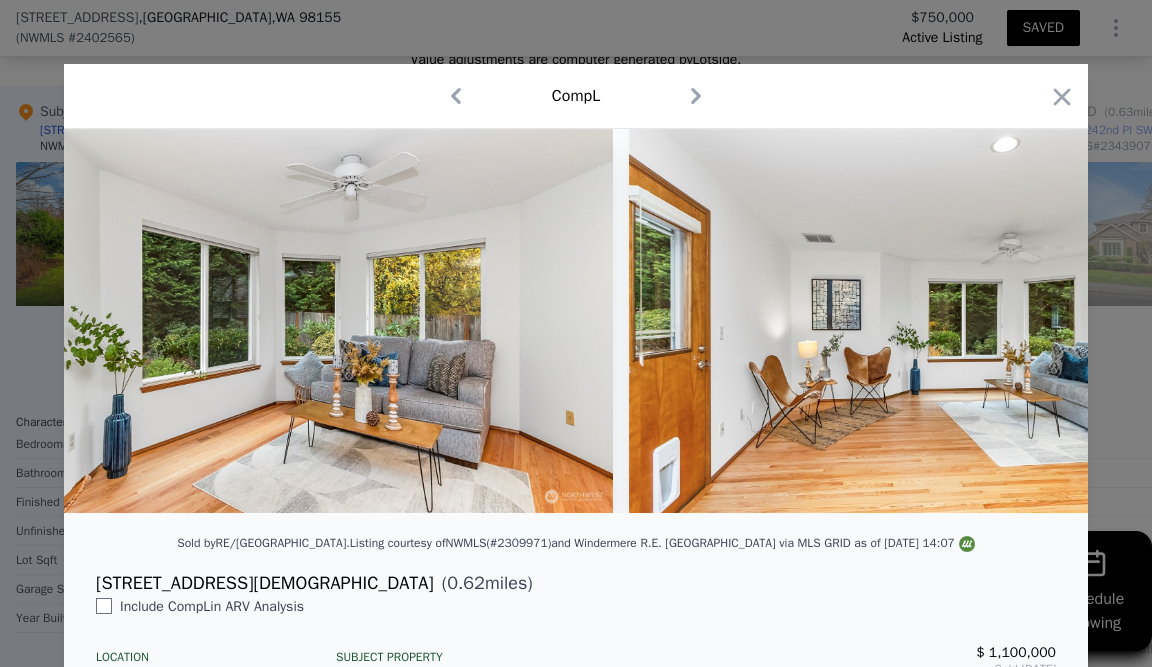 scroll, scrollTop: 0, scrollLeft: 7836, axis: horizontal 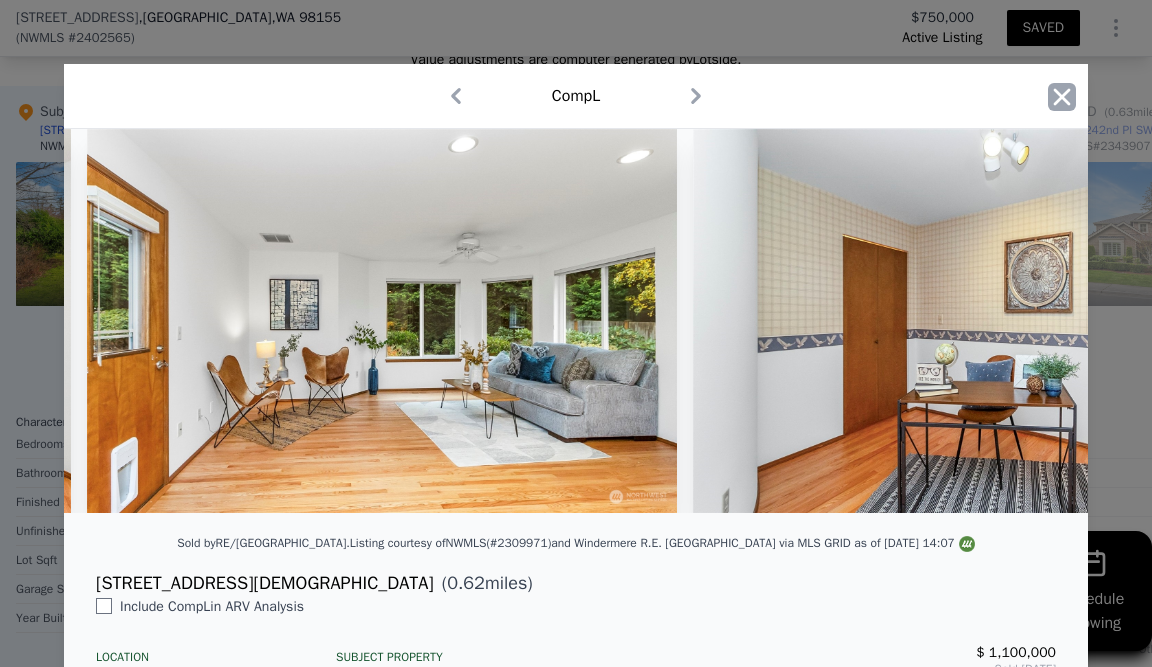 click 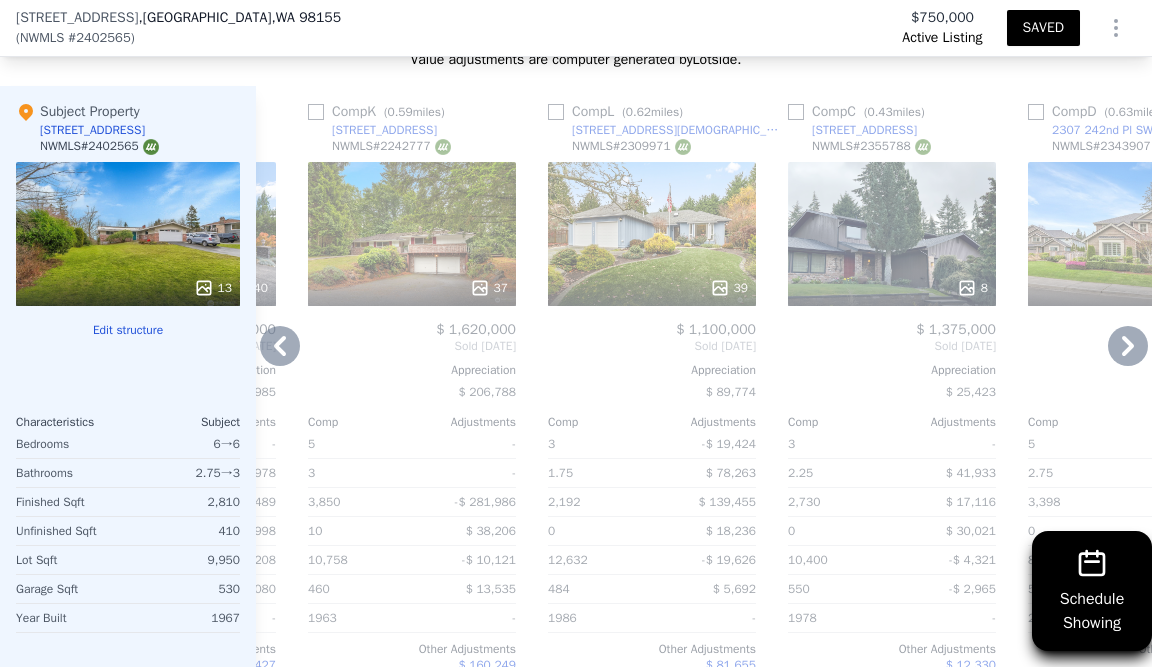 click at bounding box center (556, 112) 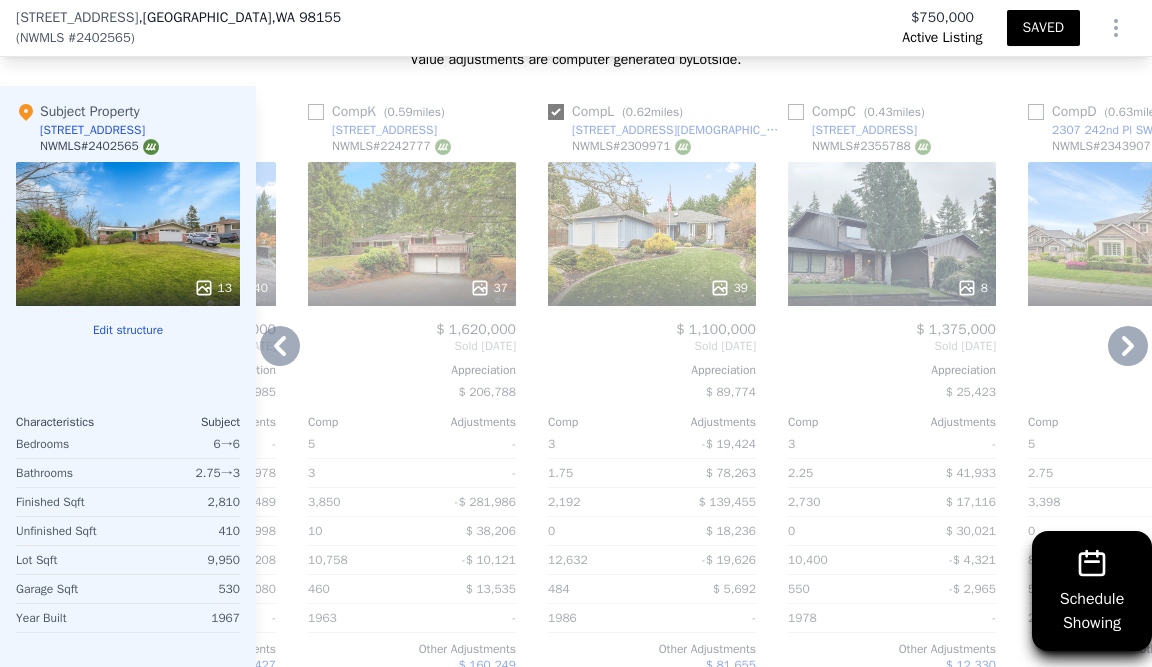 checkbox on "true" 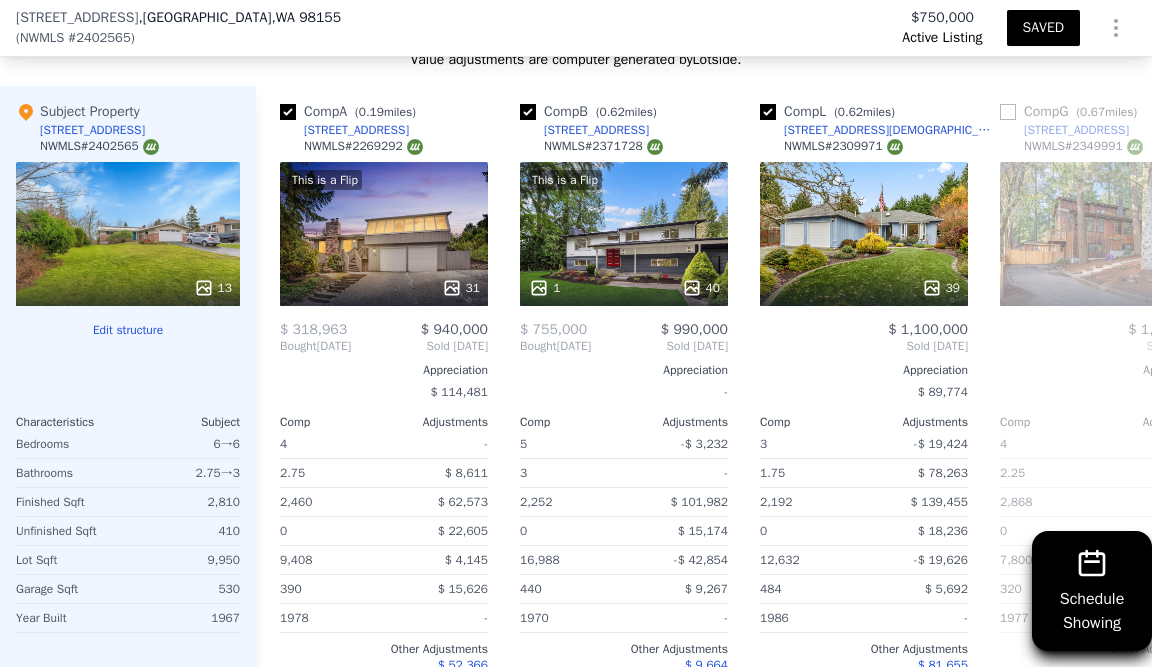 scroll, scrollTop: 0, scrollLeft: 0, axis: both 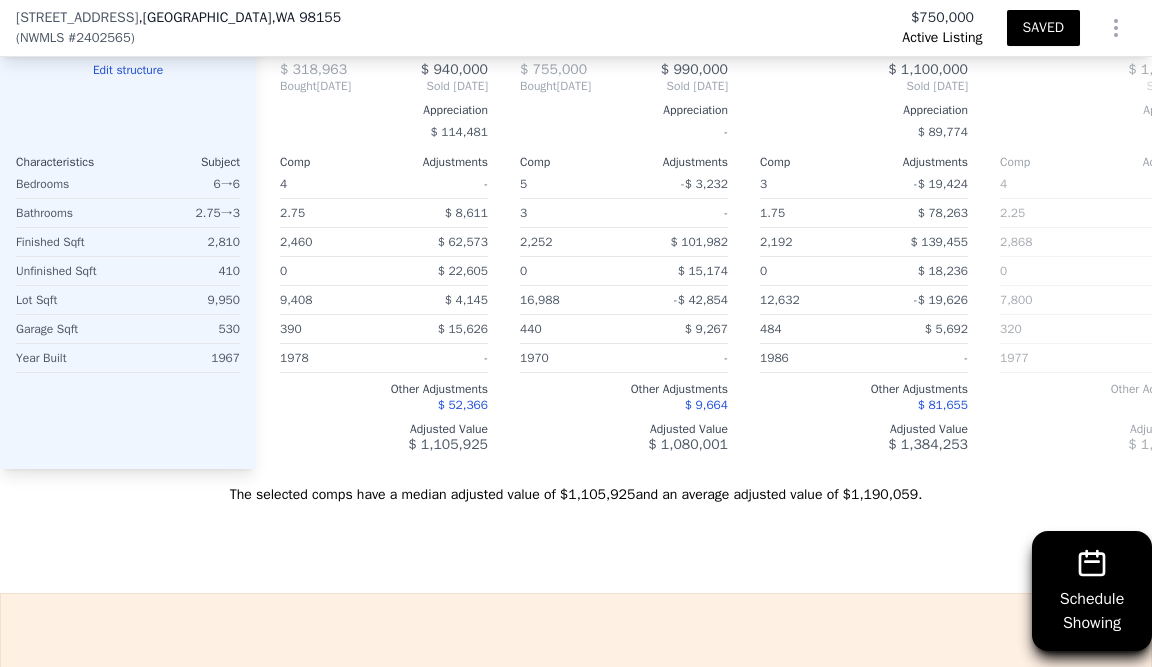 click on "The selected comps have a median adjusted value of   $1,105,925  and an average adjusted value of   $1,190,059 ." at bounding box center [576, 487] 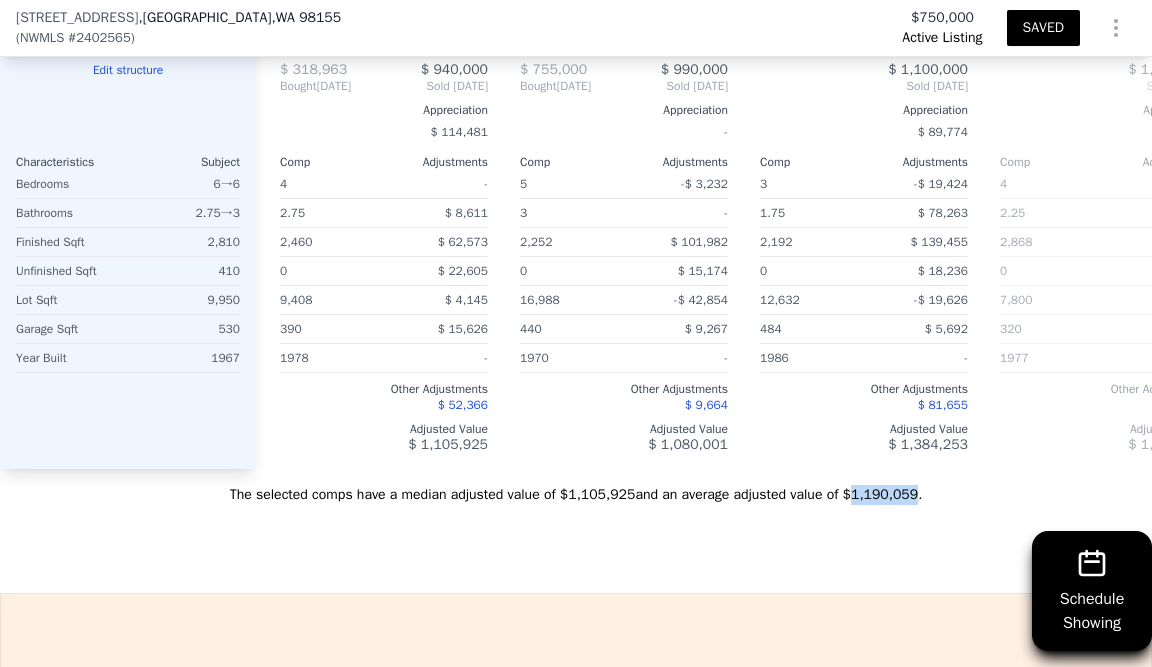 click on "The selected comps have a median adjusted value of   $1,105,925  and an average adjusted value of   $1,190,059 ." at bounding box center [576, 487] 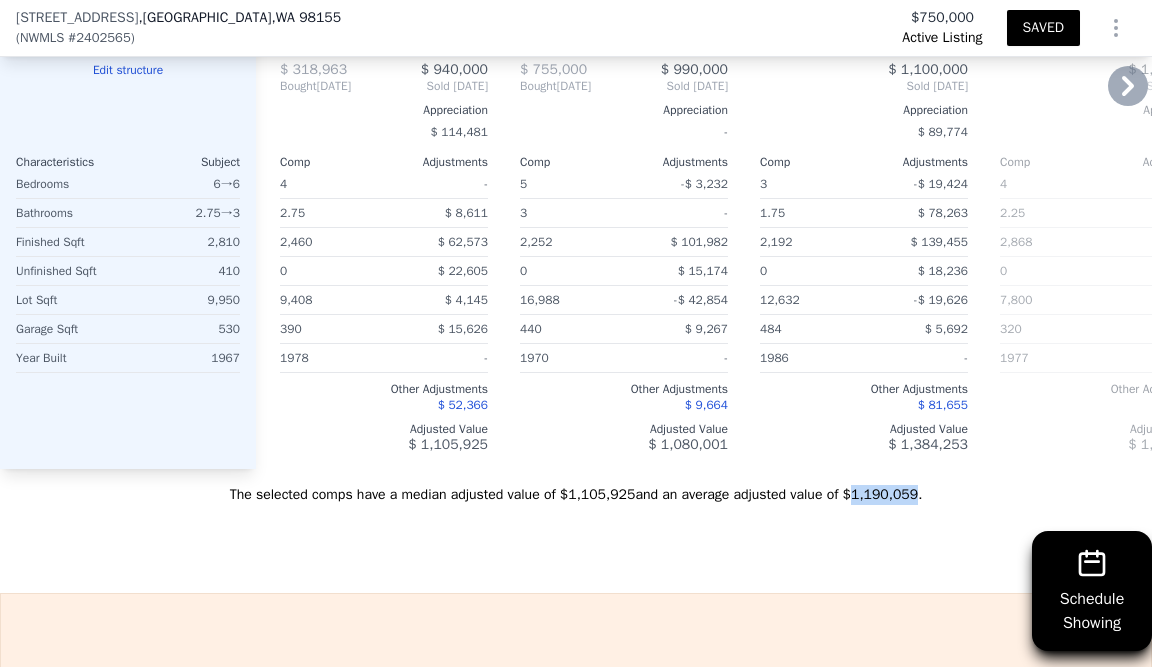 copy on "1,190,059" 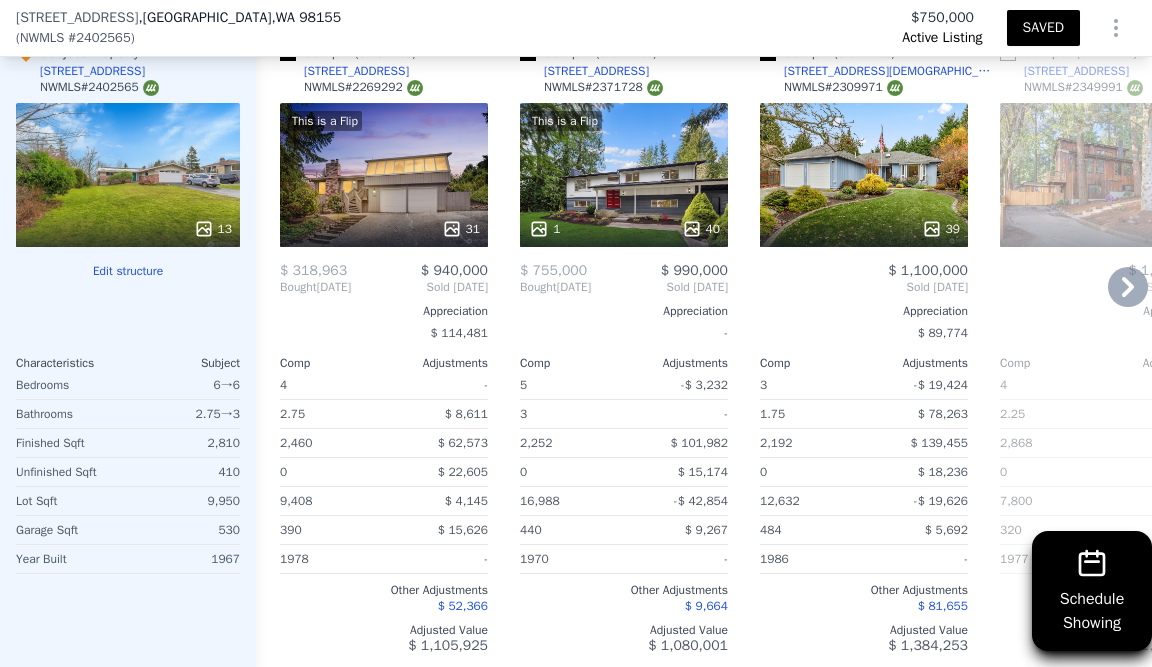 scroll, scrollTop: 2355, scrollLeft: 0, axis: vertical 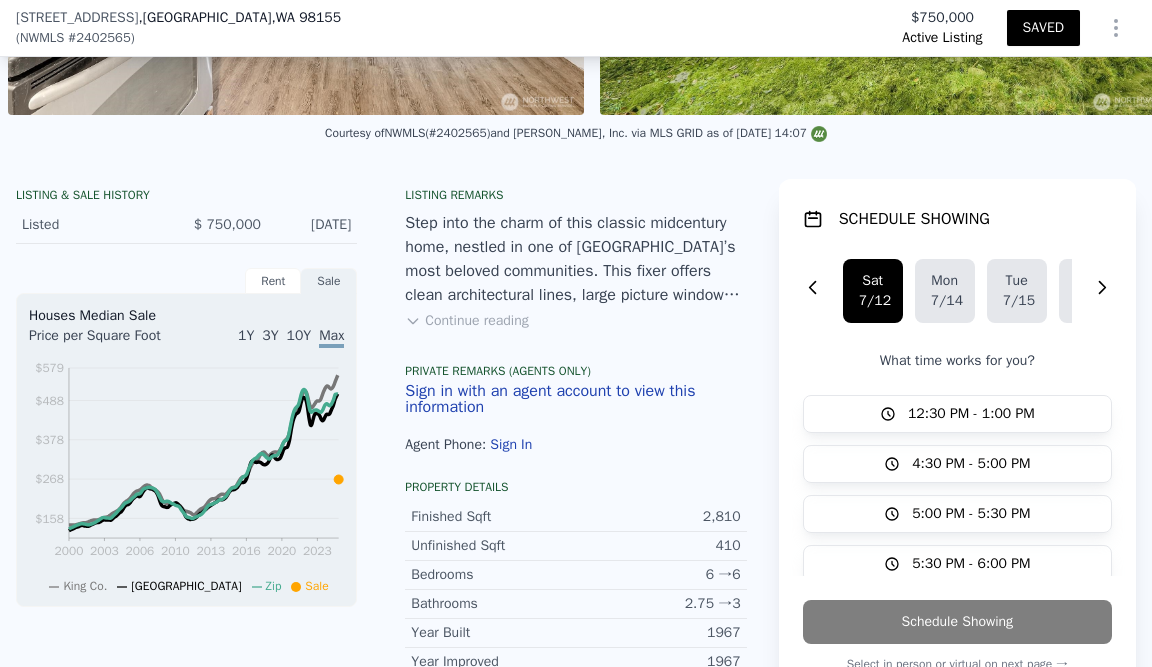 checkbox on "true" 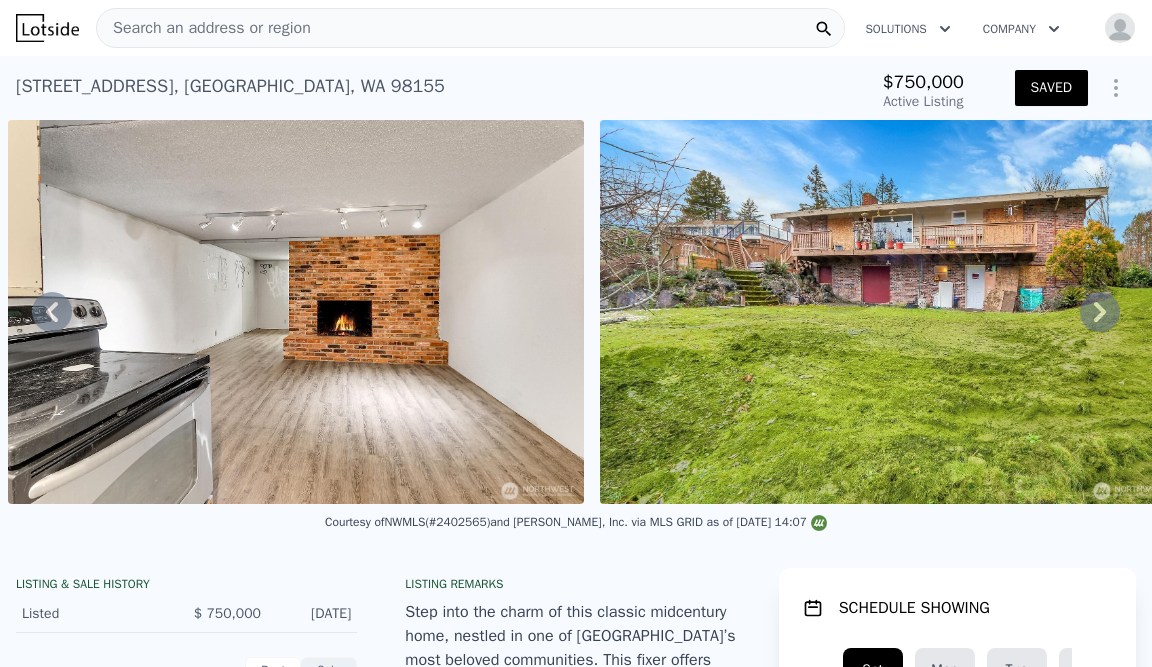scroll, scrollTop: 0, scrollLeft: 0, axis: both 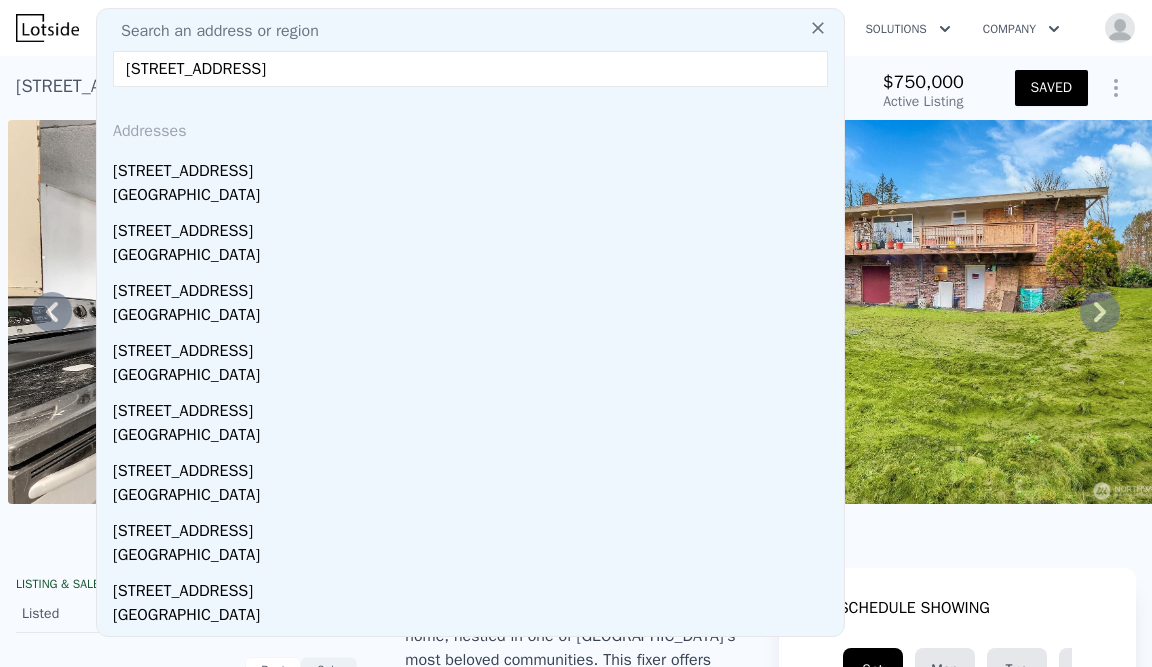 click on "[STREET_ADDRESS]" at bounding box center [470, 69] 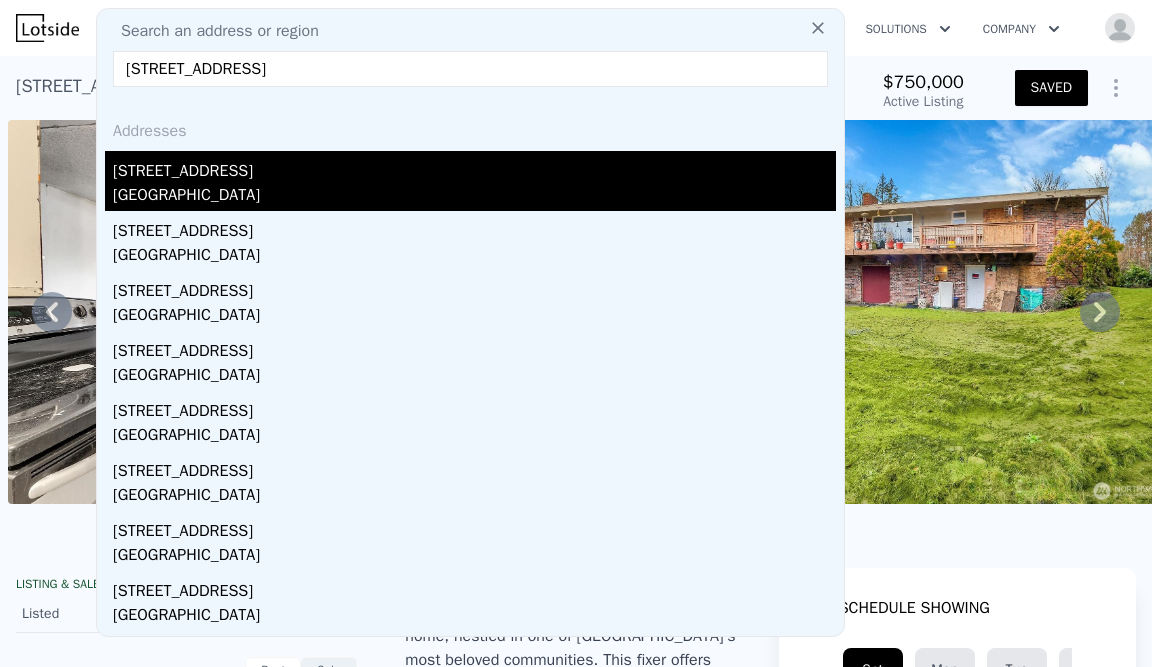 type on "[STREET_ADDRESS]" 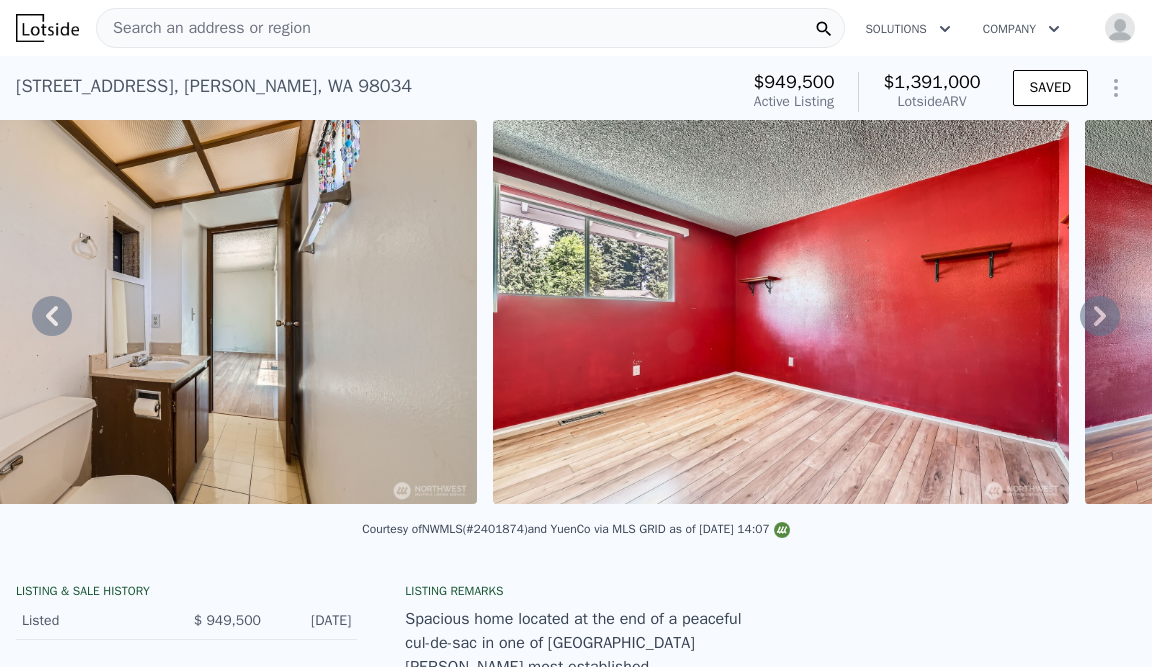 scroll, scrollTop: 0, scrollLeft: 5949, axis: horizontal 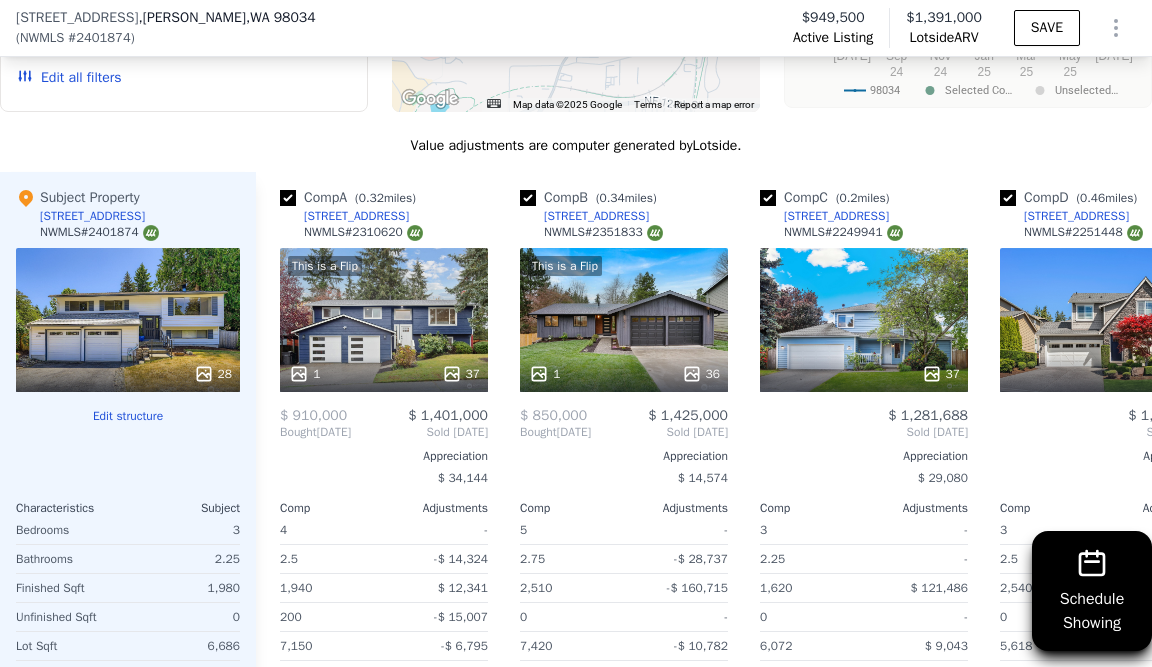 click on "Subject" at bounding box center [184, 508] 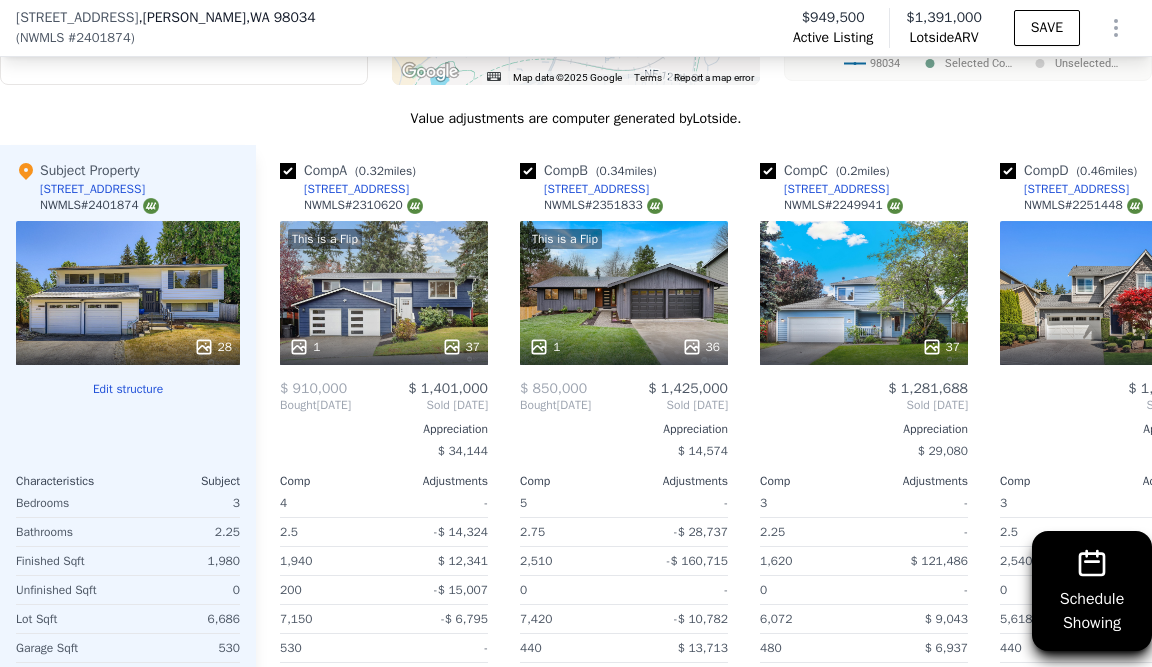 scroll, scrollTop: 2497, scrollLeft: 0, axis: vertical 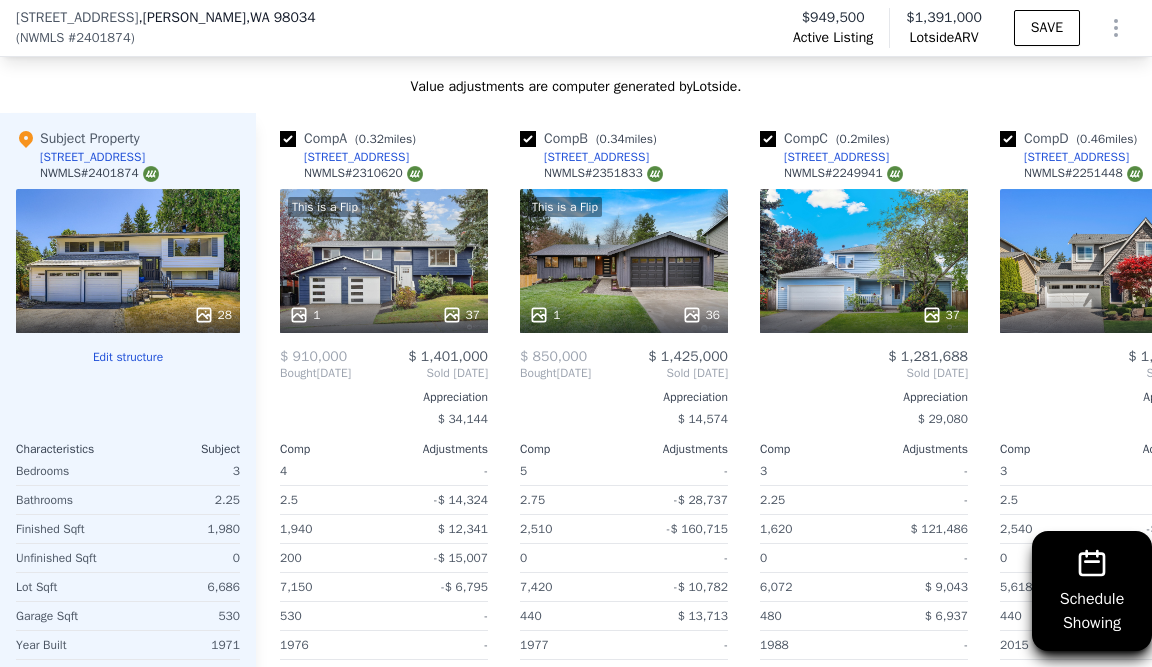 click on "Edit structure" at bounding box center [128, 357] 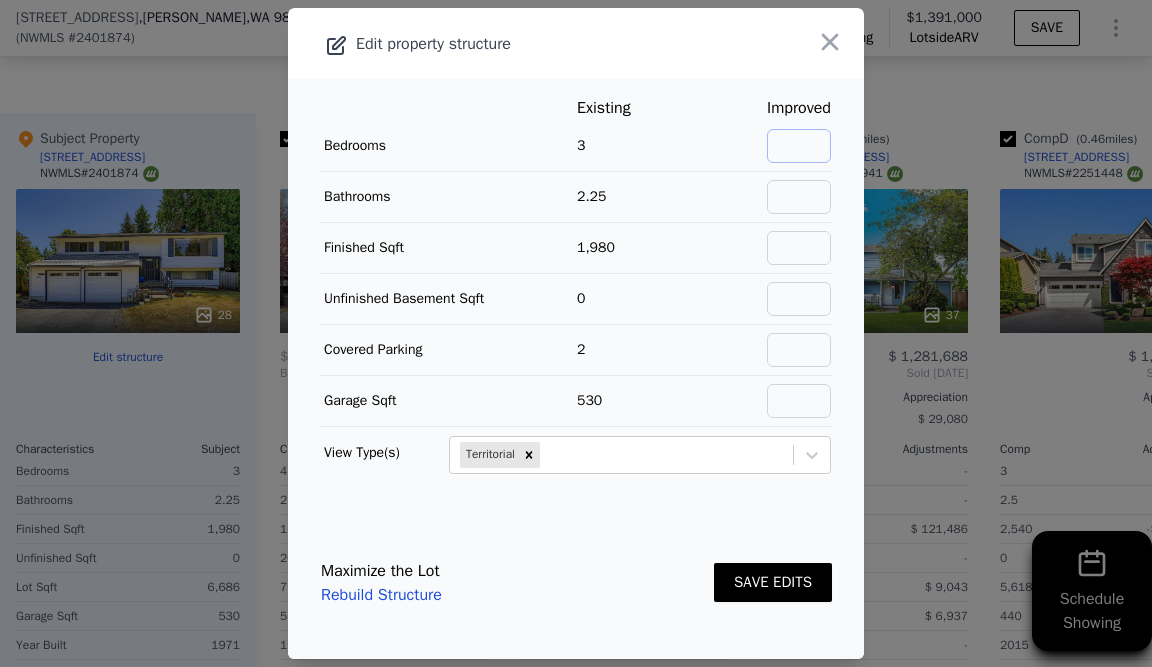 click at bounding box center [799, 146] 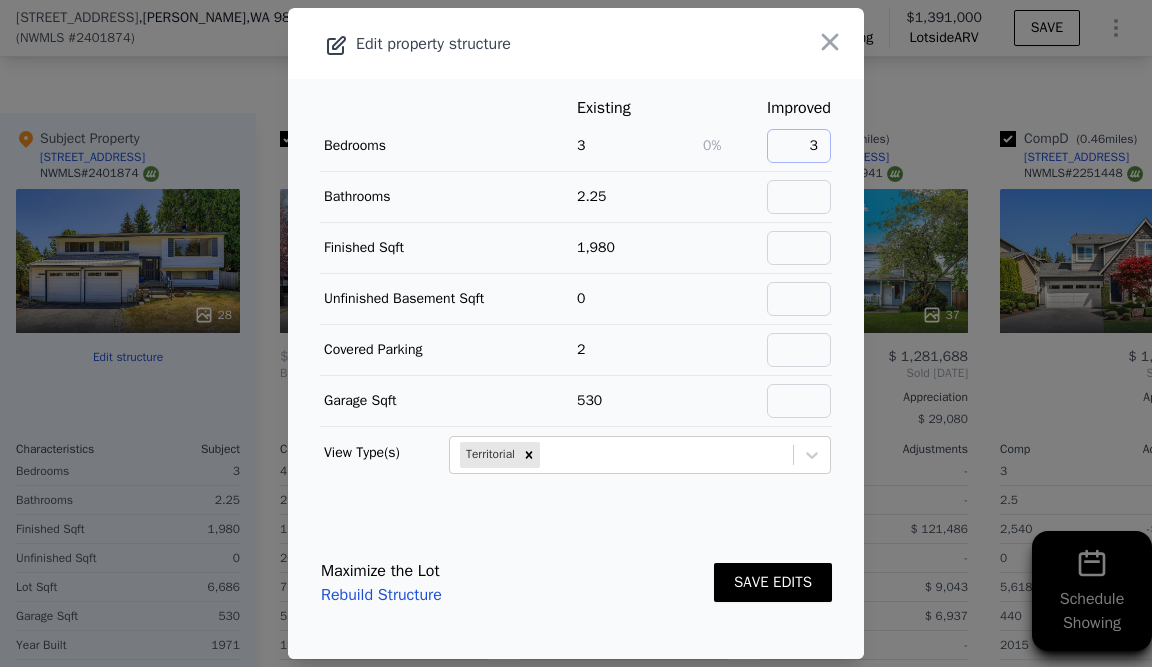 type on "3" 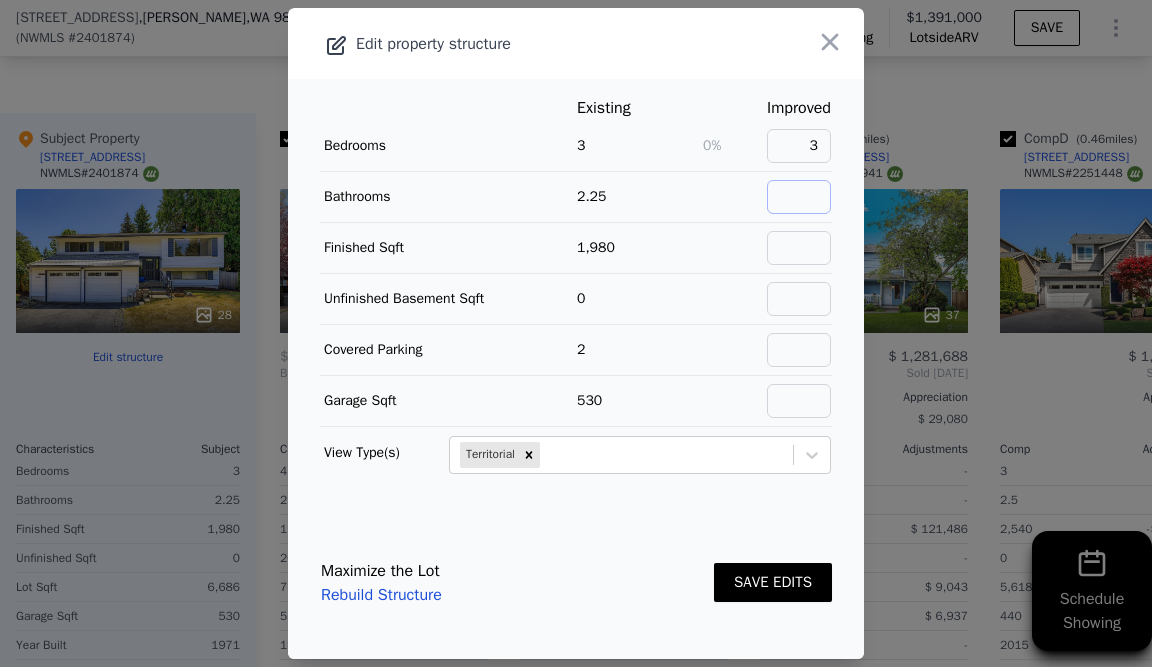 click at bounding box center (799, 197) 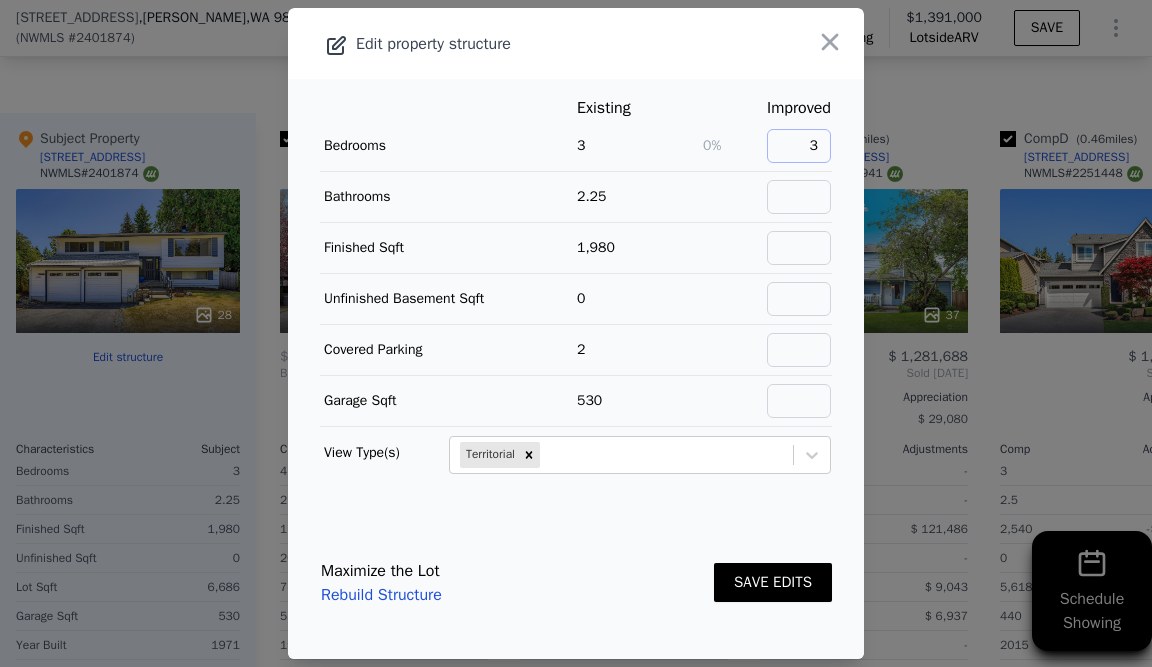 click on "3" at bounding box center [799, 146] 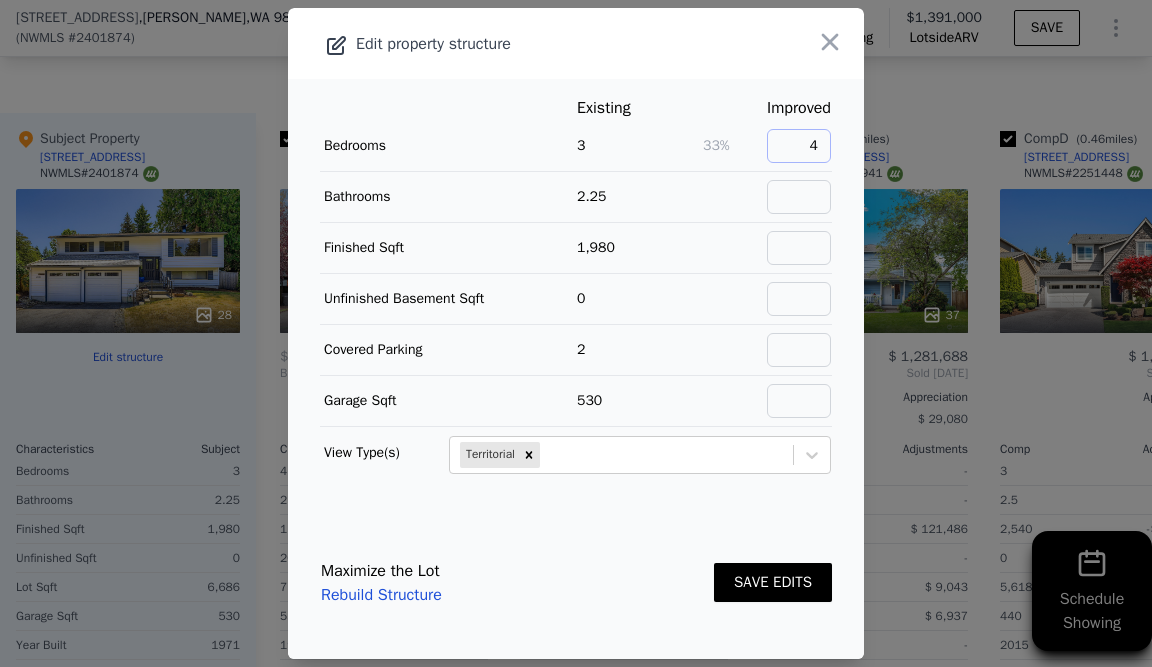 type on "4" 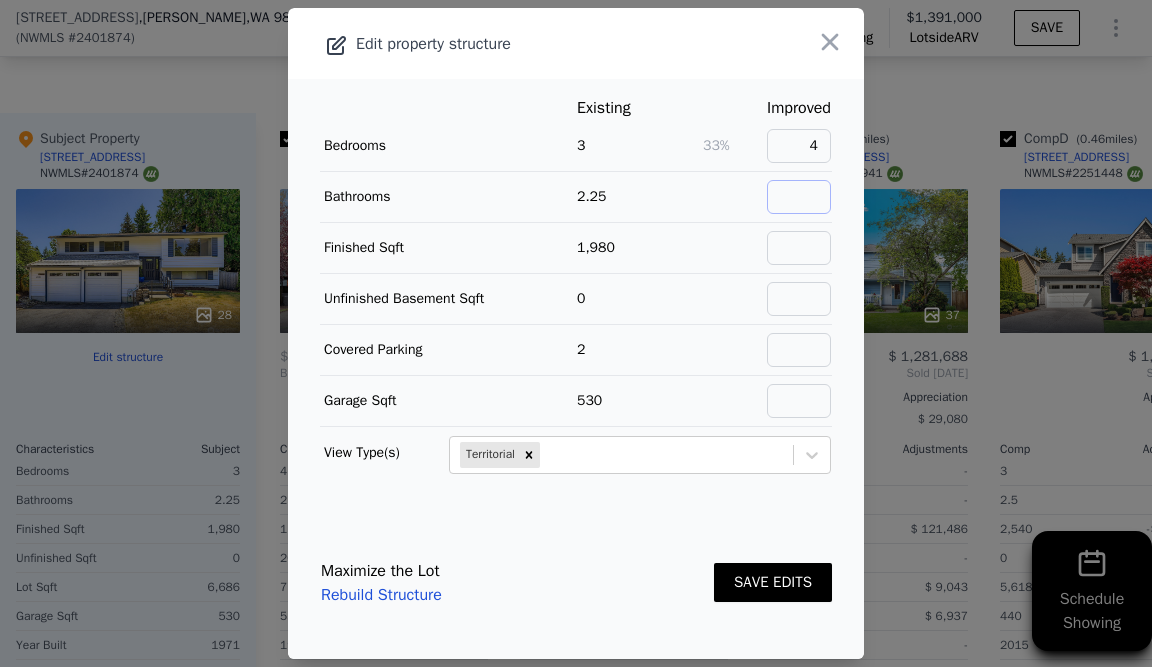 click at bounding box center [799, 197] 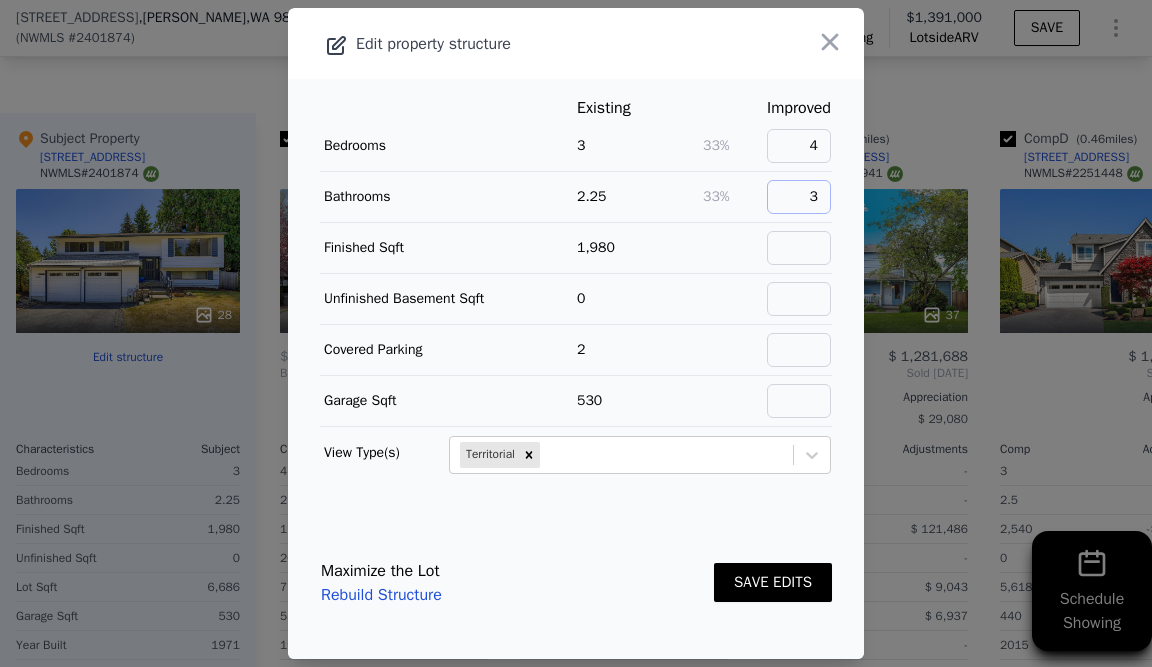 type on "3" 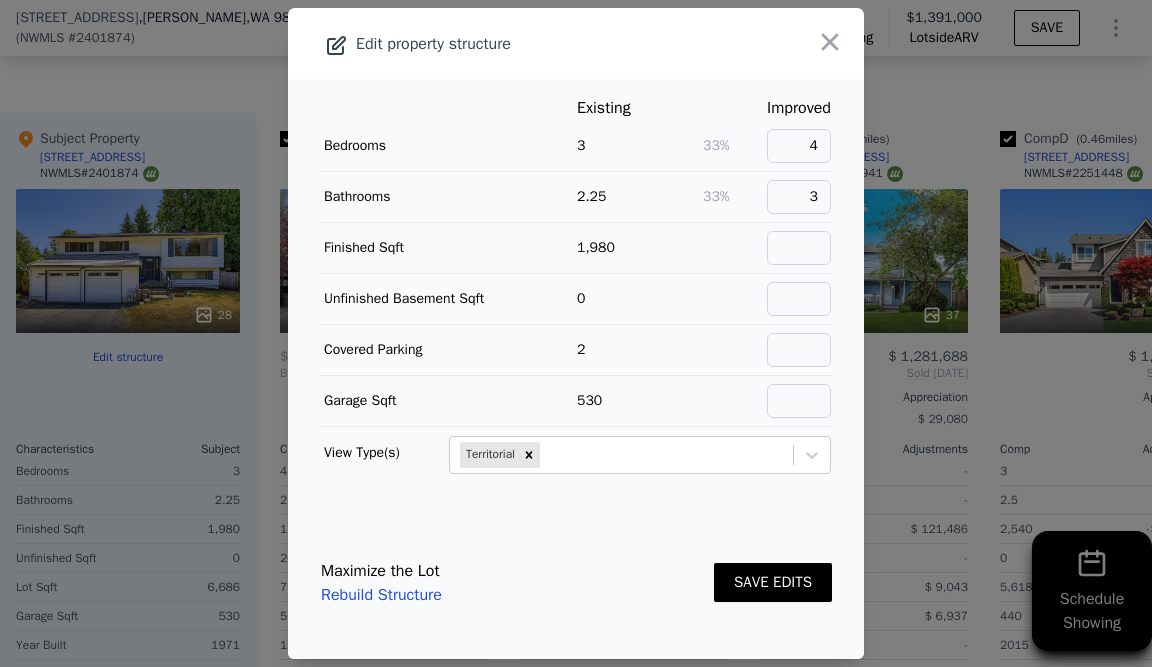 click on "SAVE EDITS" at bounding box center (773, 582) 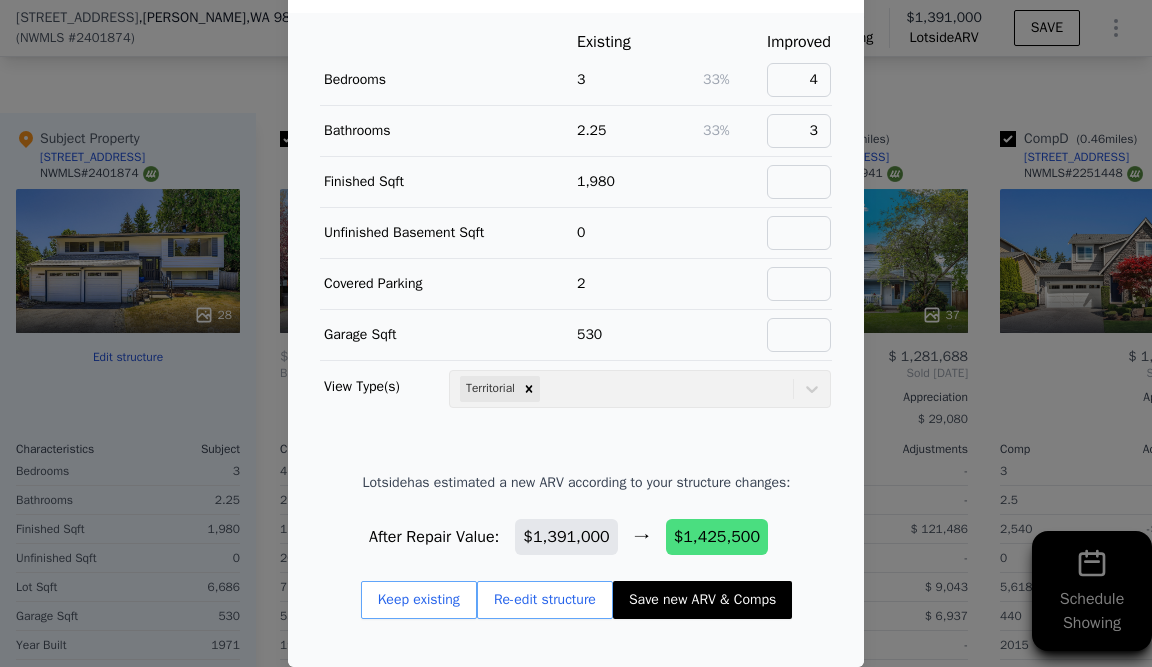 scroll, scrollTop: 63, scrollLeft: 0, axis: vertical 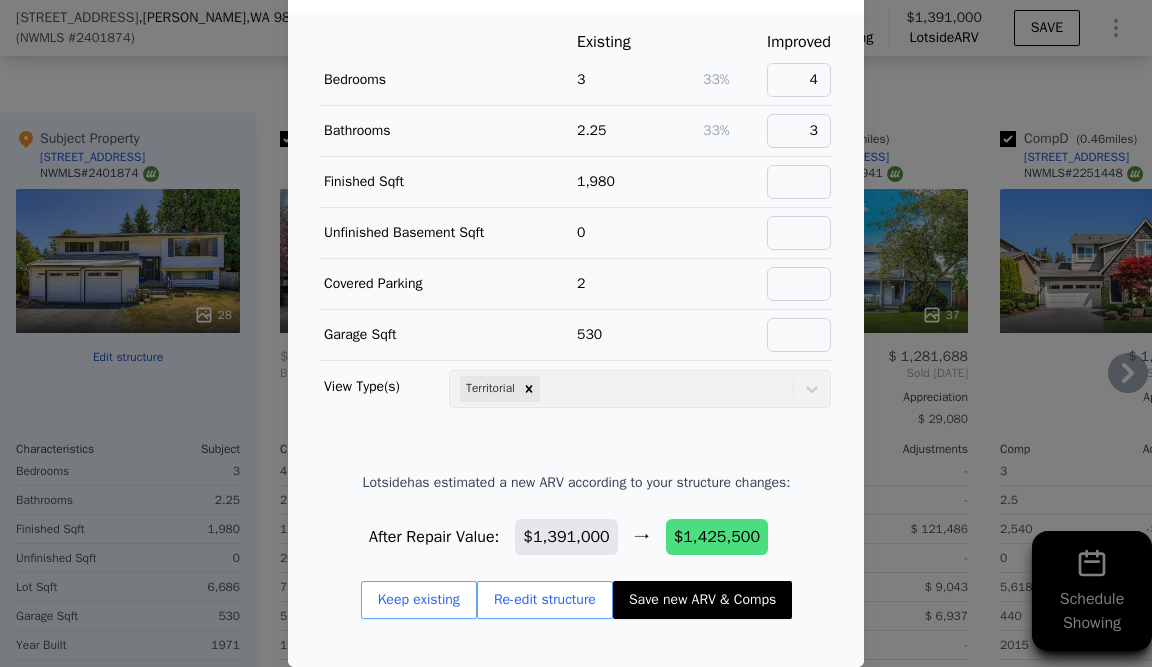 type on "2" 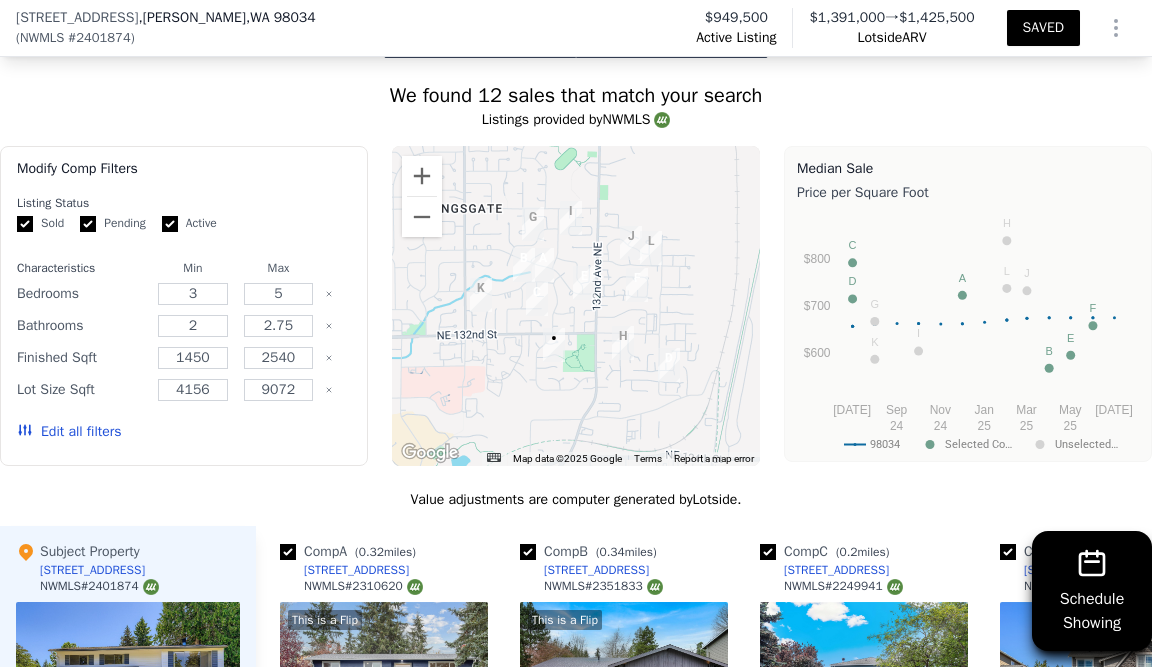 scroll, scrollTop: 2090, scrollLeft: 0, axis: vertical 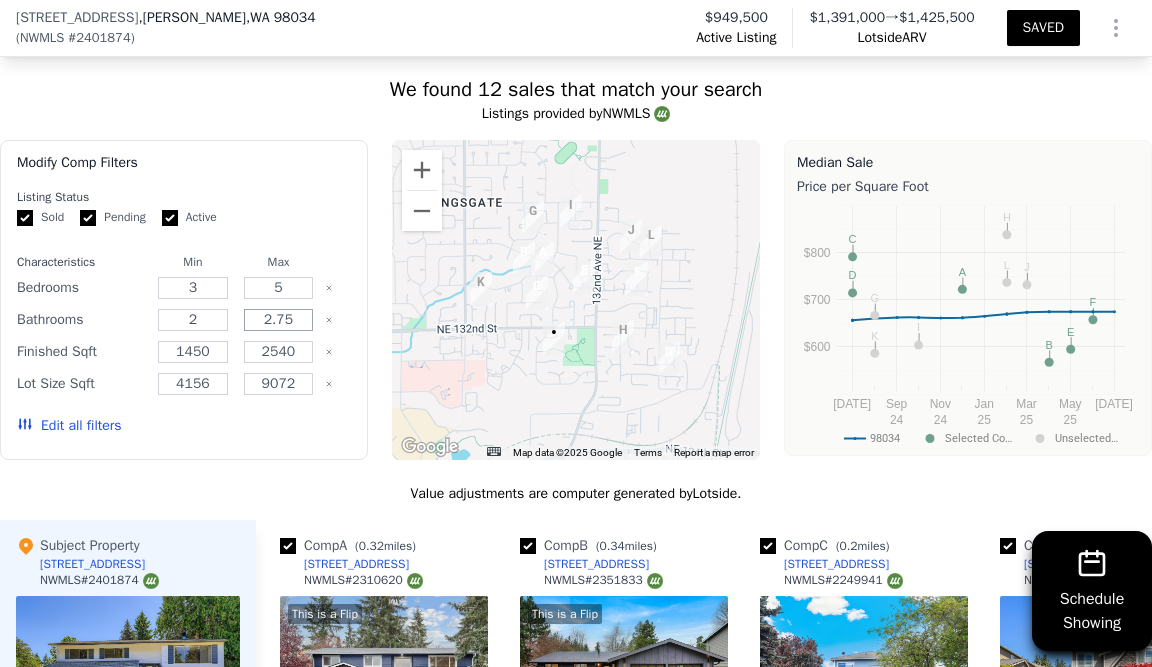 click on "2.75" at bounding box center [279, 320] 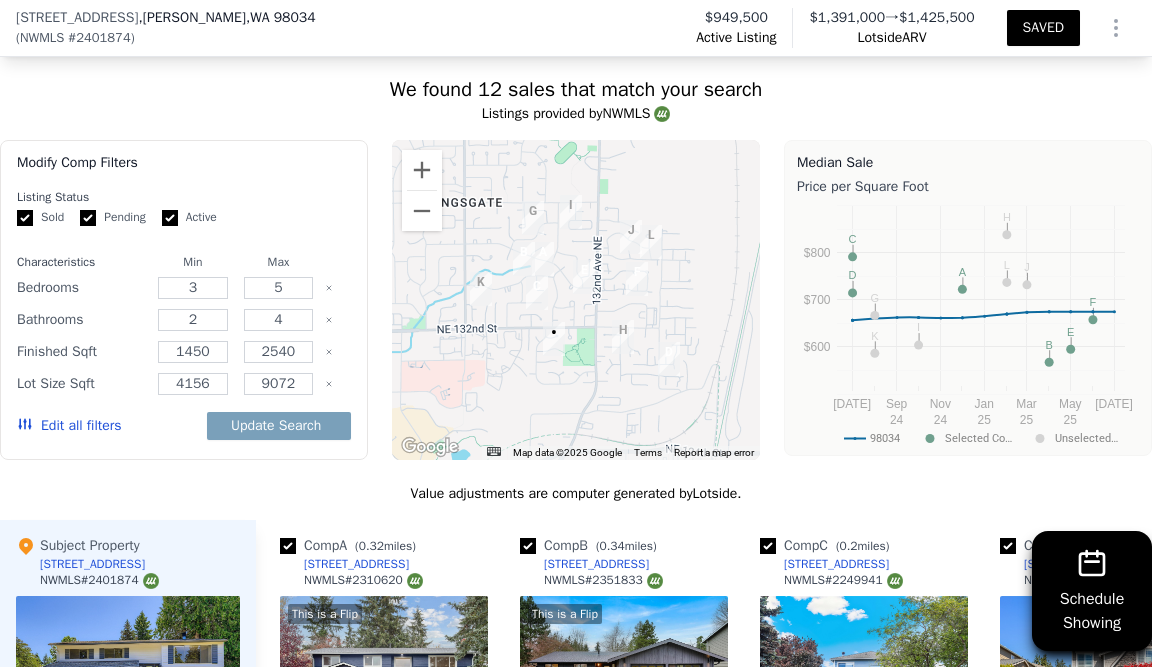 click on "Value adjustments are computer generated by  Lotside ." at bounding box center (576, 494) 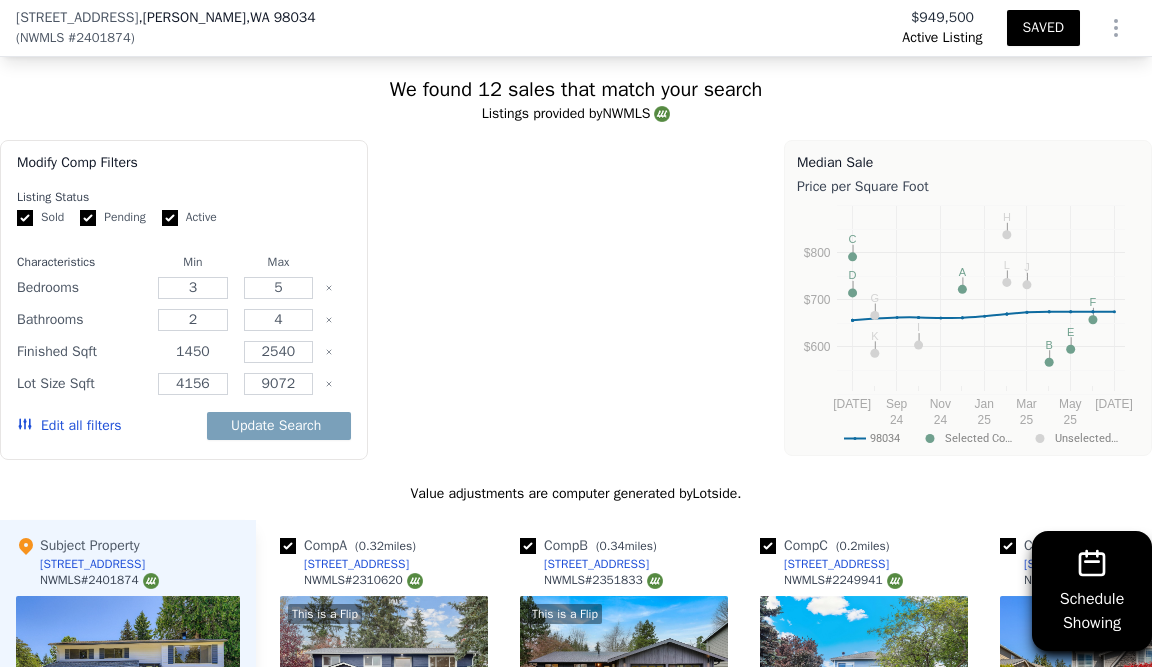 type on "2.75" 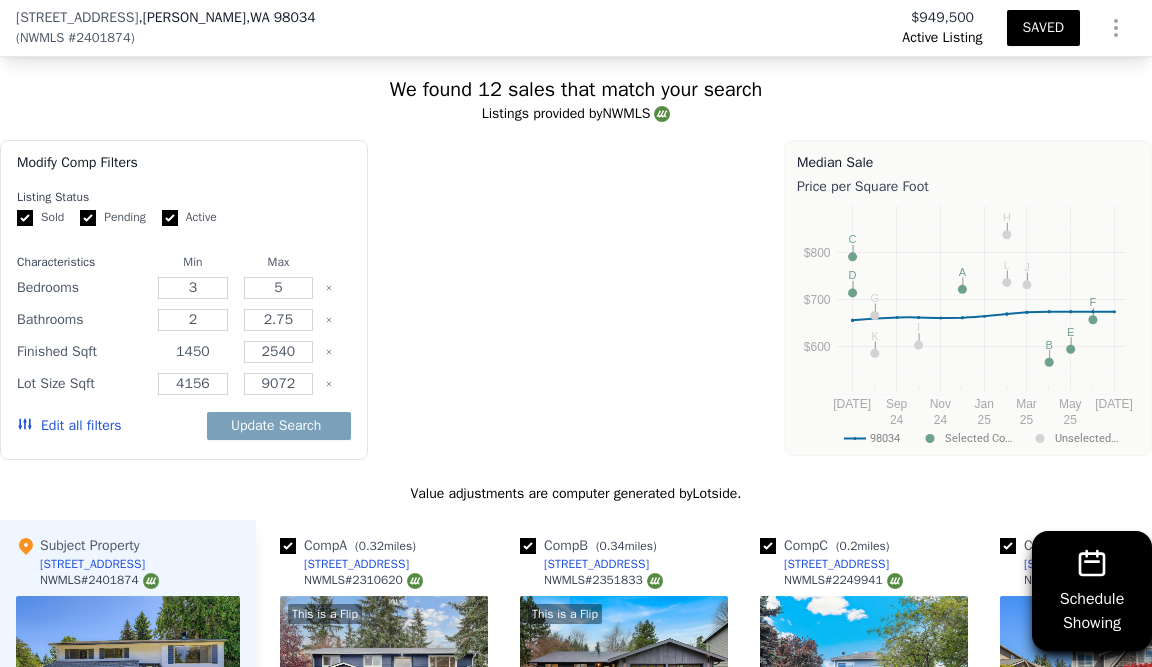 click on "1450" at bounding box center (193, 352) 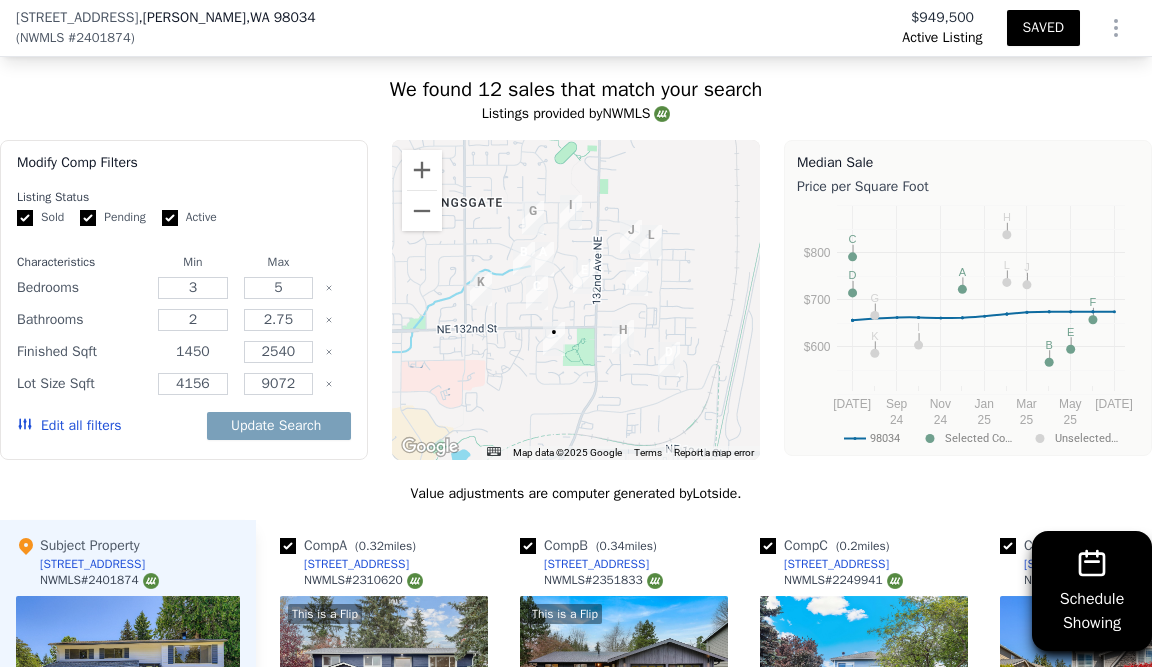 click on "1450" at bounding box center (193, 352) 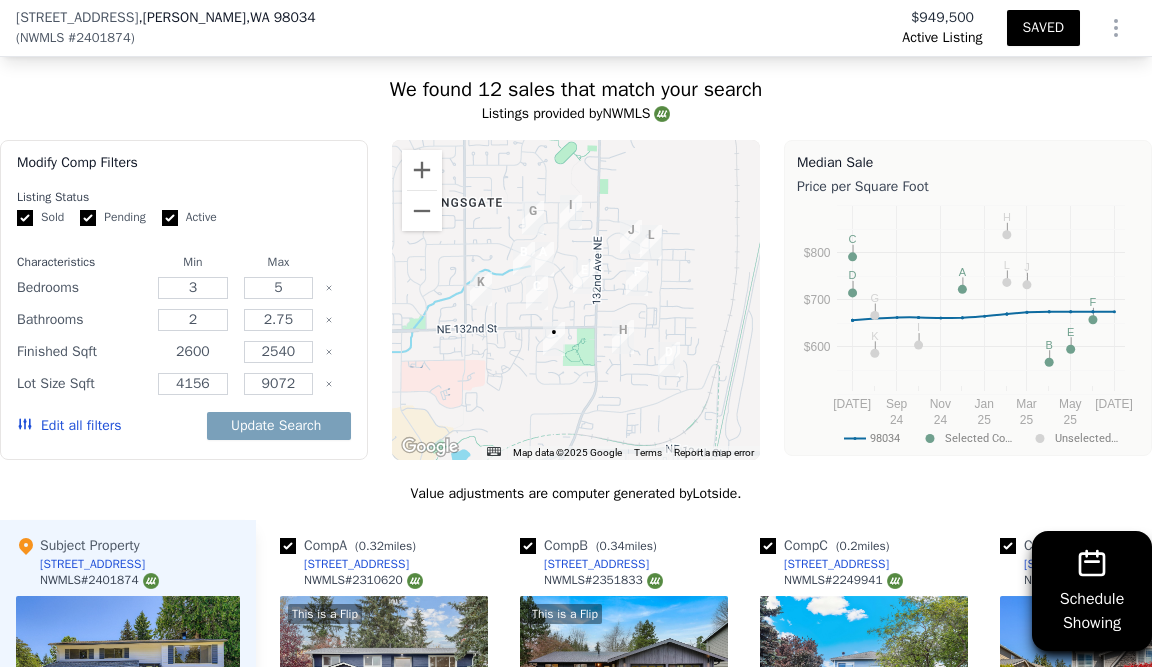 type on "2600" 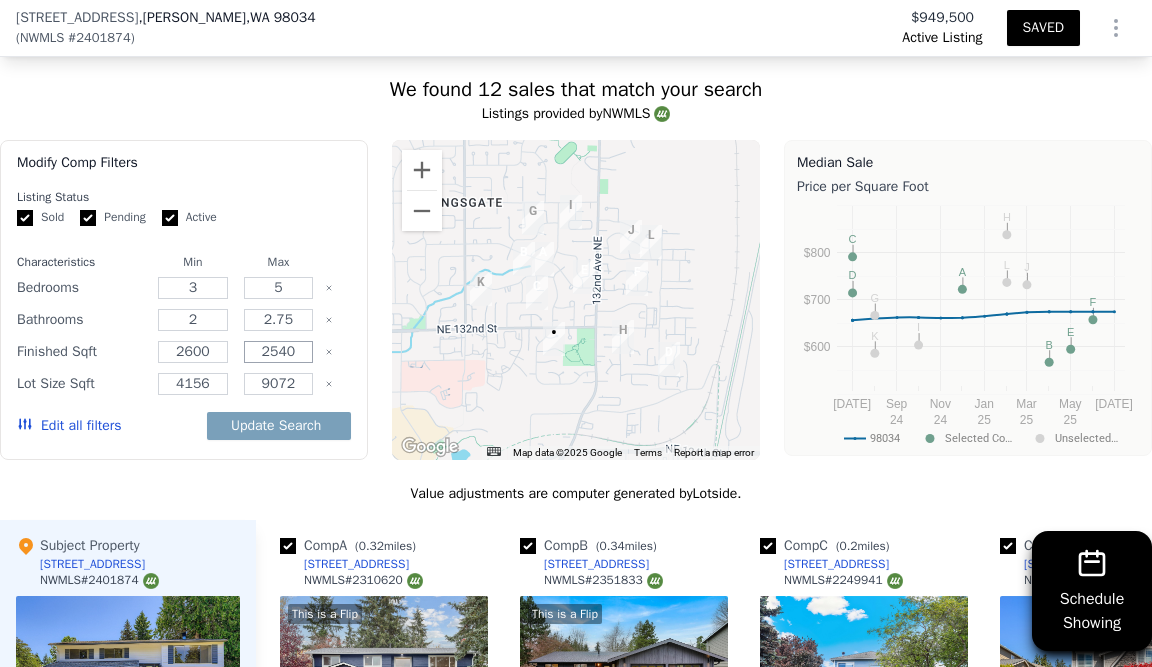 click on "2540" at bounding box center [279, 352] 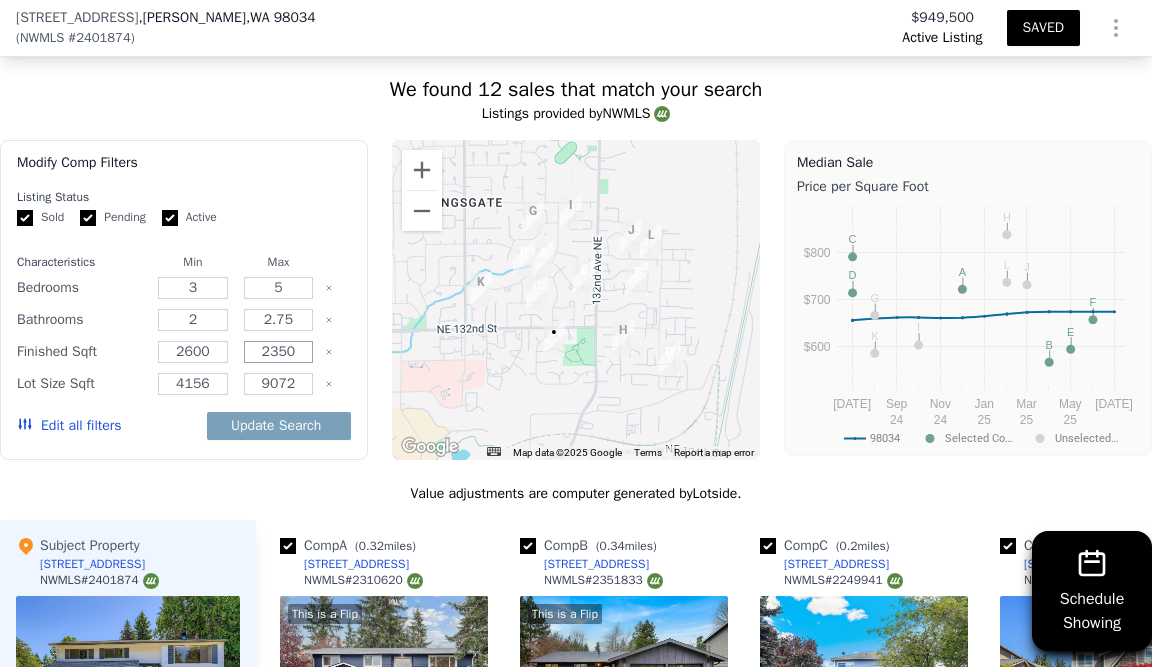 type on "2350" 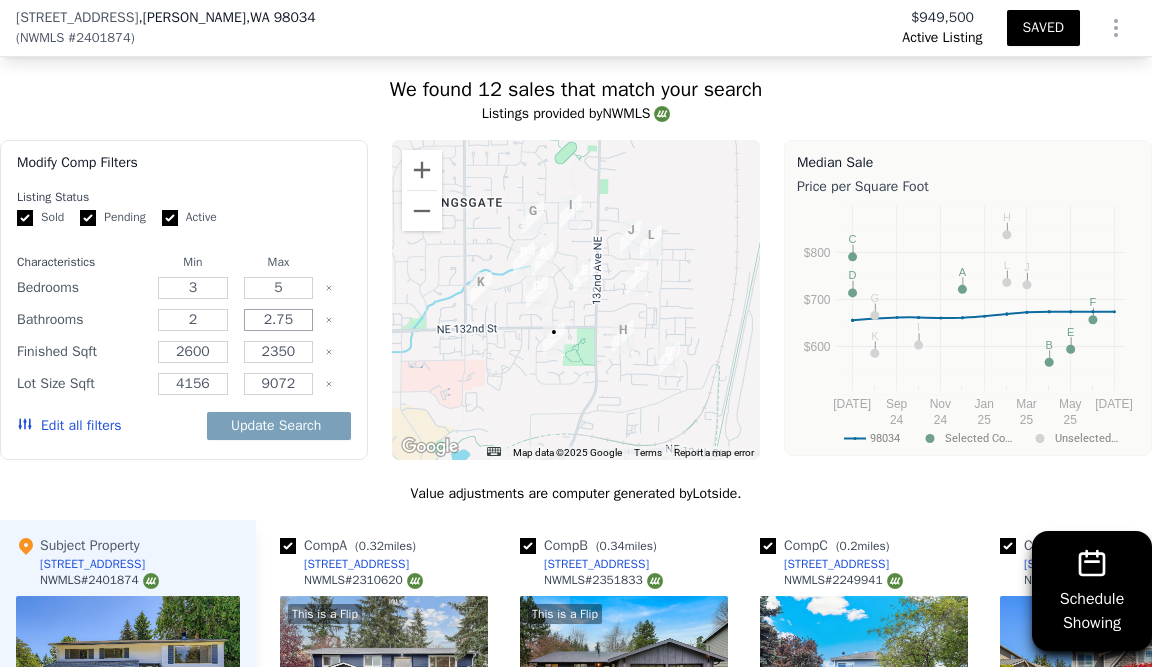 click on "2.75" at bounding box center [279, 320] 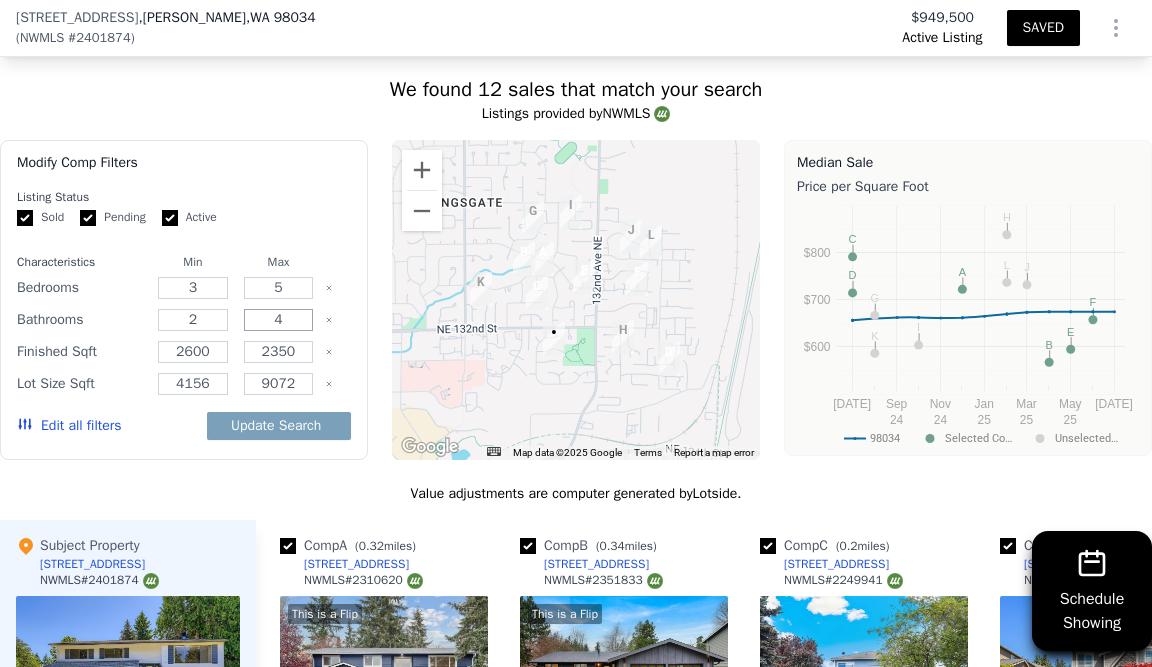 type on "4" 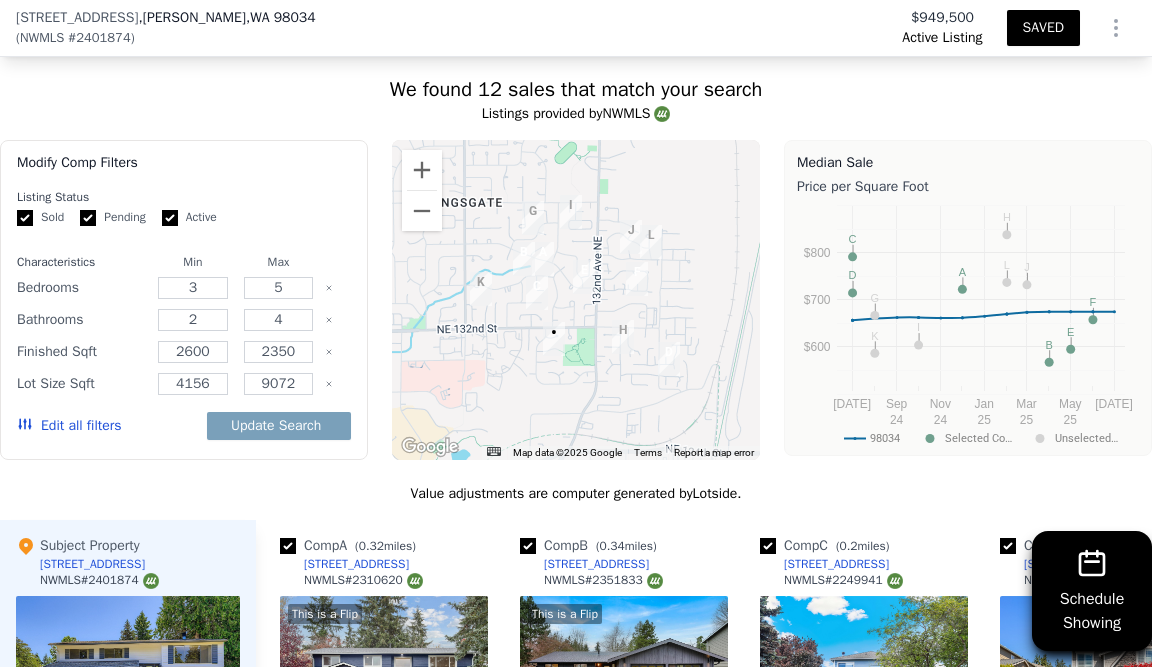 click on "Listing Status Sold Pending Active Characteristics   Min Max Bedrooms 3 5 Bathrooms 2 4 Finished Sqft 2600 2350 Lot Size Sqft 4156 9072 Edit all filters Update Search" at bounding box center (184, 321) 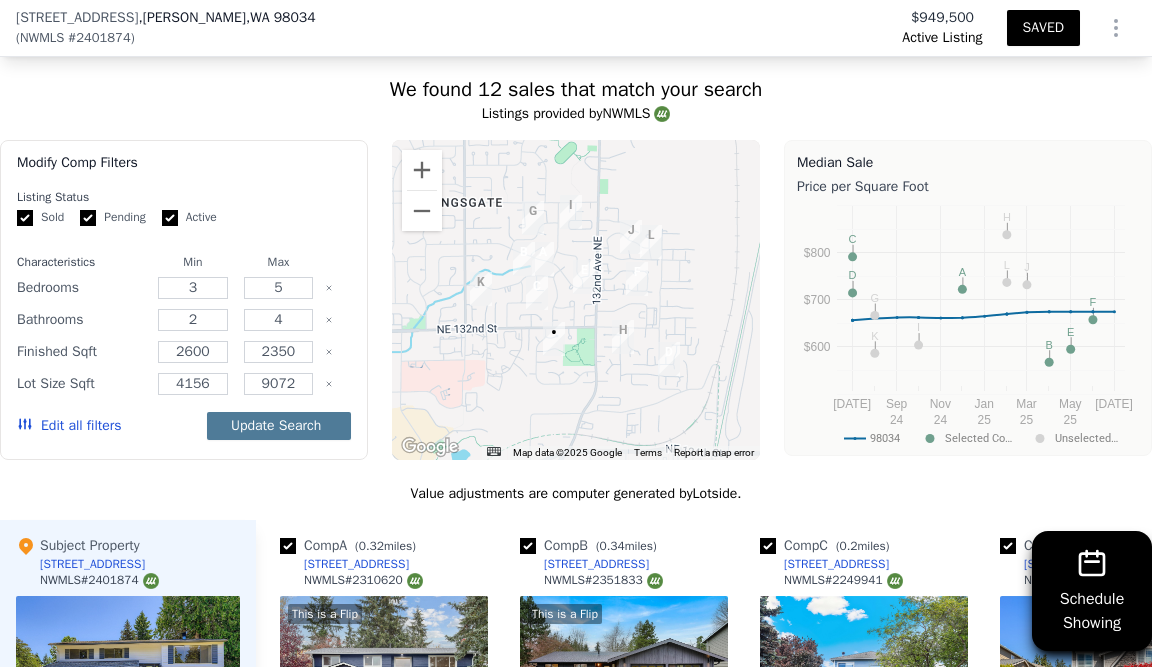 click on "Update Search" at bounding box center (279, 426) 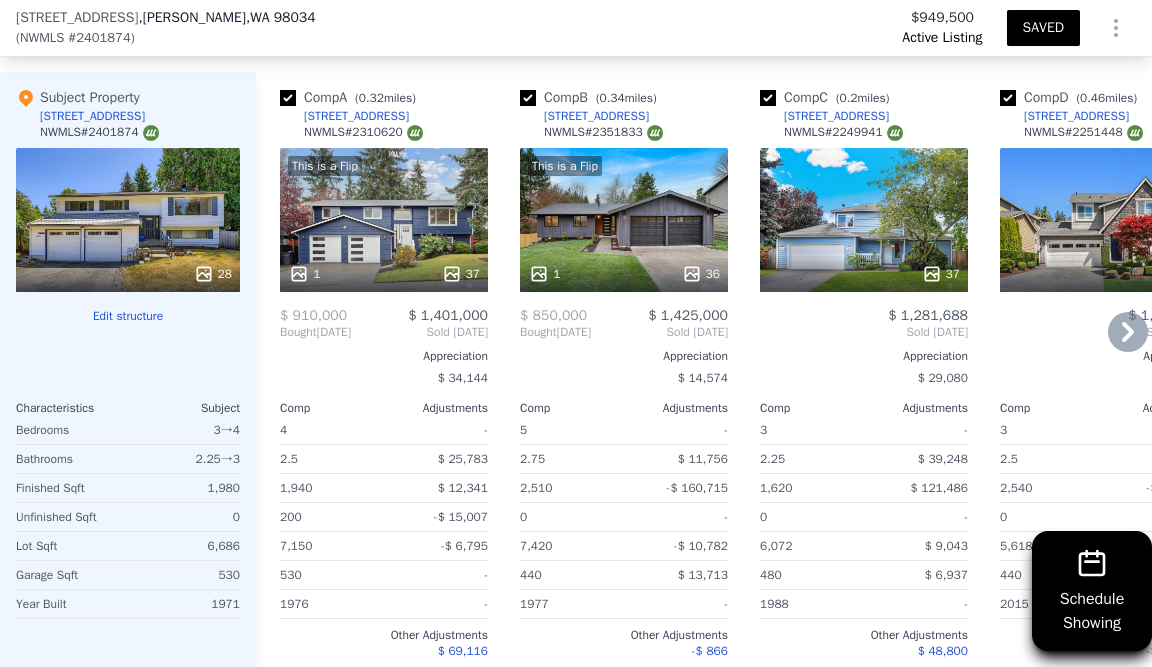 scroll, scrollTop: 2539, scrollLeft: 0, axis: vertical 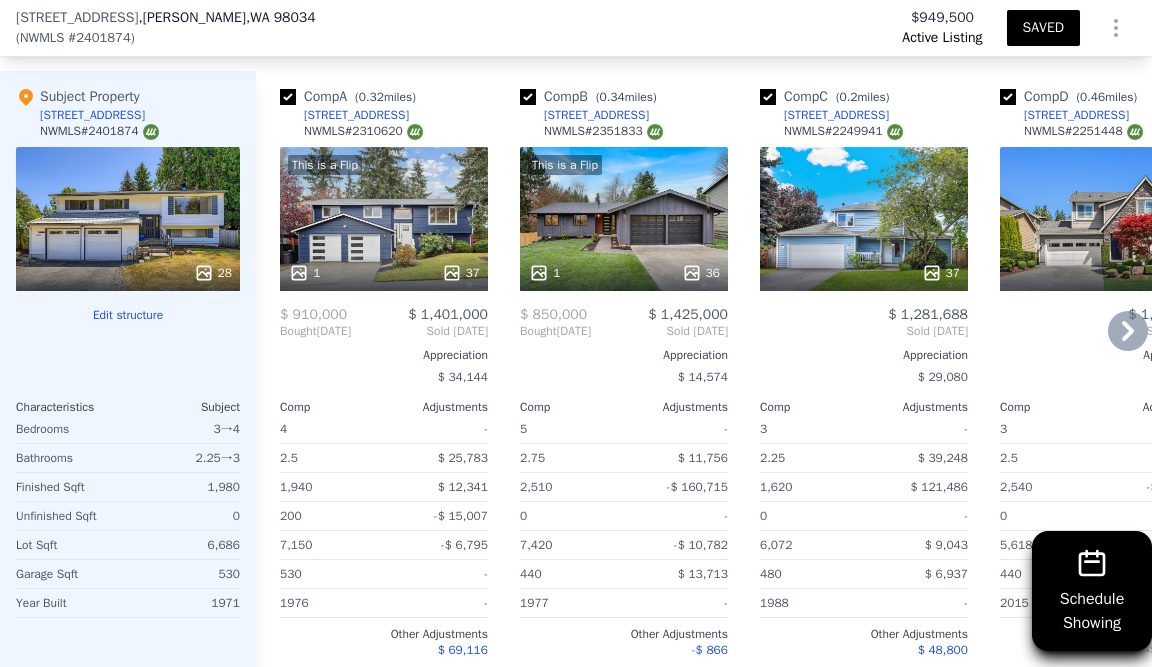 click on "37" at bounding box center [461, 273] 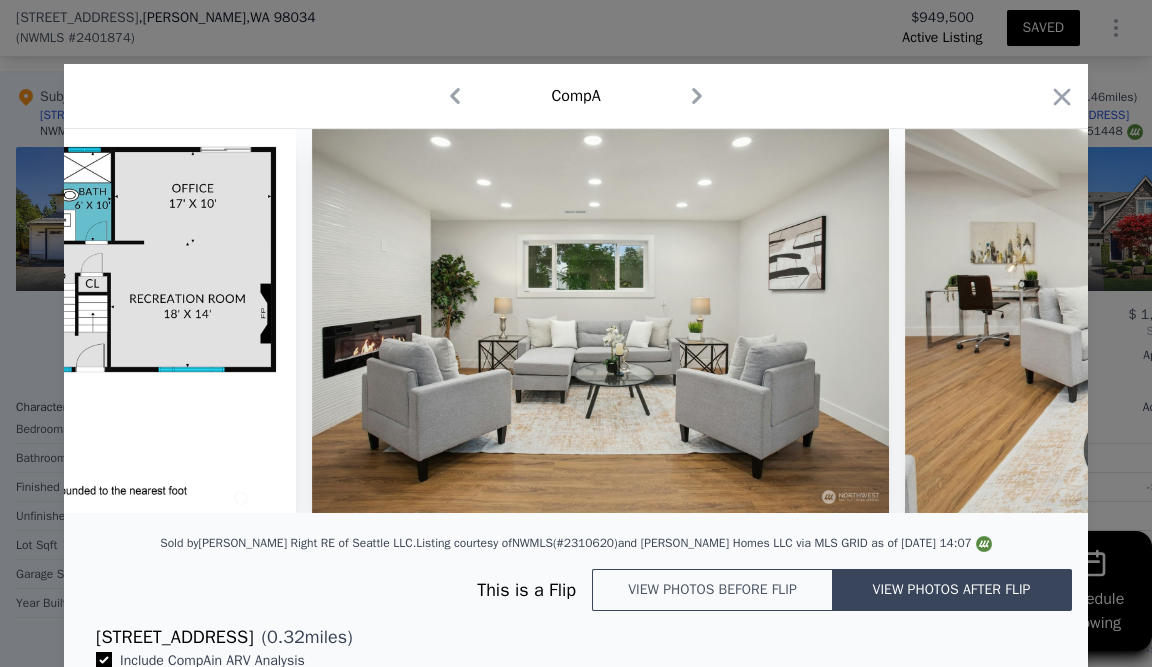 scroll, scrollTop: 0, scrollLeft: 13267, axis: horizontal 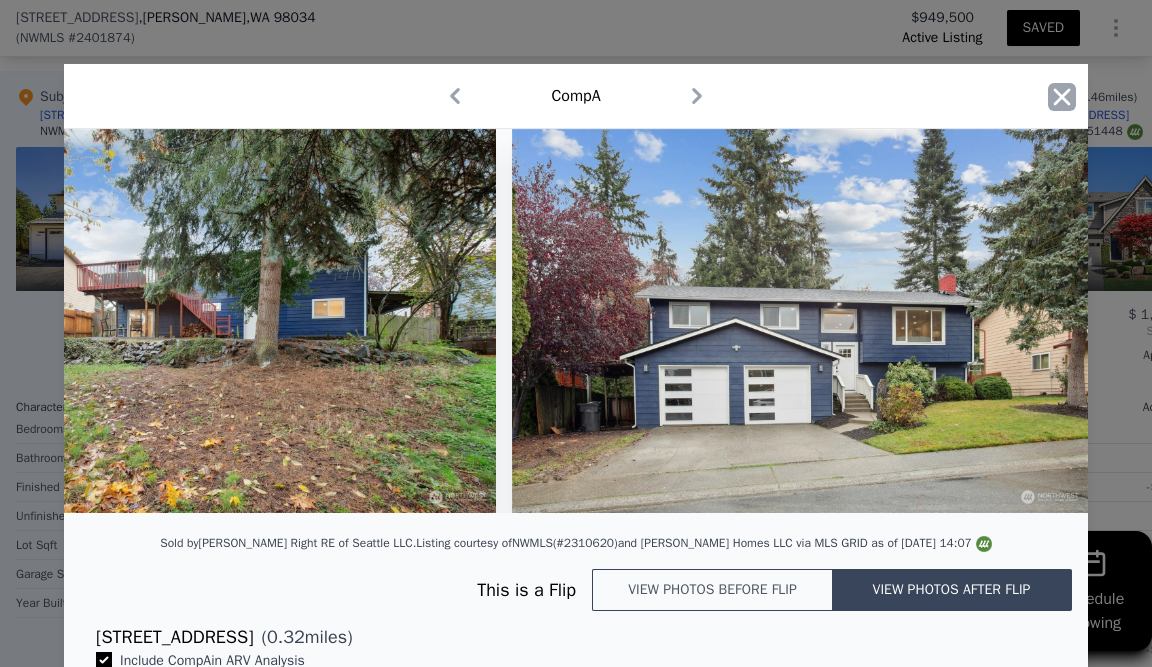 click 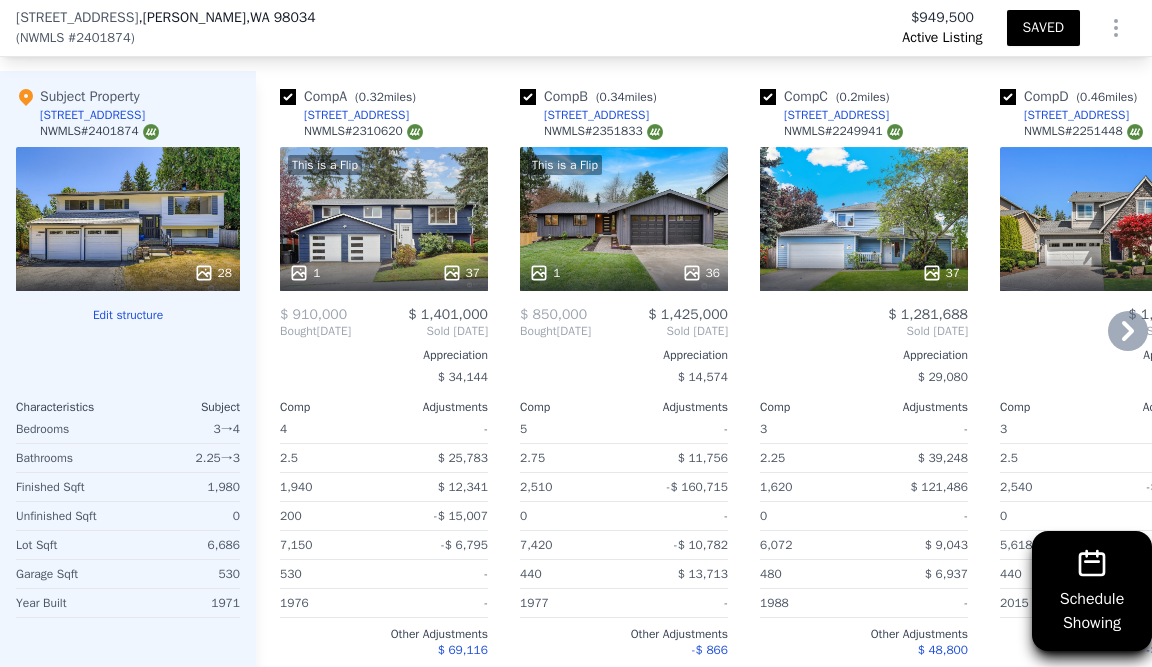 scroll, scrollTop: 2531, scrollLeft: 0, axis: vertical 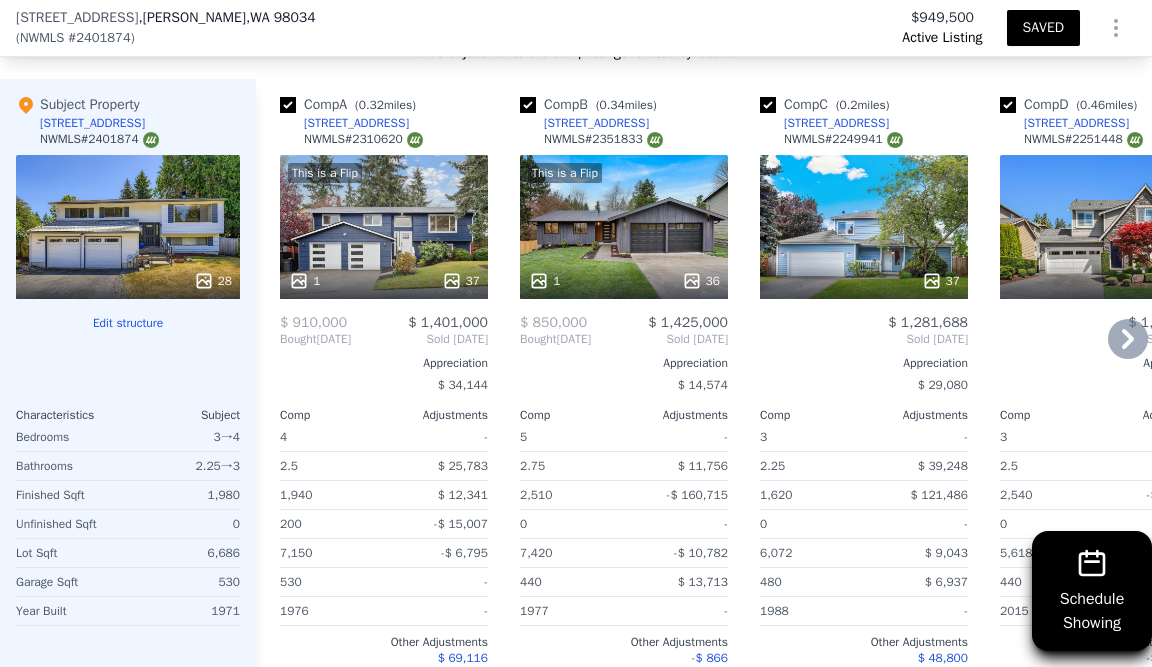click 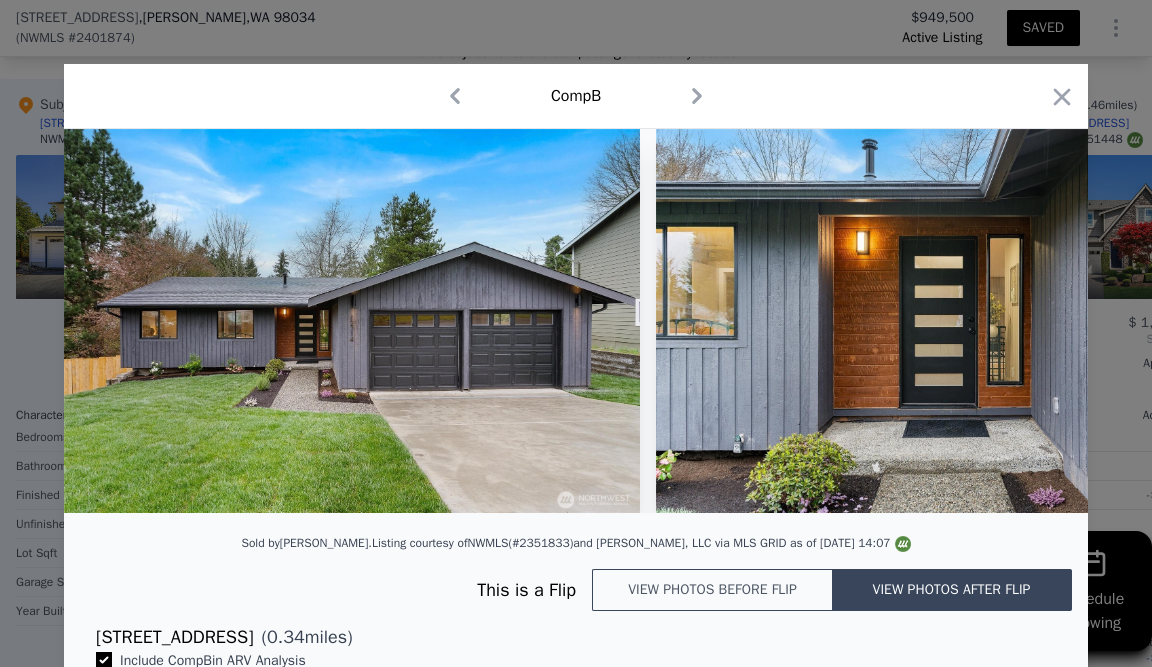 scroll, scrollTop: 0, scrollLeft: 12576, axis: horizontal 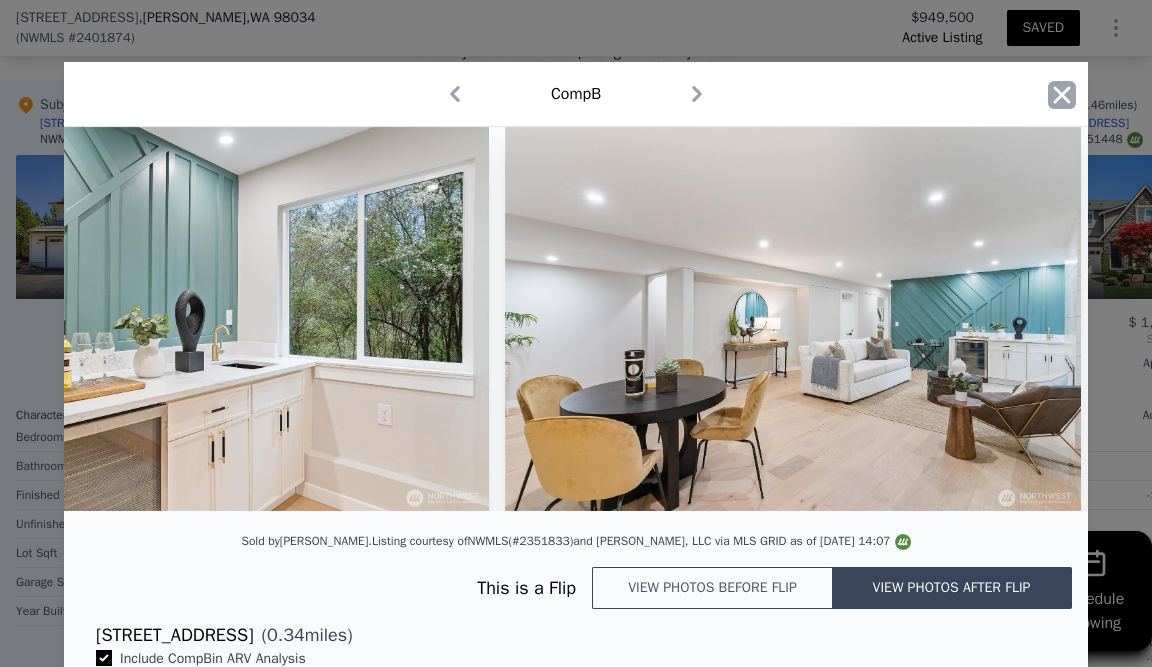 click 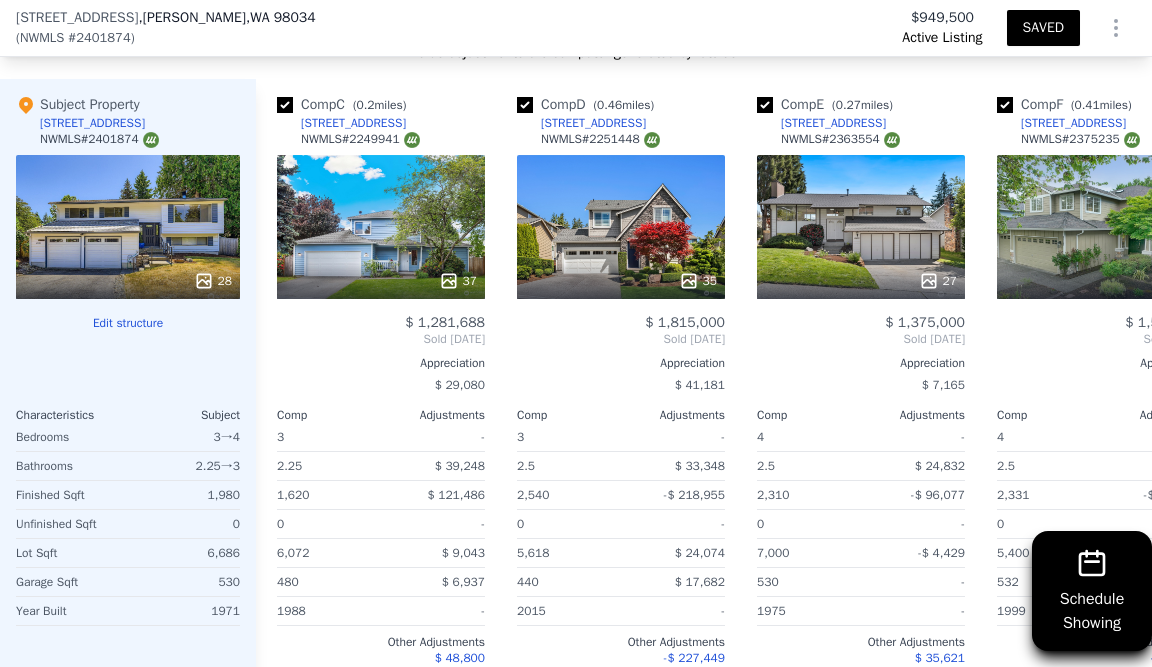 scroll, scrollTop: 0, scrollLeft: 471, axis: horizontal 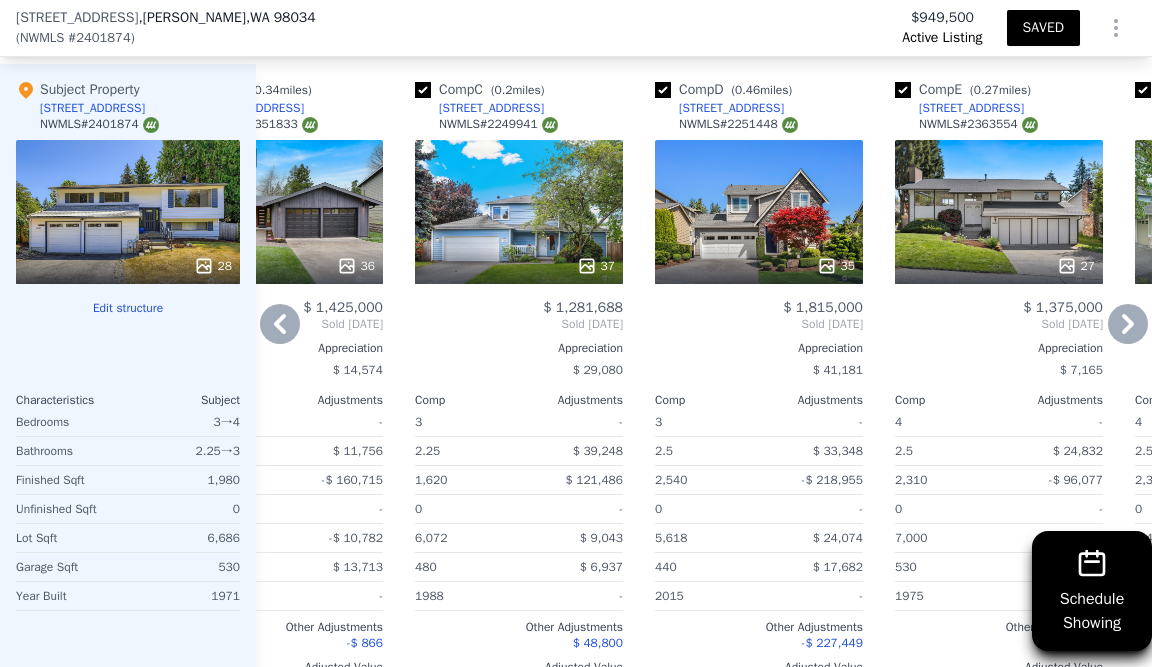 click on "37" at bounding box center [596, 266] 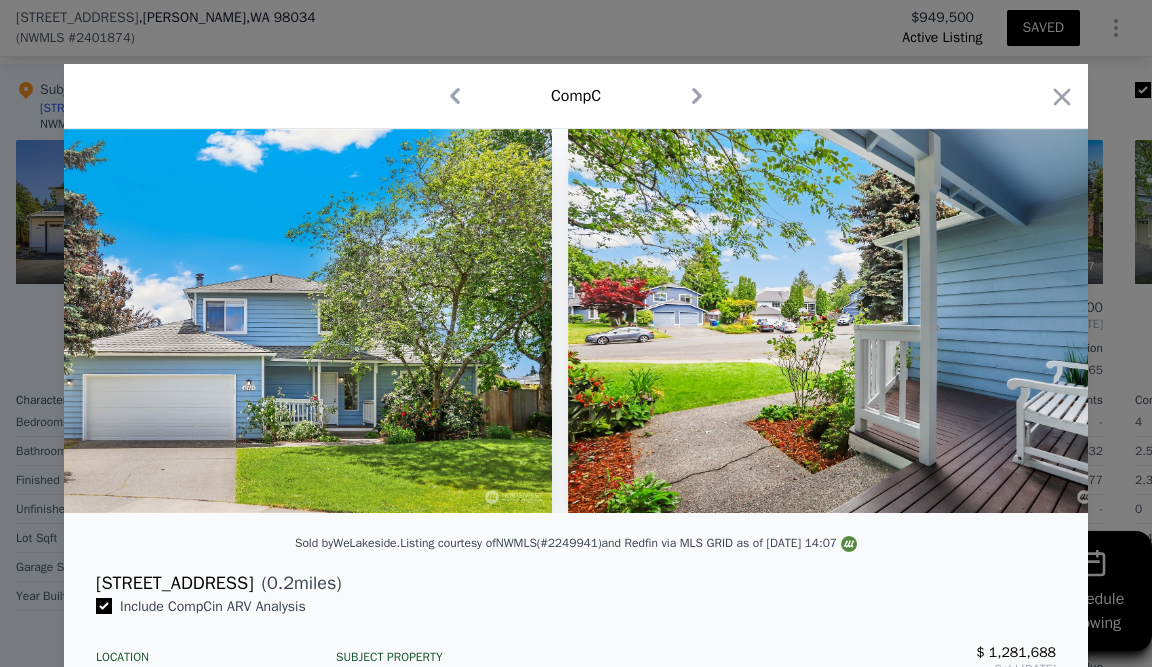 scroll, scrollTop: 0, scrollLeft: 743, axis: horizontal 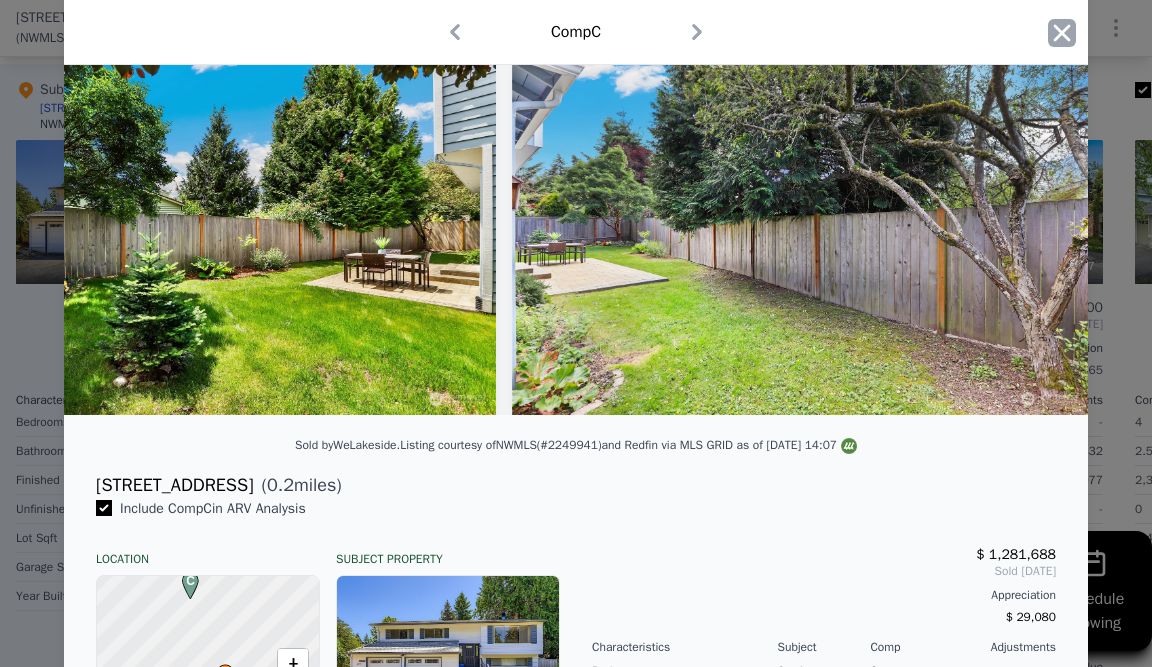 click 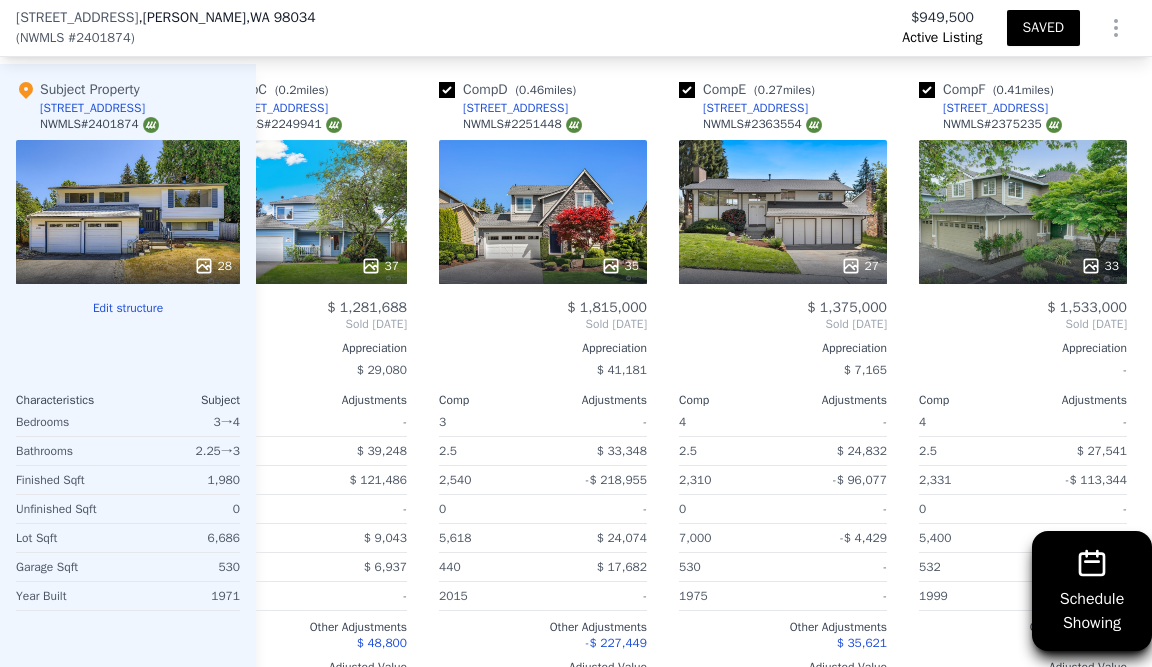 scroll, scrollTop: 0, scrollLeft: 567, axis: horizontal 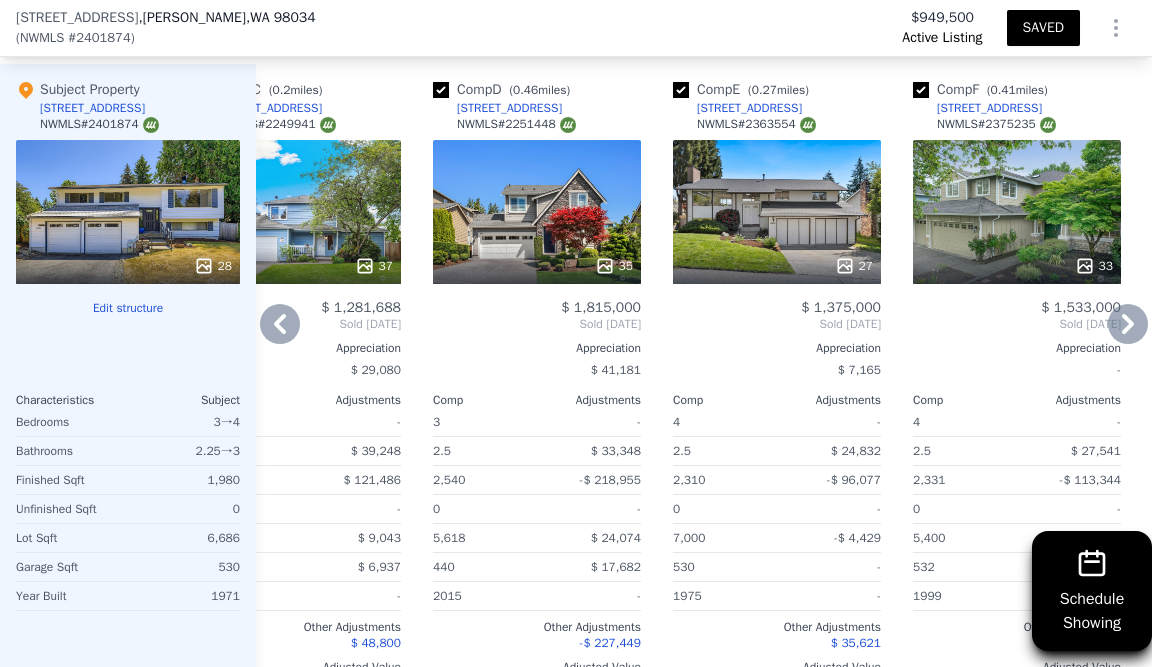 click at bounding box center [441, 90] 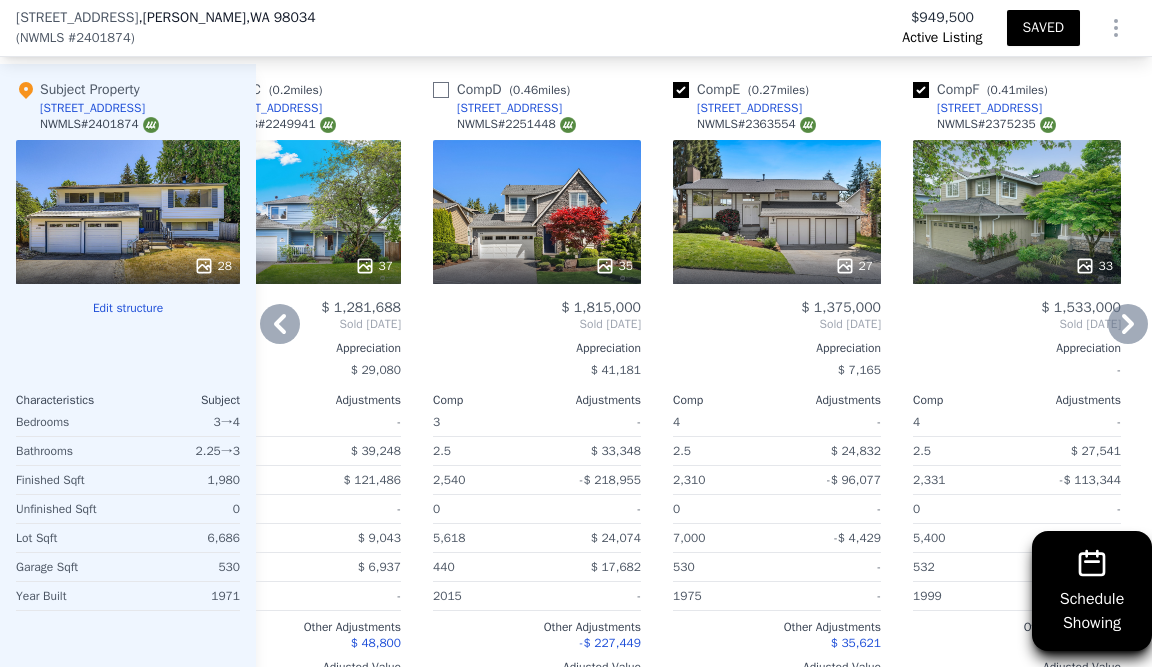 checkbox on "false" 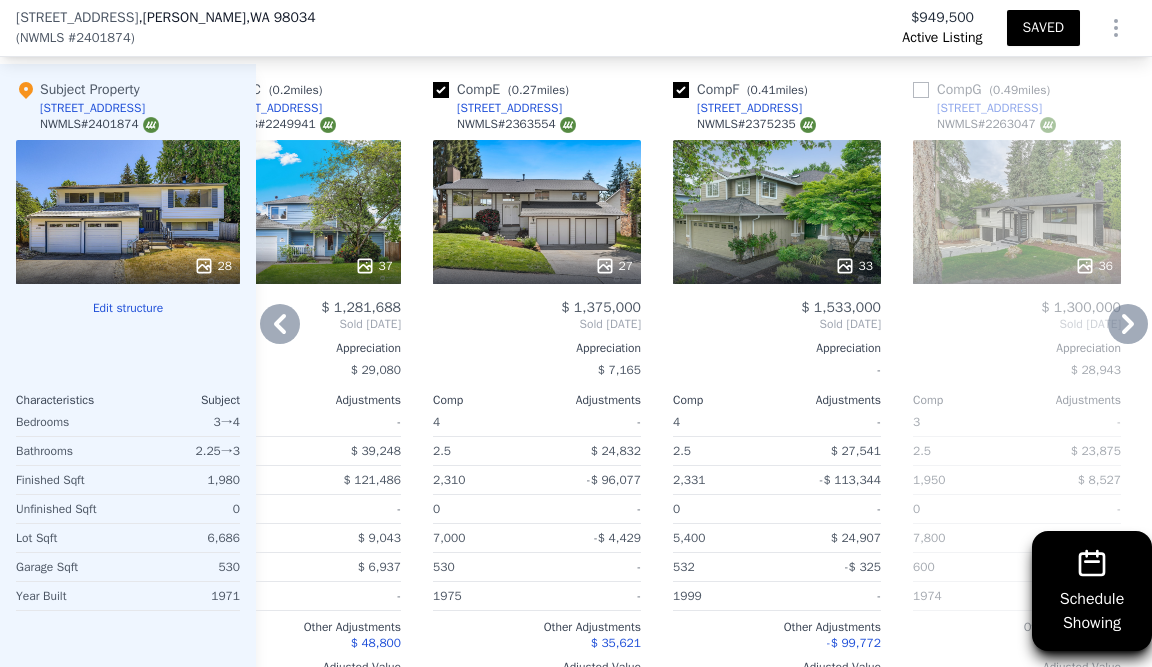 click 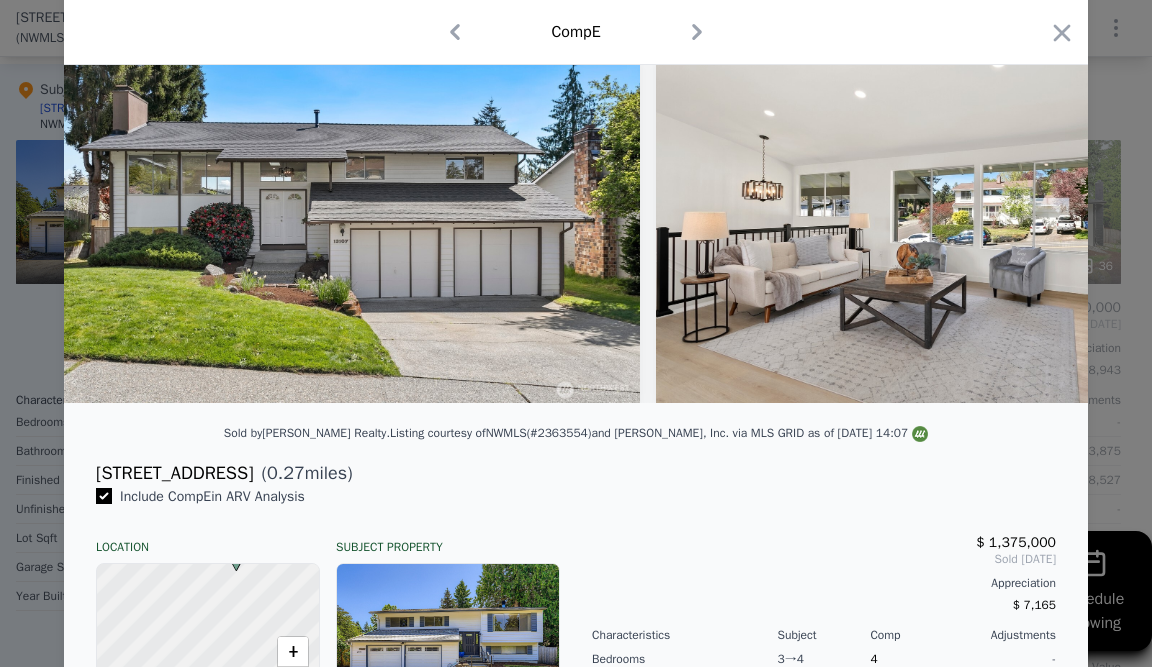 scroll, scrollTop: 31, scrollLeft: 0, axis: vertical 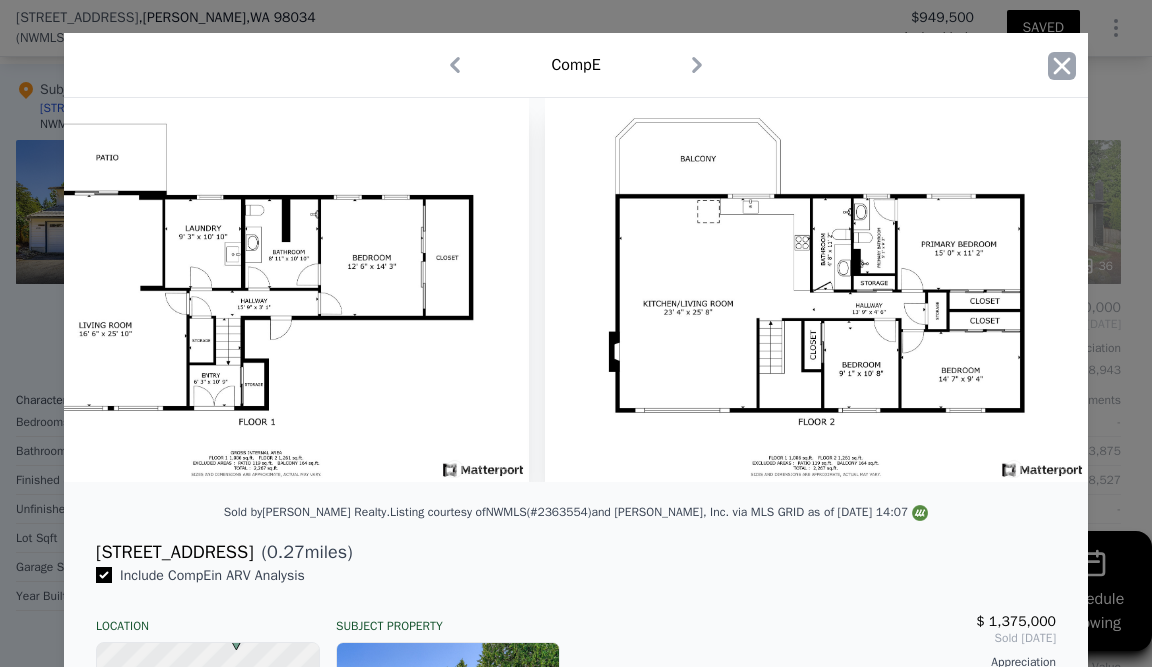 click 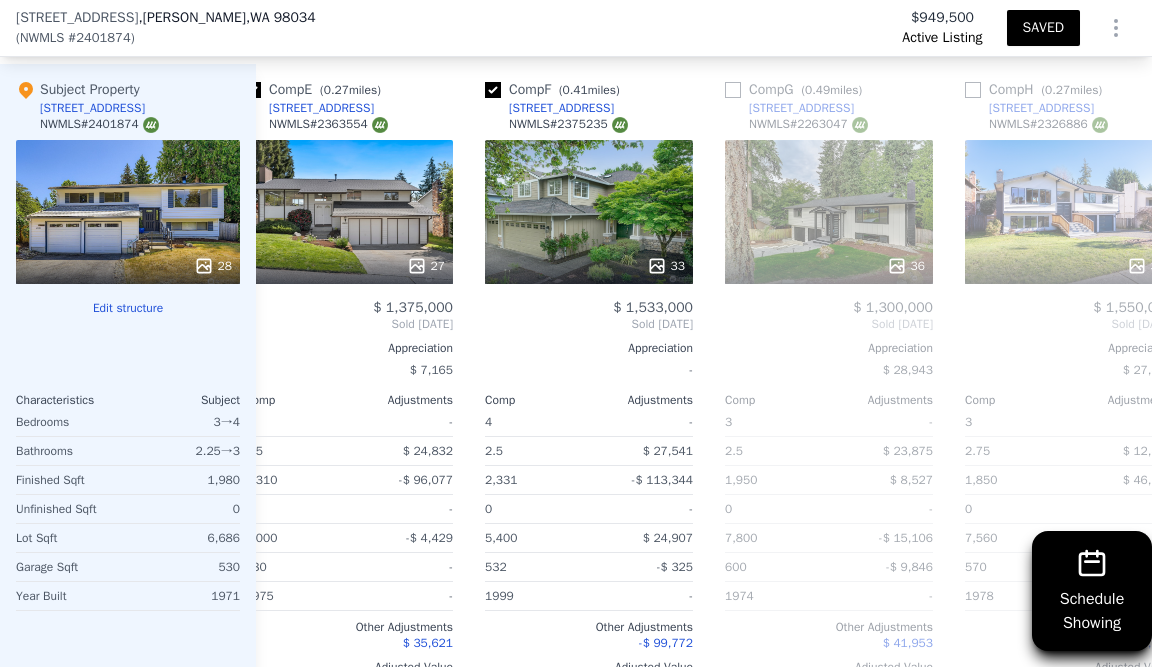 scroll, scrollTop: 0, scrollLeft: 775, axis: horizontal 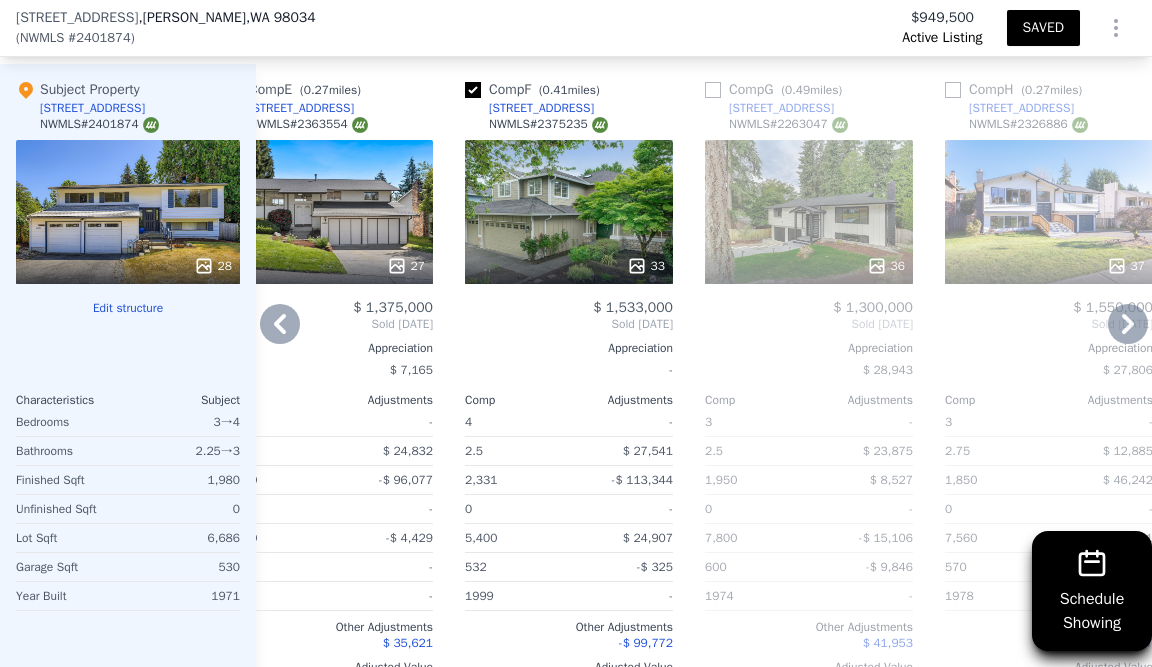 click on "33" at bounding box center (646, 266) 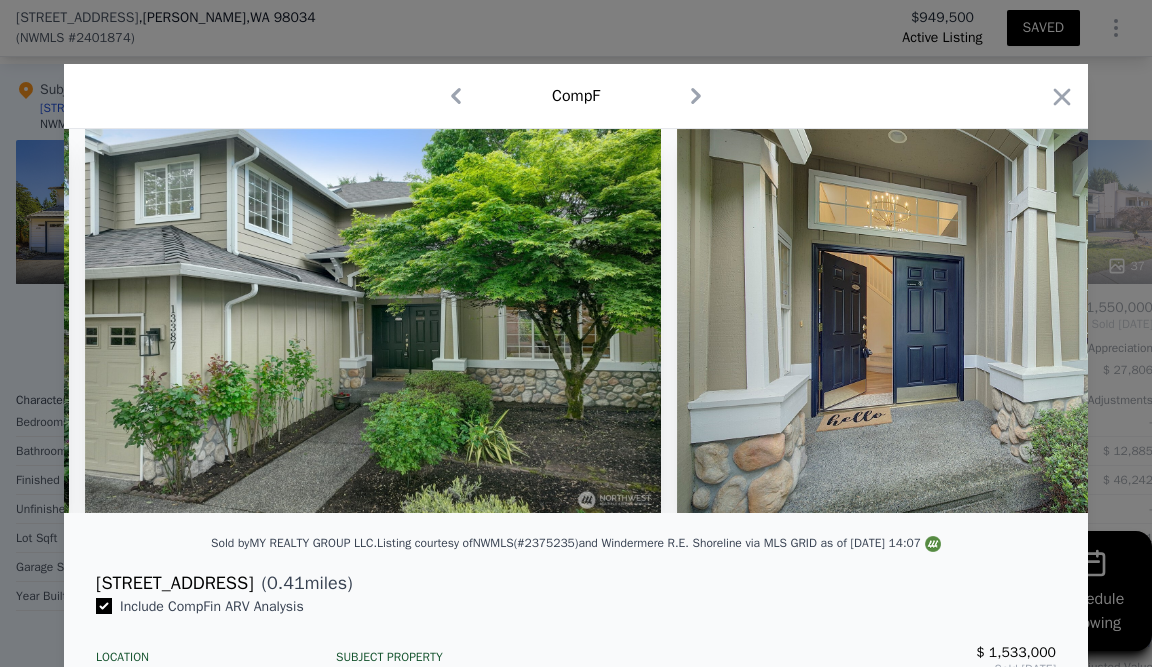 scroll, scrollTop: 0, scrollLeft: 662, axis: horizontal 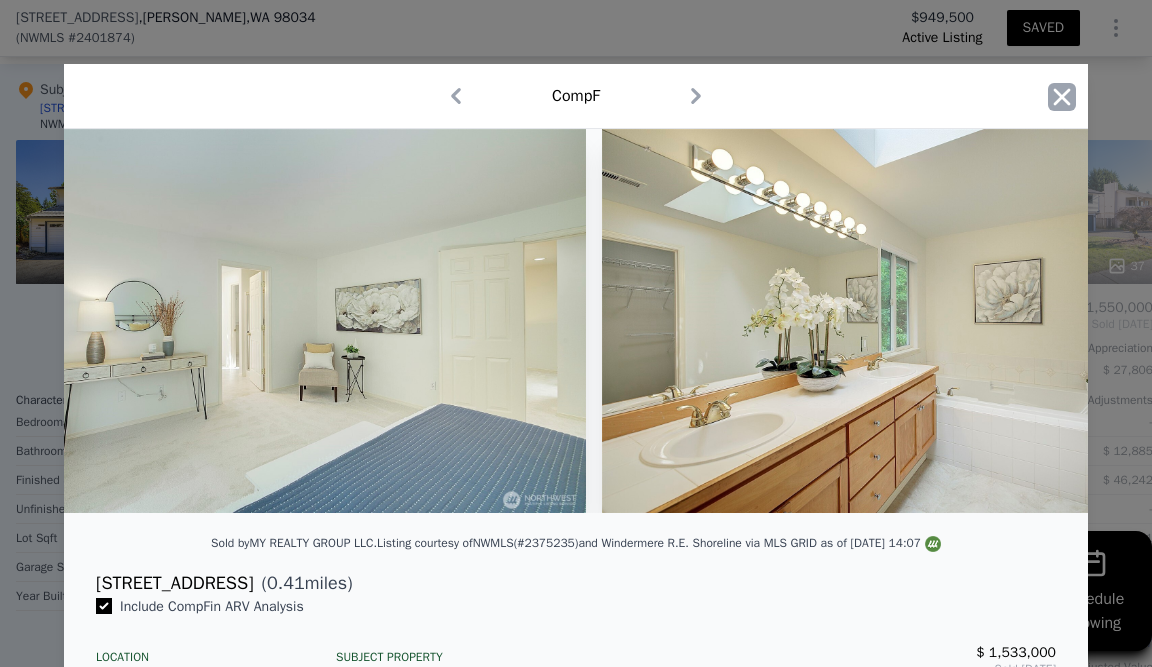 click 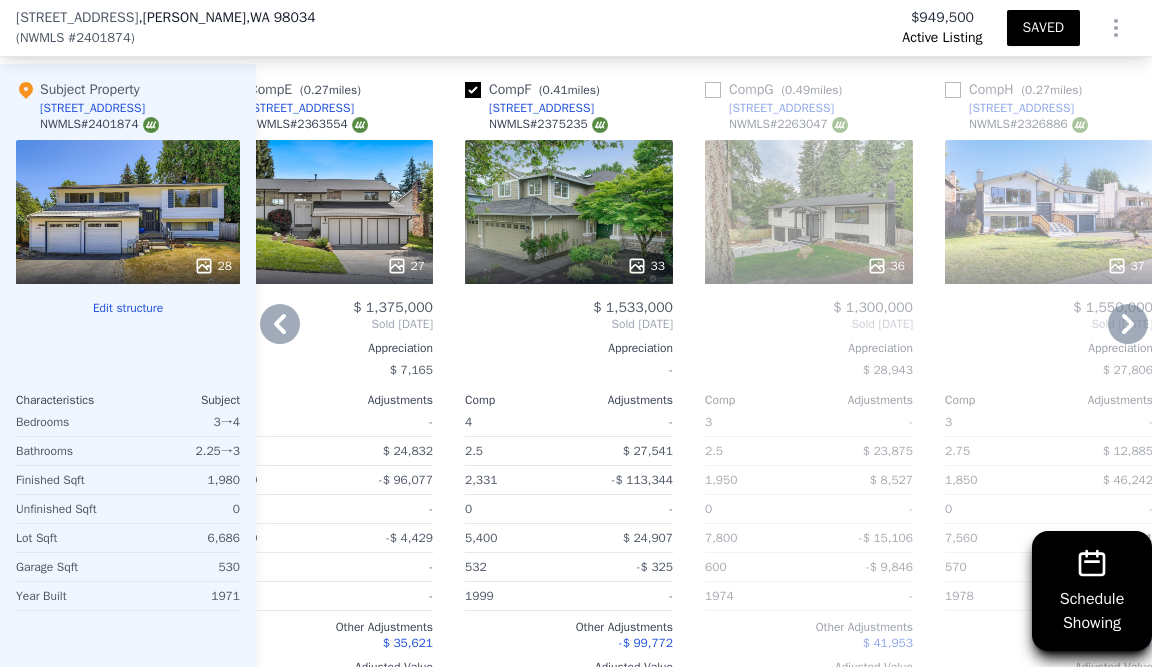 click on "Comp  F ( 0.41  miles) [STREET_ADDRESS]  # 2375235 33 $ 1,533,000 Sold   [DATE] Appreciation - Comp Adjustments 4 - 2.5 $ 27,541 2,331 -$ 113,344 0 - 5,400 $ 24,907 532 -$ 325 1999 - Other Adjustments -$ 99,772 Adjusted Value $ 1,372,008" at bounding box center [569, 385] 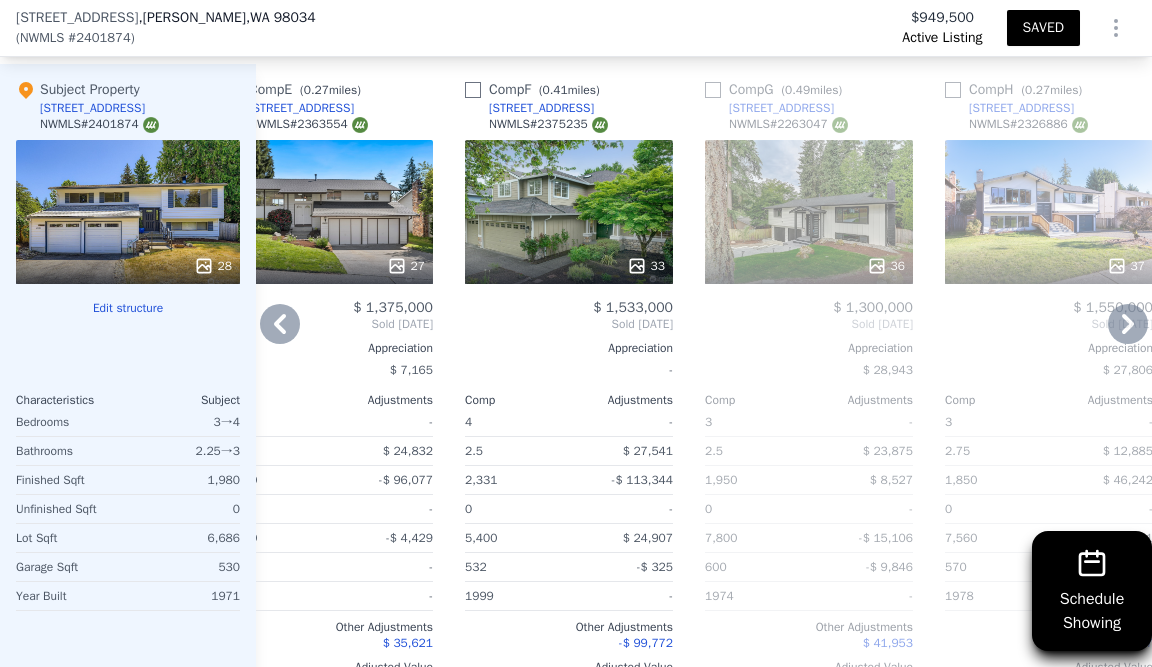 checkbox on "false" 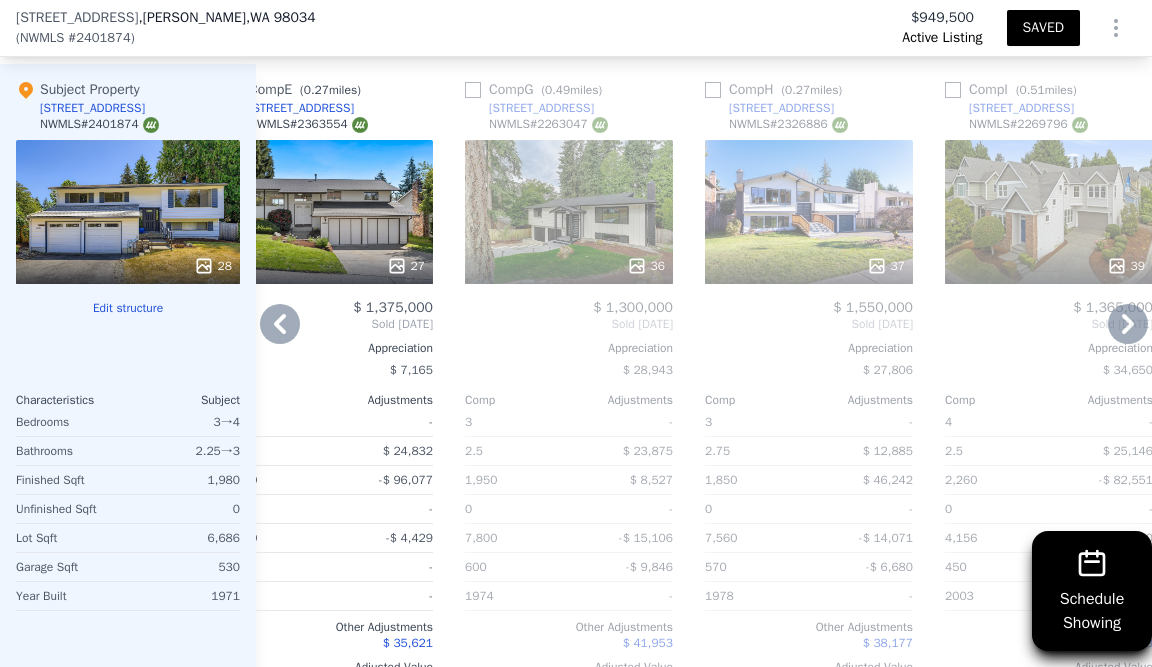 click on "36" at bounding box center (646, 266) 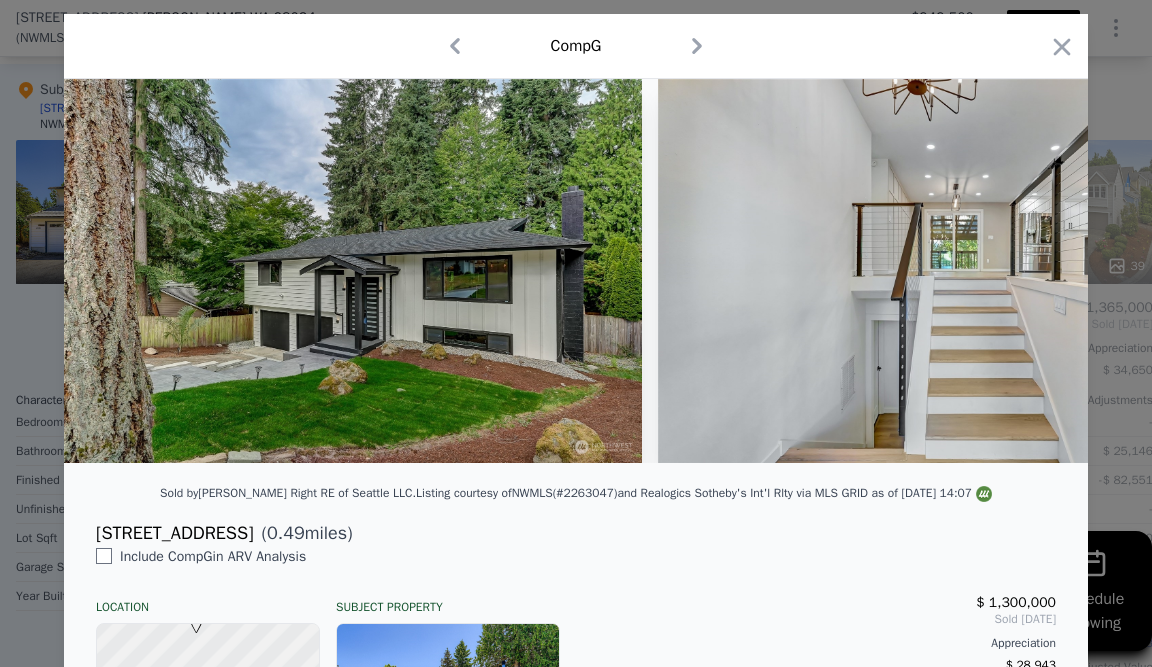scroll, scrollTop: 0, scrollLeft: 0, axis: both 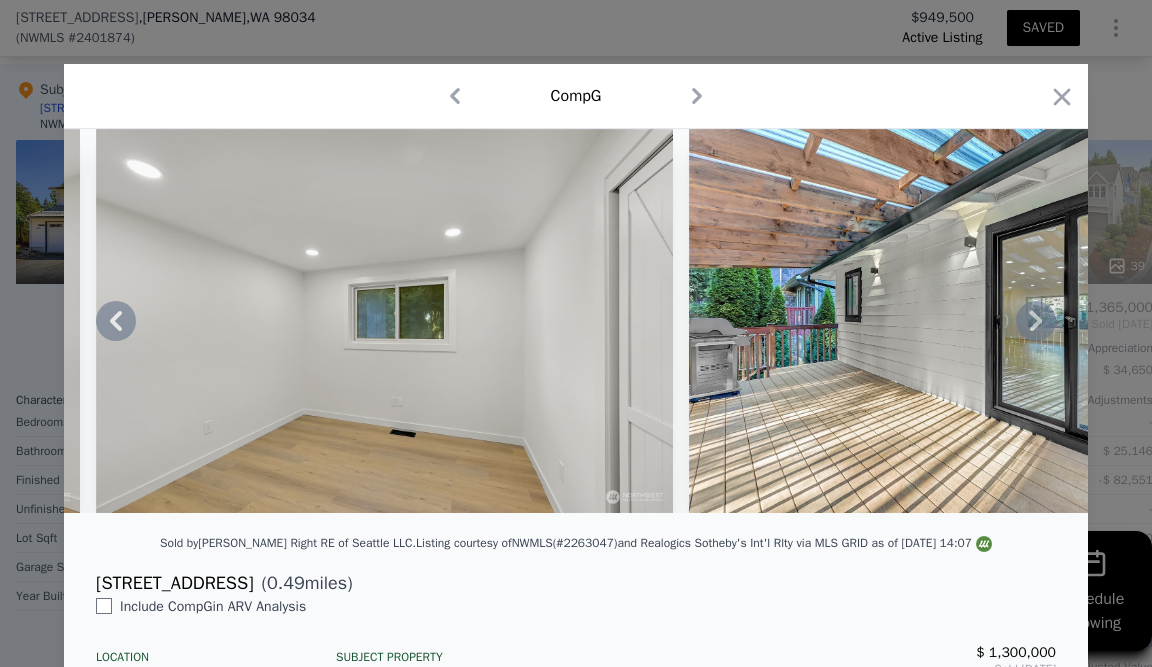 drag, startPoint x: 755, startPoint y: 263, endPoint x: 766, endPoint y: 255, distance: 13.601471 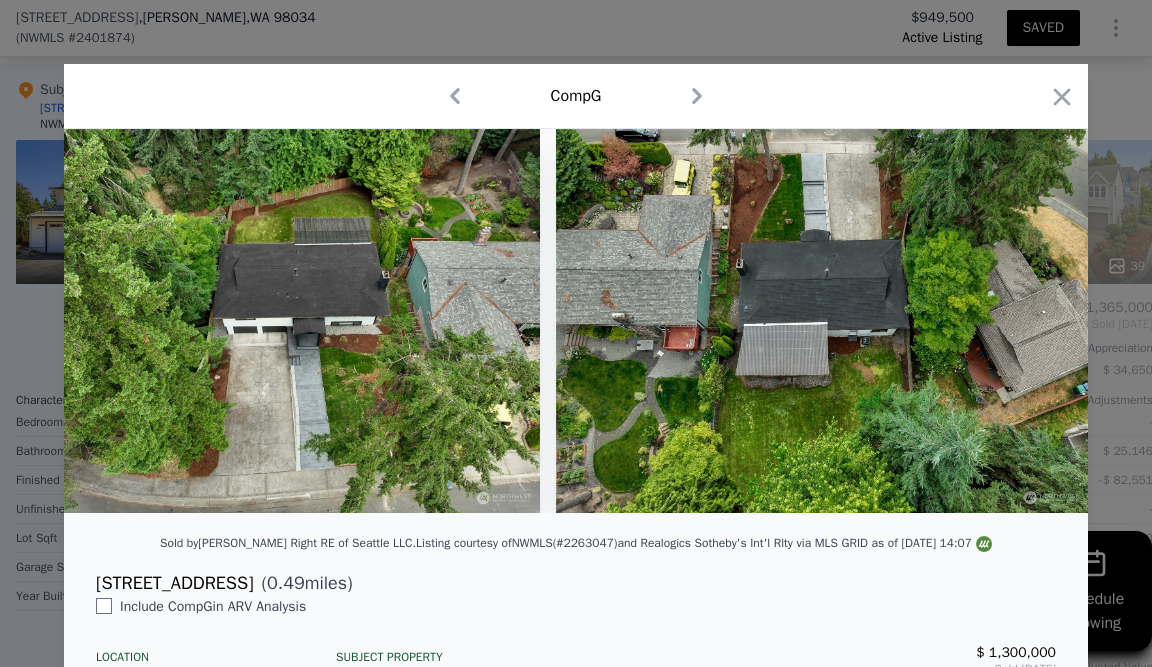 scroll, scrollTop: 0, scrollLeft: 20085, axis: horizontal 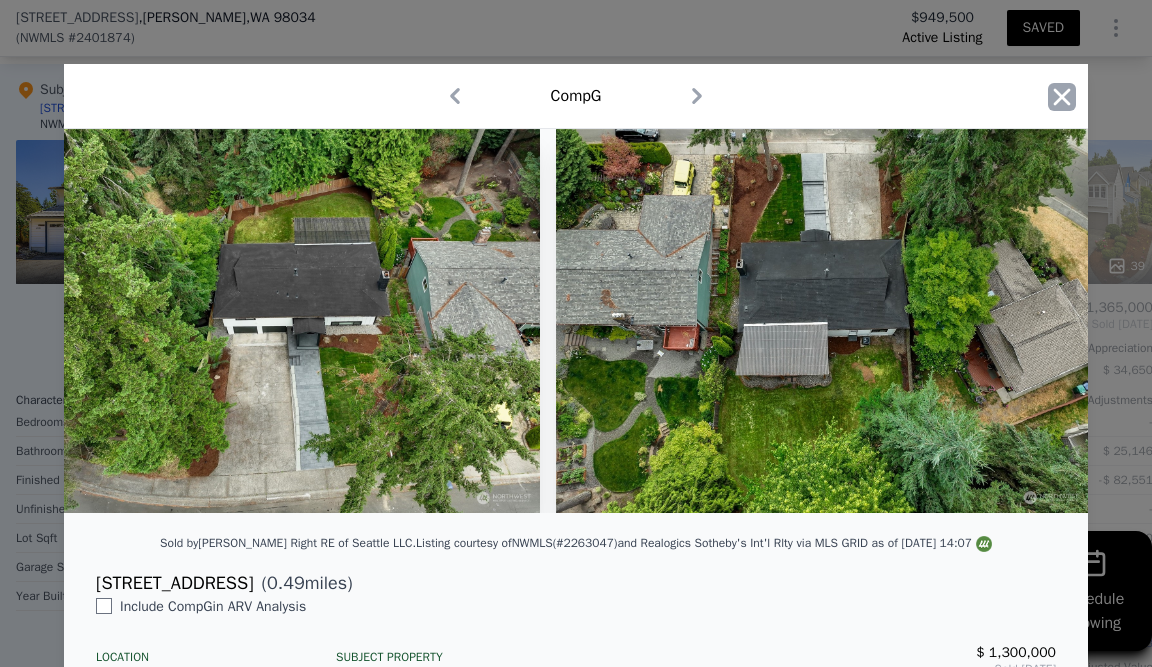 click 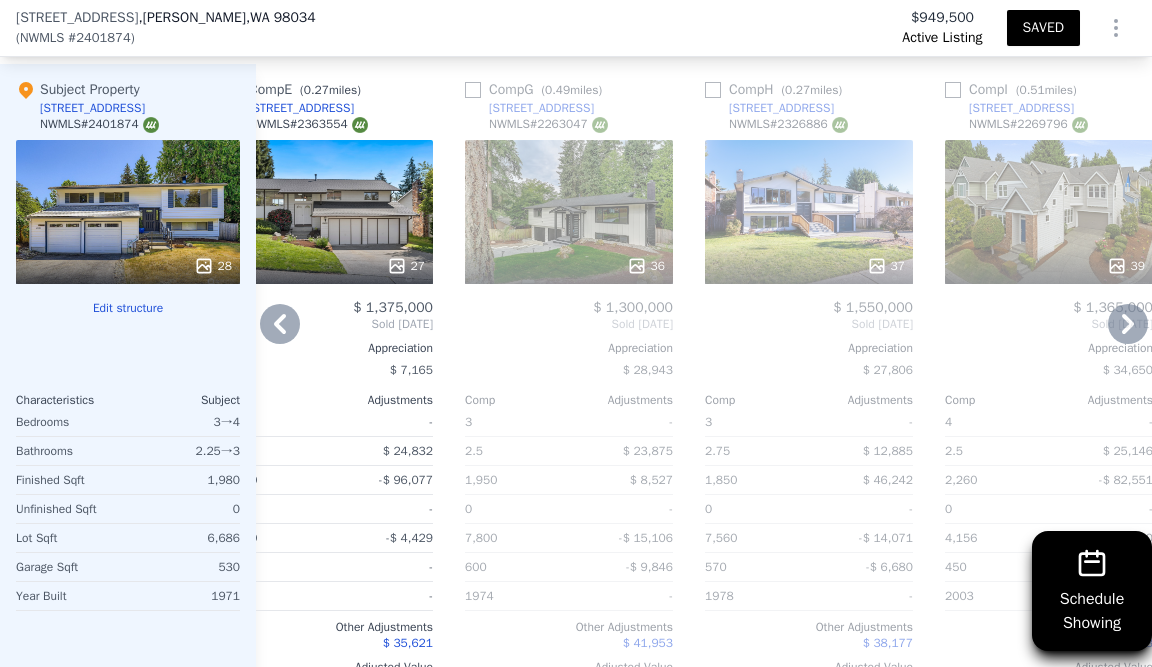 click at bounding box center [473, 90] 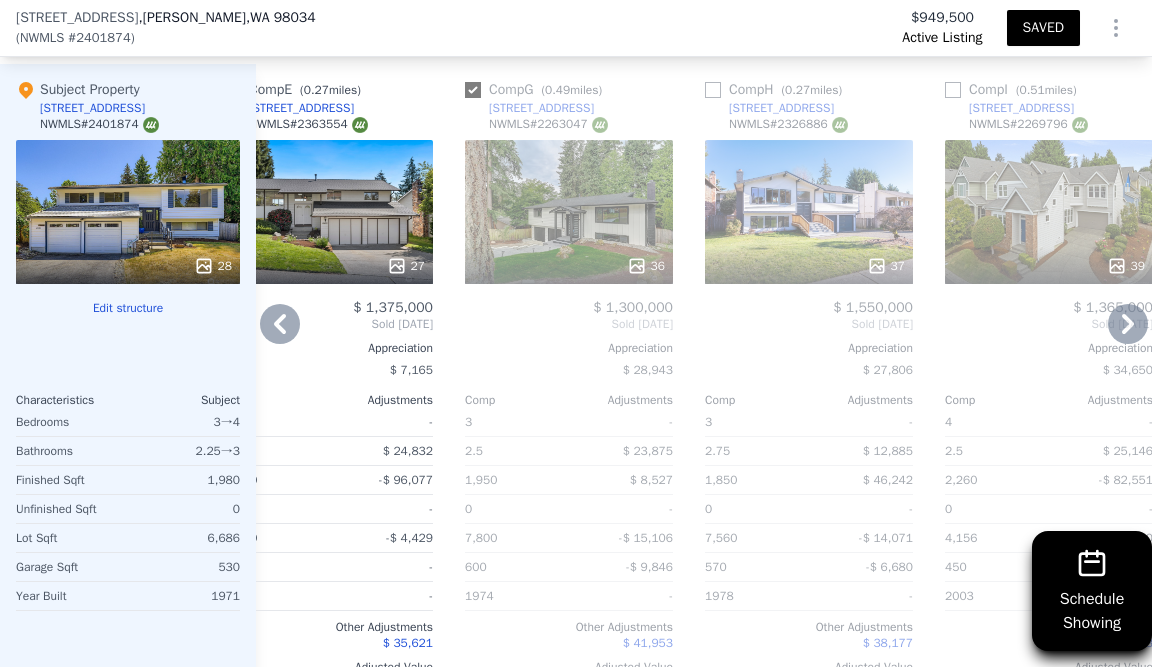 checkbox on "true" 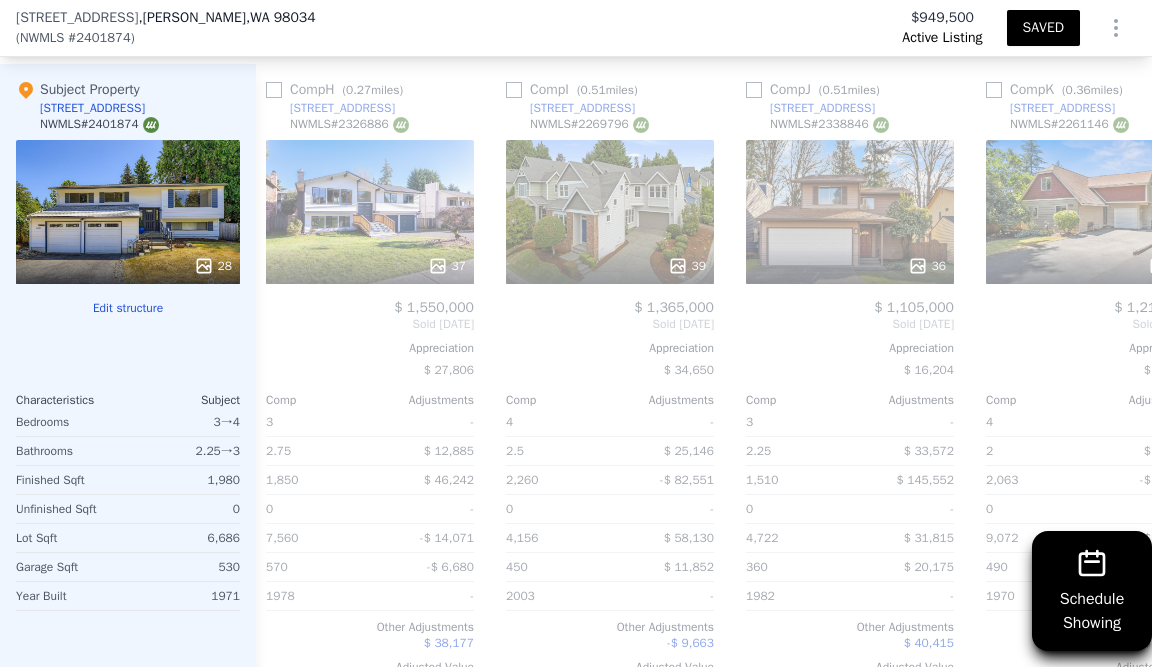 scroll, scrollTop: 0, scrollLeft: 1173, axis: horizontal 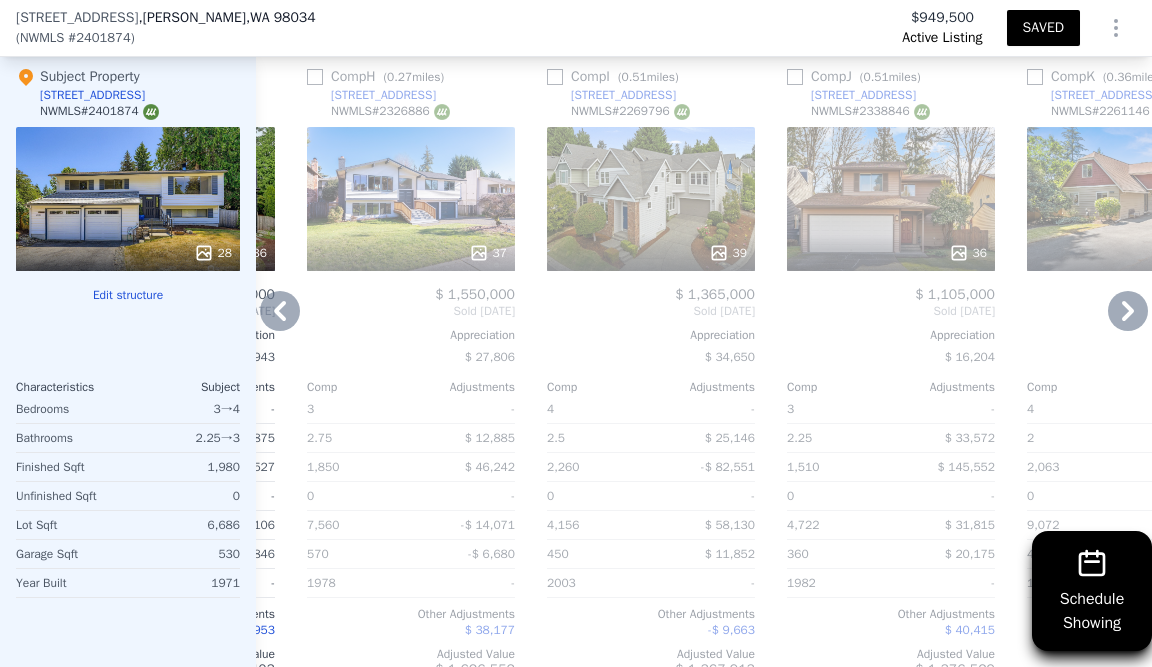 click on "37" at bounding box center [488, 253] 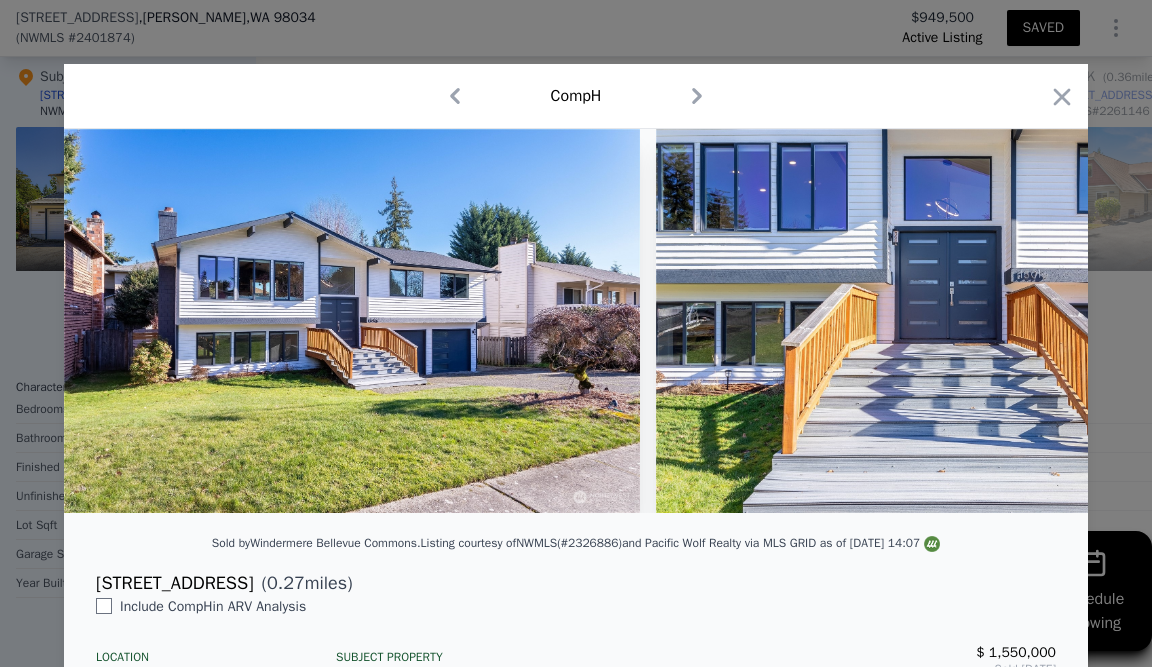 drag, startPoint x: 679, startPoint y: 248, endPoint x: 736, endPoint y: 251, distance: 57.07889 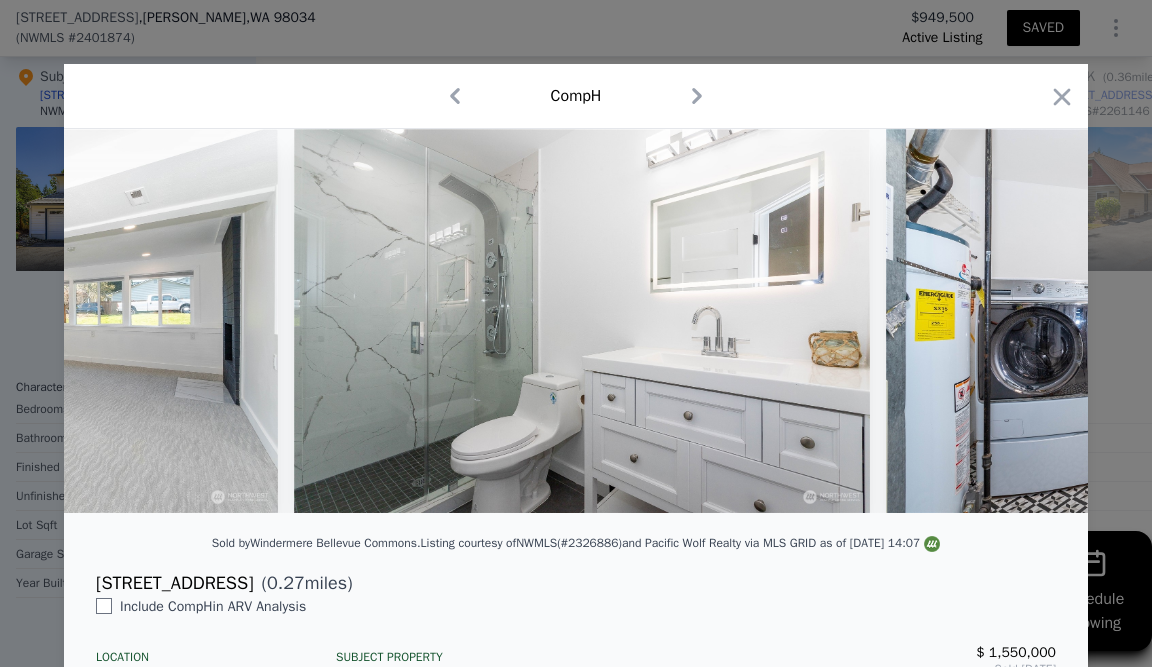 scroll, scrollTop: 0, scrollLeft: 13669, axis: horizontal 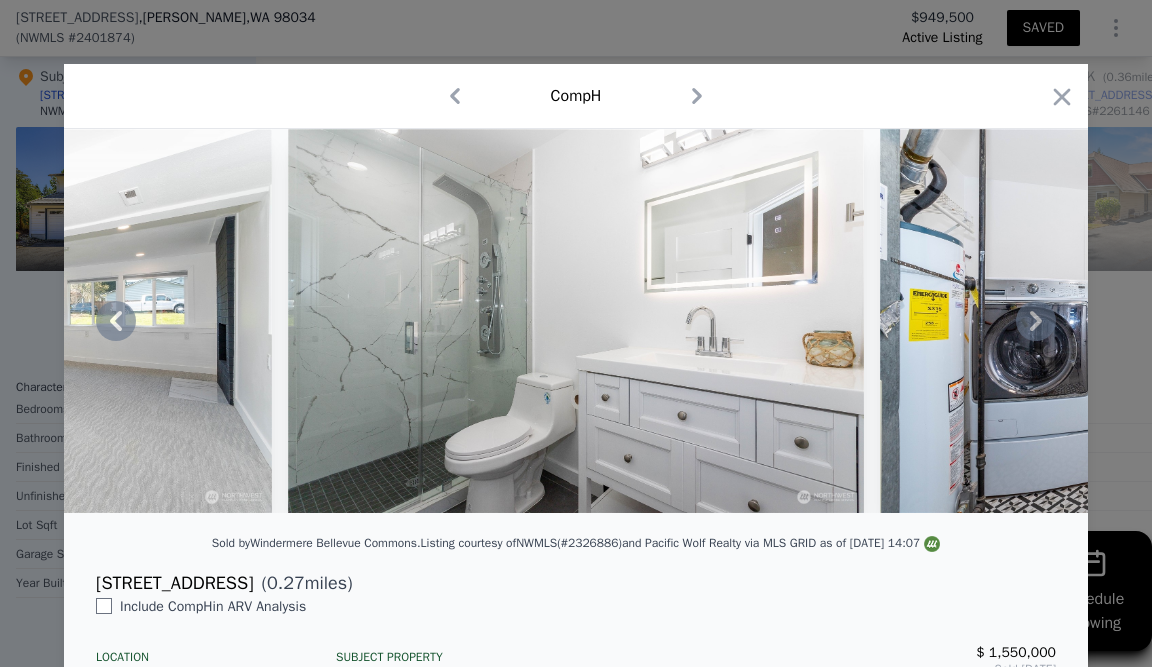 click at bounding box center (576, 321) 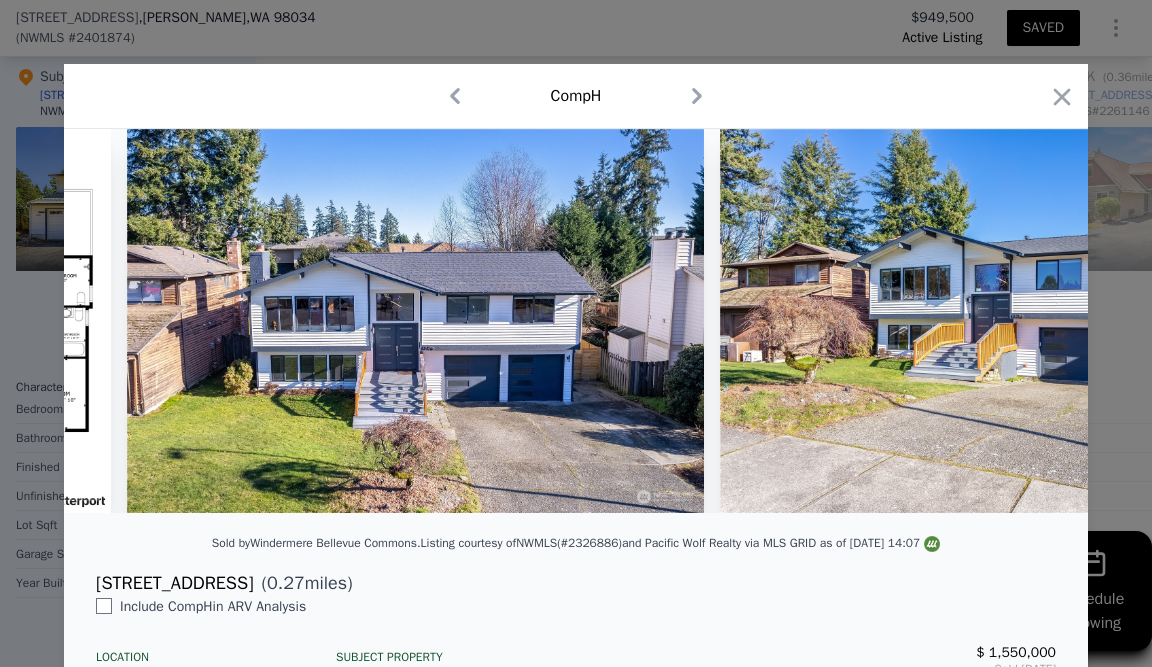 scroll, scrollTop: 0, scrollLeft: 20373, axis: horizontal 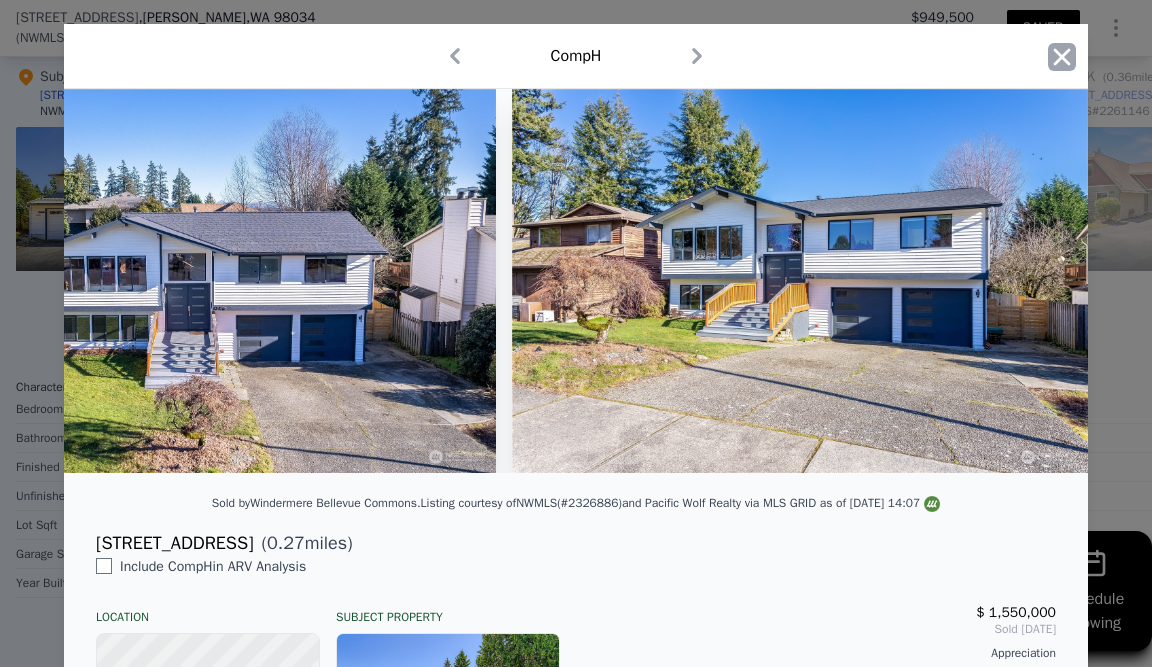 click 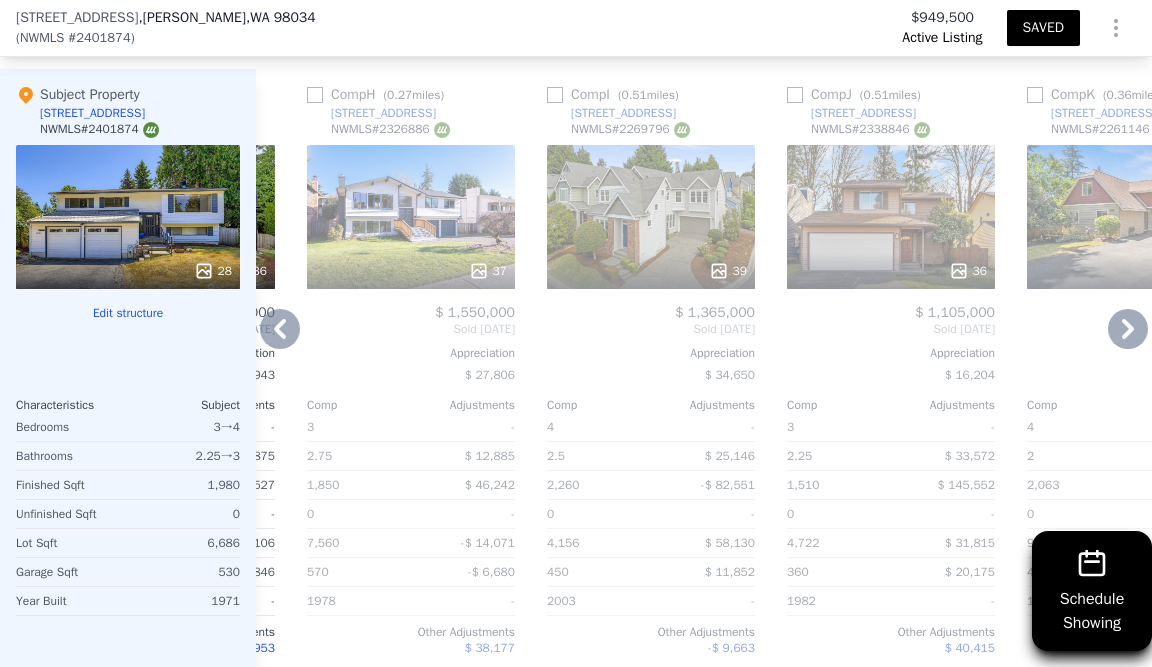 scroll, scrollTop: 2537, scrollLeft: 0, axis: vertical 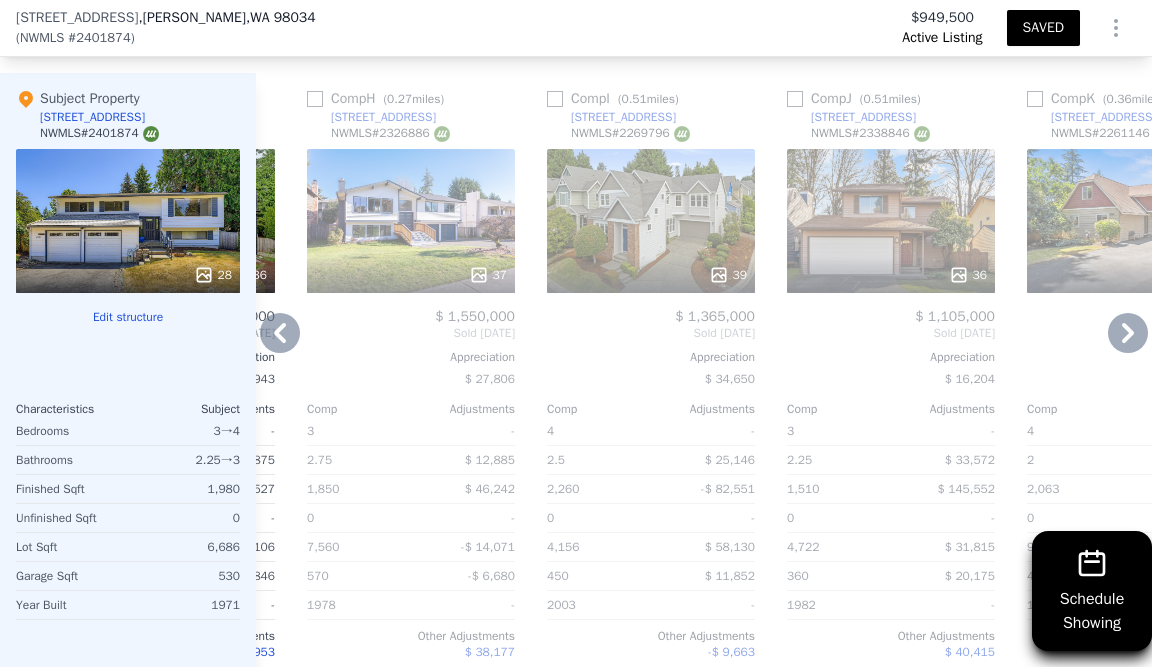 click at bounding box center [315, 99] 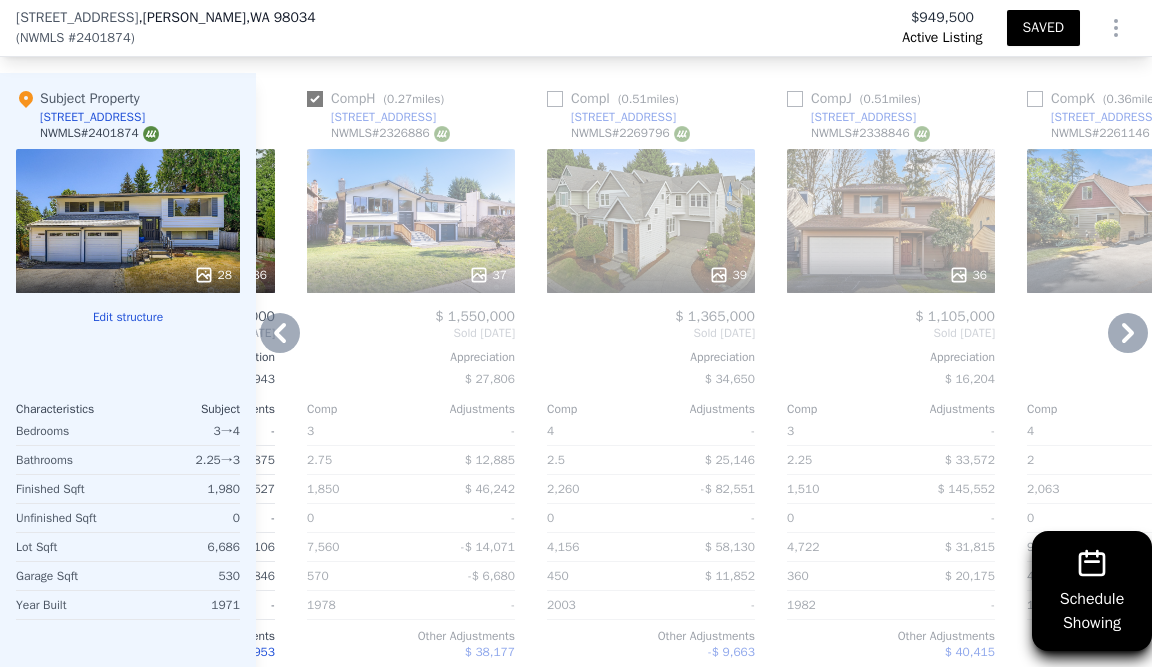 checkbox on "true" 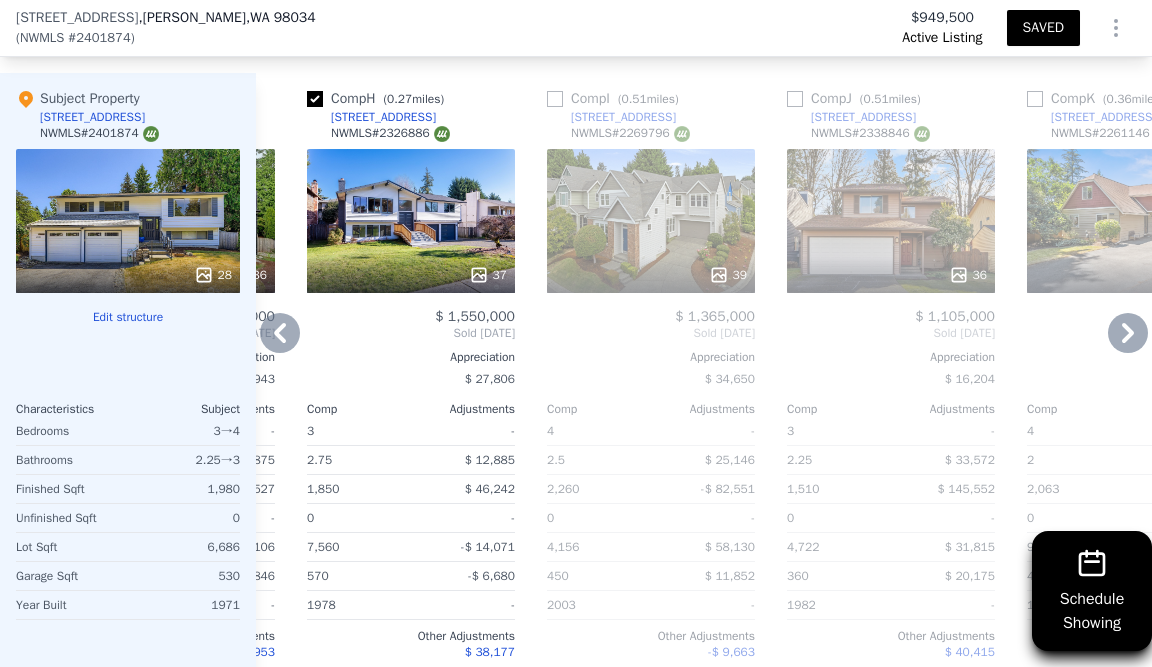 click 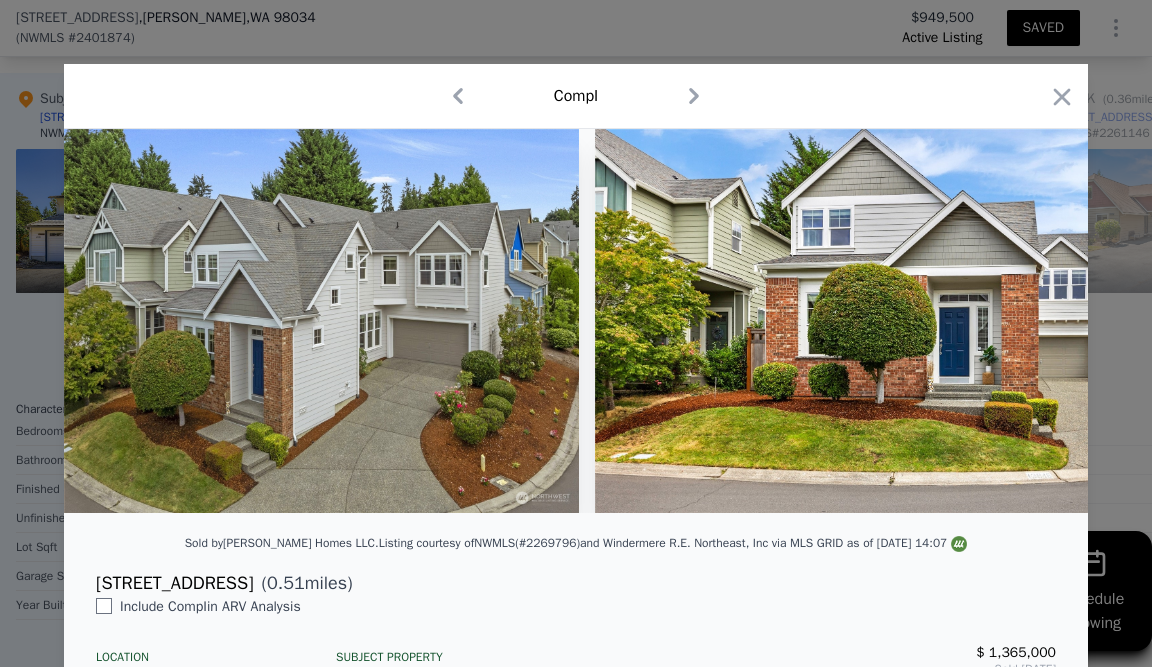 scroll, scrollTop: -1, scrollLeft: 0, axis: vertical 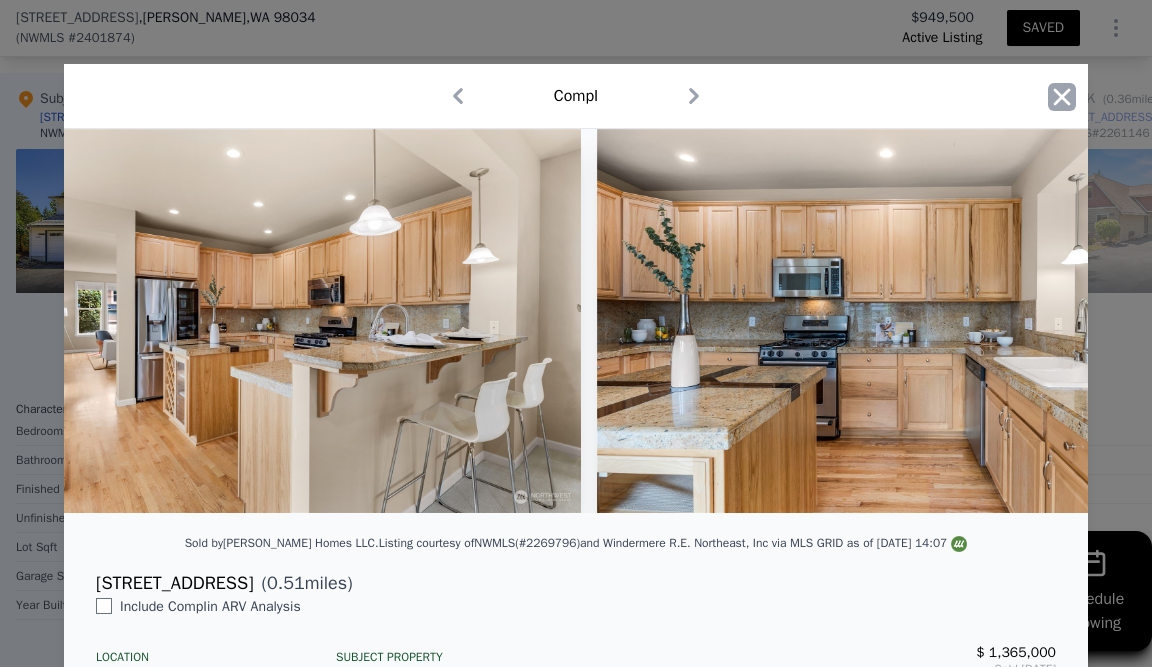 click 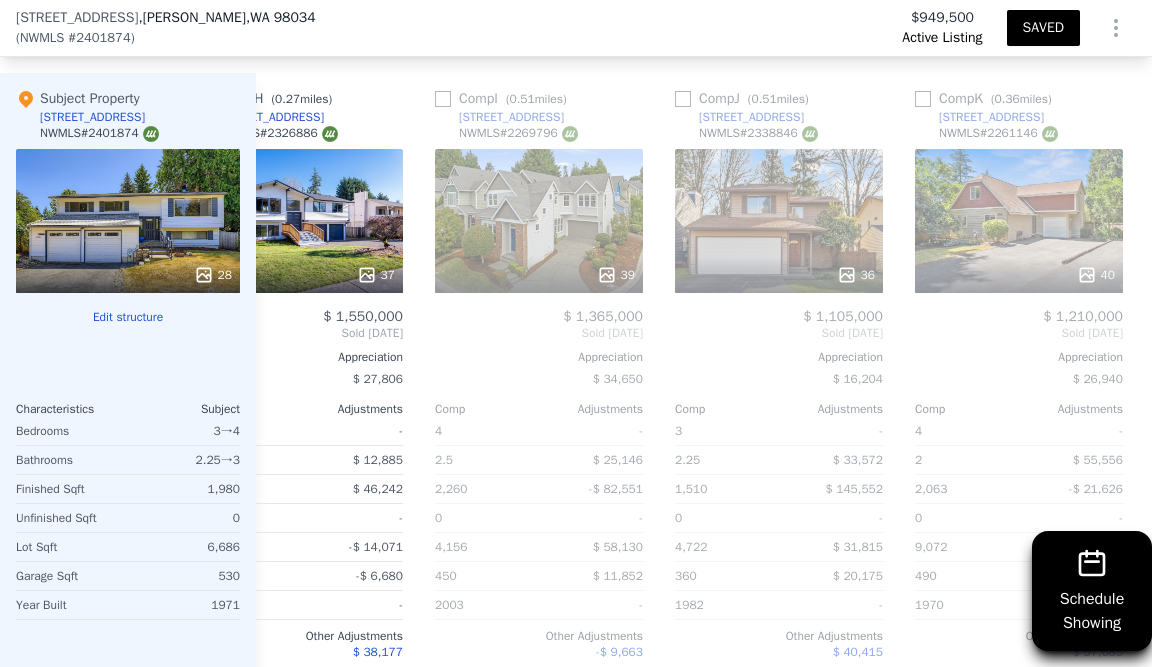 scroll, scrollTop: 0, scrollLeft: 1314, axis: horizontal 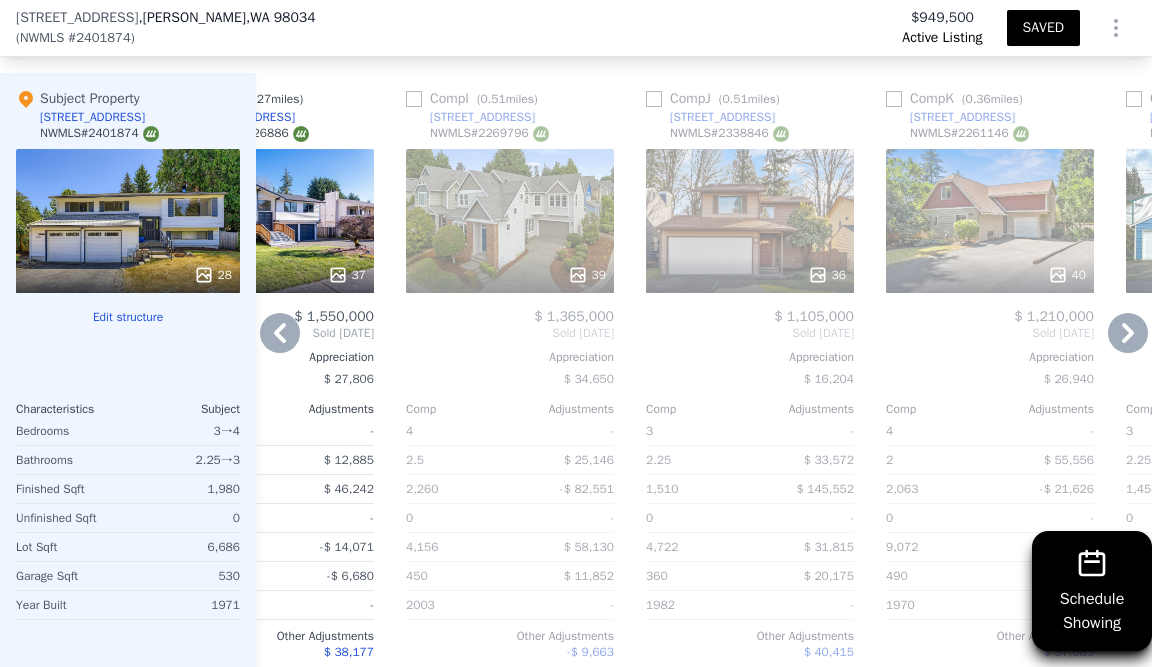 click on "36" at bounding box center (827, 275) 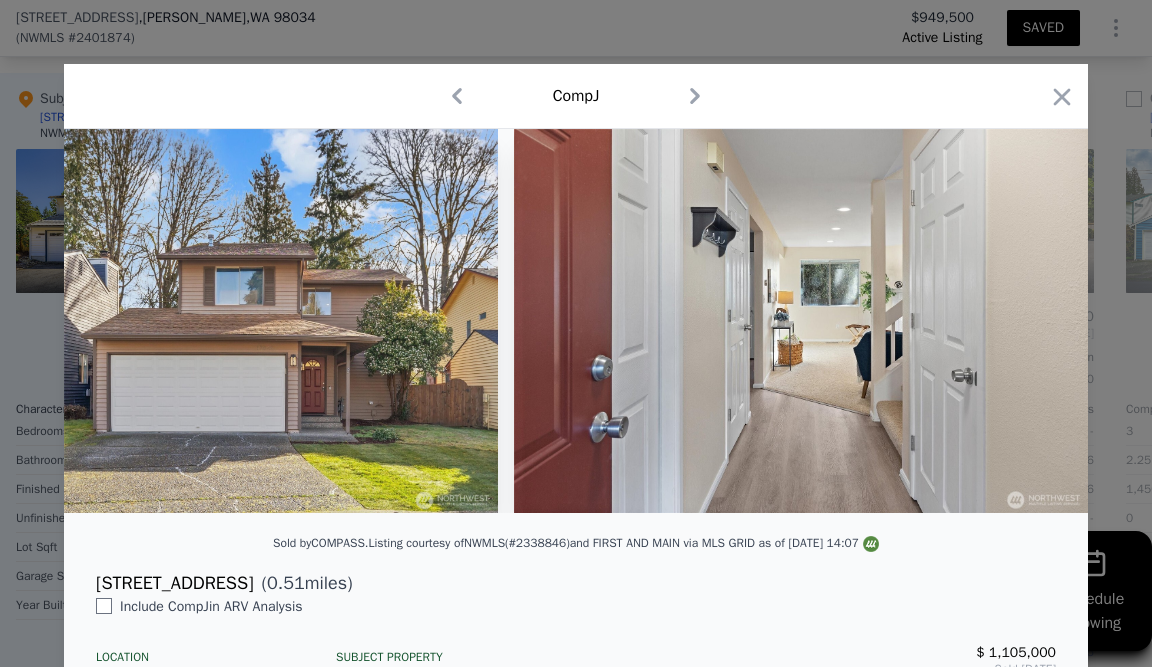 scroll, scrollTop: 0, scrollLeft: 9, axis: horizontal 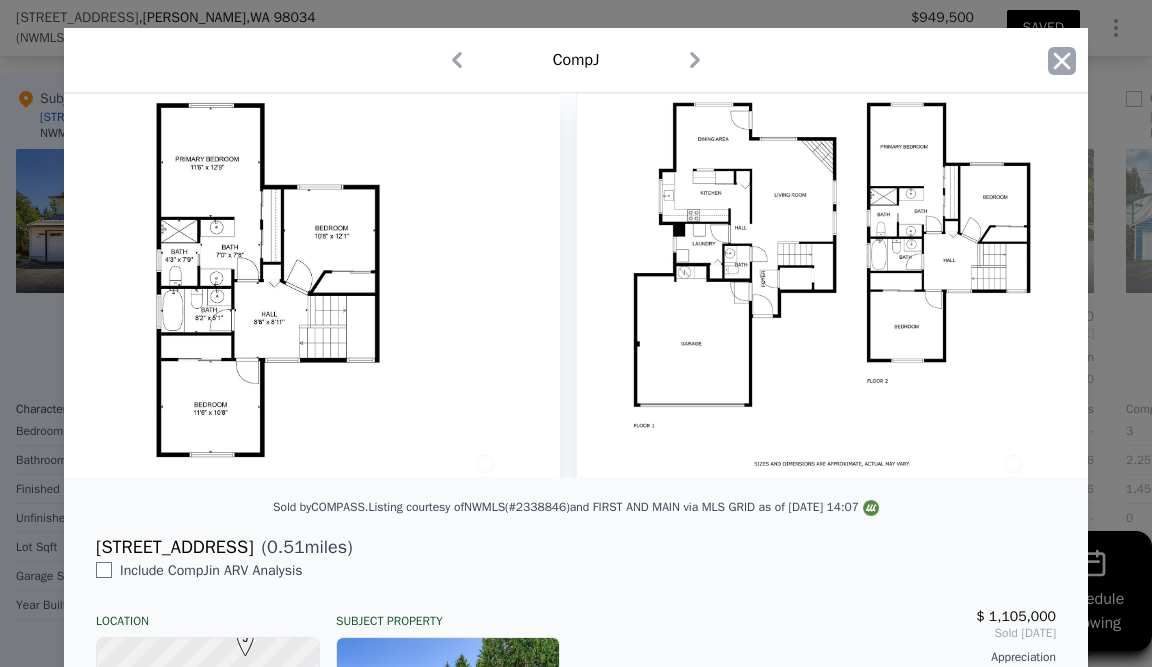 click 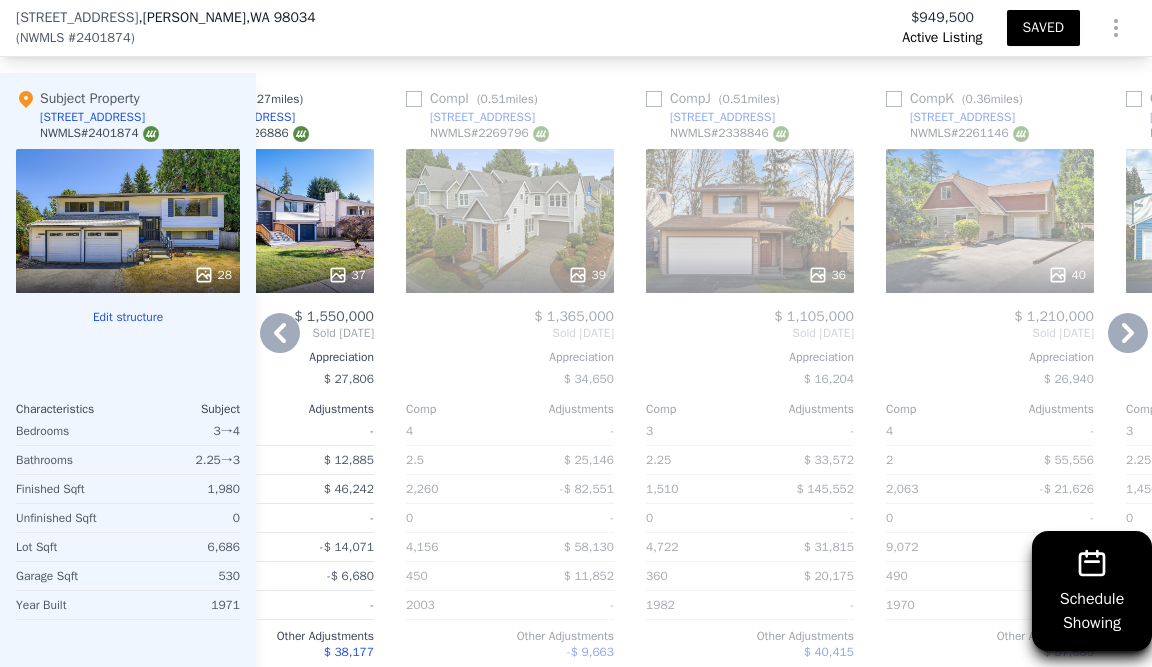 click at bounding box center (414, 99) 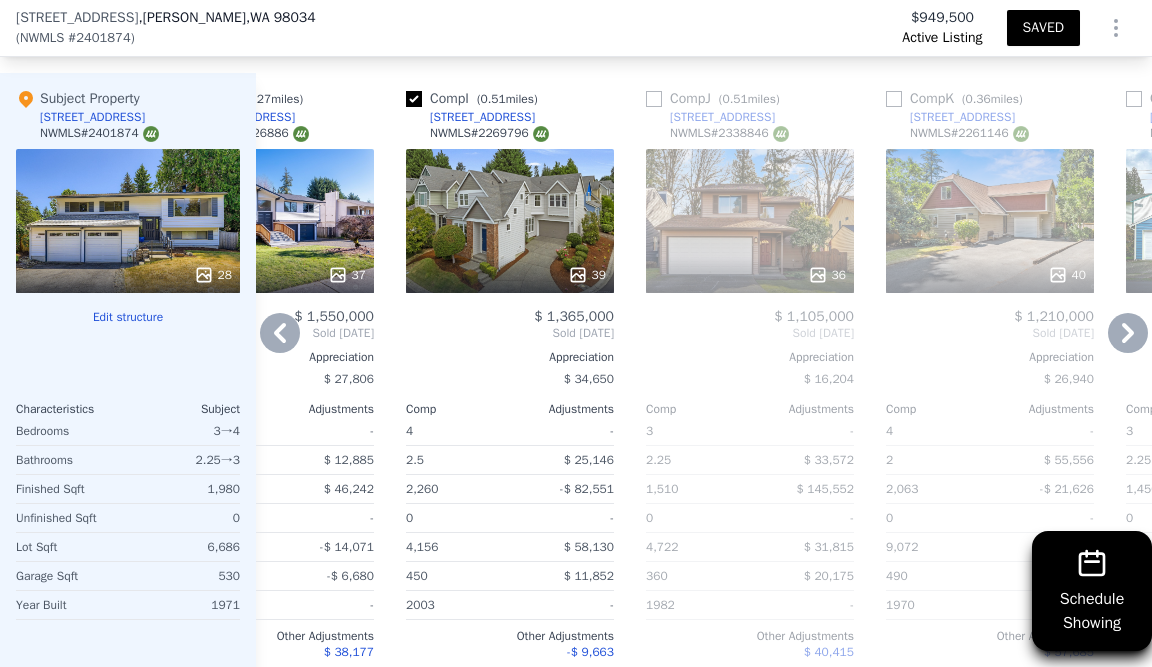 click on "Comp  I ( 0.51  miles)" at bounding box center (476, 99) 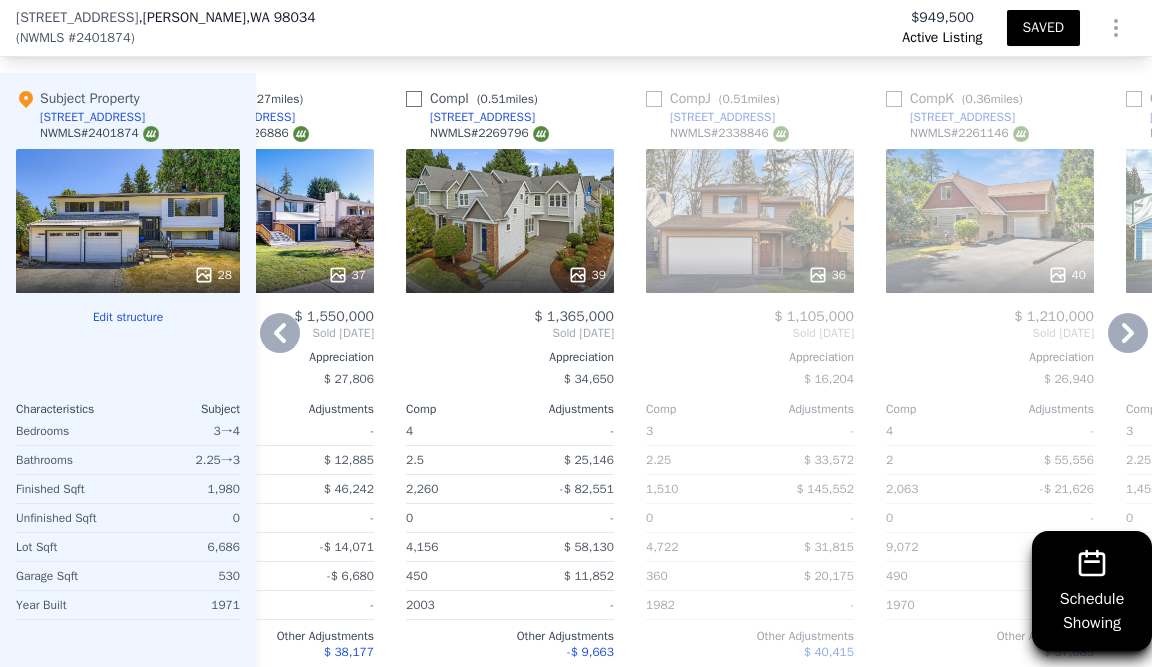 checkbox on "false" 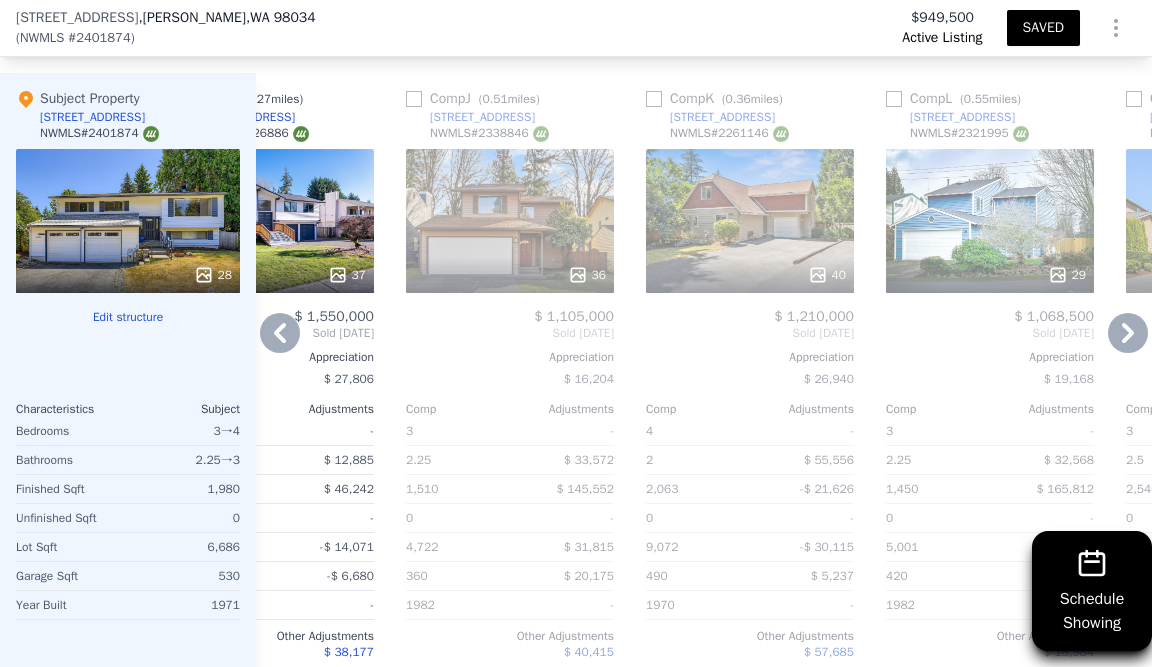 click on "36" at bounding box center [587, 275] 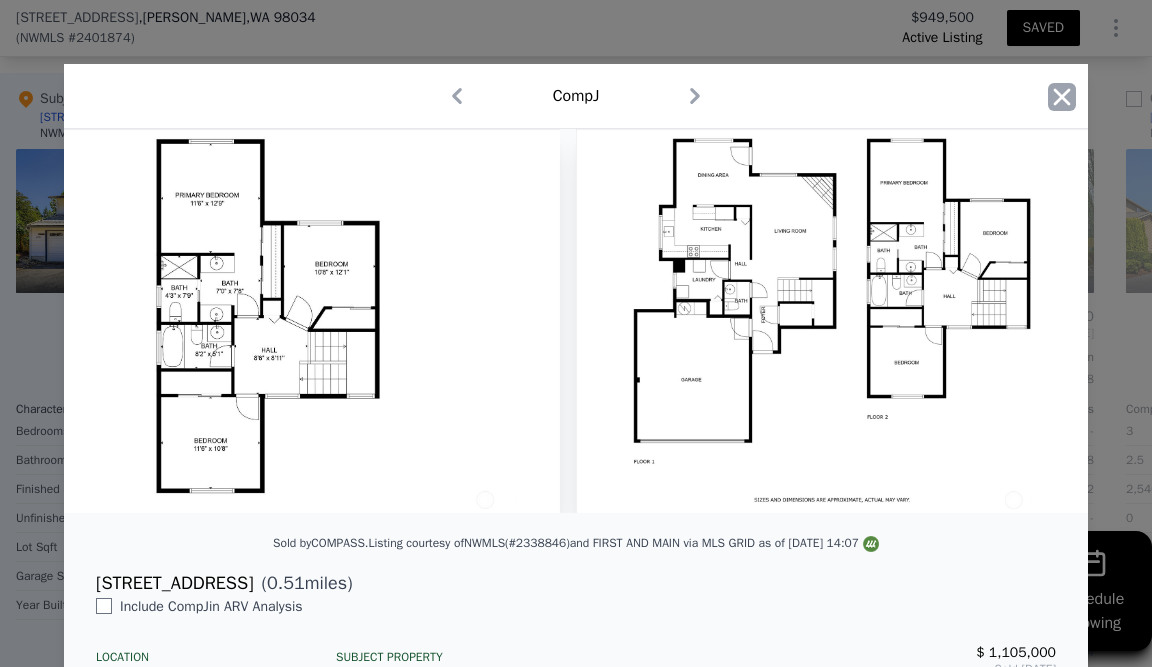 scroll, scrollTop: 0, scrollLeft: 20023, axis: horizontal 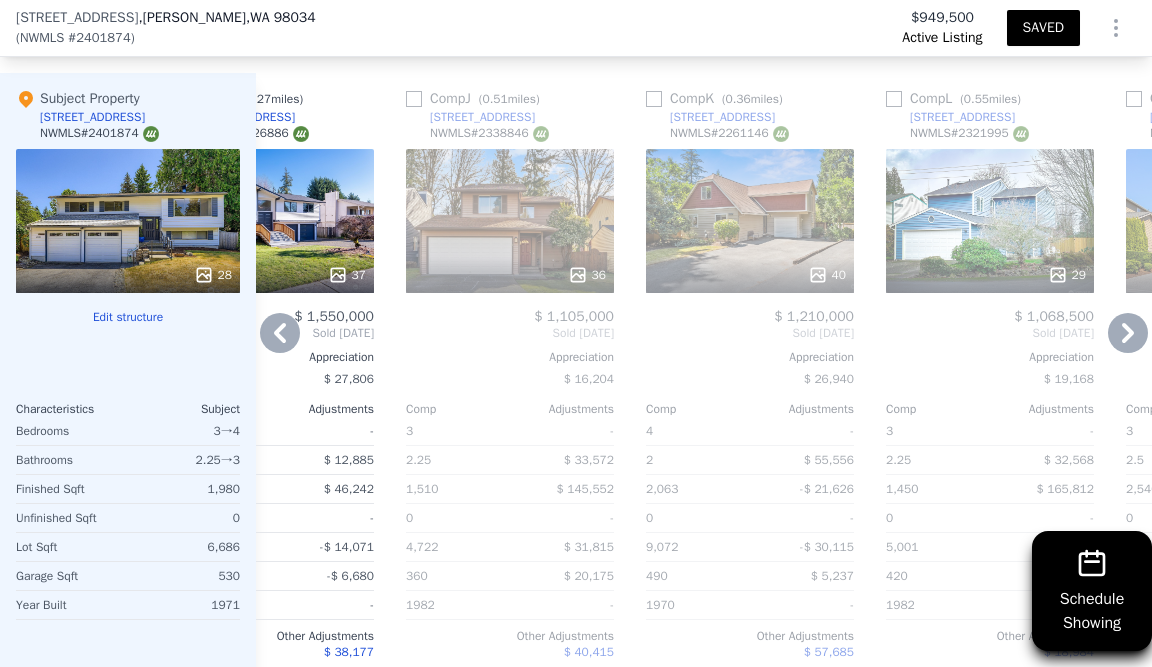 click at bounding box center (414, 99) 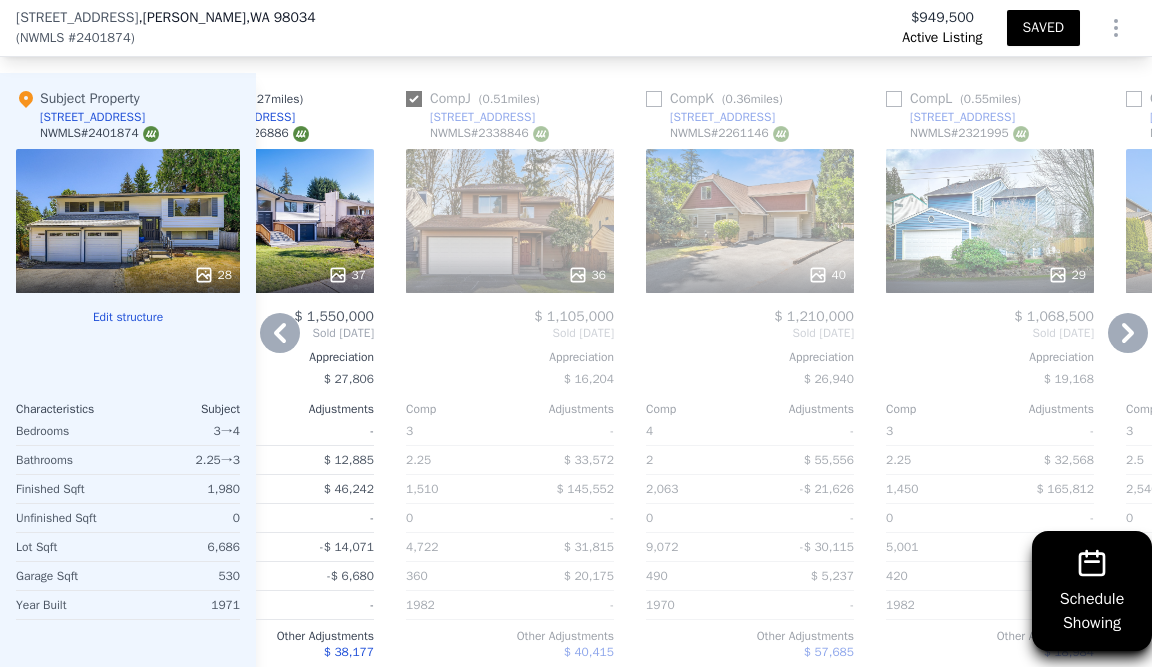 checkbox on "true" 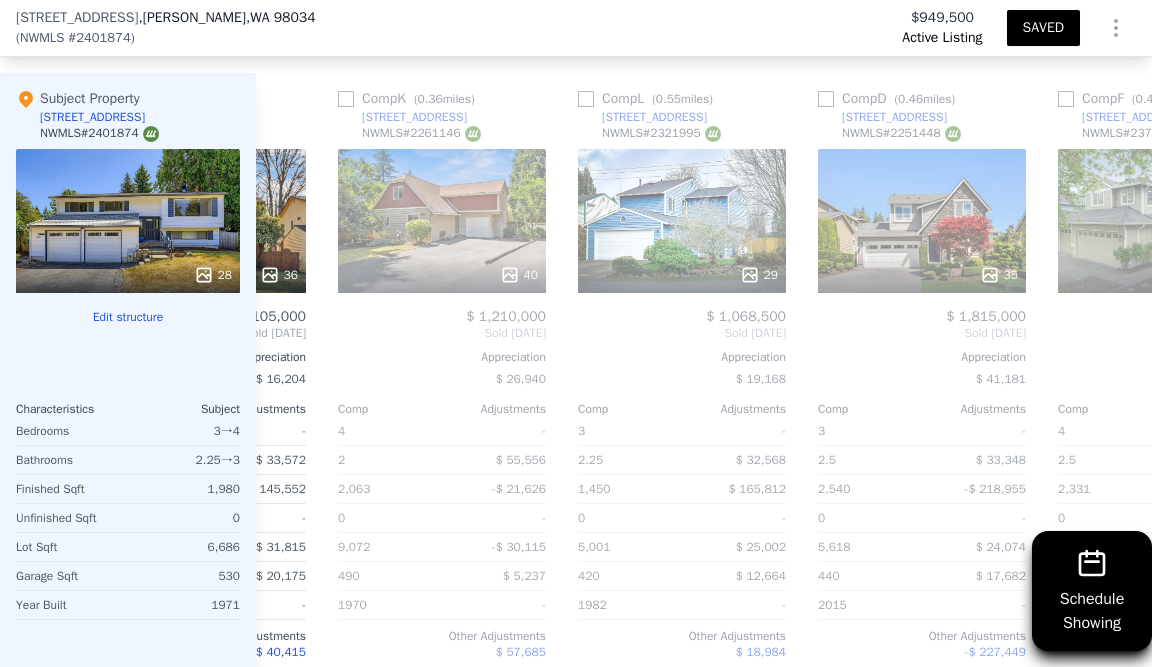 scroll, scrollTop: 0, scrollLeft: 1656, axis: horizontal 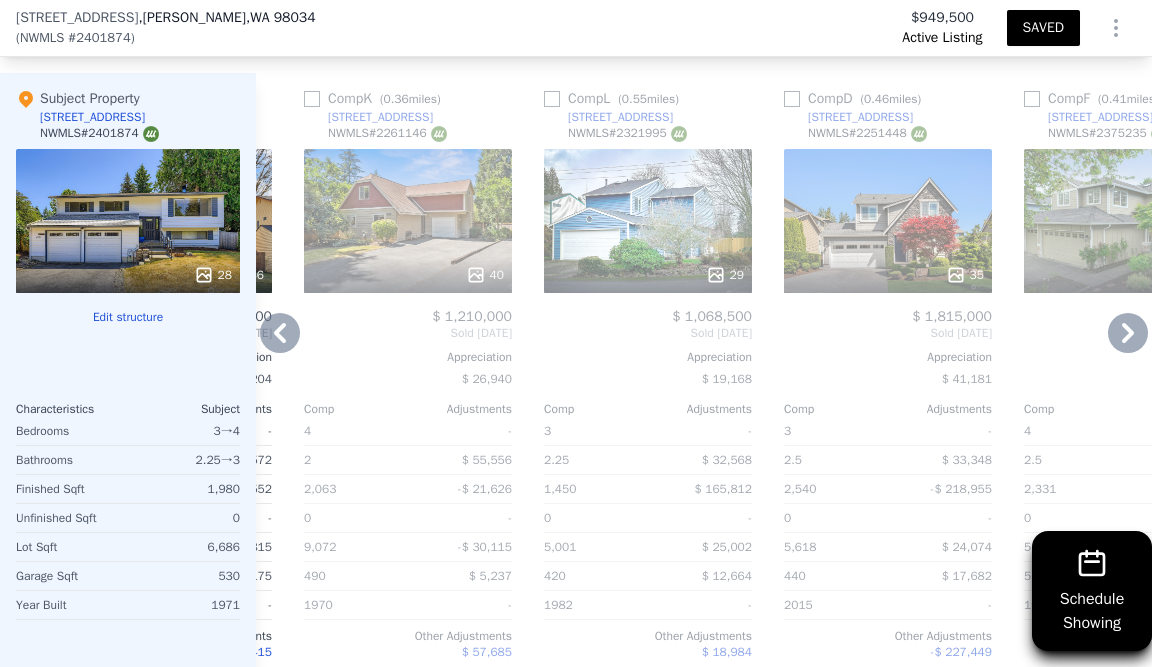 click on "40" at bounding box center [485, 275] 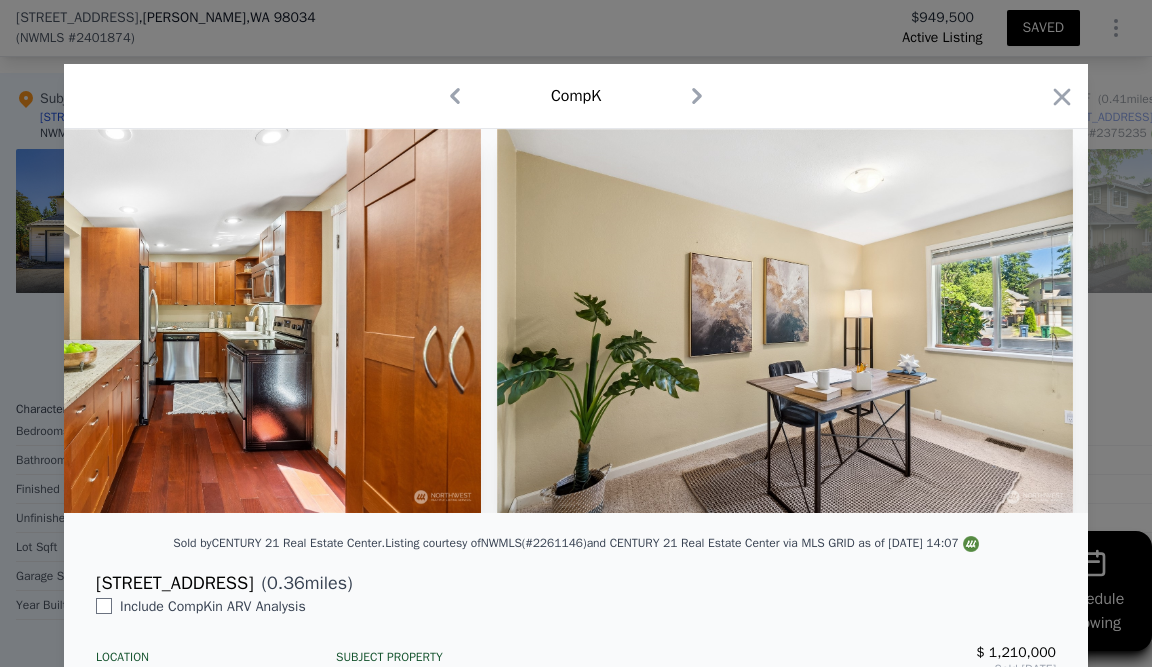 scroll, scrollTop: 0, scrollLeft: 5001, axis: horizontal 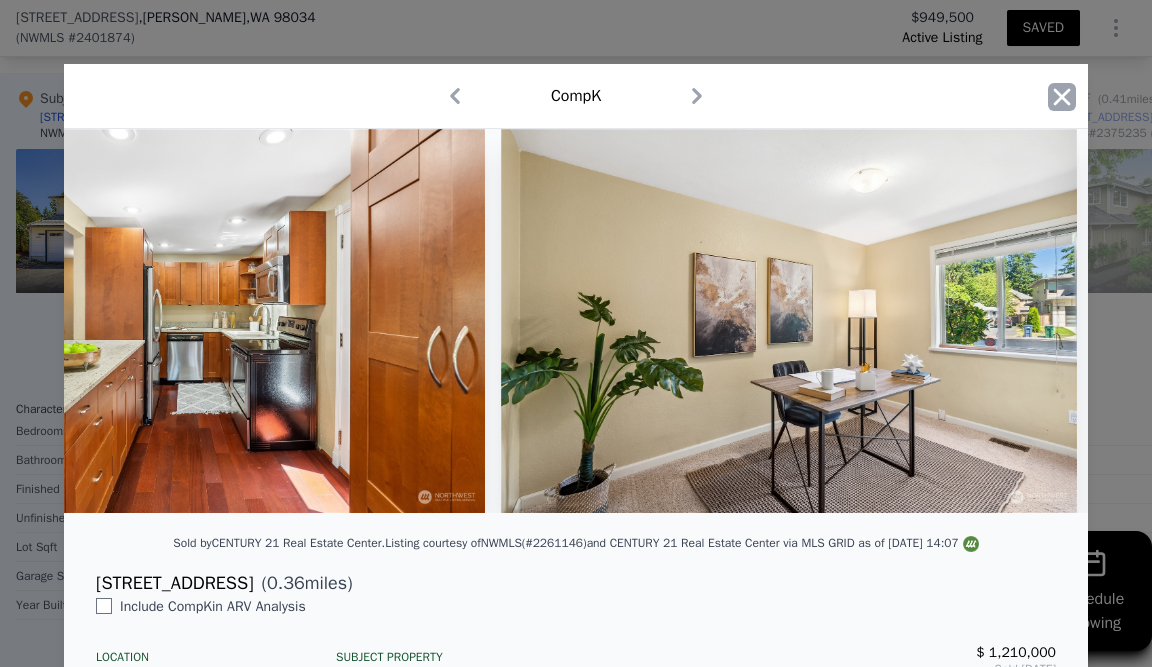 click 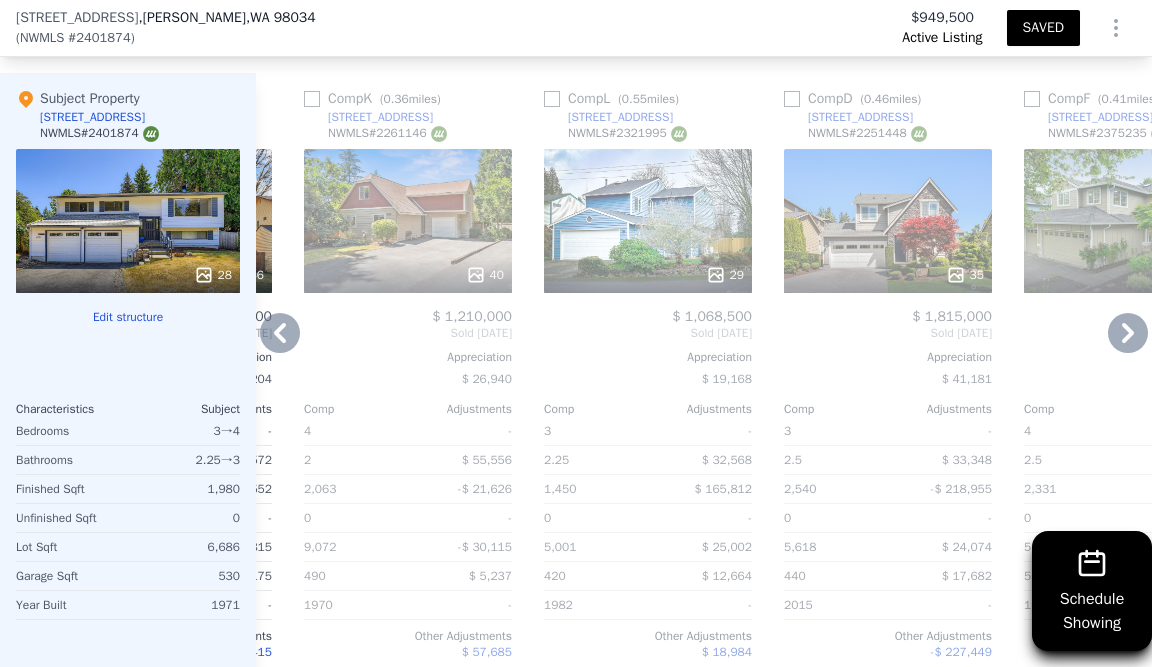 click on "29" at bounding box center [725, 275] 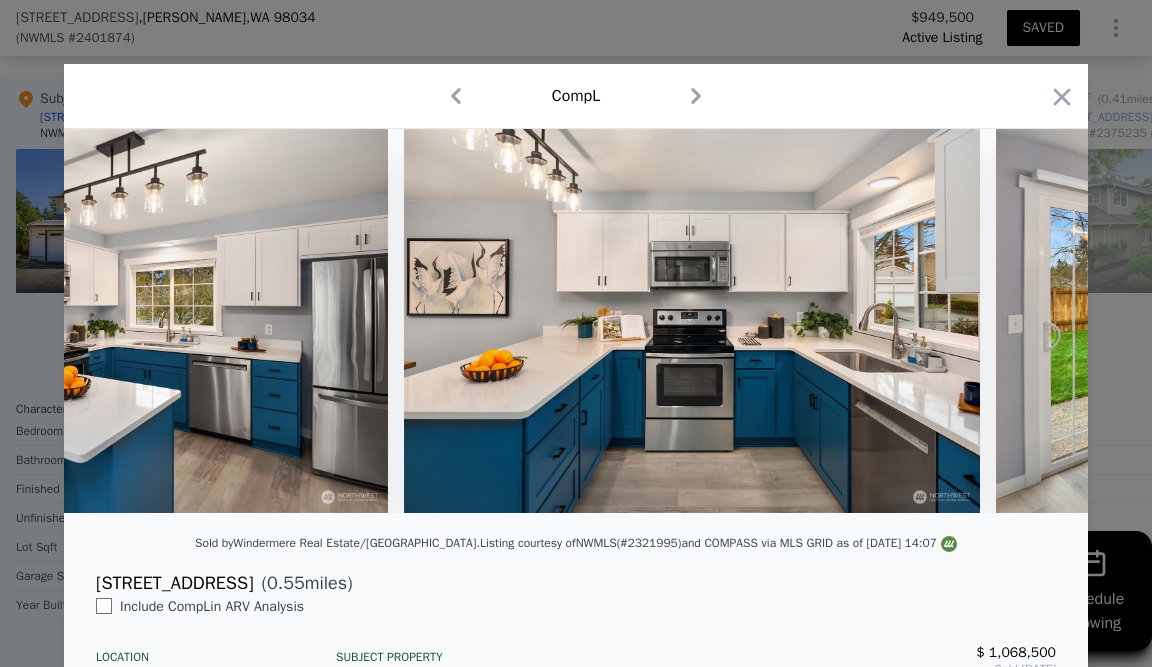 scroll, scrollTop: 0, scrollLeft: 4383, axis: horizontal 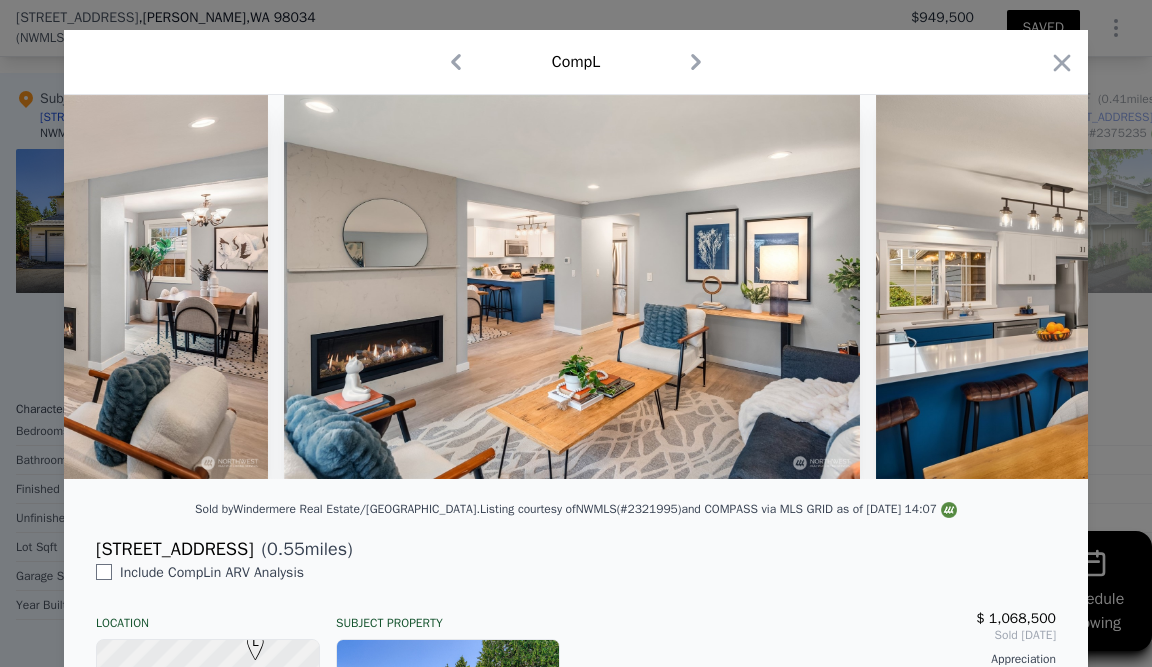 click 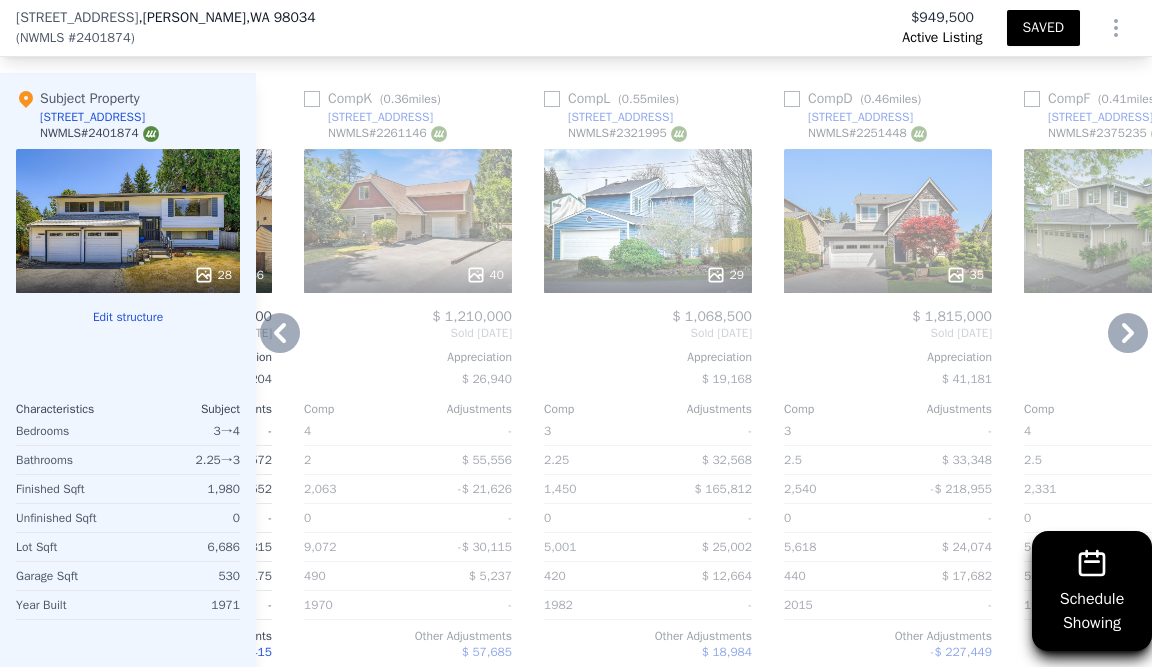 click at bounding box center (552, 99) 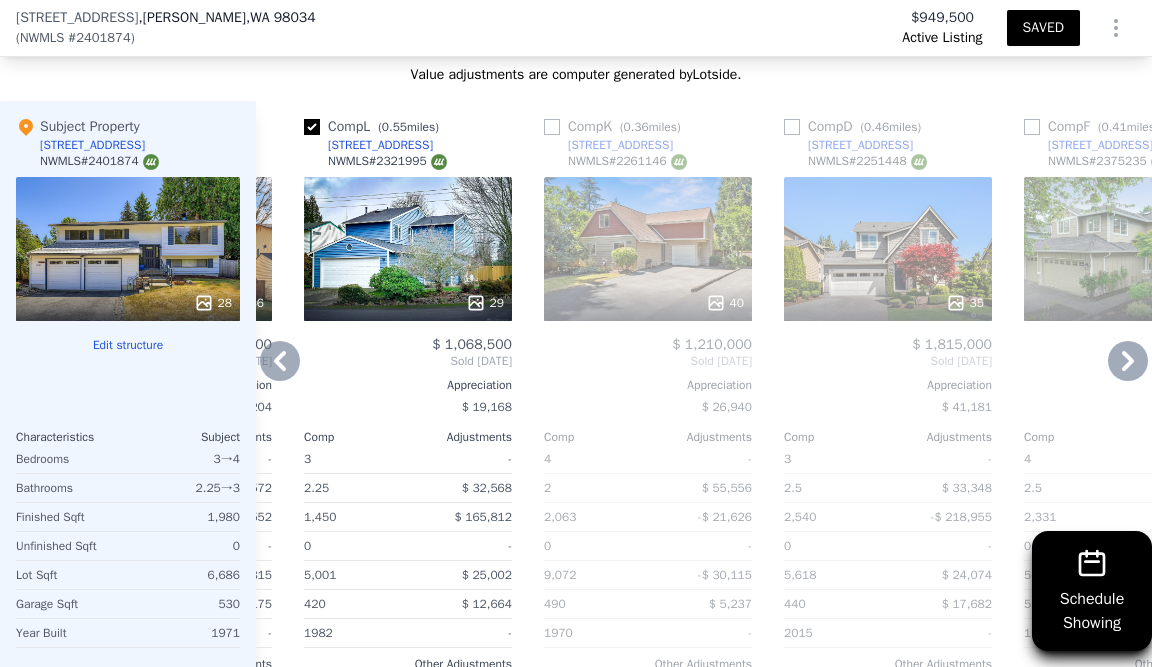 scroll, scrollTop: 2513, scrollLeft: 0, axis: vertical 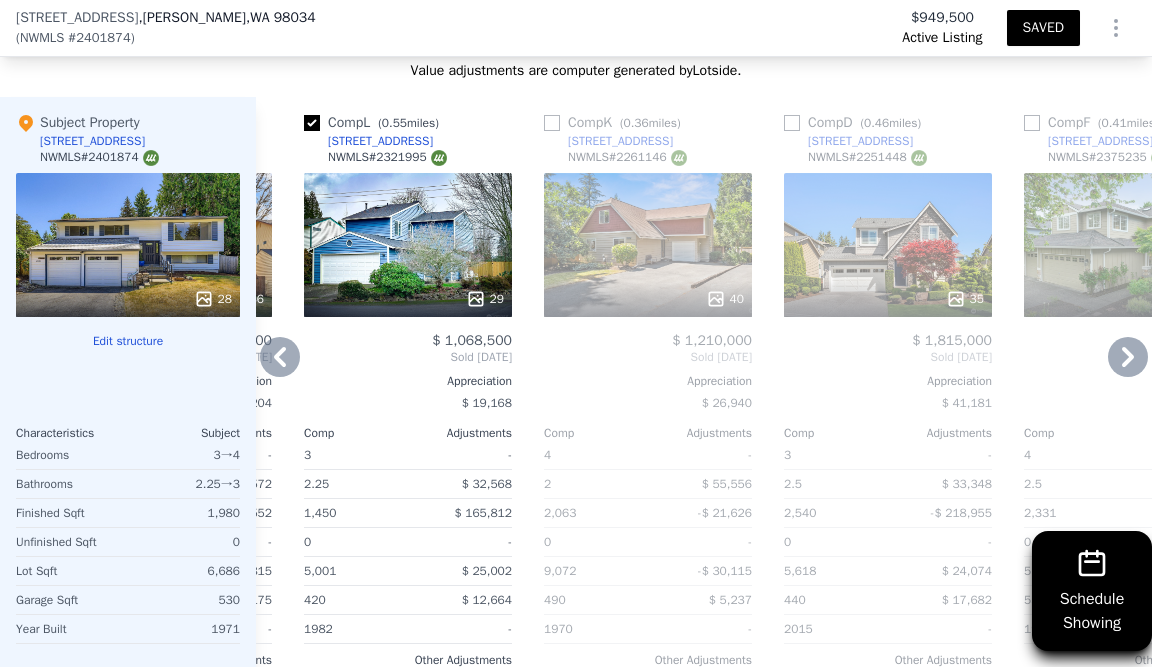 click at bounding box center (312, 123) 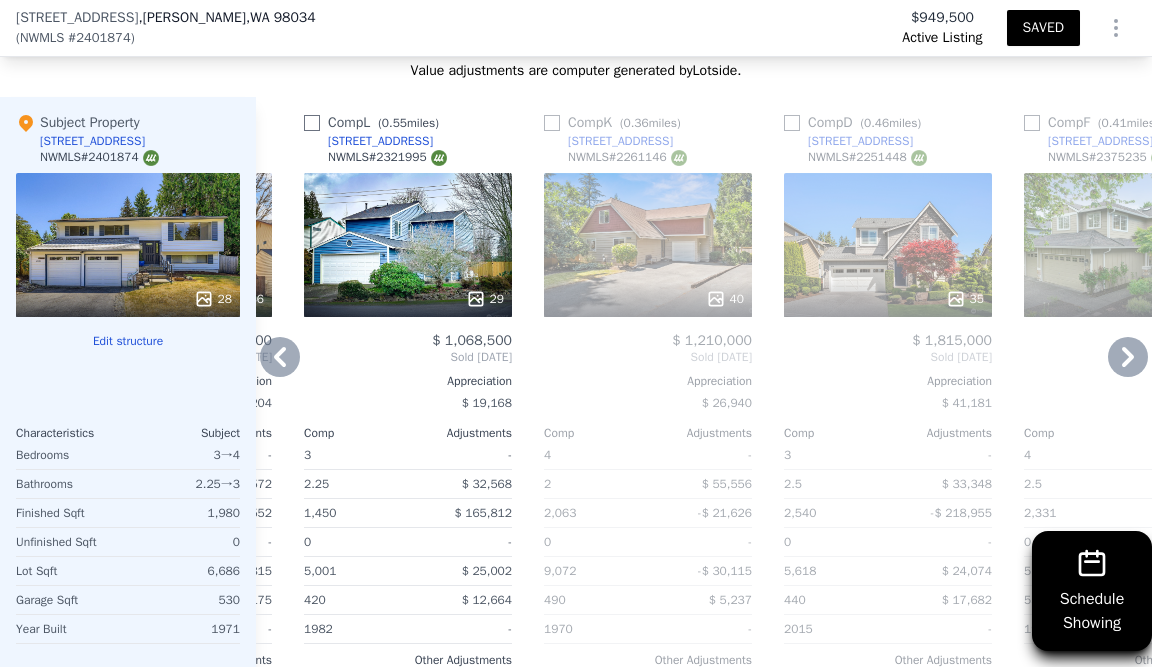 checkbox on "false" 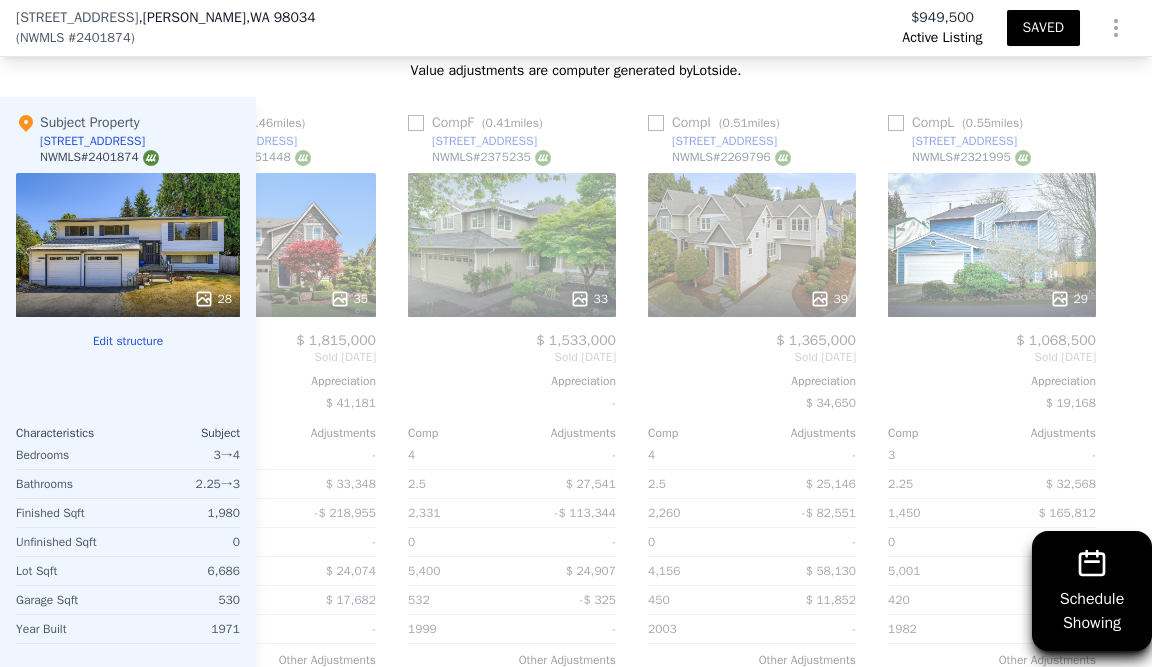 scroll, scrollTop: 0, scrollLeft: 2032, axis: horizontal 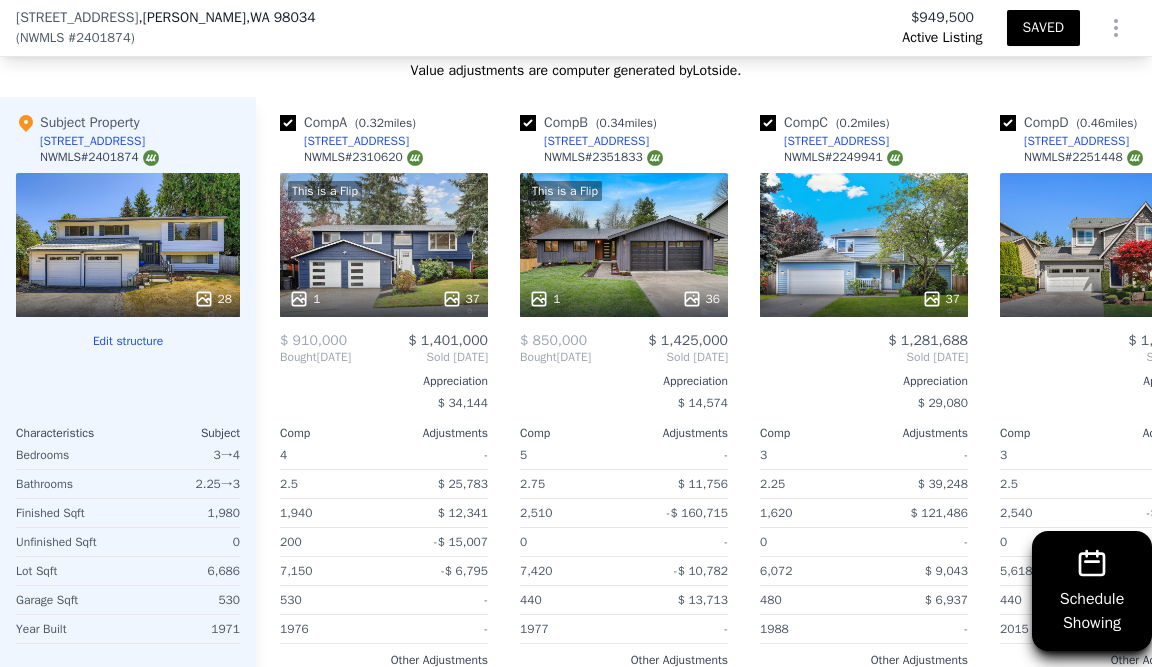 checkbox on "true" 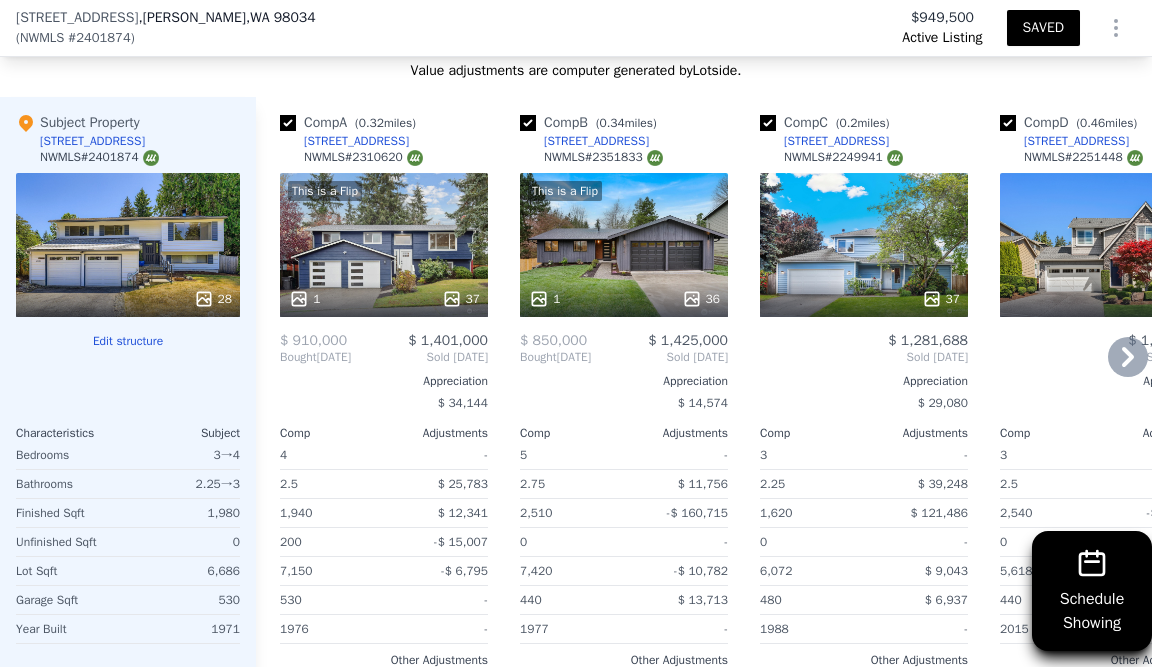 click on "37" at bounding box center [461, 299] 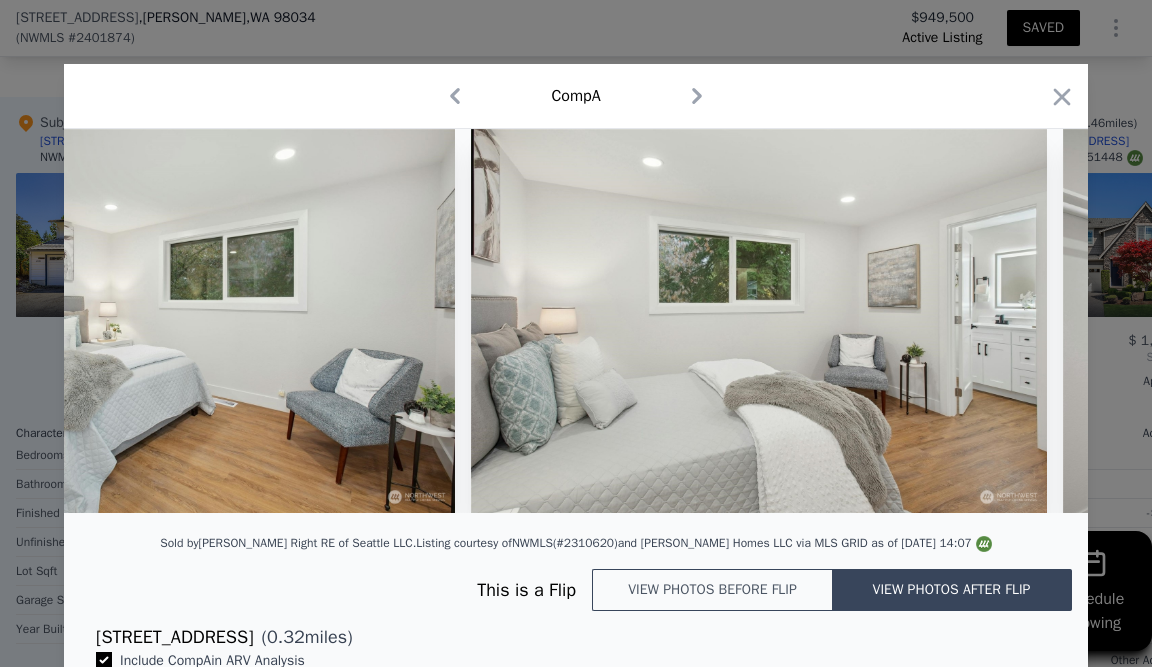 scroll, scrollTop: 0, scrollLeft: 8973, axis: horizontal 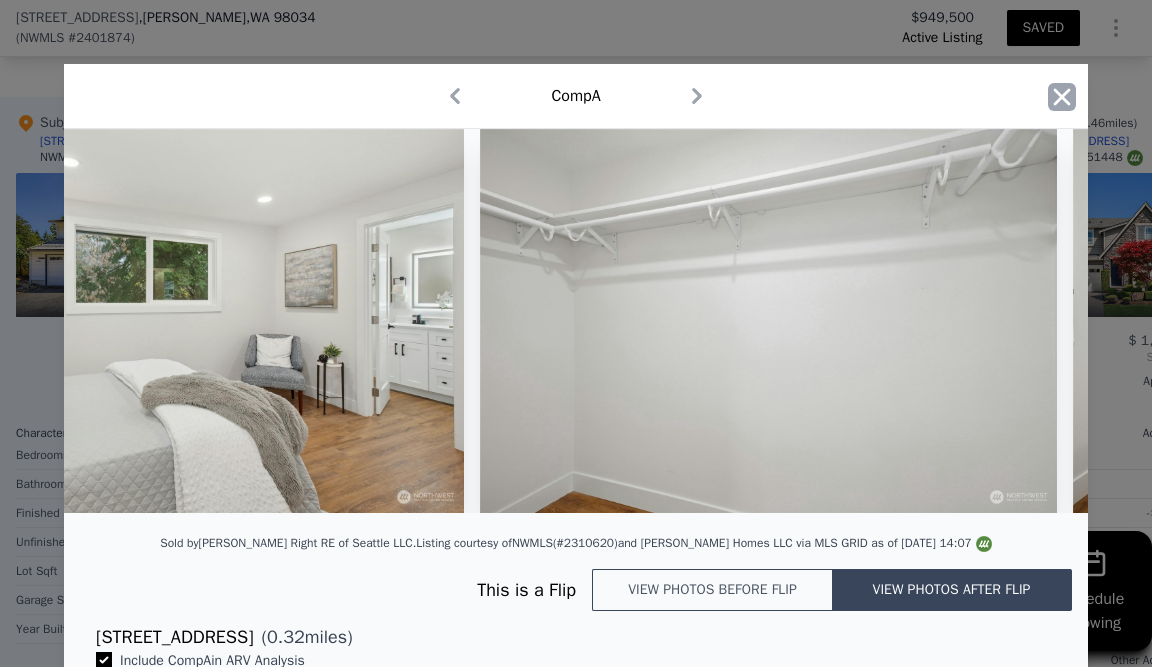 click 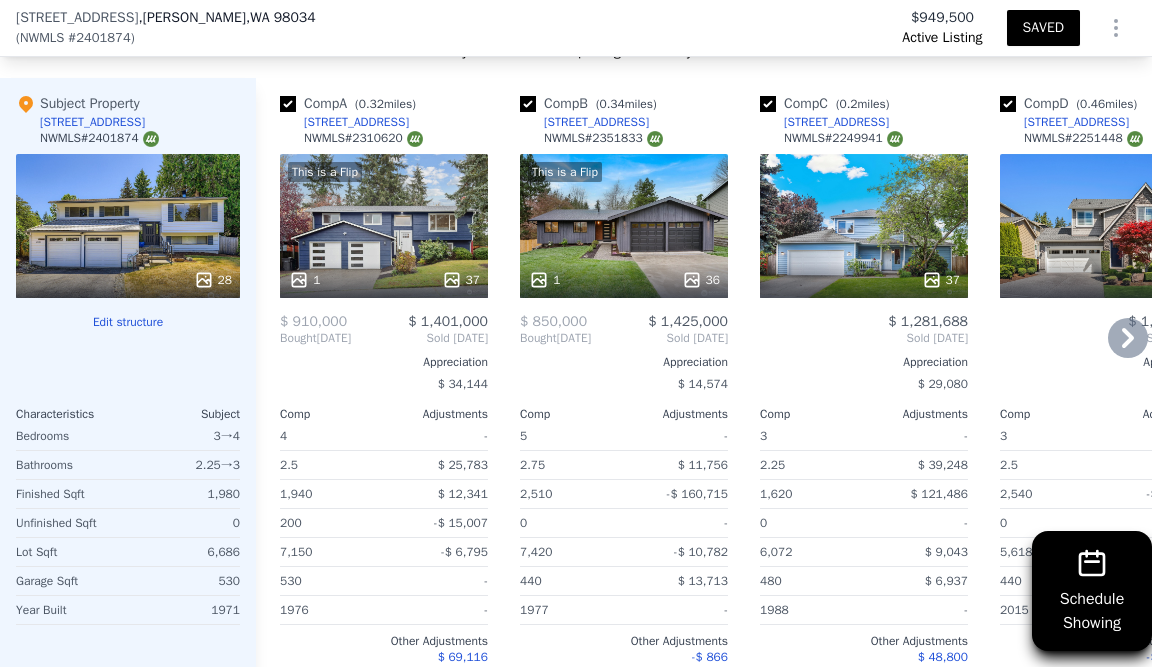 scroll, scrollTop: 2534, scrollLeft: 0, axis: vertical 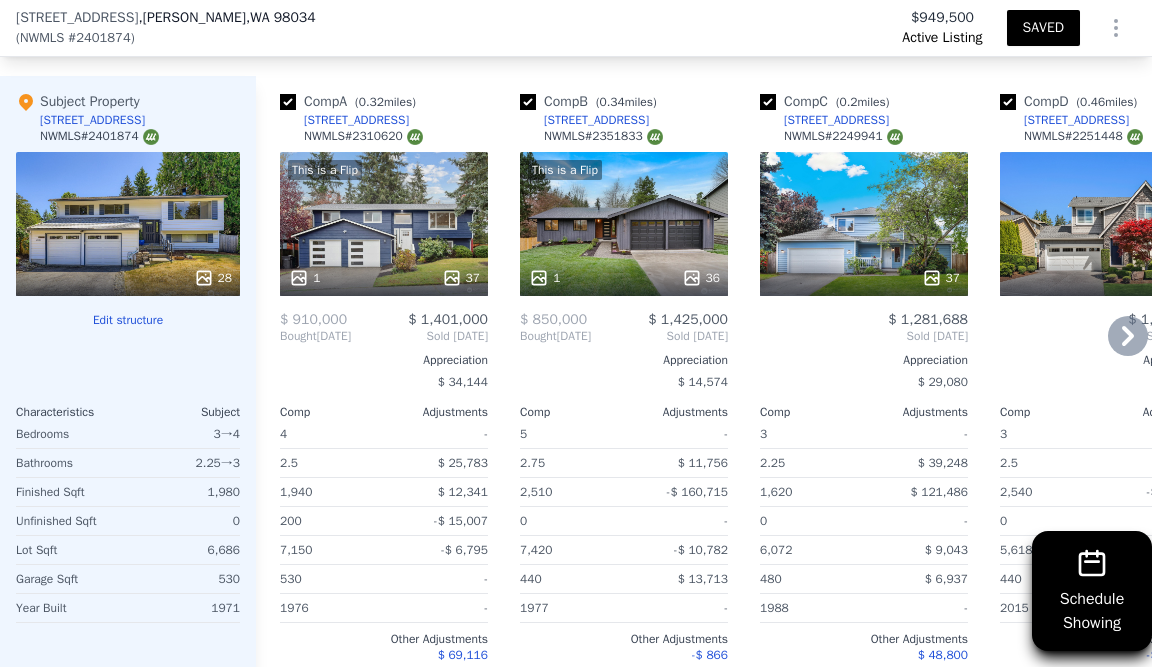 click on "36" at bounding box center [701, 278] 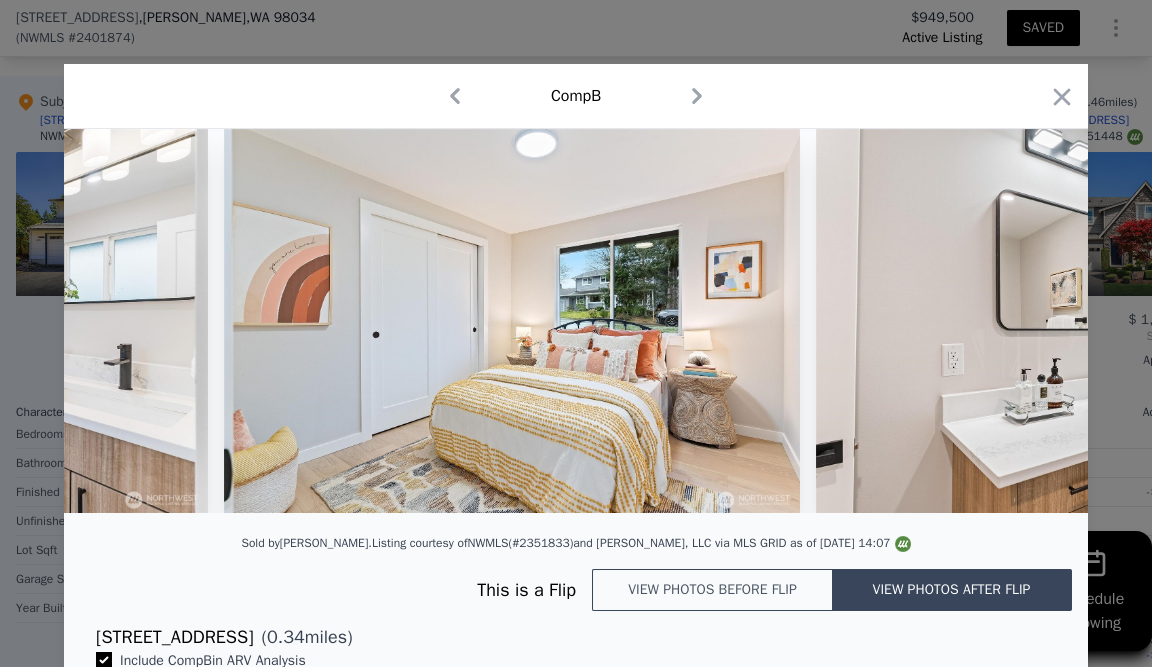 scroll, scrollTop: 0, scrollLeft: 8271, axis: horizontal 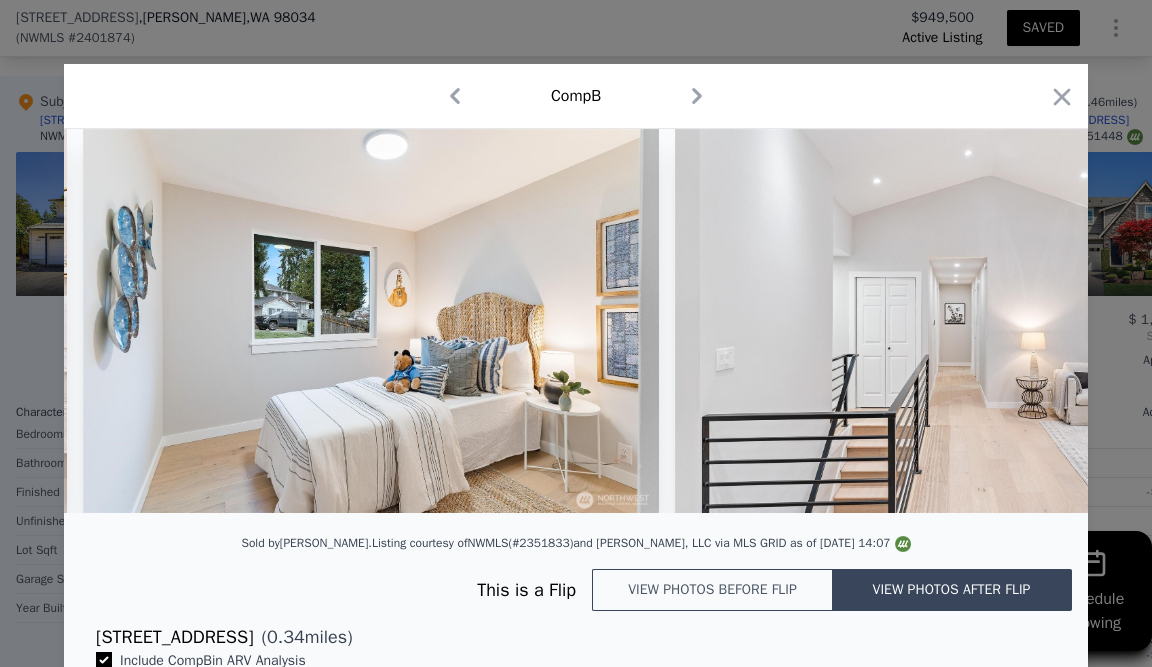 click at bounding box center [1062, 100] 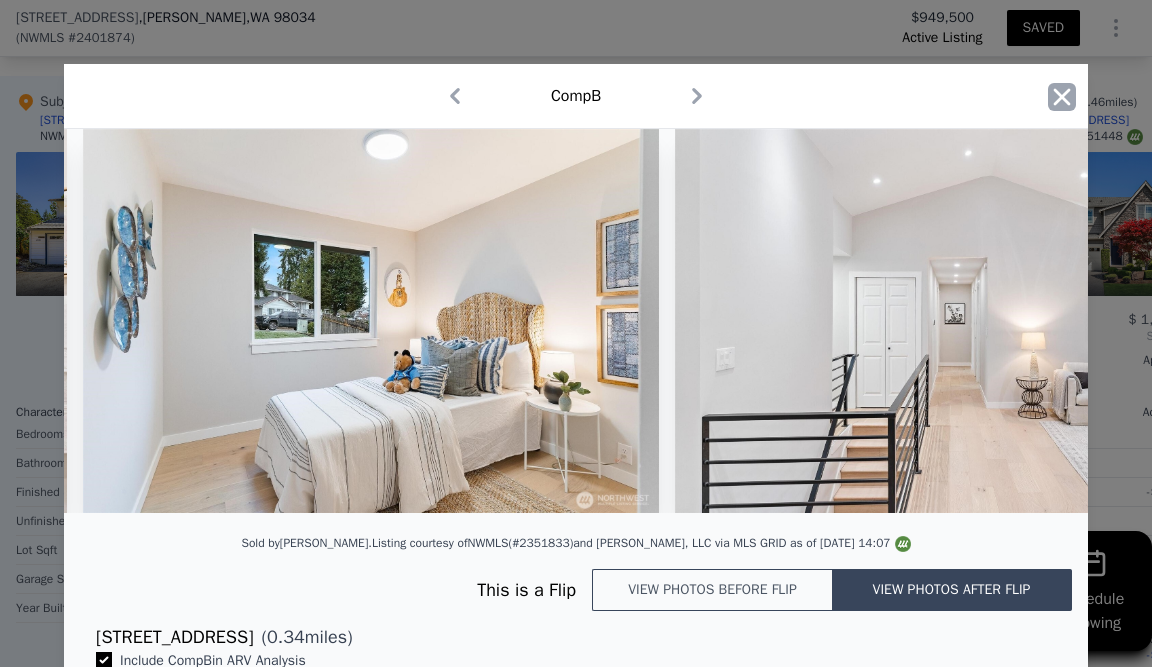 click 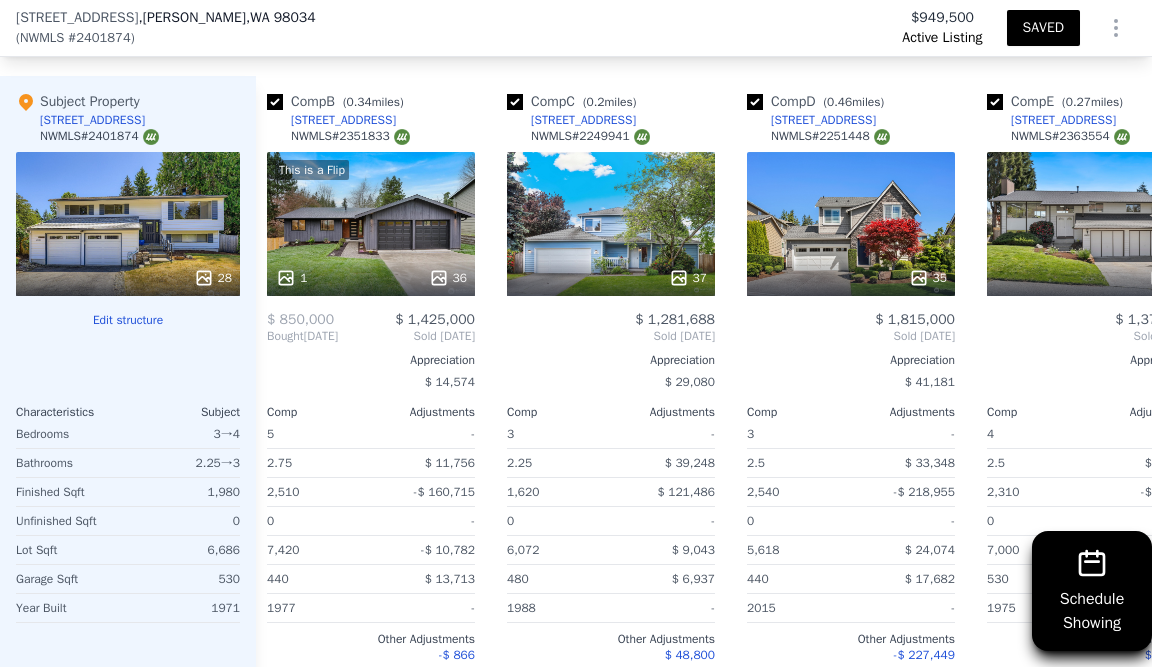 scroll, scrollTop: 0, scrollLeft: 281, axis: horizontal 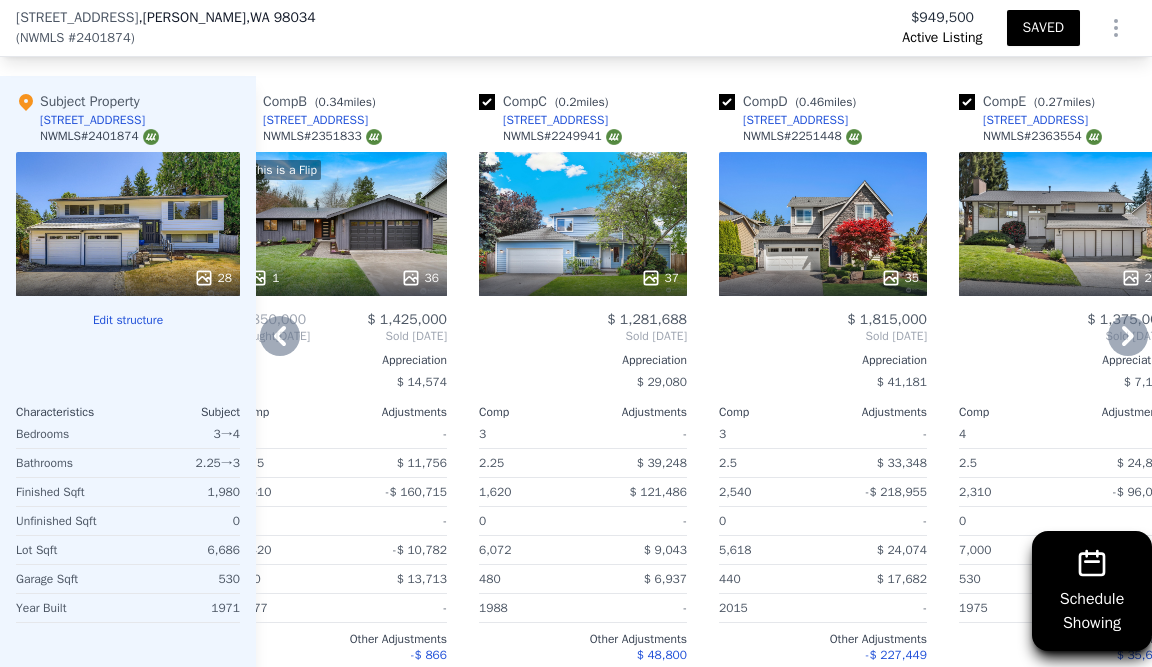 click 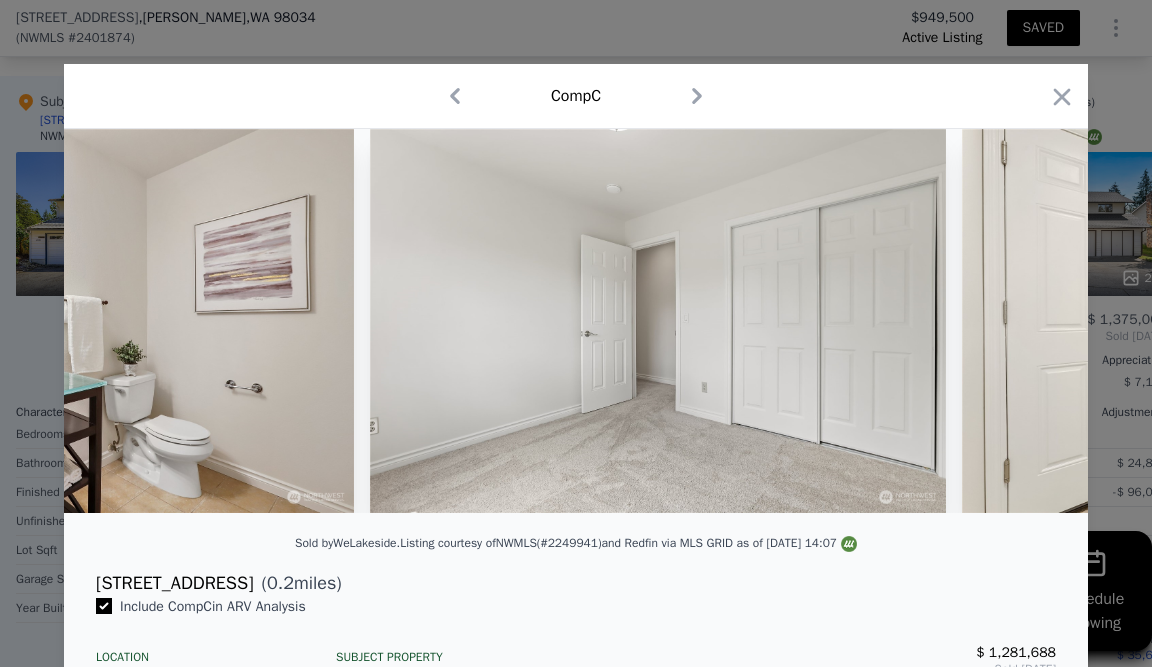 scroll, scrollTop: 0, scrollLeft: 14707, axis: horizontal 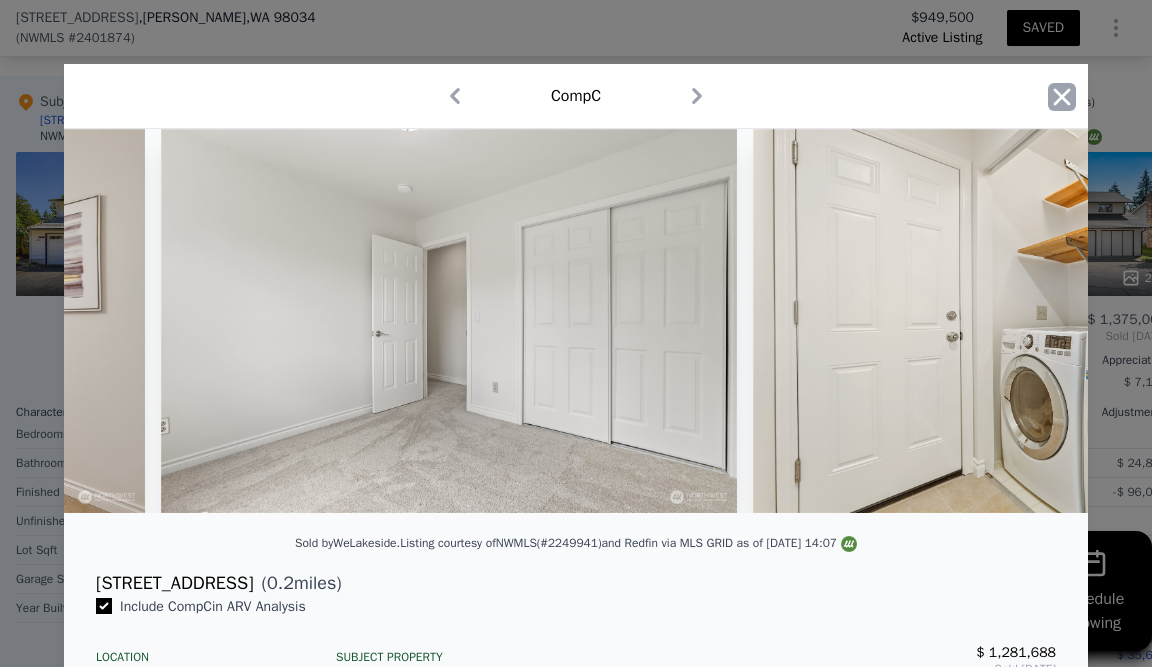 click 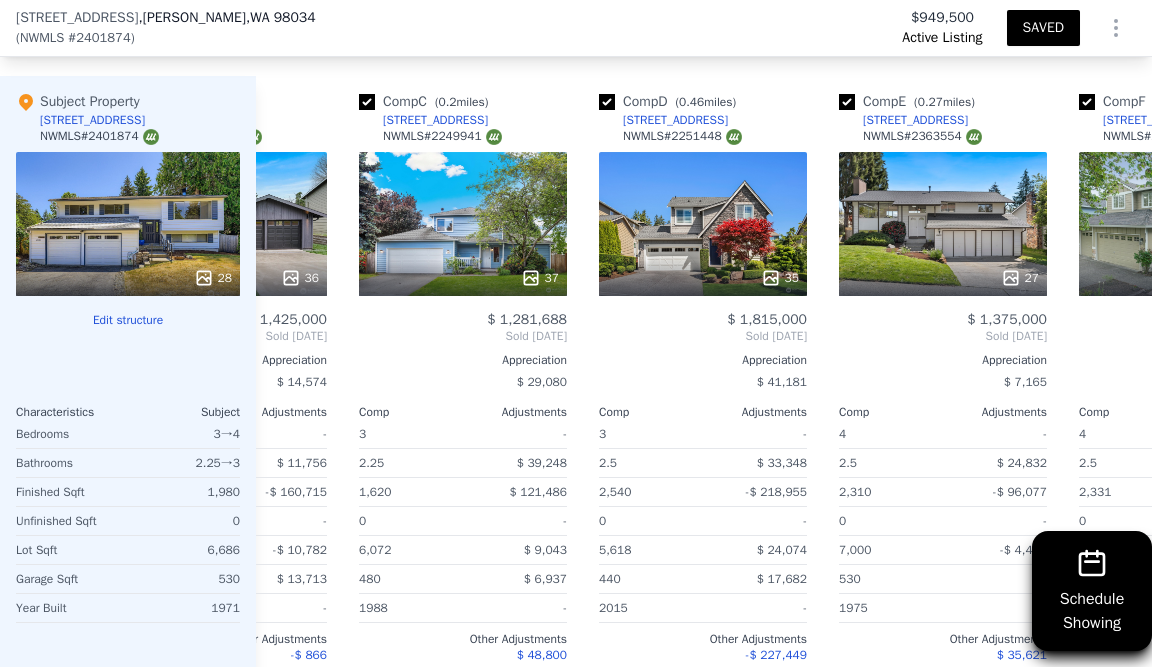 scroll, scrollTop: 0, scrollLeft: 412, axis: horizontal 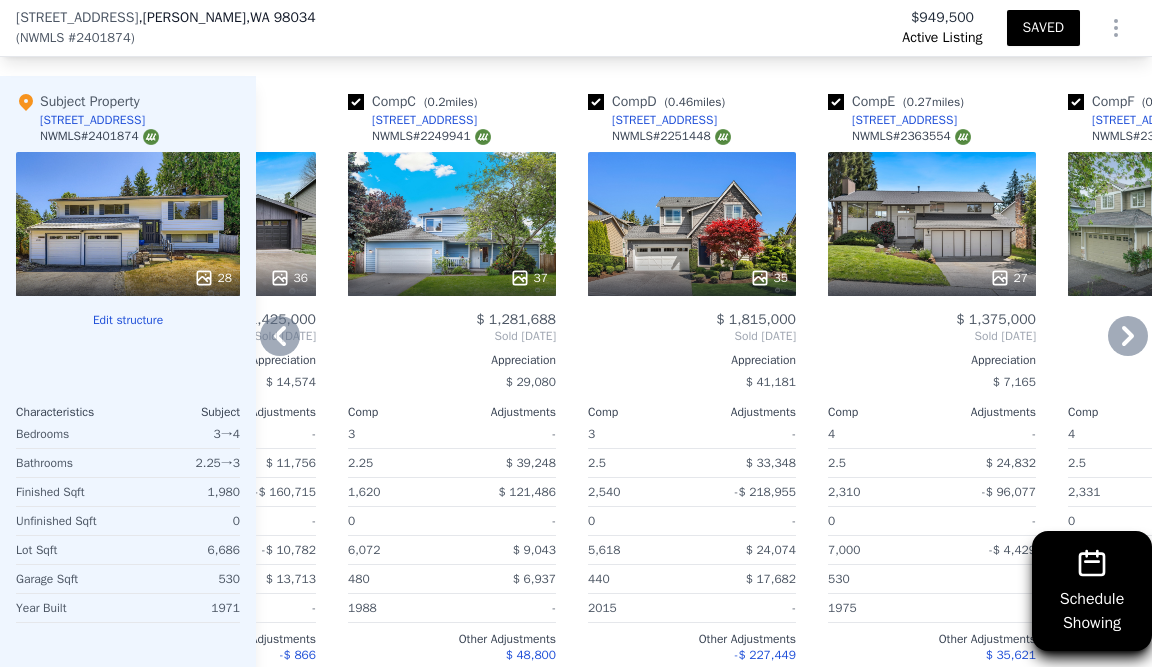 click on "Comp  D ( 0.46  miles) [STREET_ADDRESS] 35 $ 1,815,000 Sold   [DATE] Appreciation $ 41,181 Comp Adjustments 3 - 2.5 $ 33,348 2,540 -$ 218,955 0 - 5,618 $ 24,074 440 $ 17,682 2015 - Other Adjustments -$ 227,449 Adjusted Value $ 1,443,700" at bounding box center [692, 397] 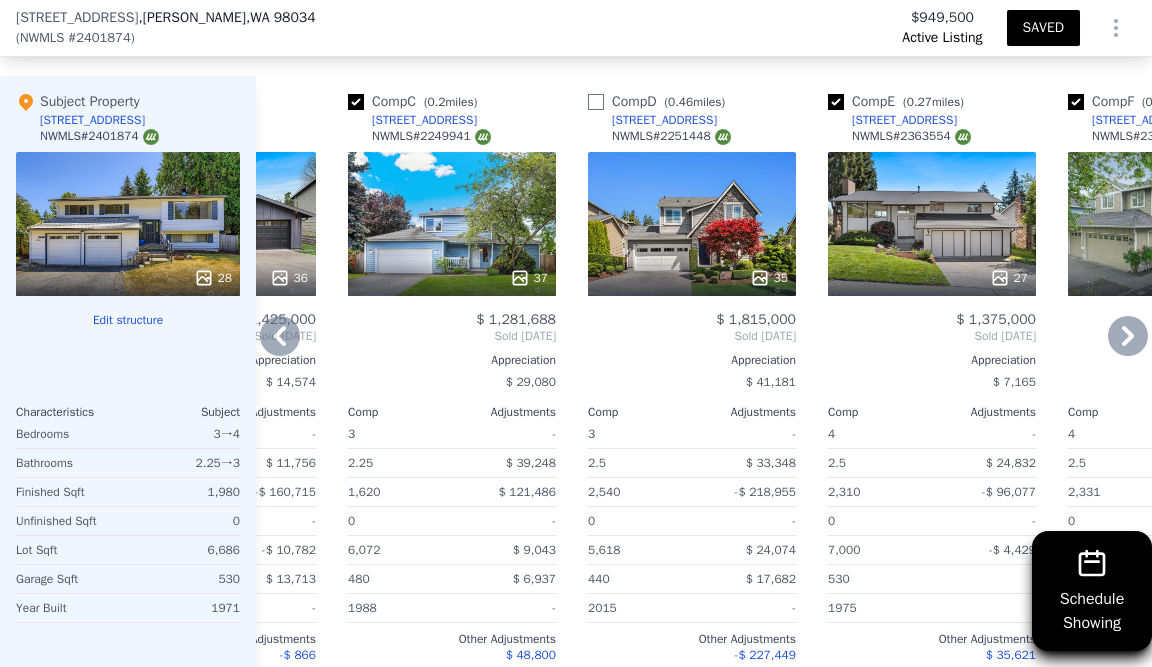 checkbox on "false" 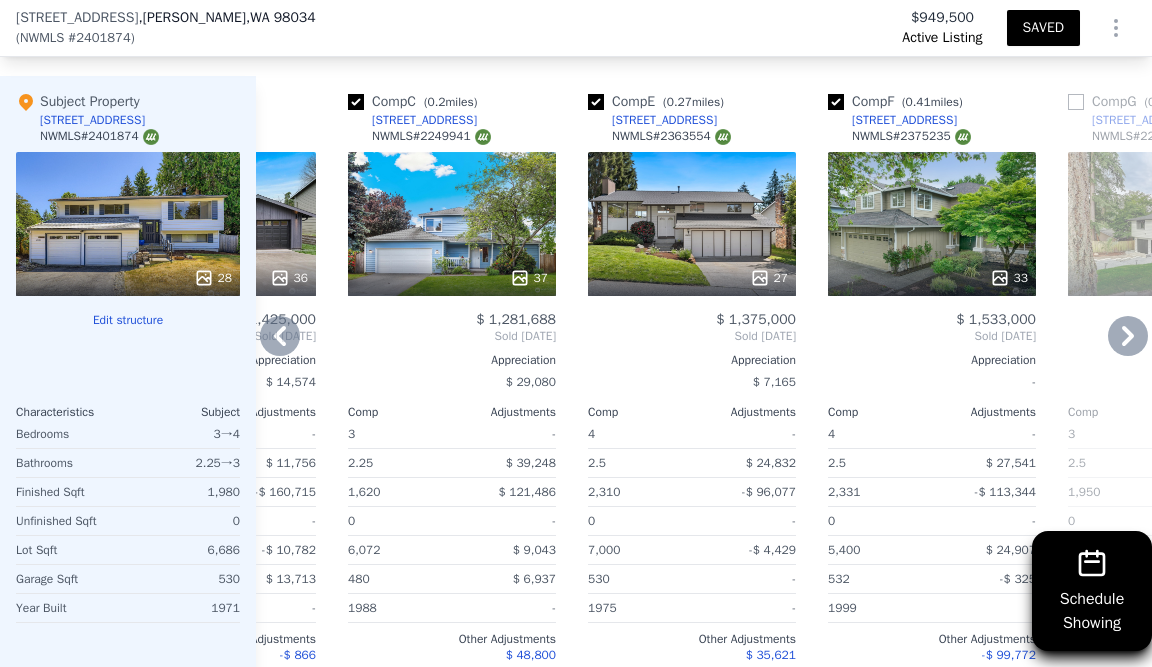click at bounding box center (596, 102) 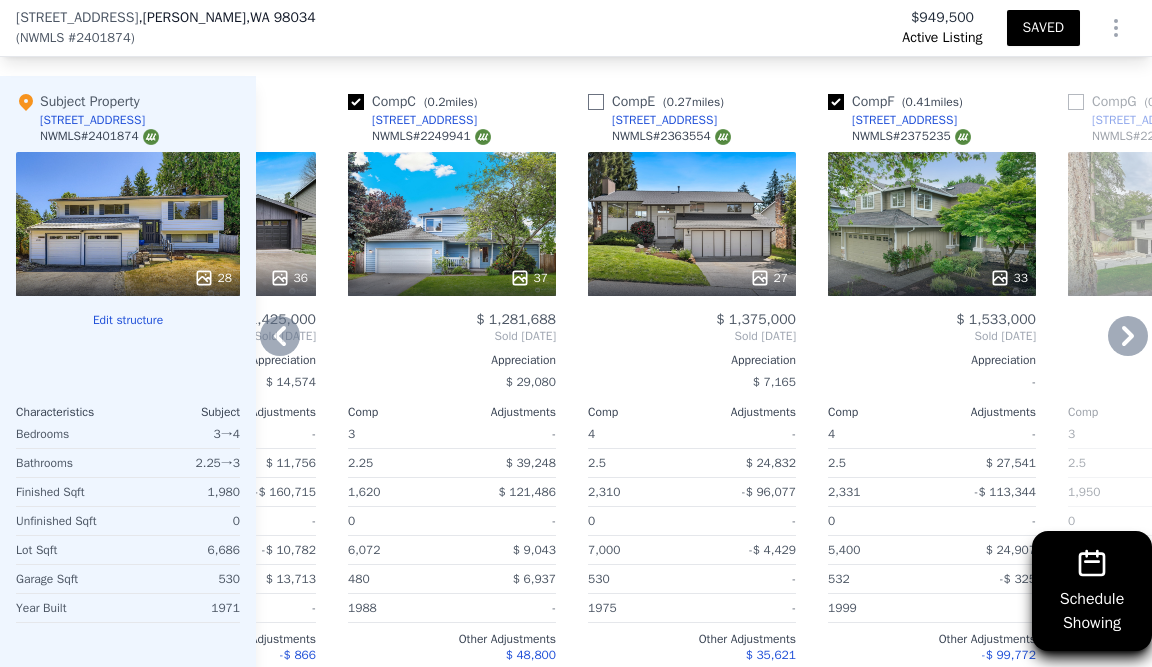 checkbox on "false" 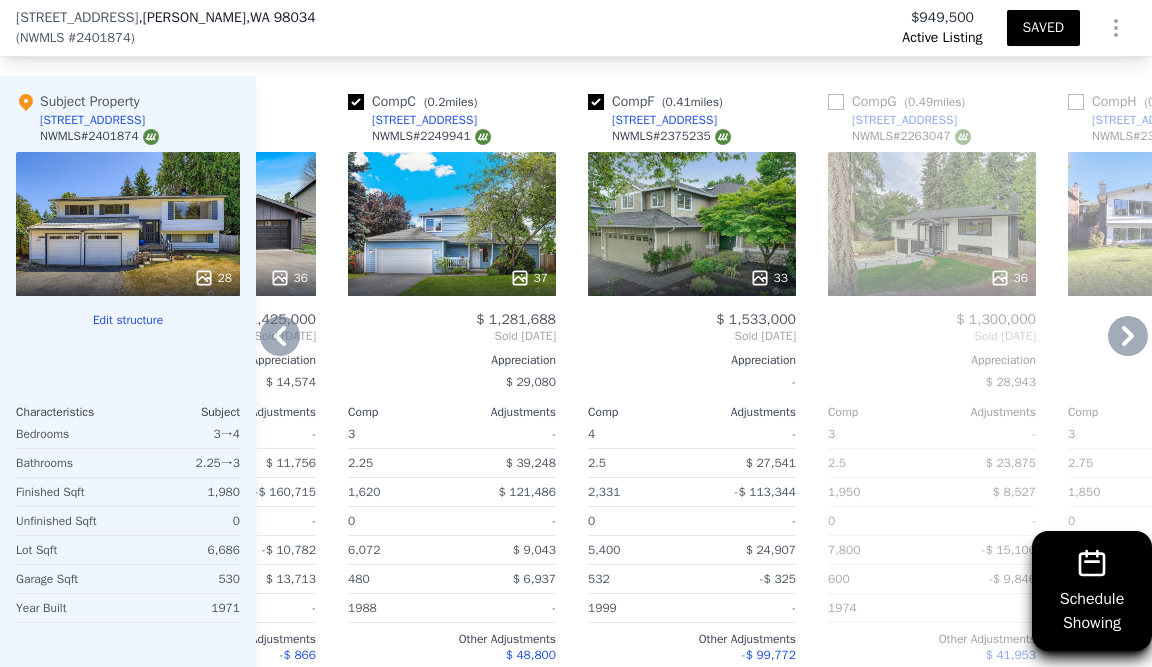 click 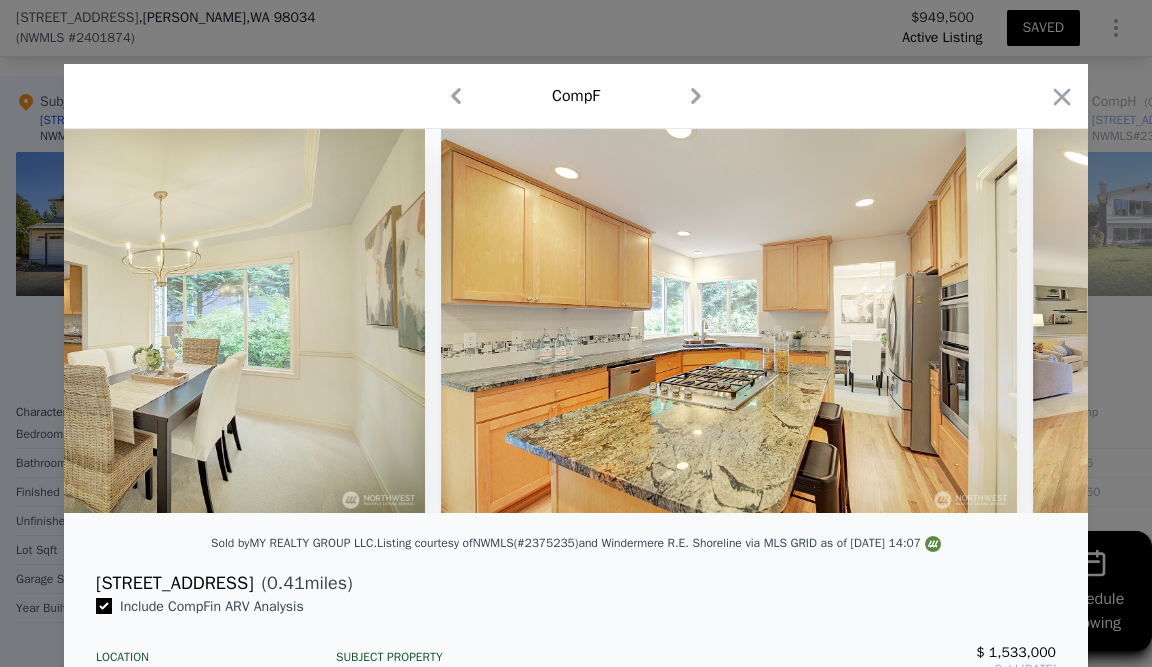scroll, scrollTop: 0, scrollLeft: 3959, axis: horizontal 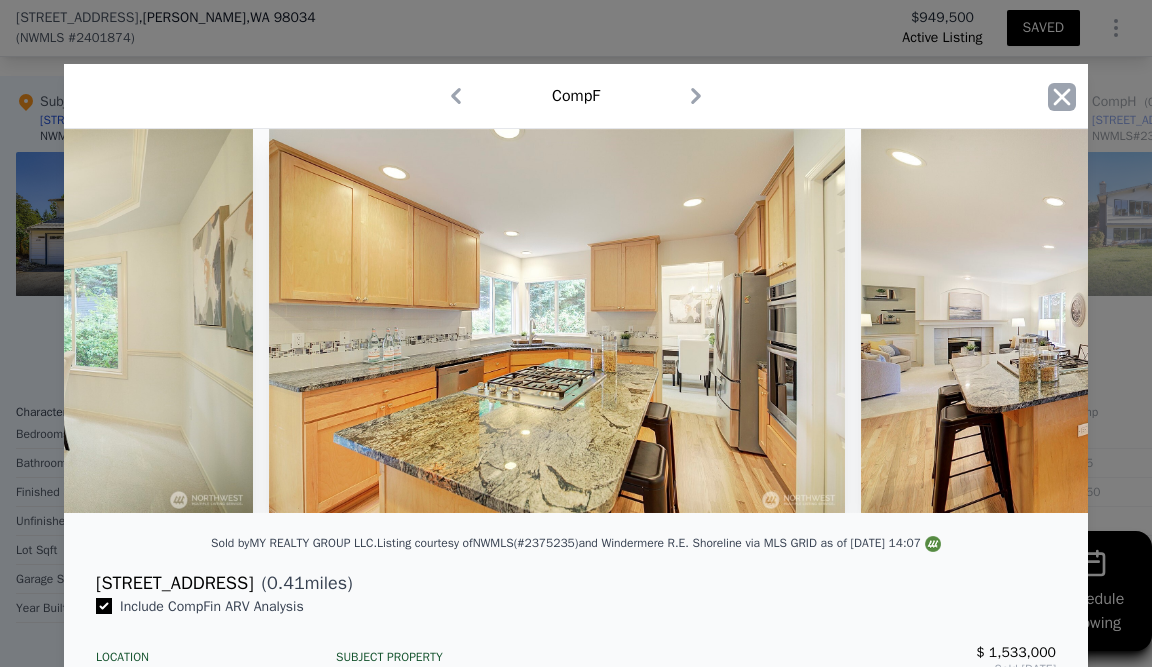click 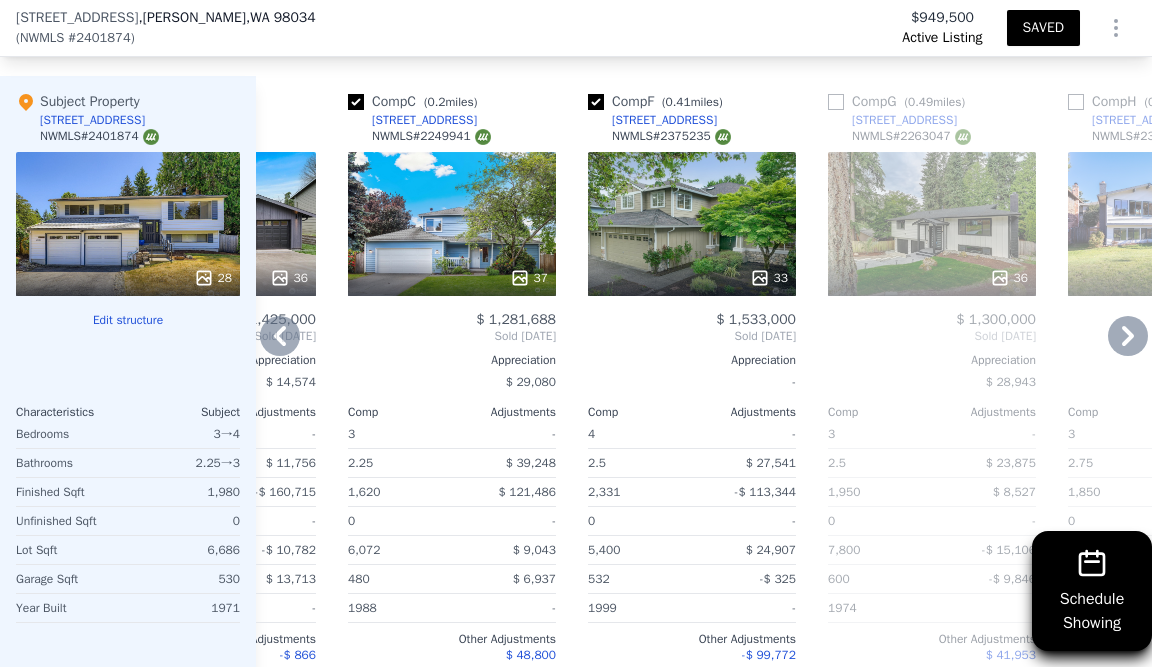 click at bounding box center [596, 102] 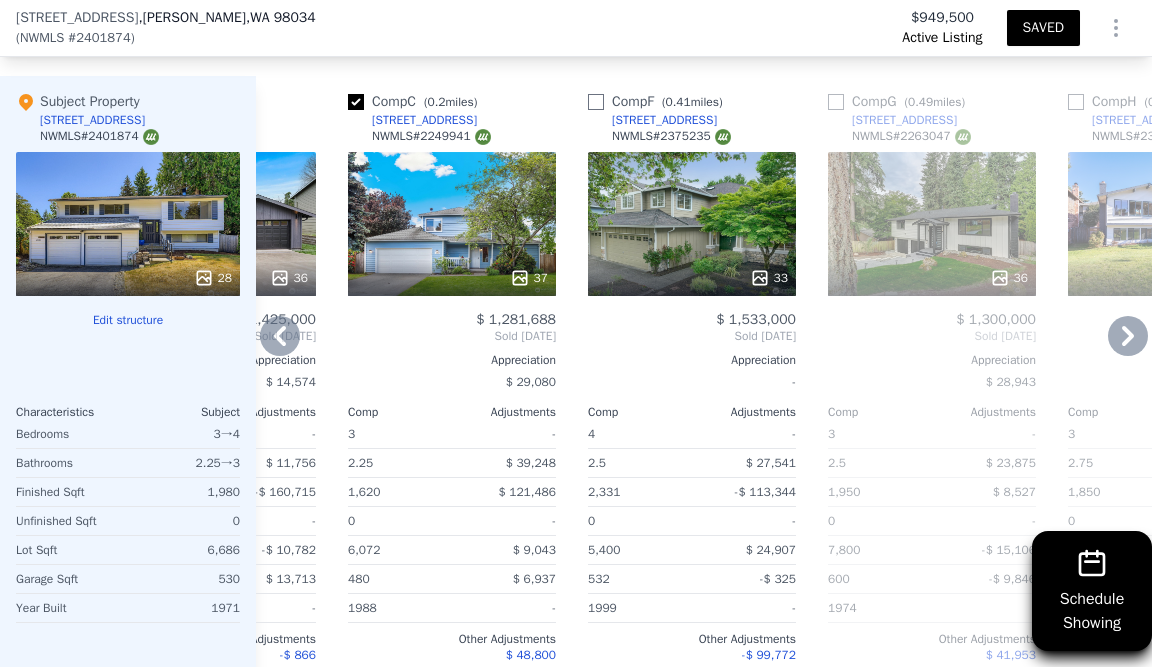 checkbox on "false" 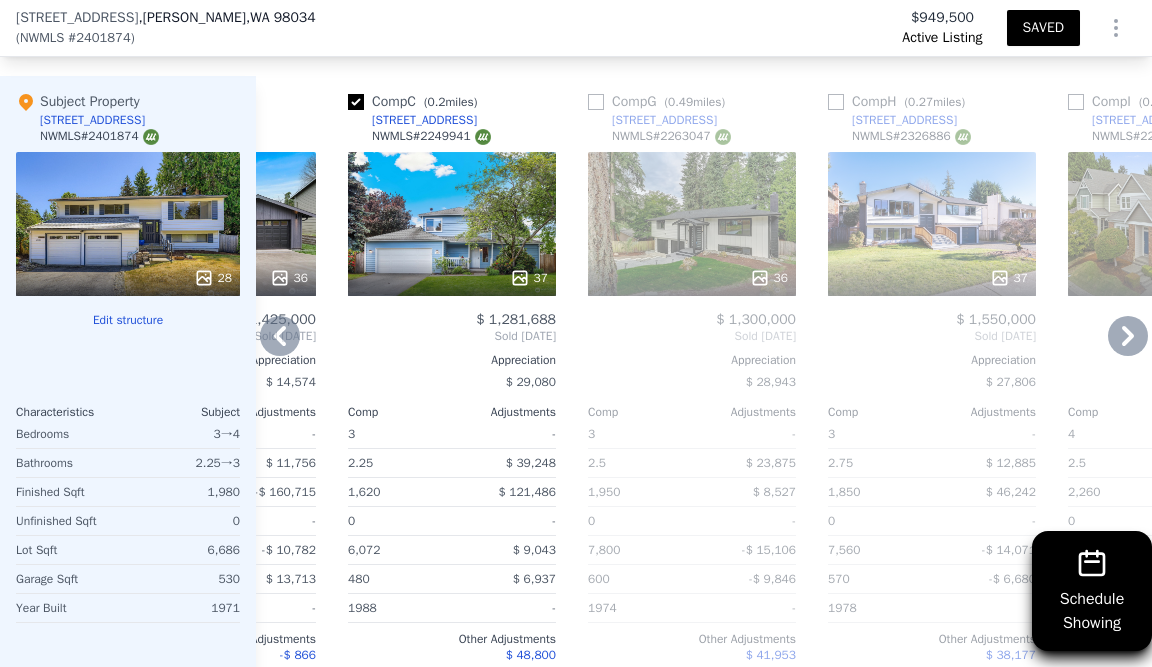 click 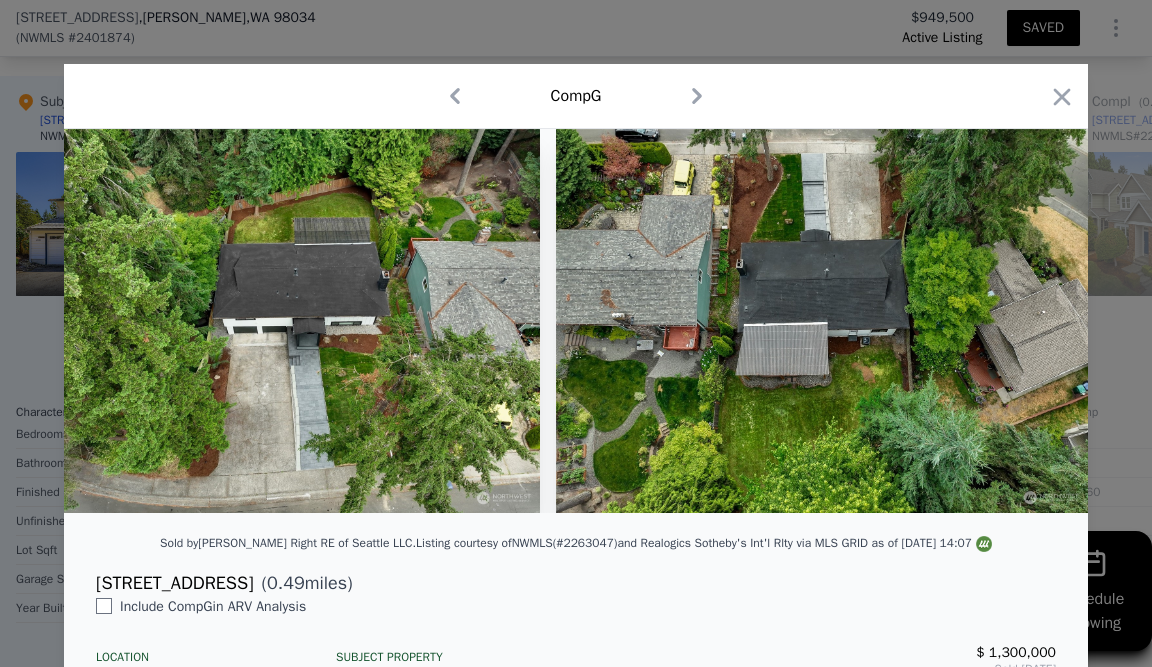 scroll, scrollTop: 0, scrollLeft: 20085, axis: horizontal 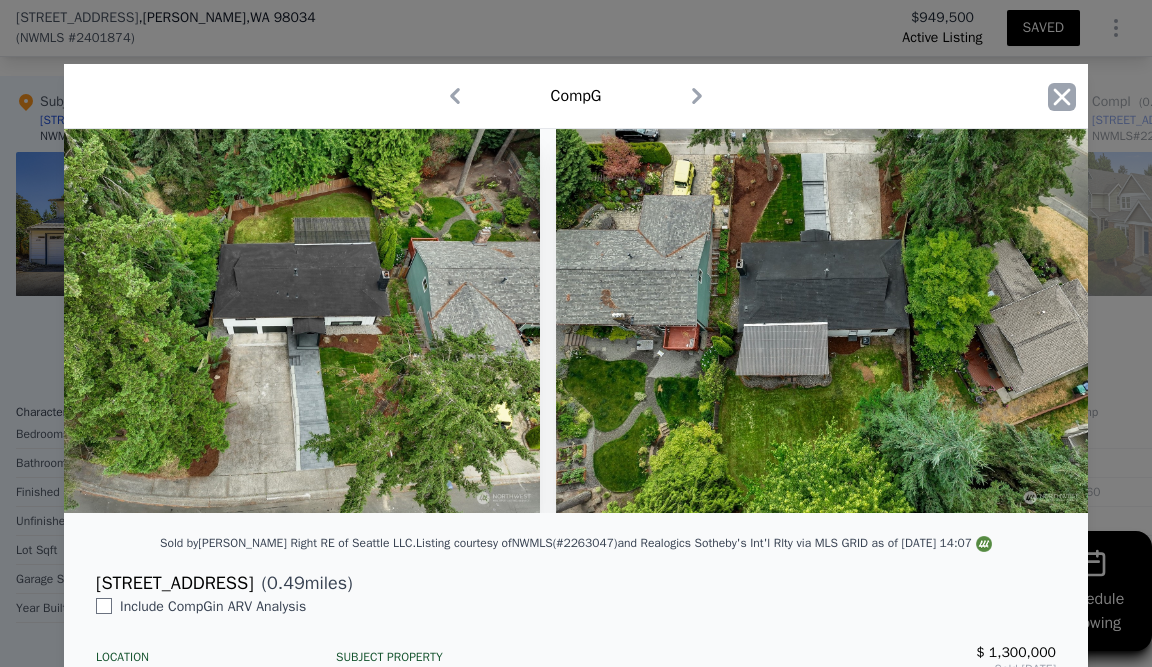 click 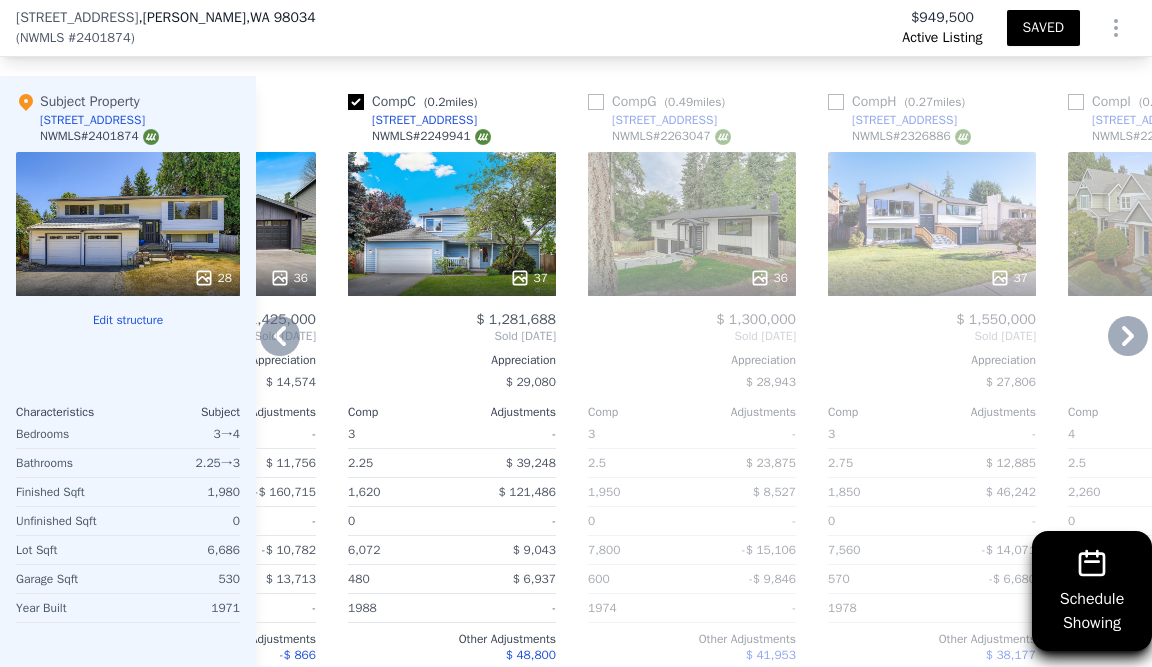 click at bounding box center [596, 102] 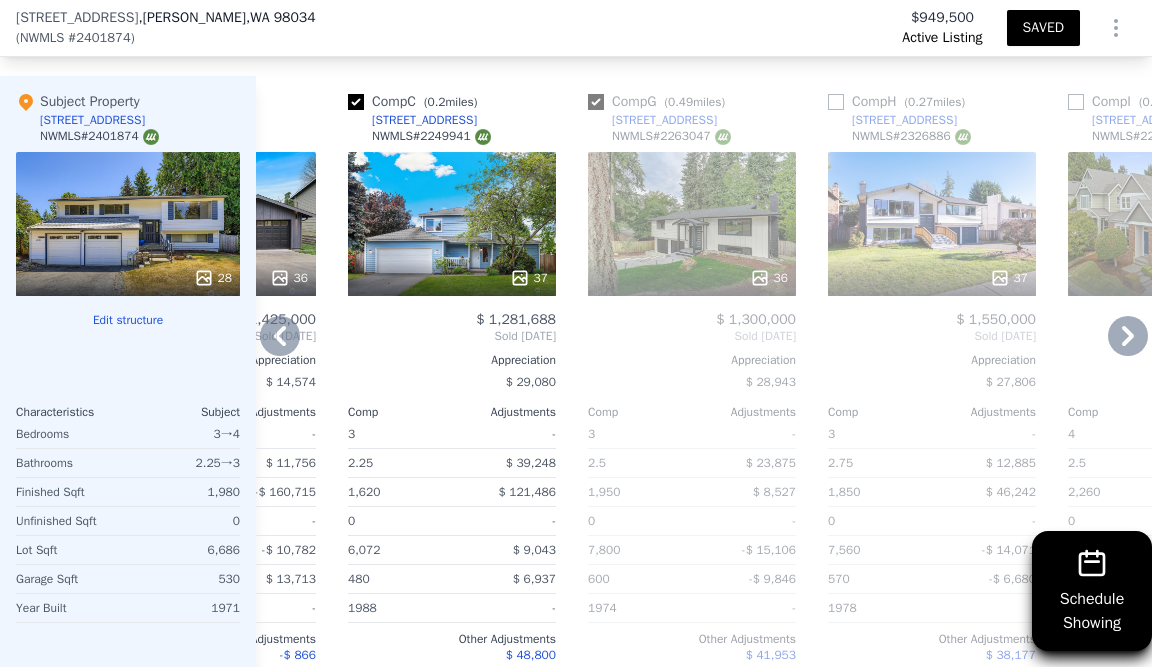 checkbox on "true" 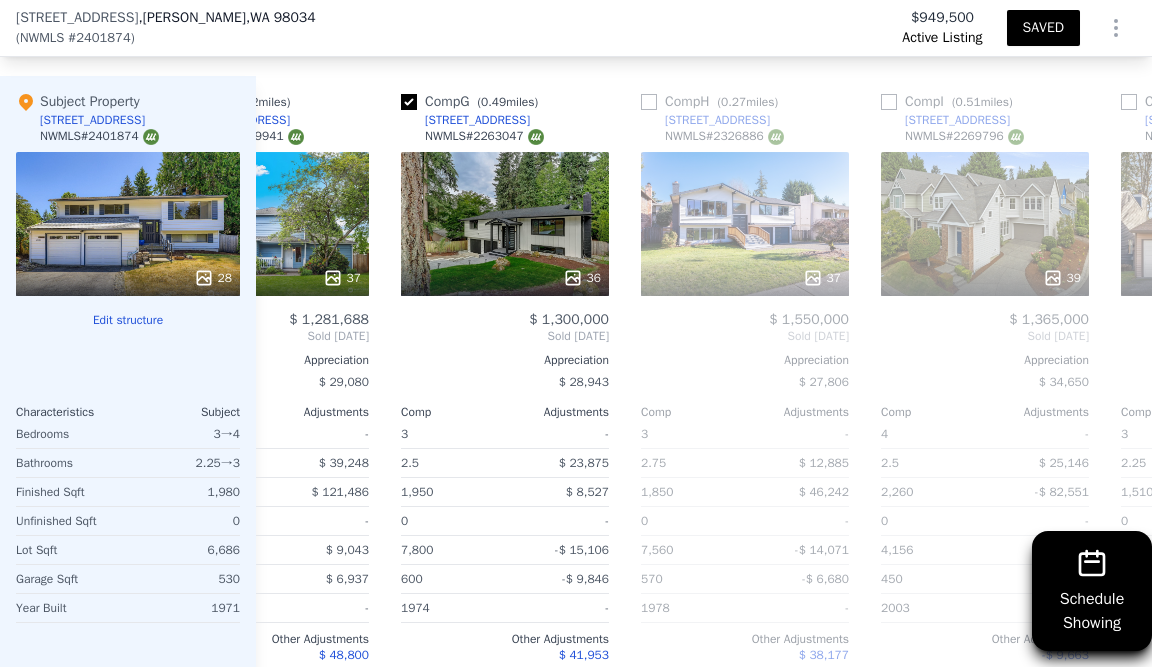 scroll, scrollTop: 0, scrollLeft: 808, axis: horizontal 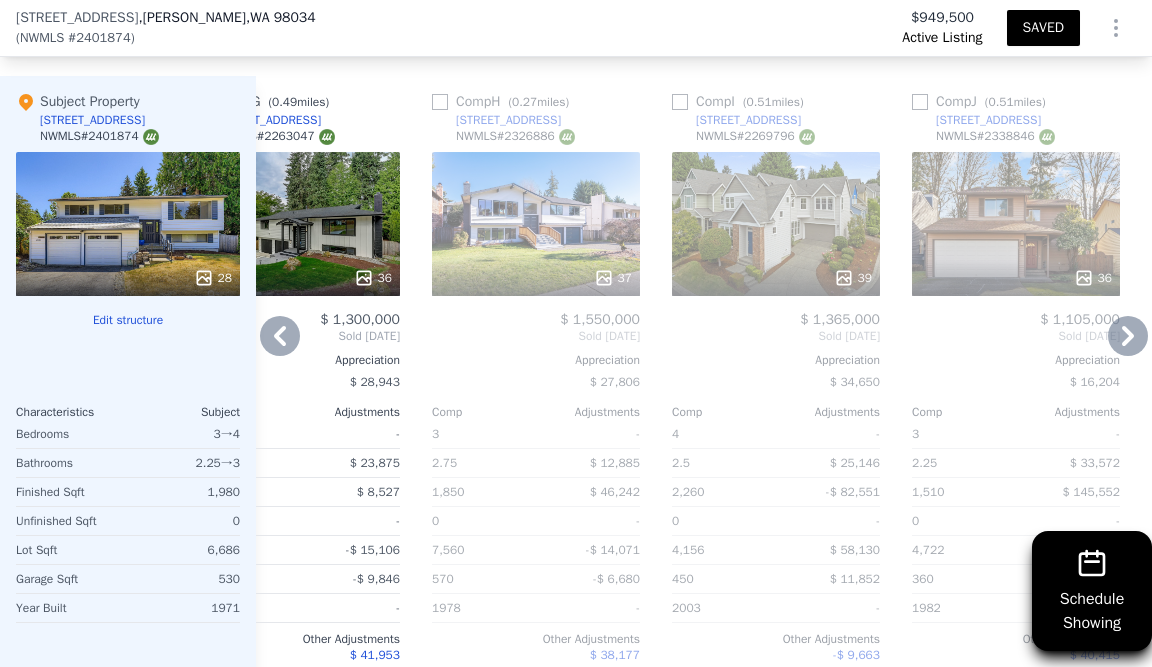 click on "37" at bounding box center (613, 278) 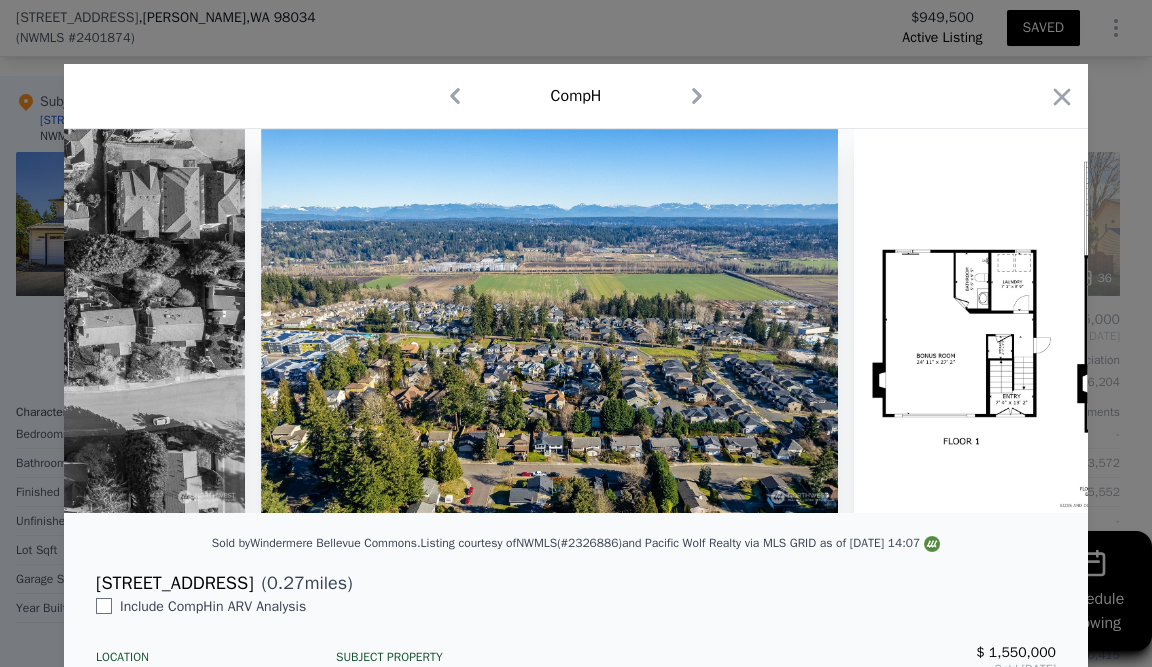 scroll, scrollTop: 0, scrollLeft: 19491, axis: horizontal 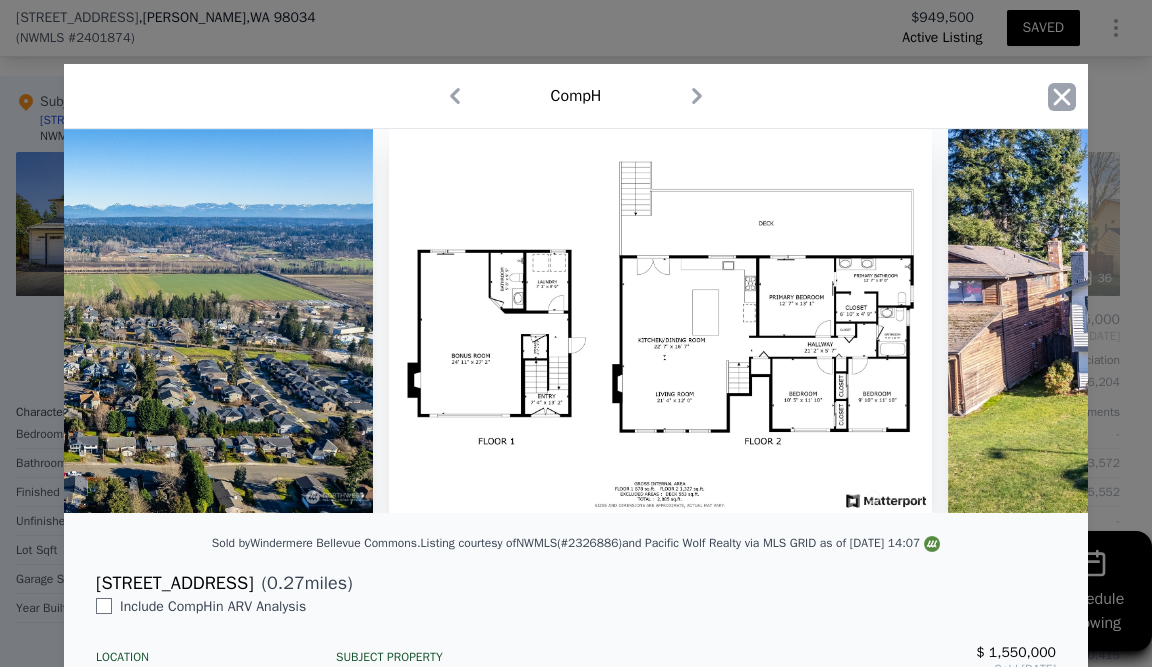 click 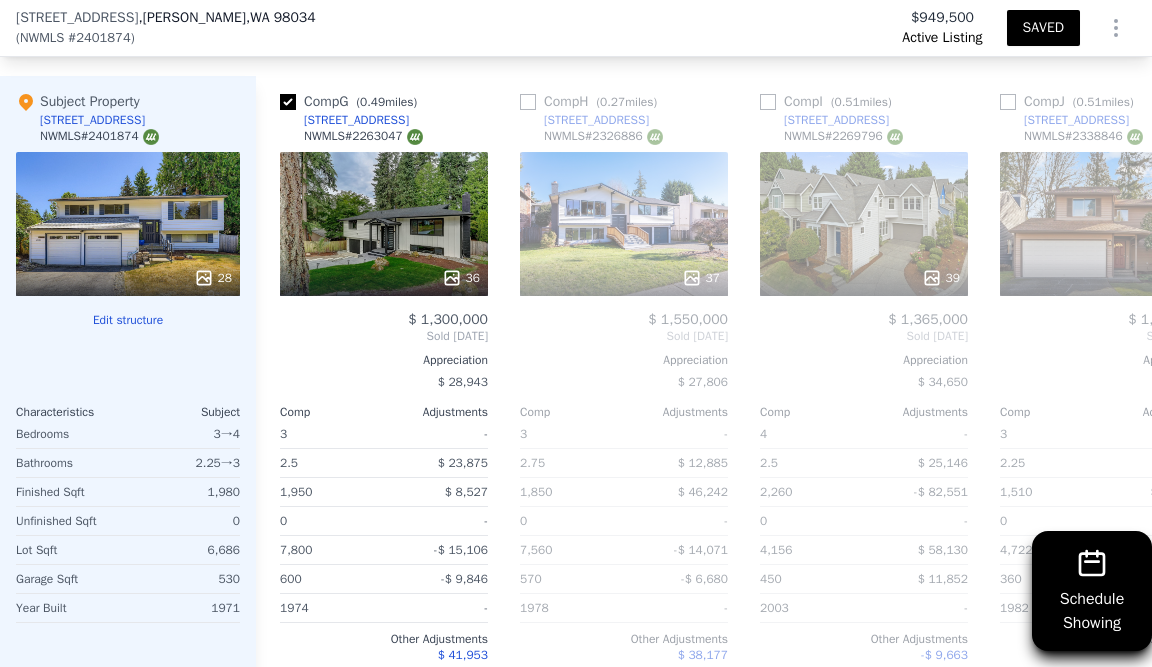 scroll, scrollTop: 0, scrollLeft: 719, axis: horizontal 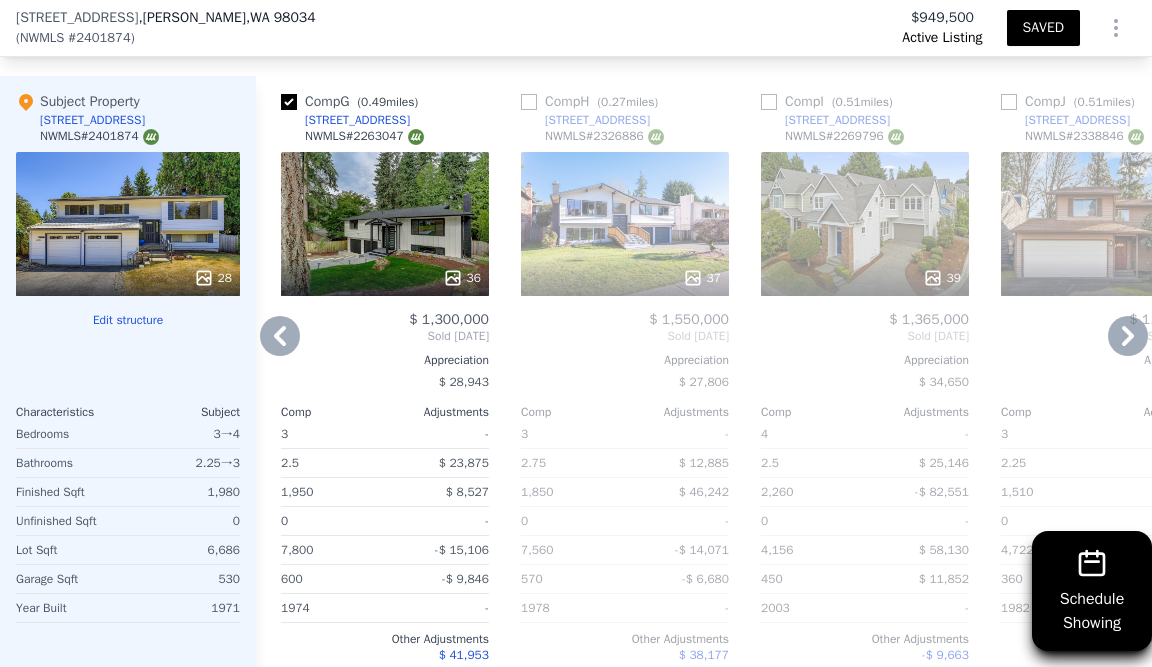 click at bounding box center (529, 102) 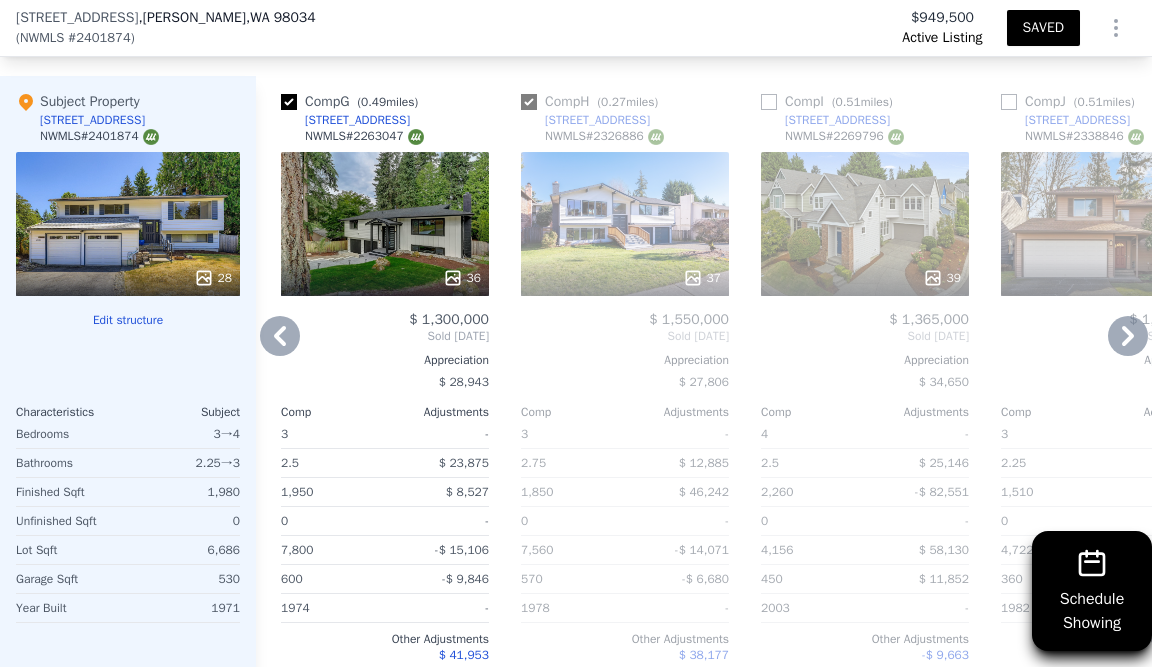 checkbox on "true" 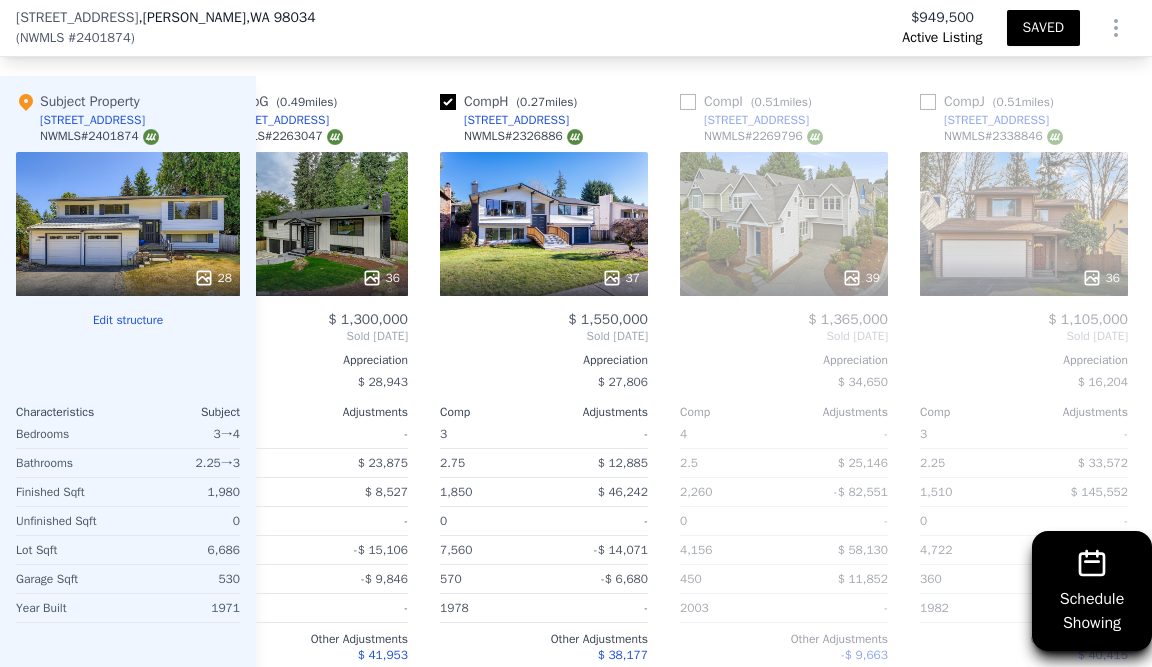 scroll, scrollTop: 0, scrollLeft: 808, axis: horizontal 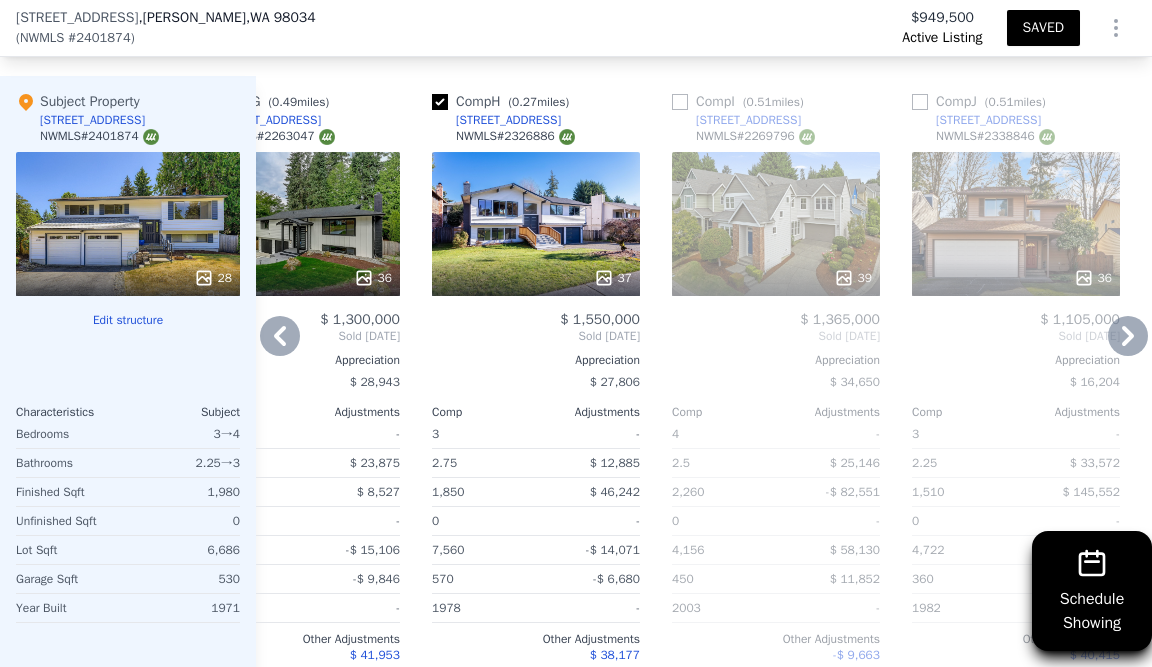 click on "39" at bounding box center (853, 278) 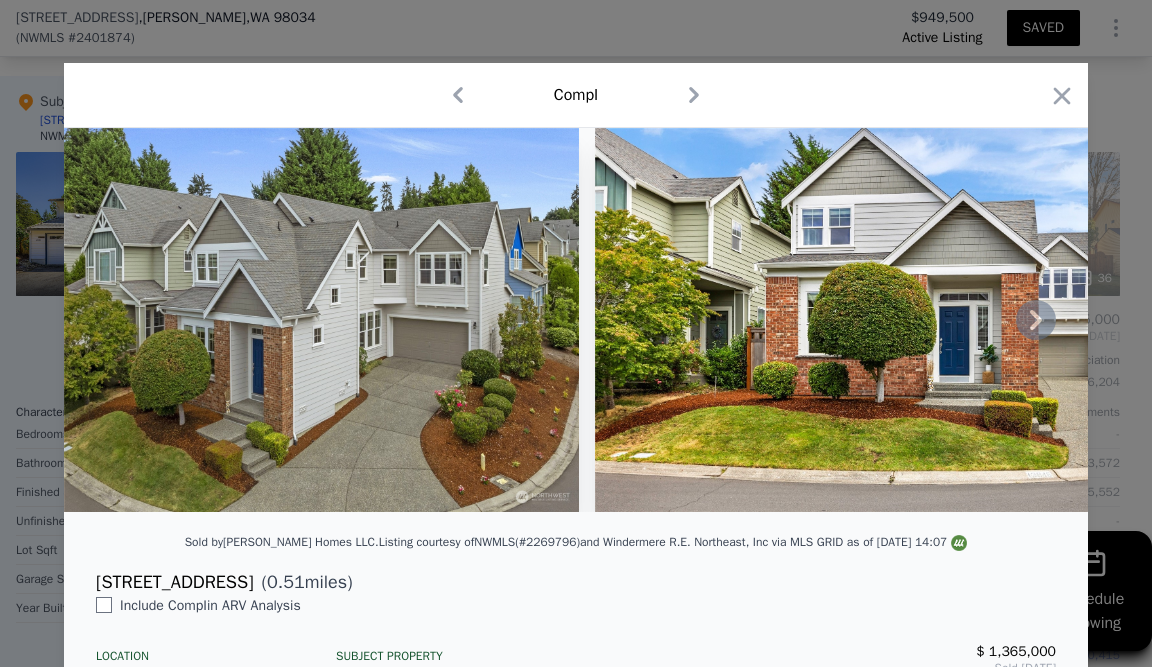 scroll, scrollTop: 0, scrollLeft: 0, axis: both 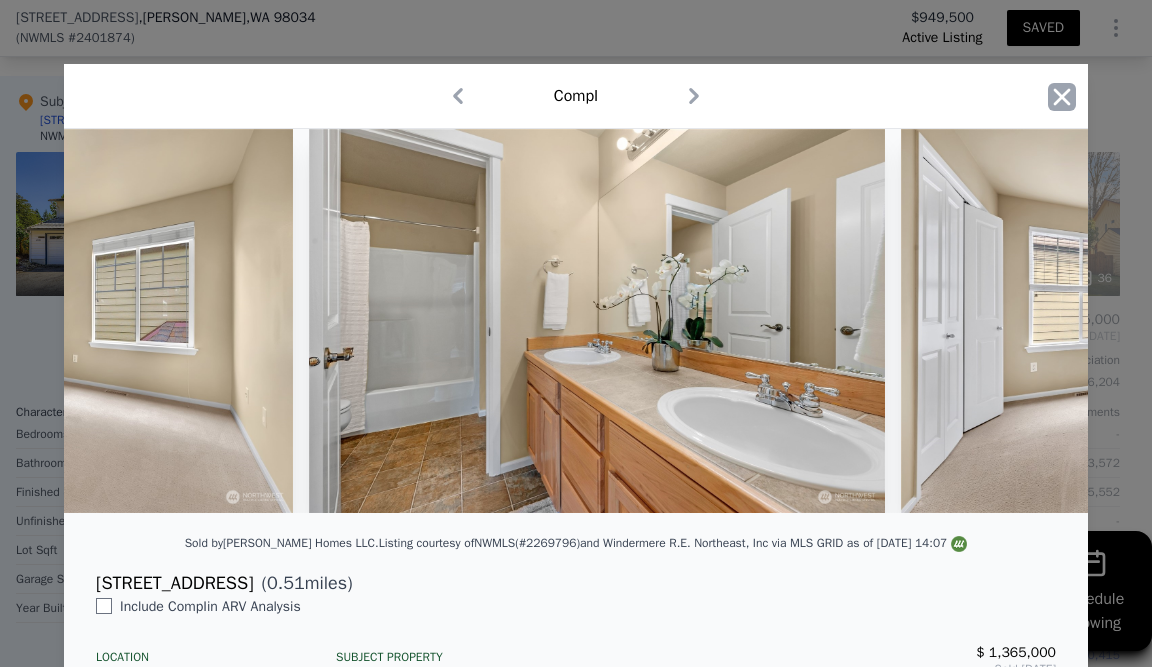 click 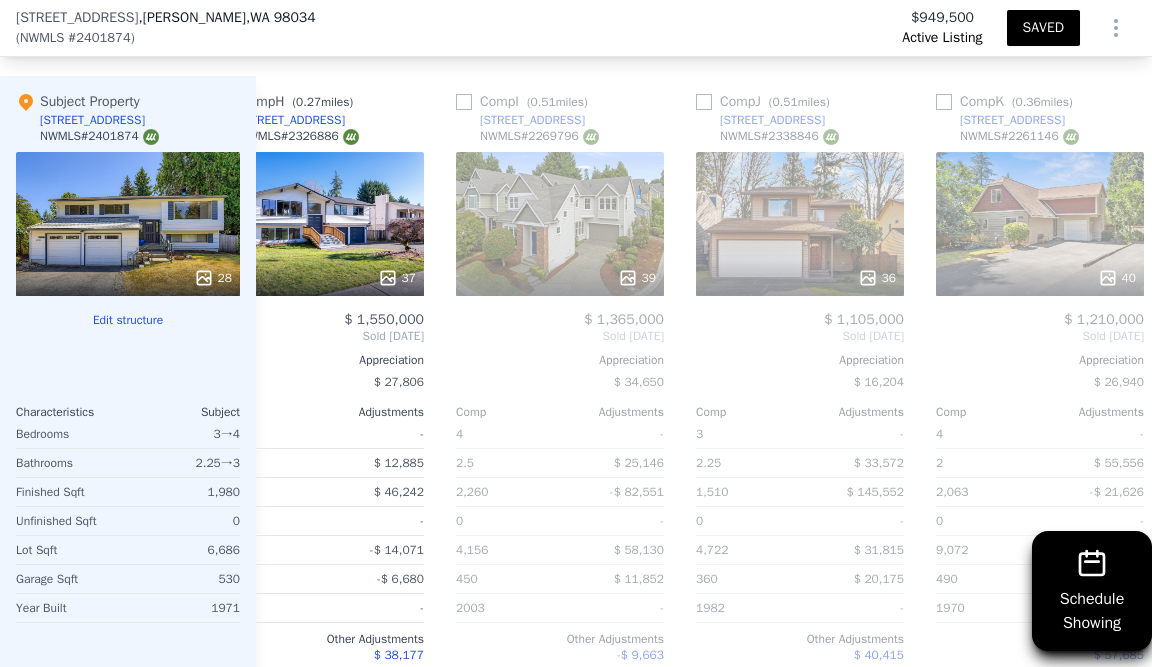 scroll, scrollTop: 0, scrollLeft: 1083, axis: horizontal 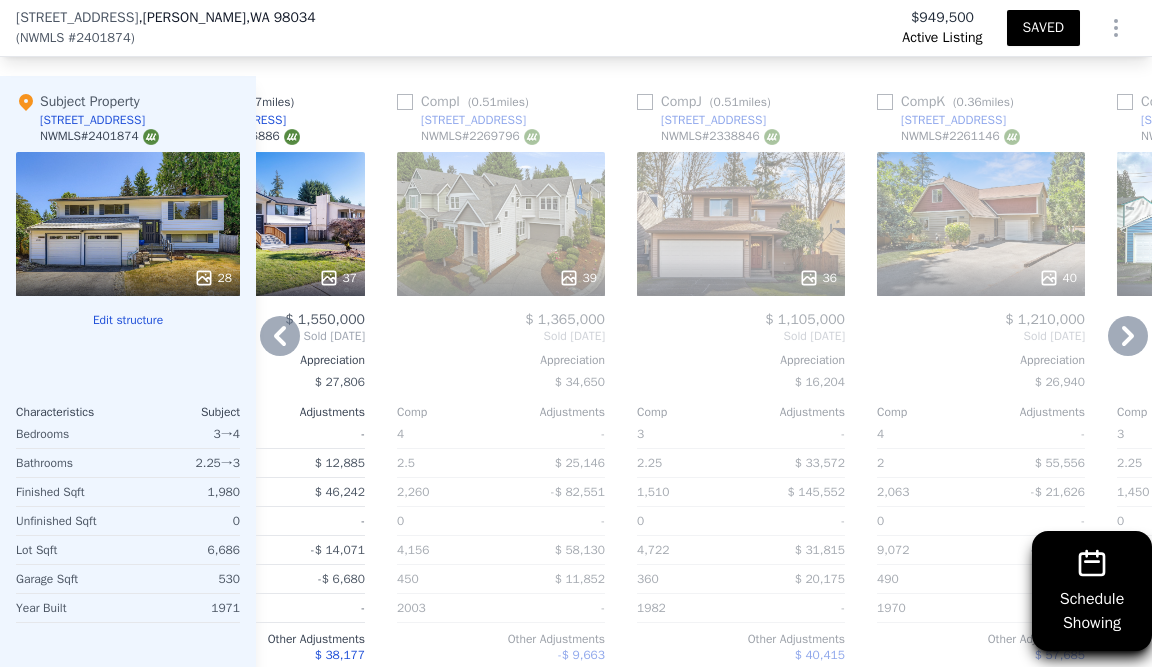 click on "36" at bounding box center [818, 278] 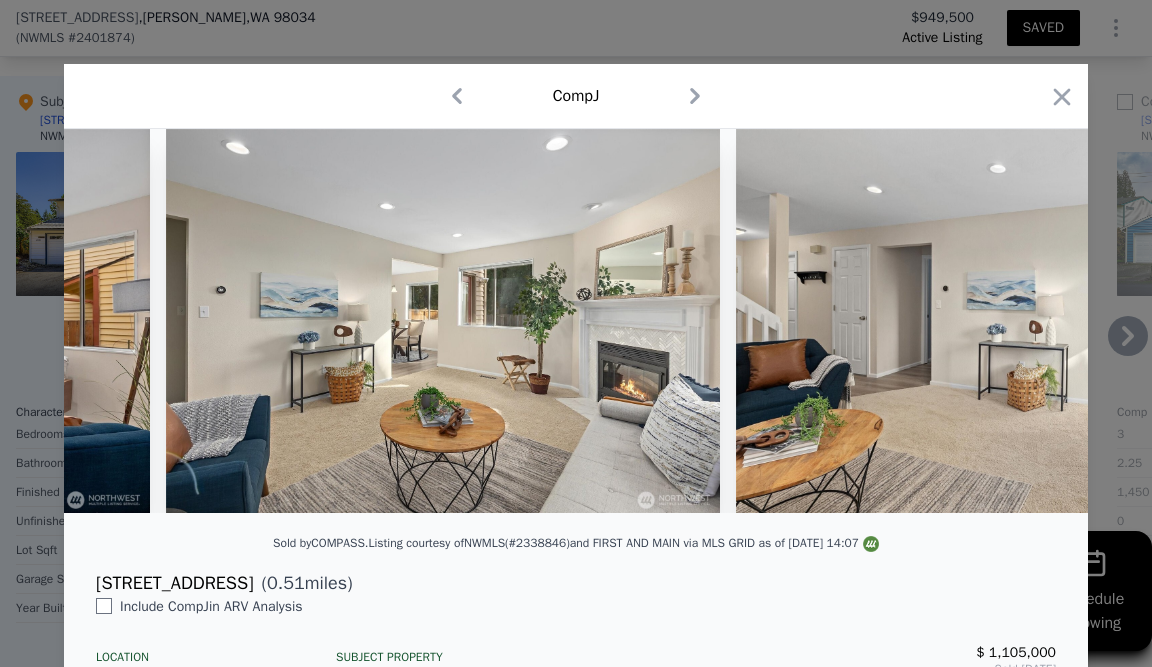 scroll, scrollTop: 0, scrollLeft: 2472, axis: horizontal 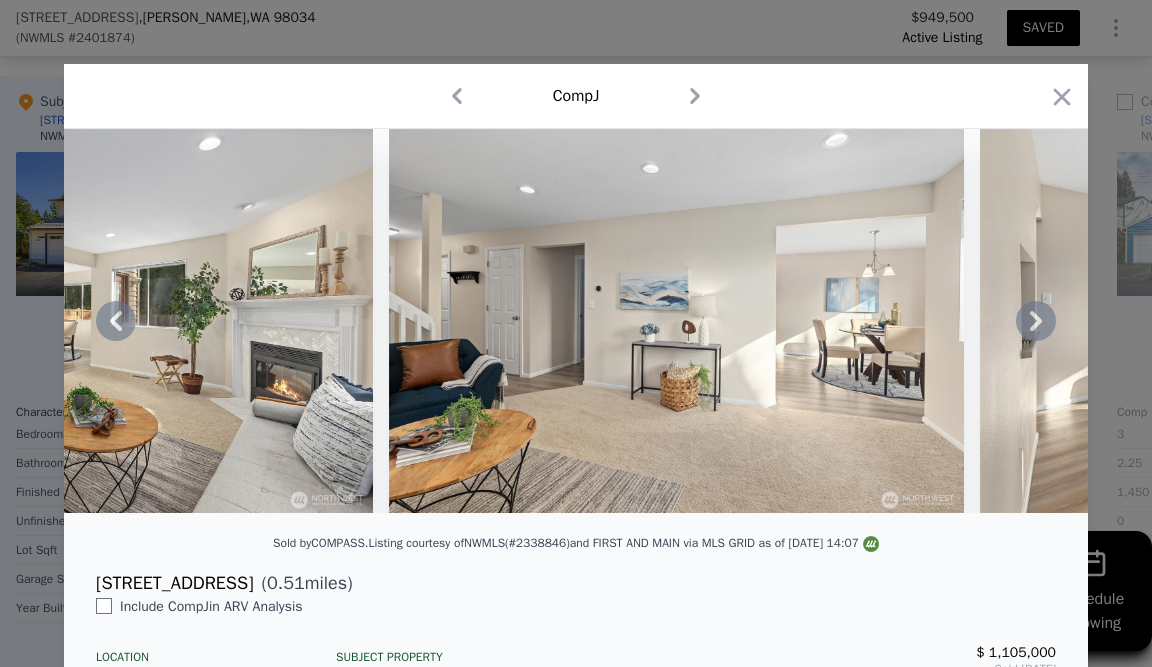 click at bounding box center (676, 321) 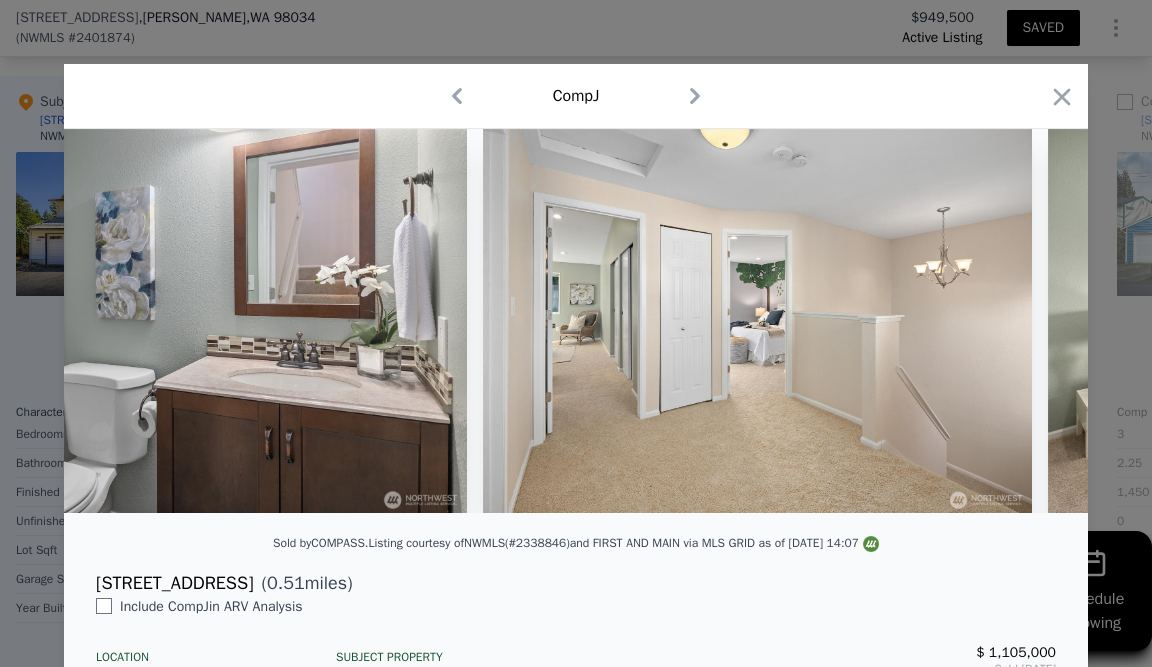 scroll, scrollTop: 0, scrollLeft: 8373, axis: horizontal 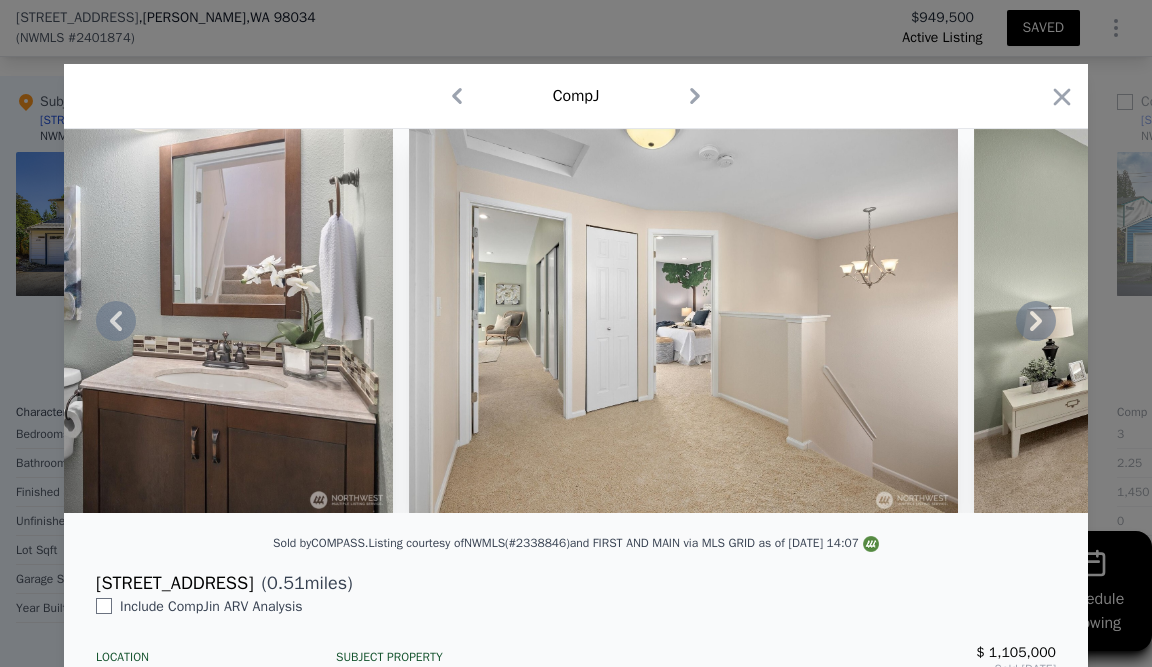 click at bounding box center [683, 321] 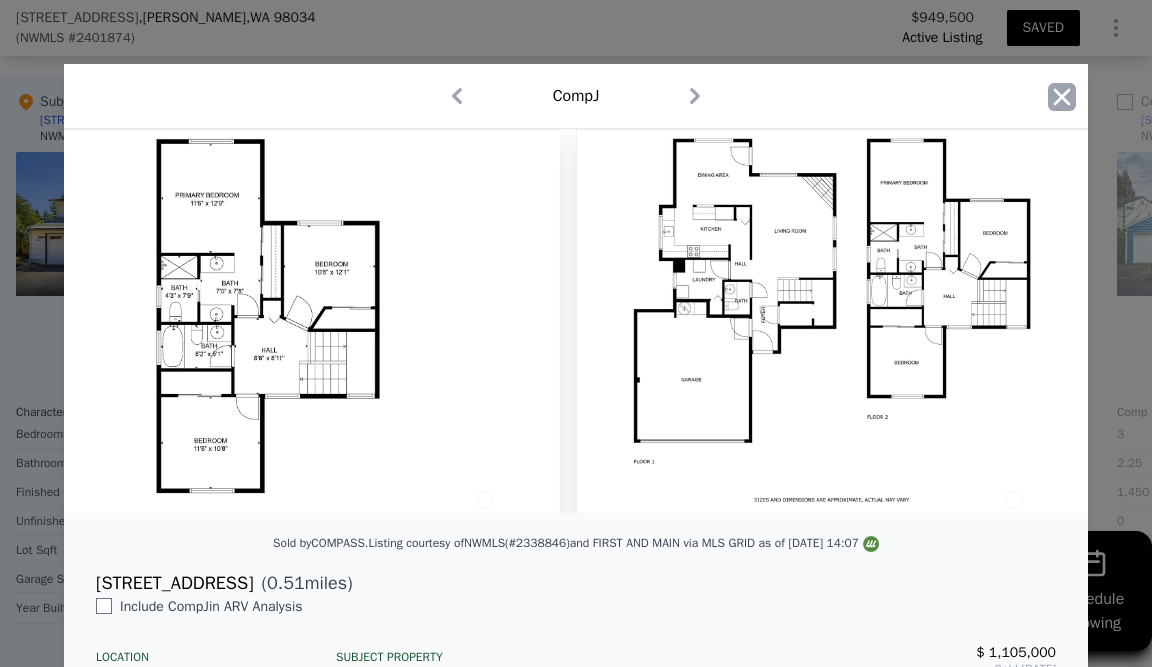 scroll, scrollTop: 0, scrollLeft: 20023, axis: horizontal 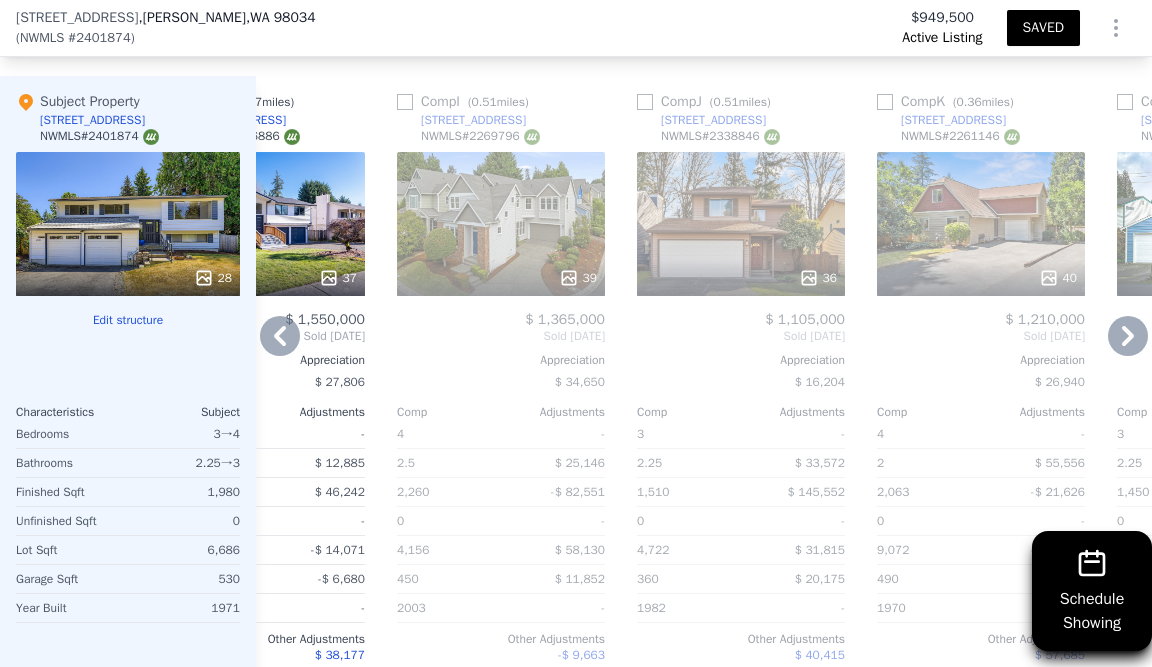 click at bounding box center (645, 102) 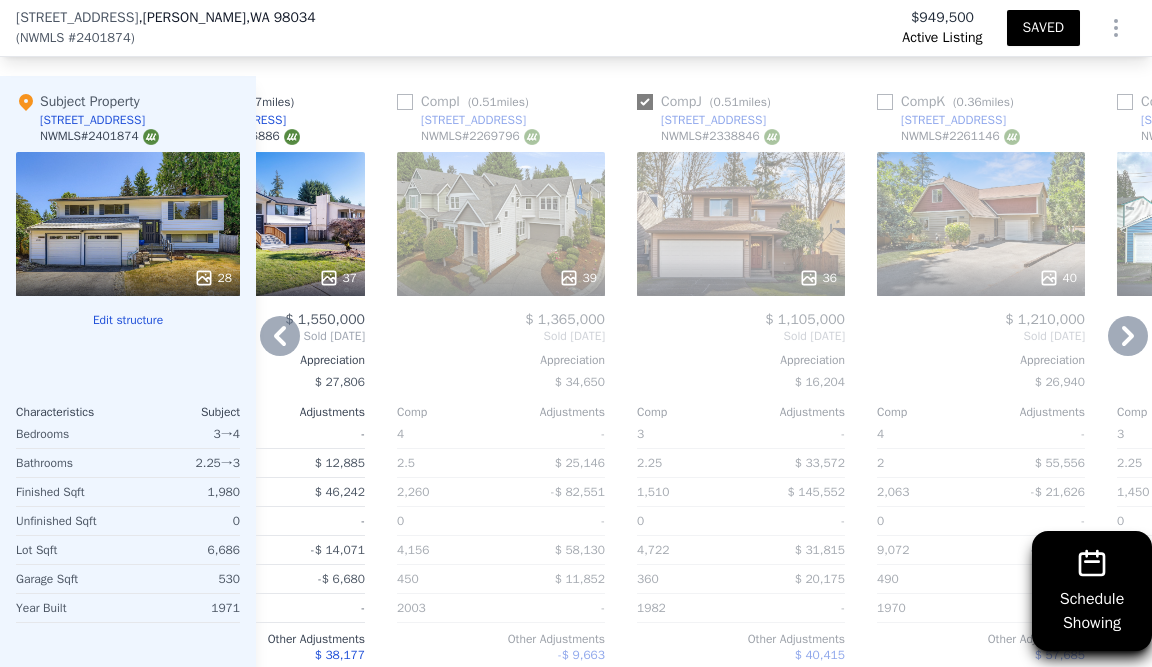 checkbox on "true" 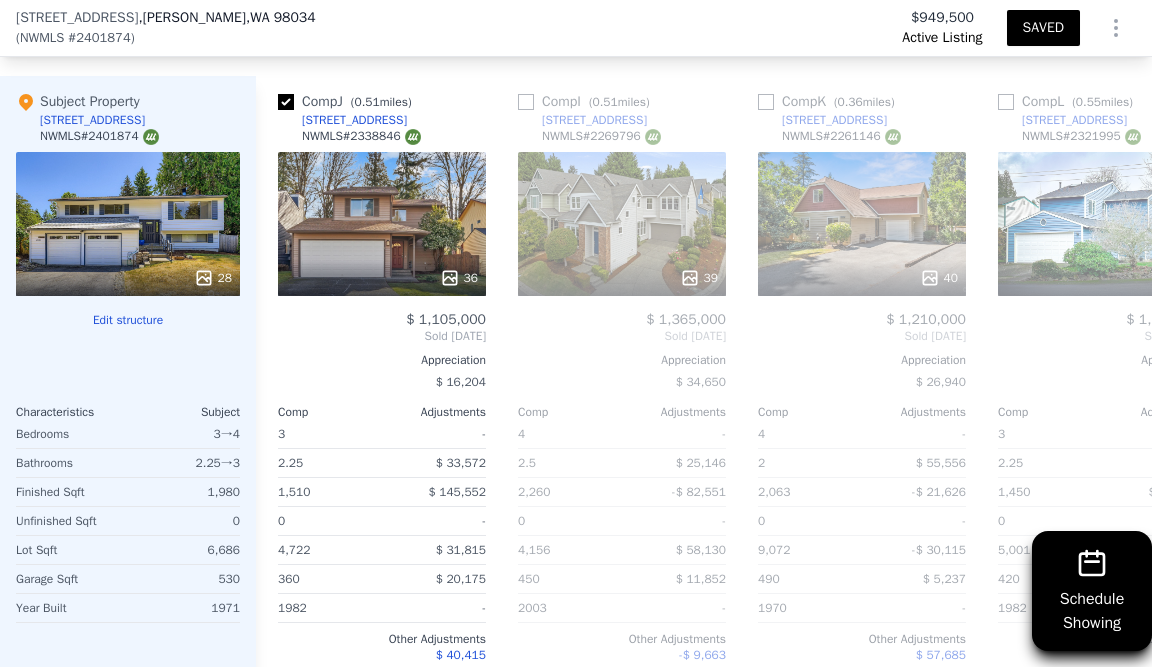 scroll, scrollTop: 0, scrollLeft: 1344, axis: horizontal 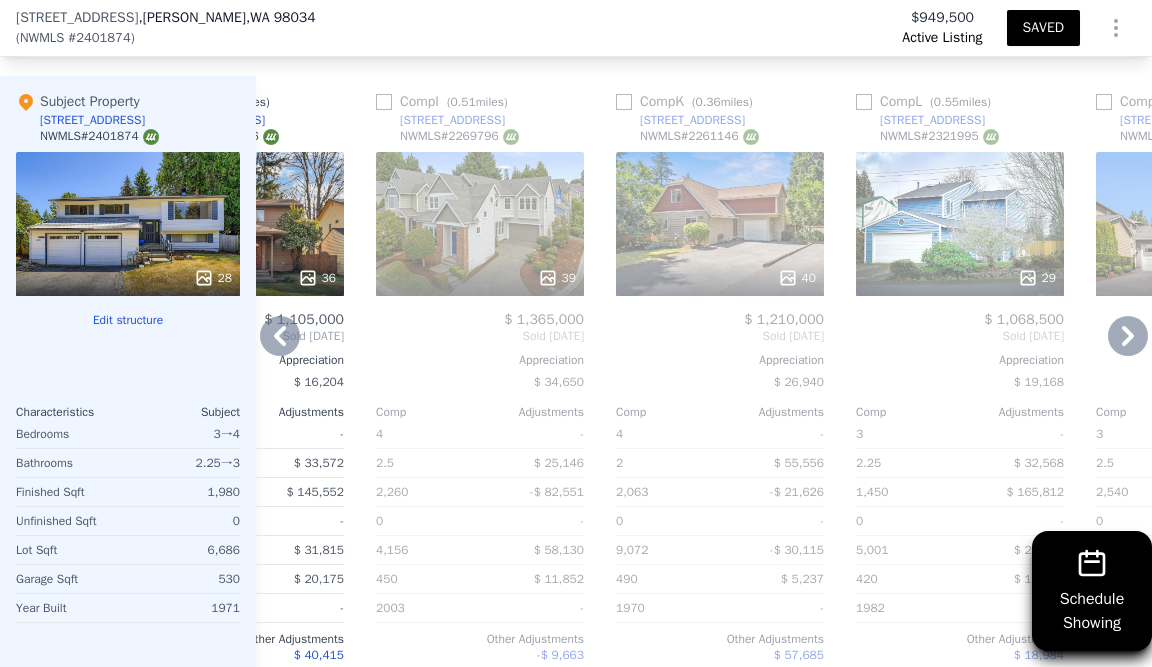 click on "40" at bounding box center (797, 278) 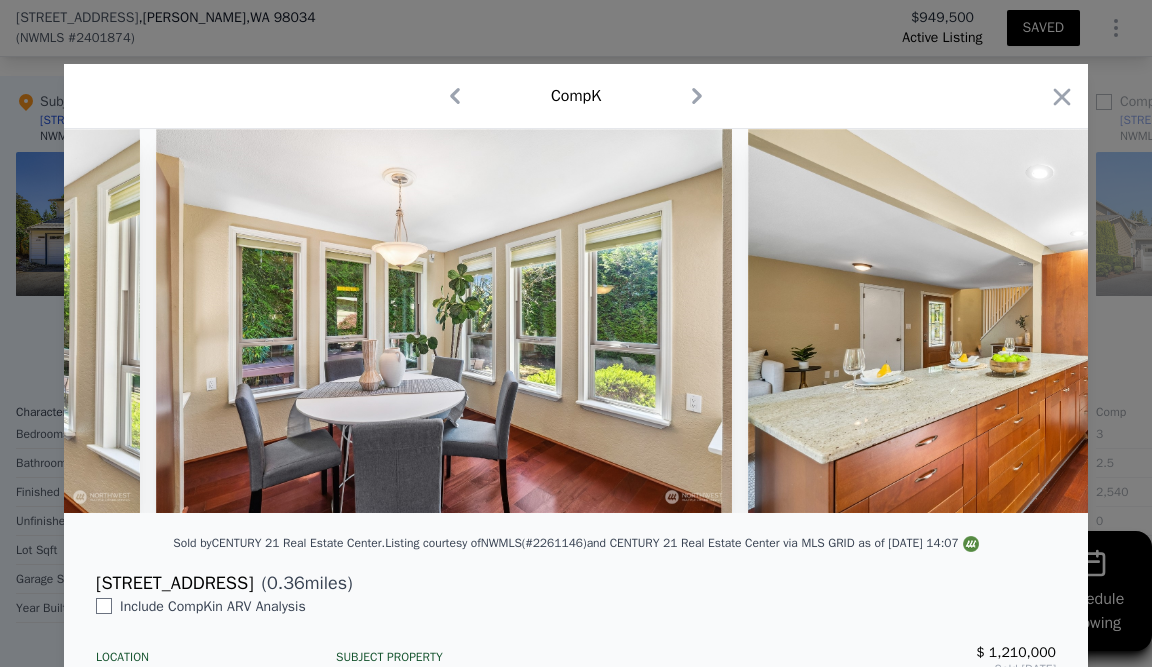 scroll, scrollTop: 0, scrollLeft: 3583, axis: horizontal 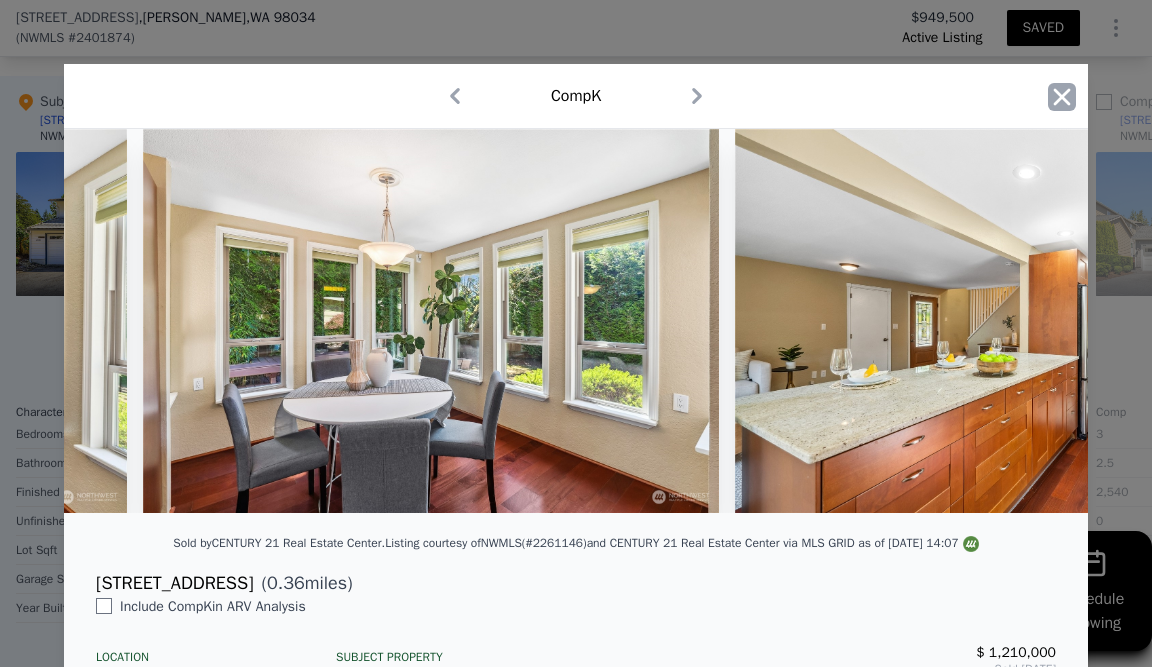 click 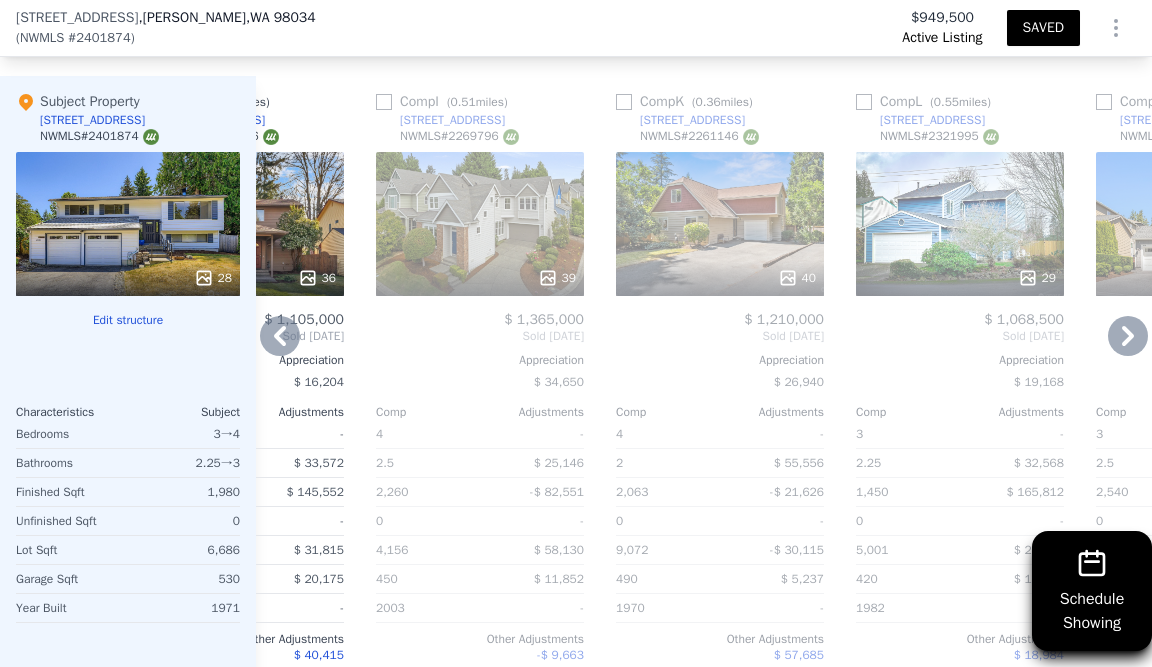 scroll, scrollTop: 0, scrollLeft: 1511, axis: horizontal 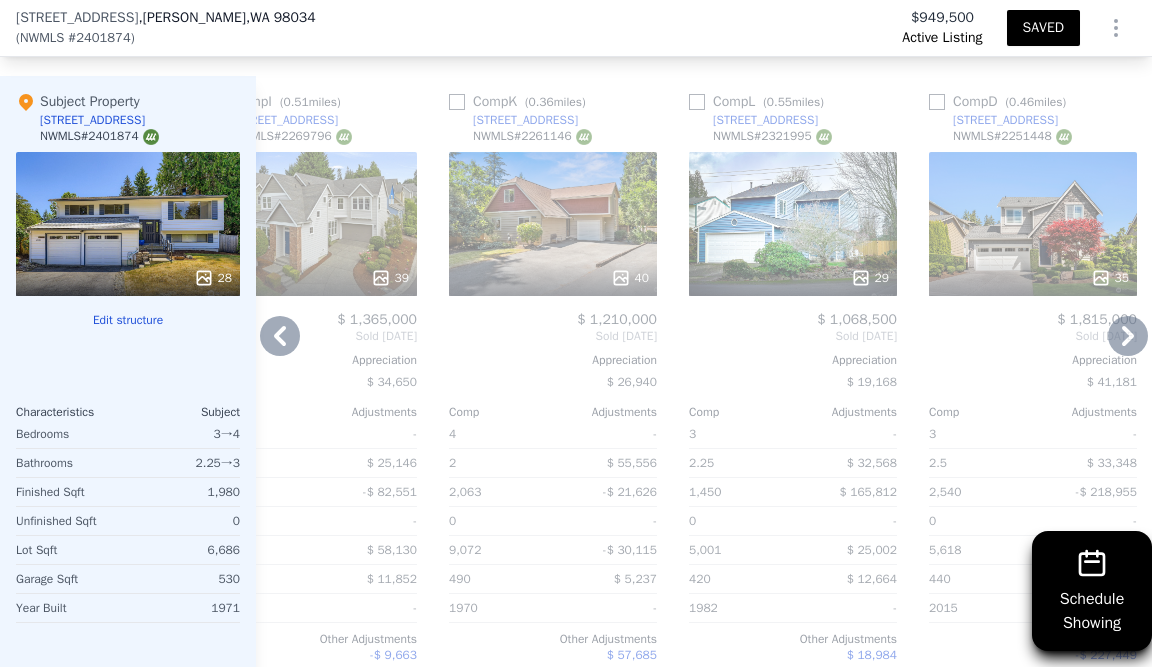 click on "29" at bounding box center (870, 278) 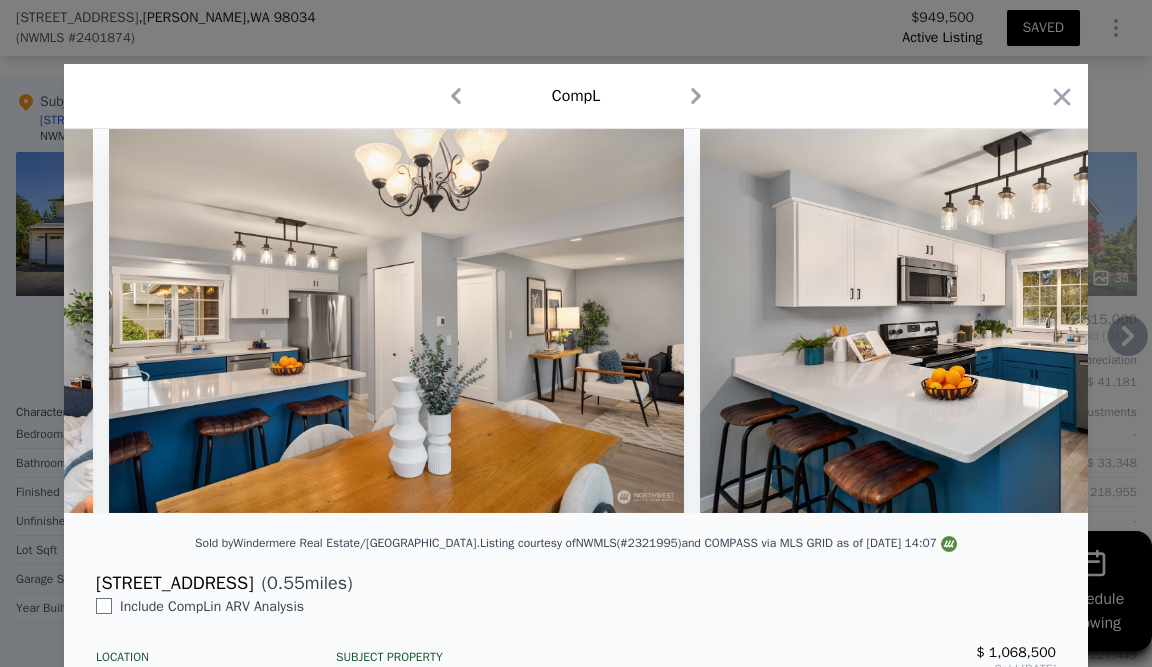 scroll, scrollTop: 0, scrollLeft: 3550, axis: horizontal 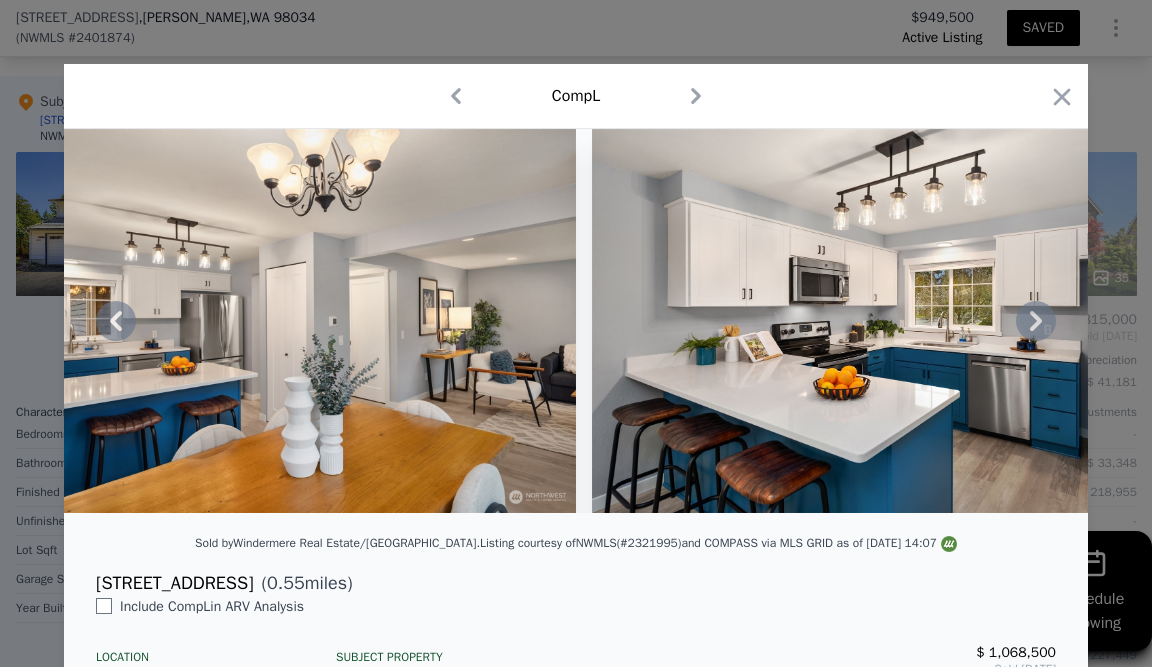 drag, startPoint x: 881, startPoint y: 279, endPoint x: 863, endPoint y: 280, distance: 18.027756 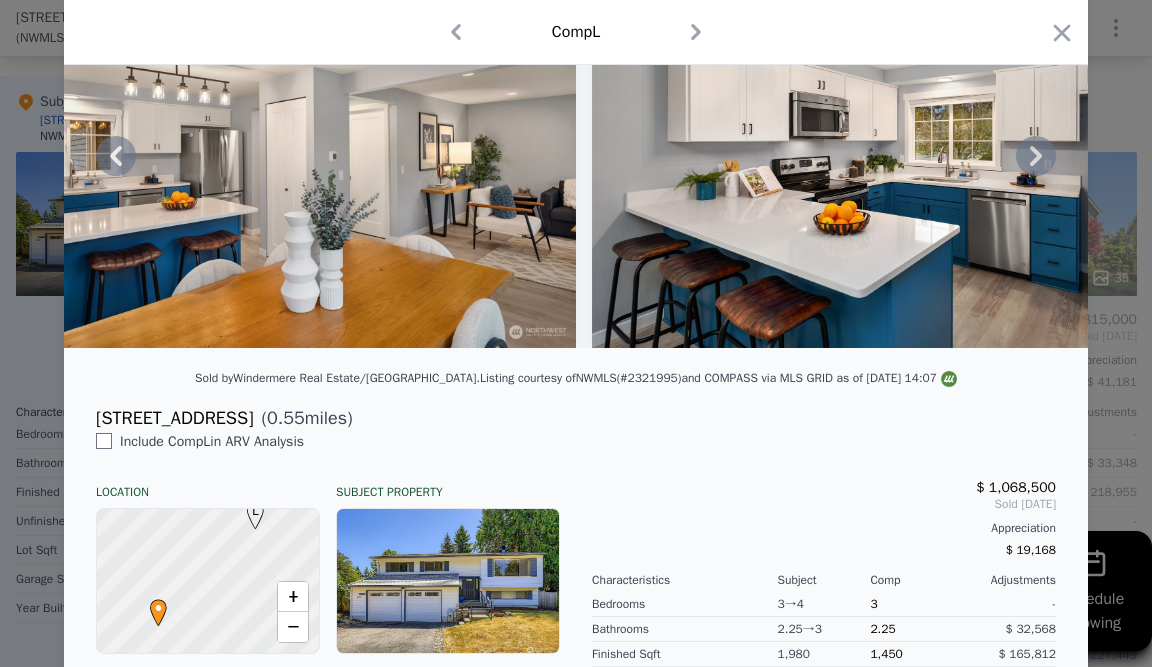 scroll, scrollTop: 152, scrollLeft: 0, axis: vertical 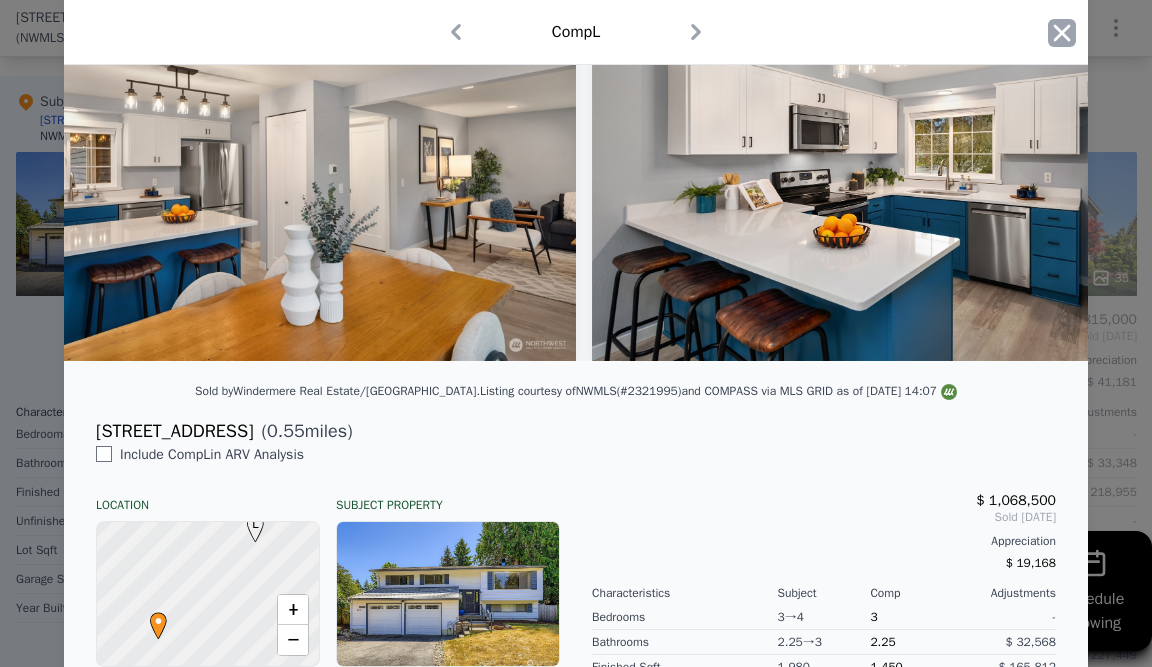 click 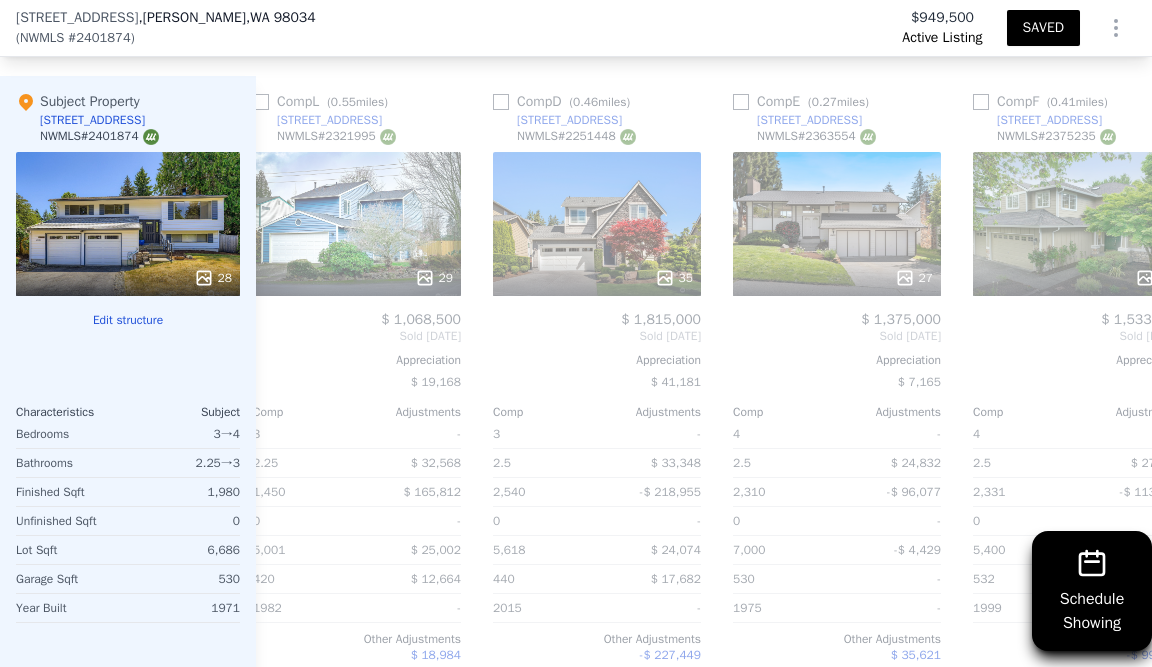 scroll, scrollTop: 0, scrollLeft: 1989, axis: horizontal 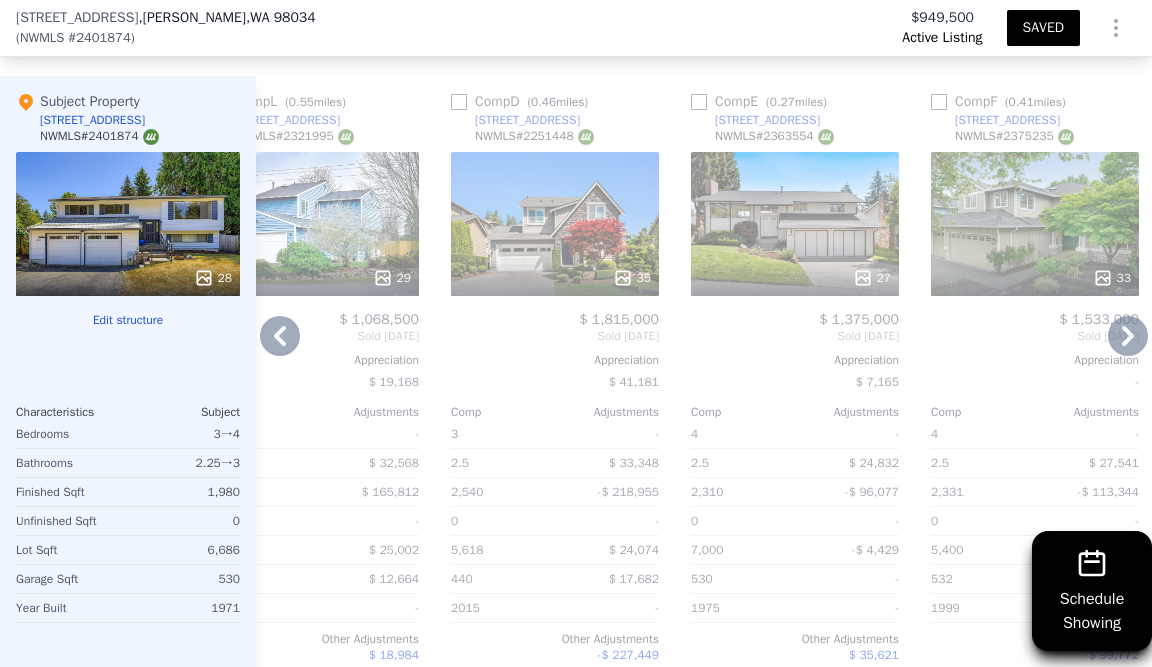 click 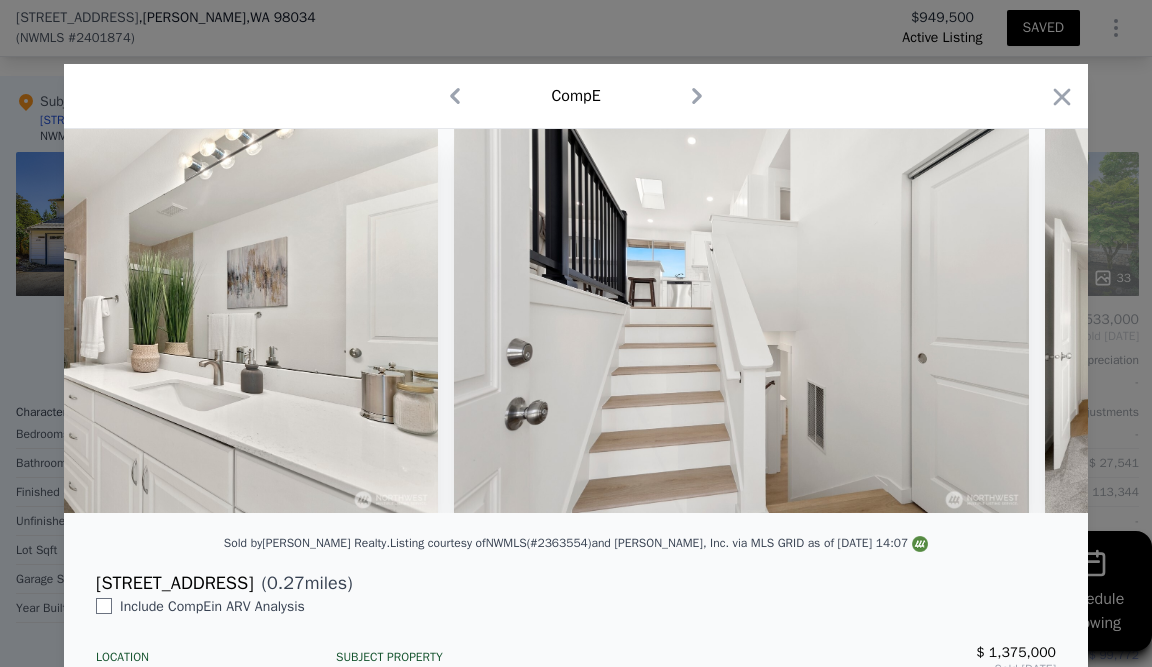 scroll, scrollTop: 0, scrollLeft: 10361, axis: horizontal 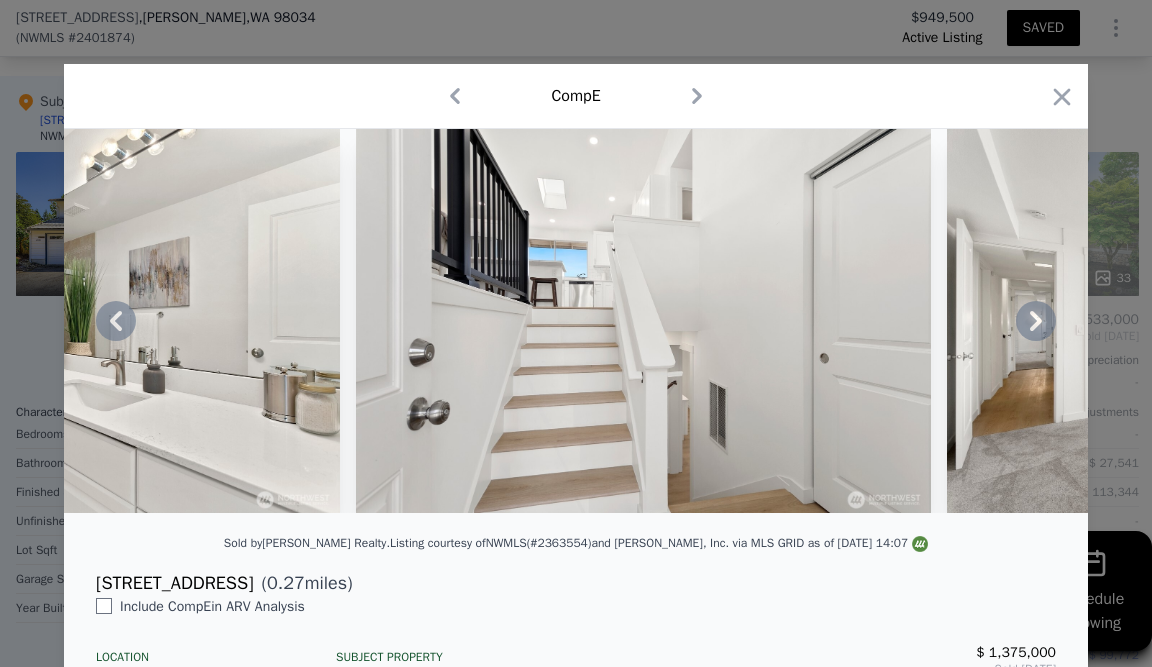 click at bounding box center (576, 321) 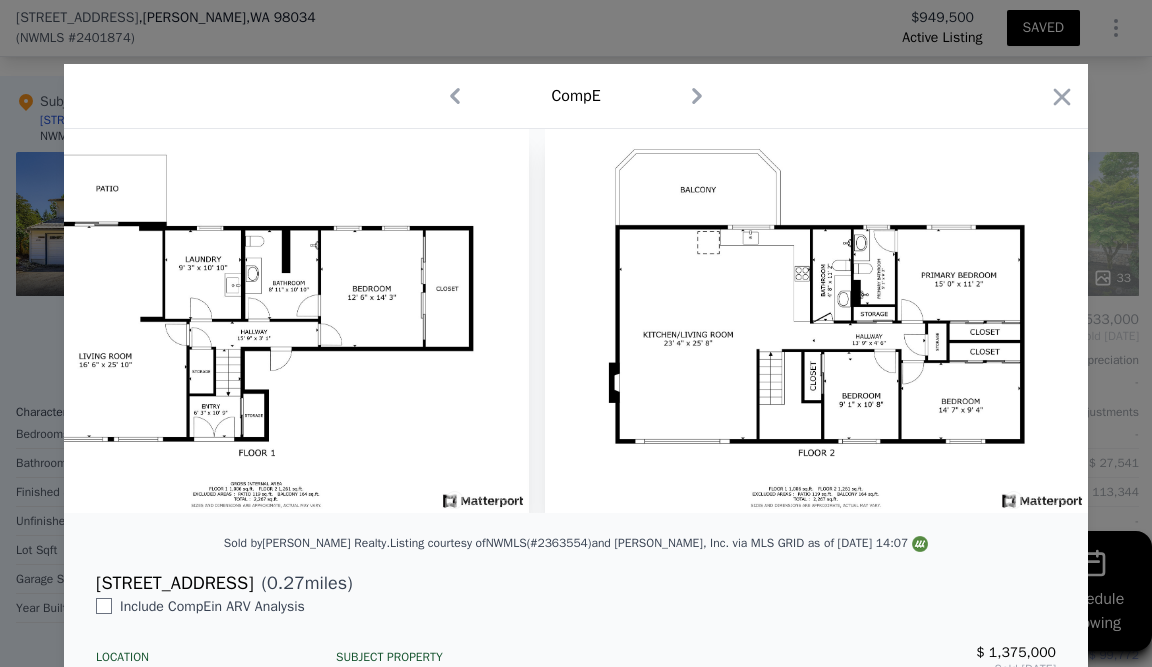 scroll, scrollTop: 0, scrollLeft: 14874, axis: horizontal 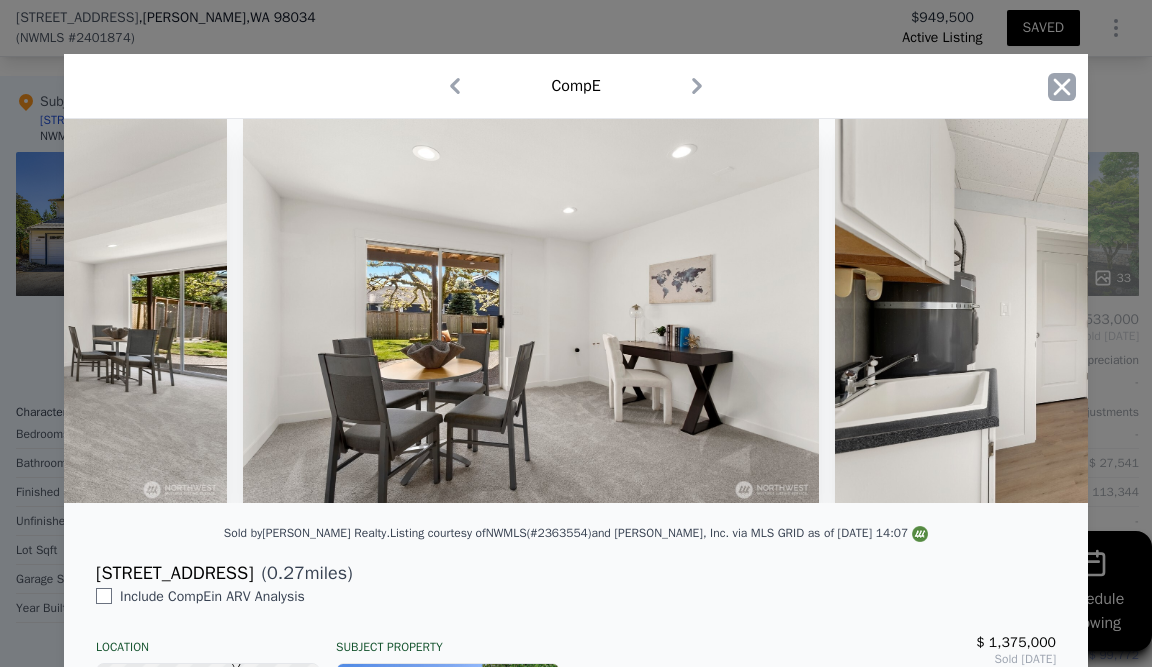 click 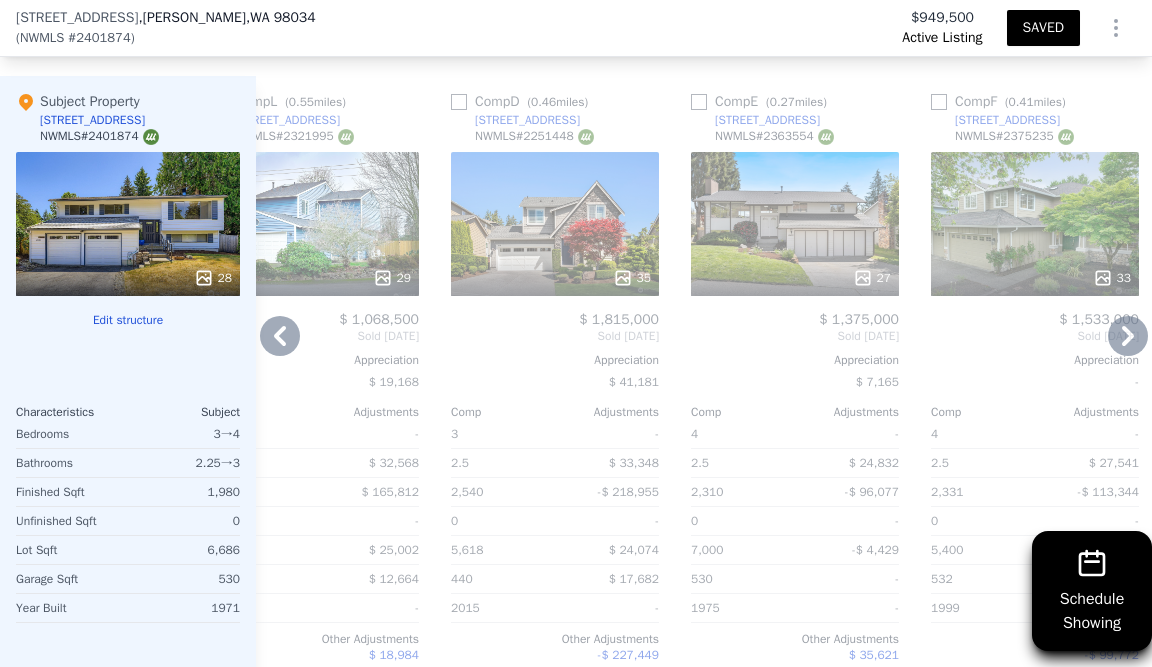click on "Comp  E ( 0.27  miles)" at bounding box center (763, 102) 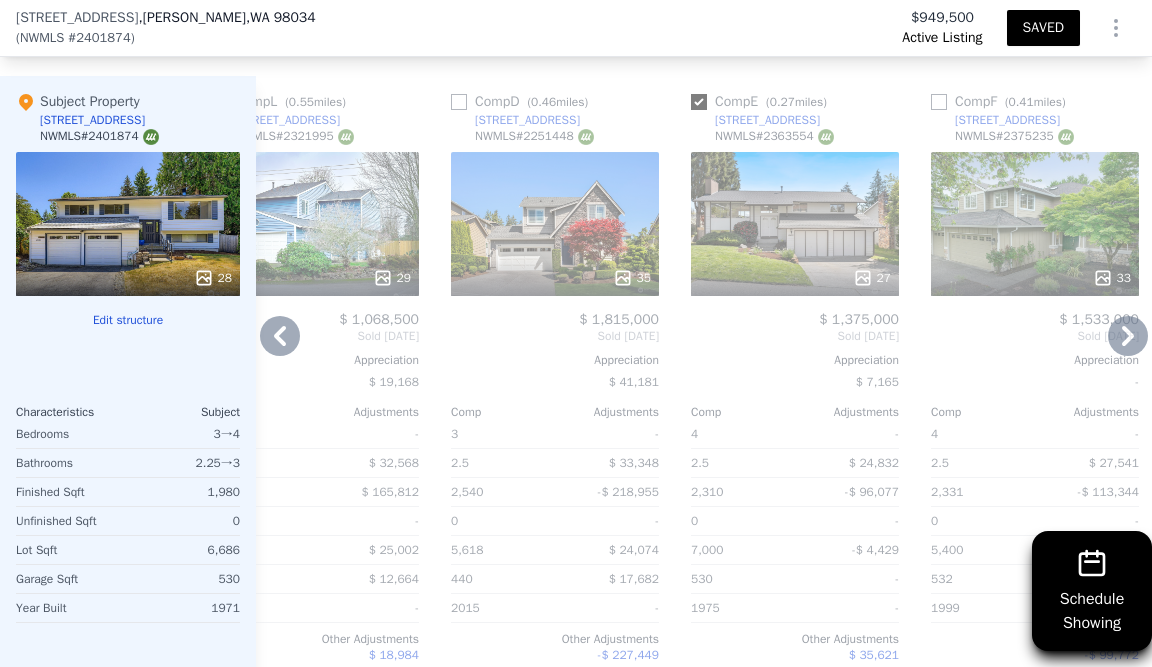 checkbox on "true" 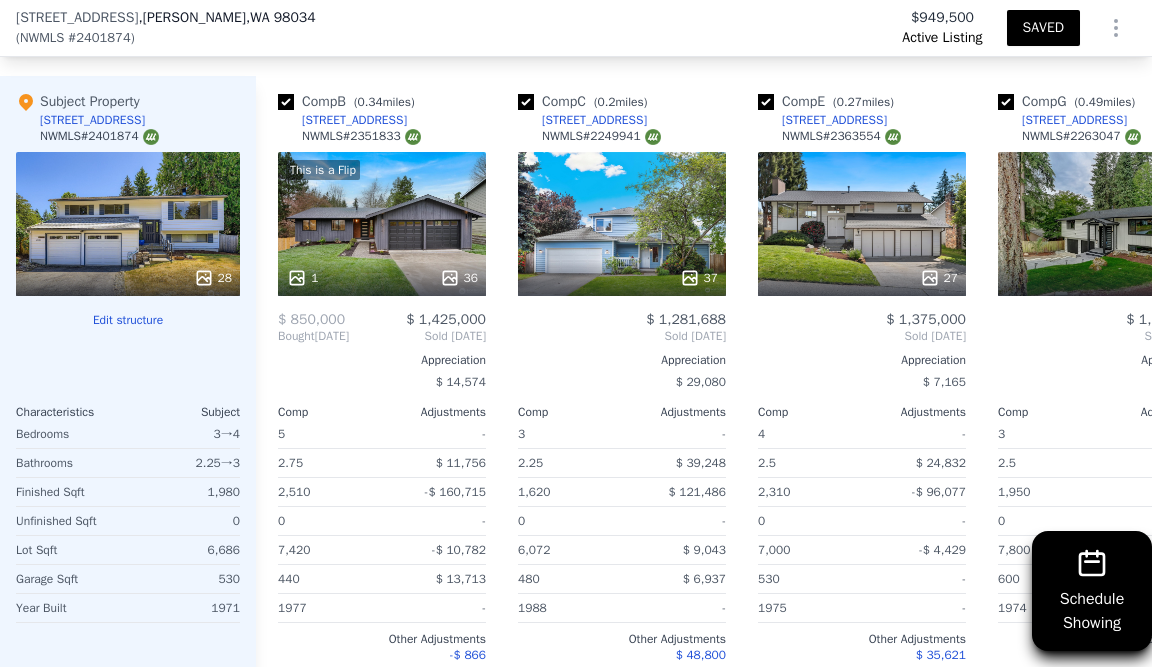 scroll, scrollTop: 0, scrollLeft: 131, axis: horizontal 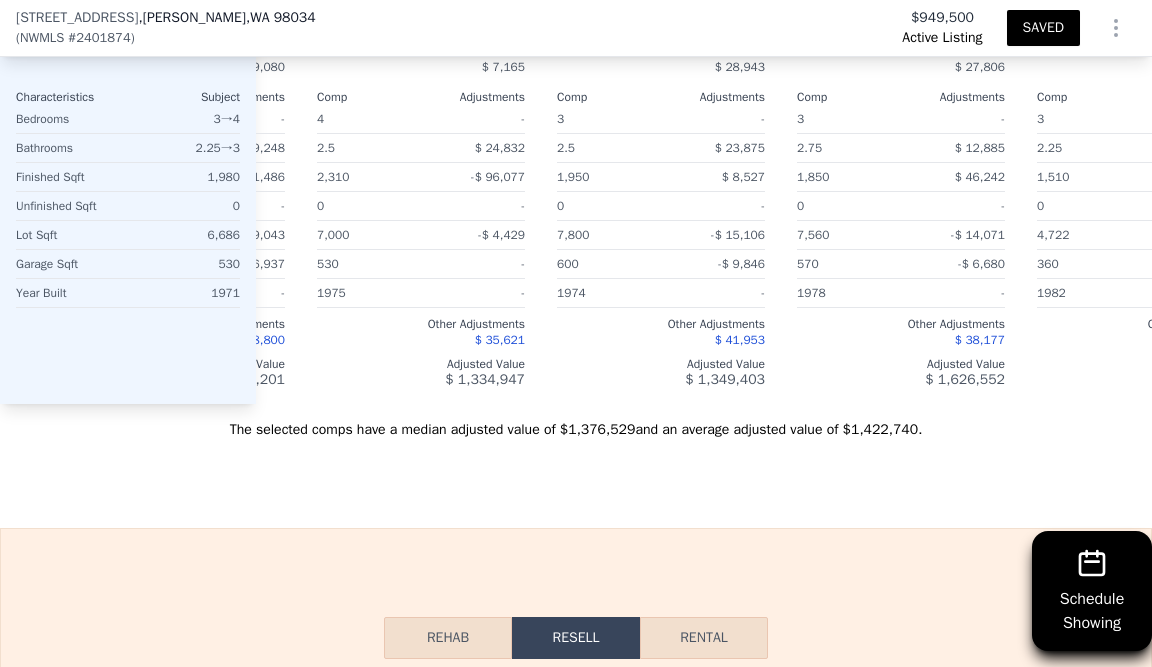 click on "The selected comps have a median adjusted value of   $1,376,529  and an average adjusted value of   $1,422,740 ." at bounding box center [576, 422] 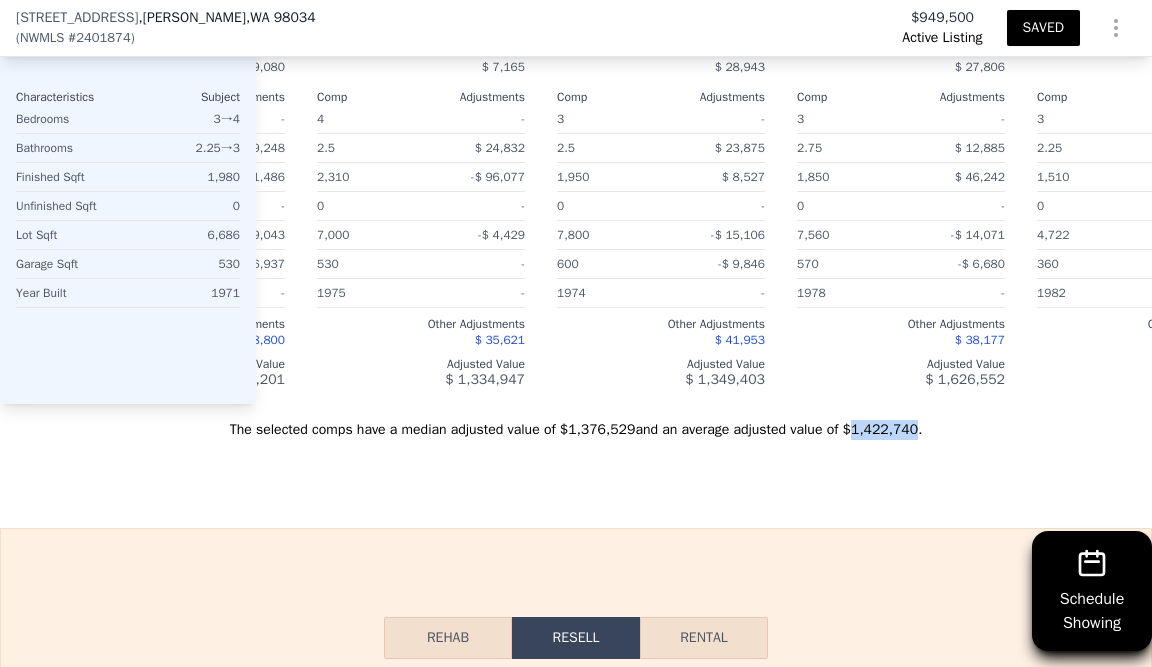 click on "The selected comps have a median adjusted value of   $1,376,529  and an average adjusted value of   $1,422,740 ." at bounding box center (576, 422) 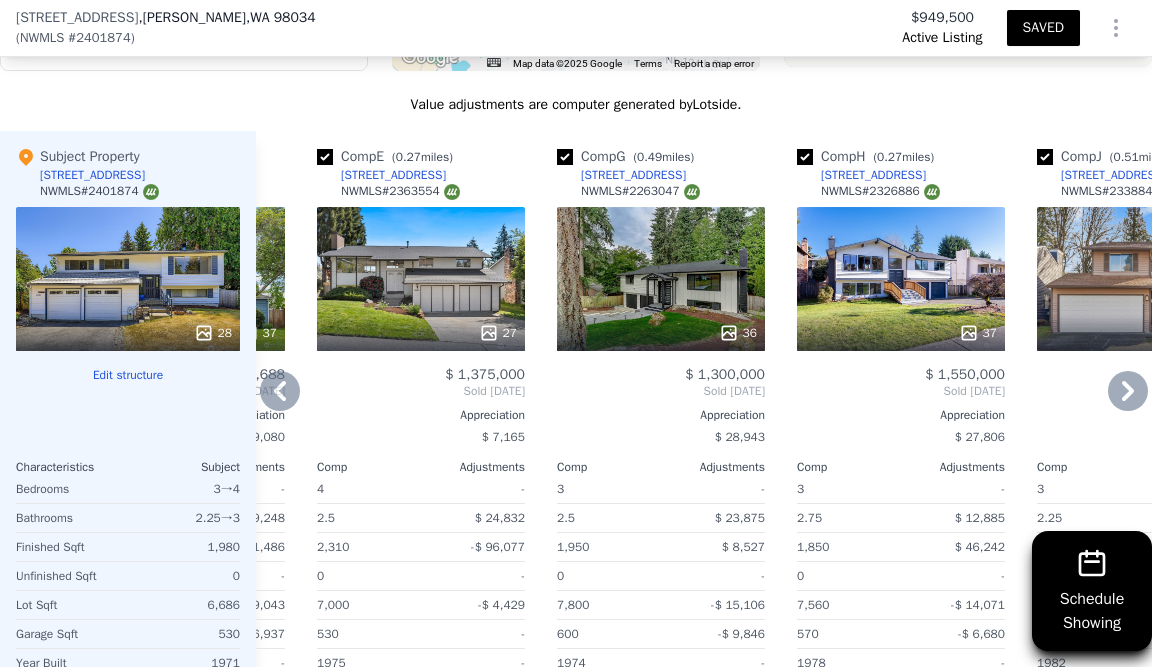 scroll, scrollTop: 2464, scrollLeft: 0, axis: vertical 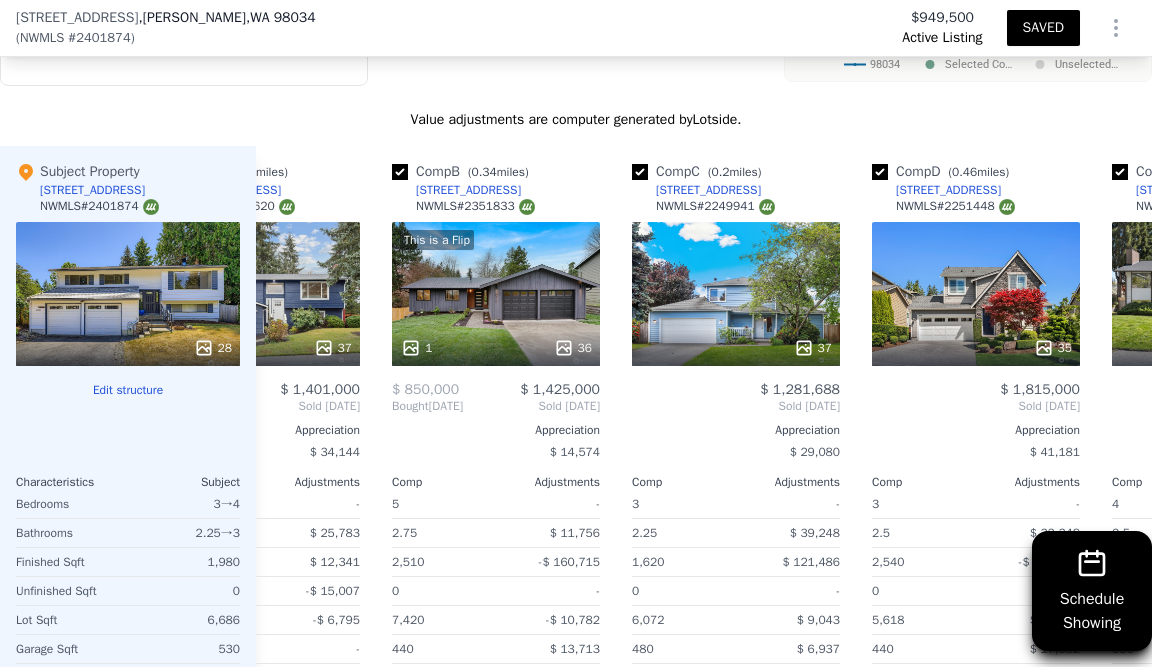 checkbox on "true" 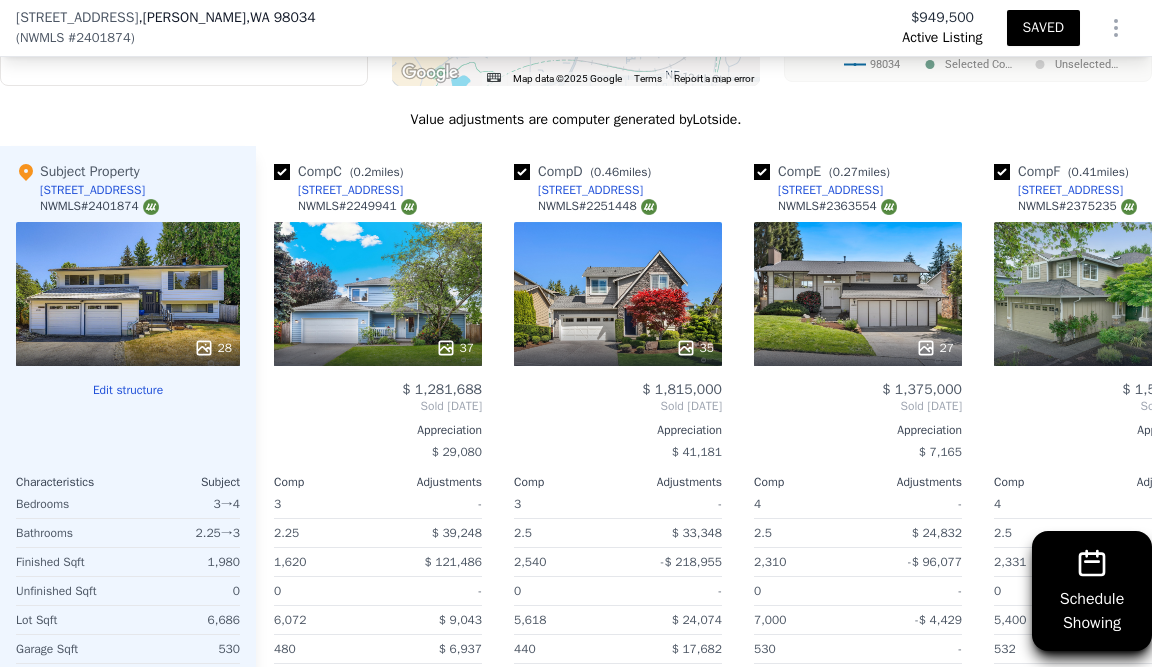 scroll, scrollTop: 0, scrollLeft: 525, axis: horizontal 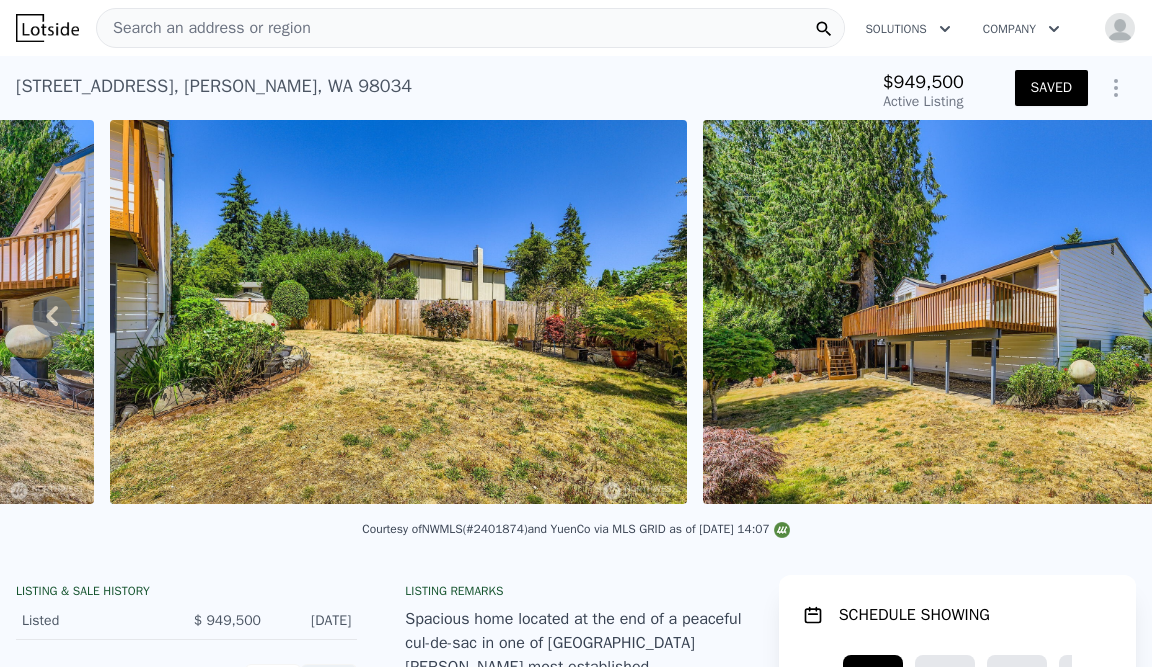 click on "Search an address or region" at bounding box center [470, 28] 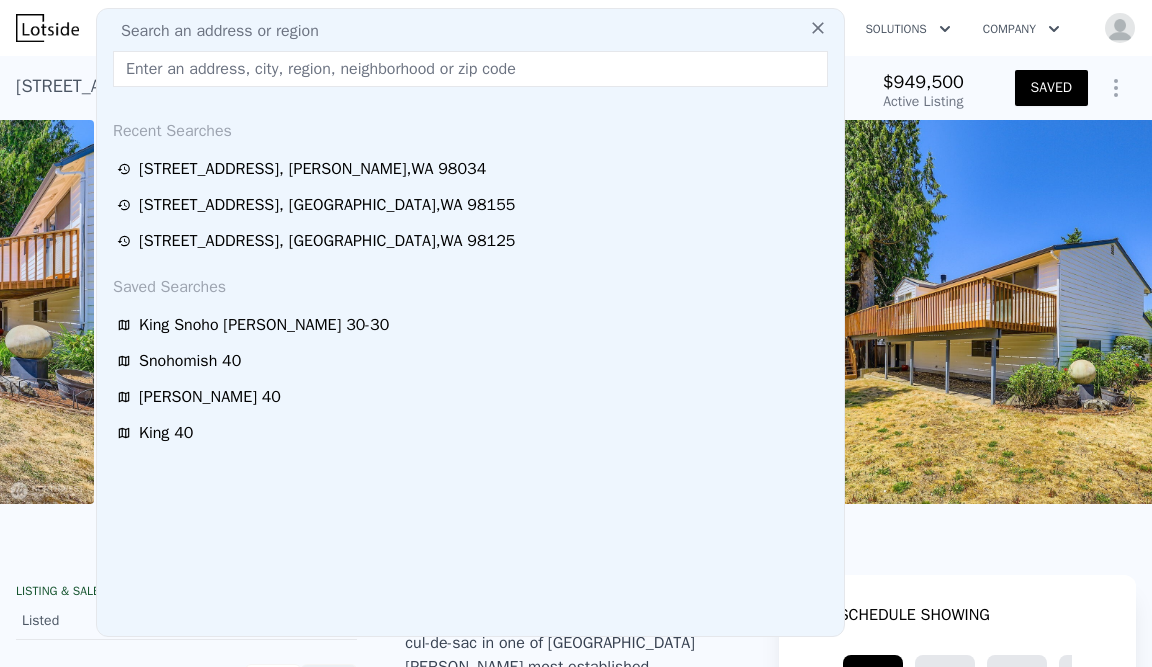 scroll, scrollTop: 0, scrollLeft: 12980, axis: horizontal 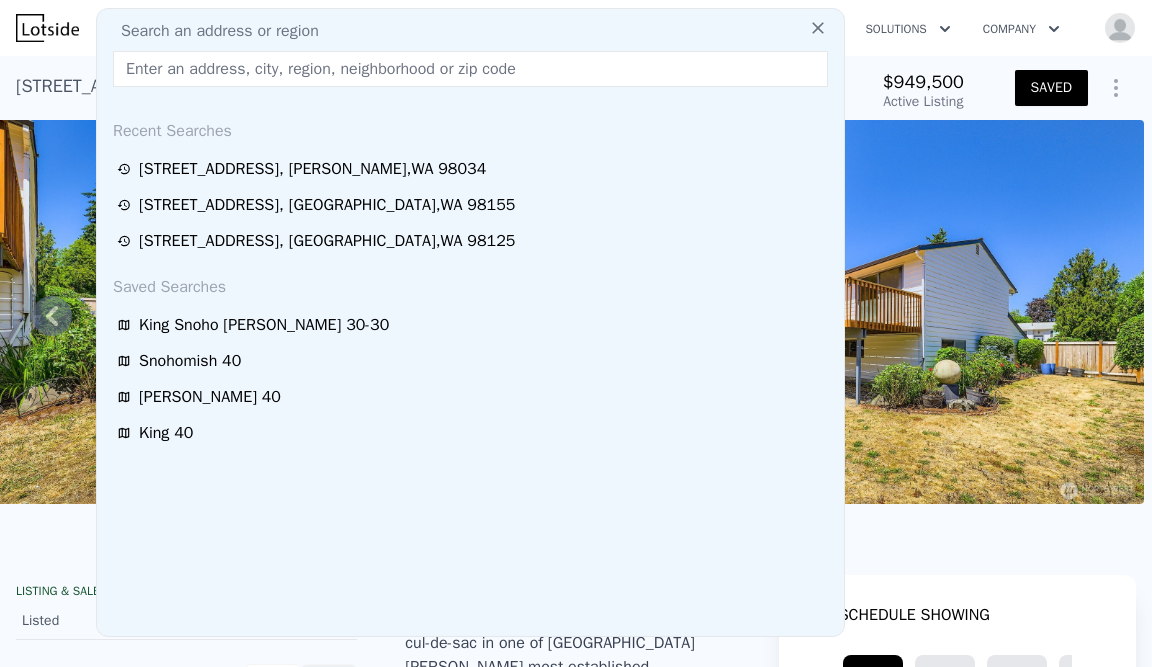 type on "[STREET_ADDRESS]" 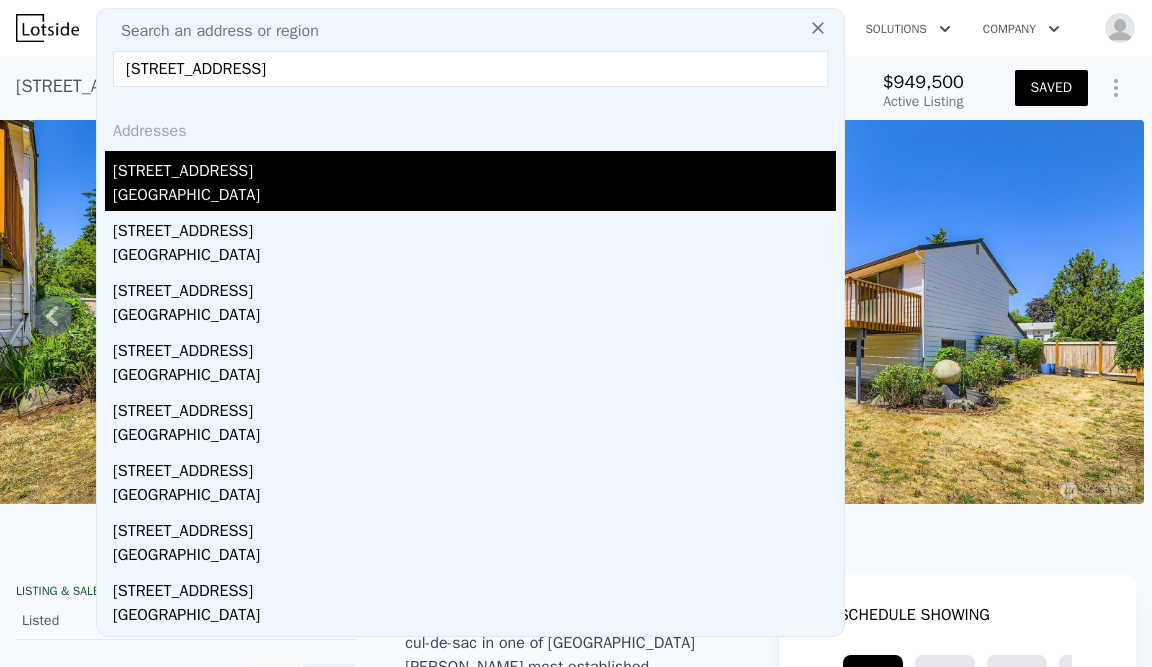 click on "[STREET_ADDRESS]" at bounding box center [474, 167] 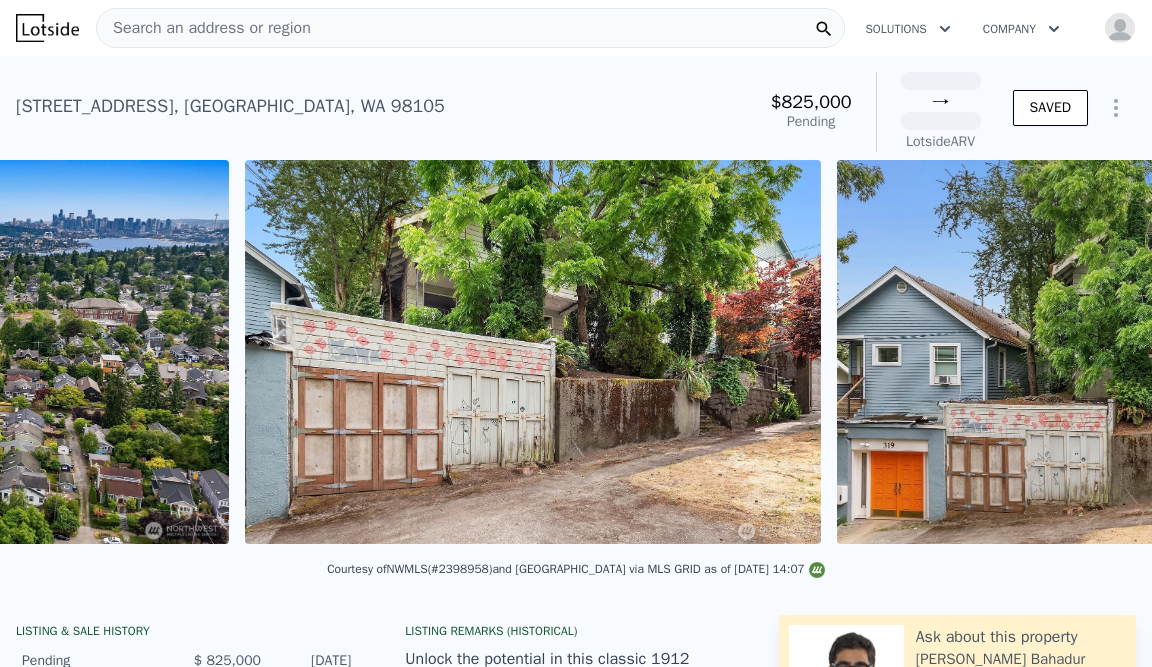 scroll, scrollTop: 0, scrollLeft: 12597, axis: horizontal 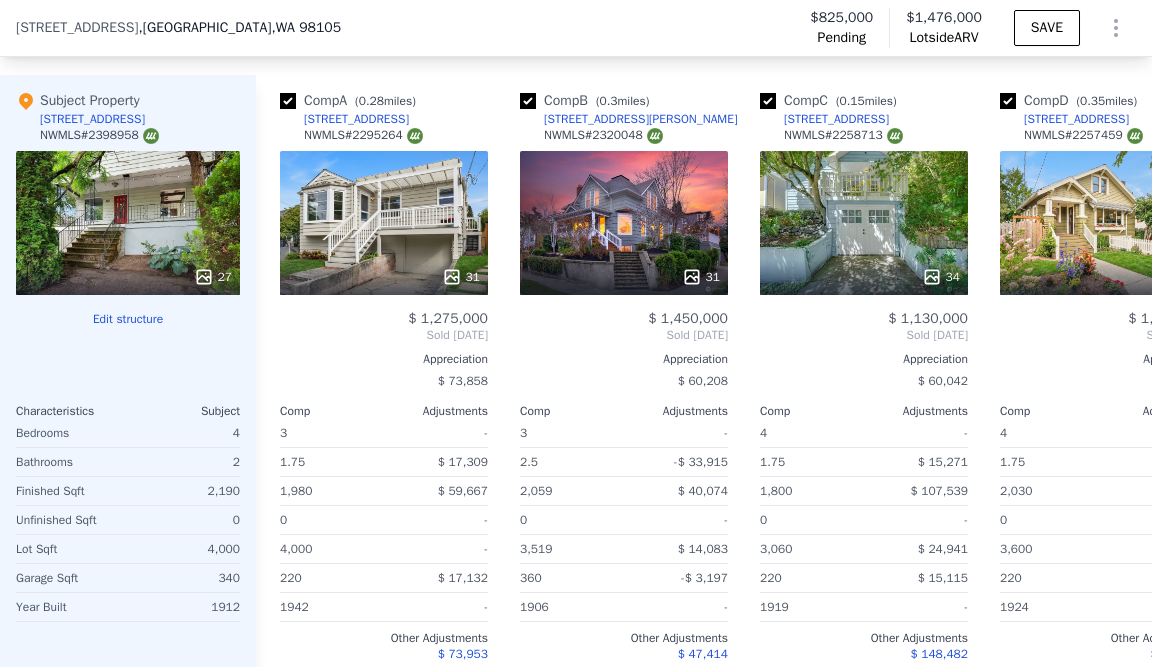 click on "Edit structure" at bounding box center (128, 319) 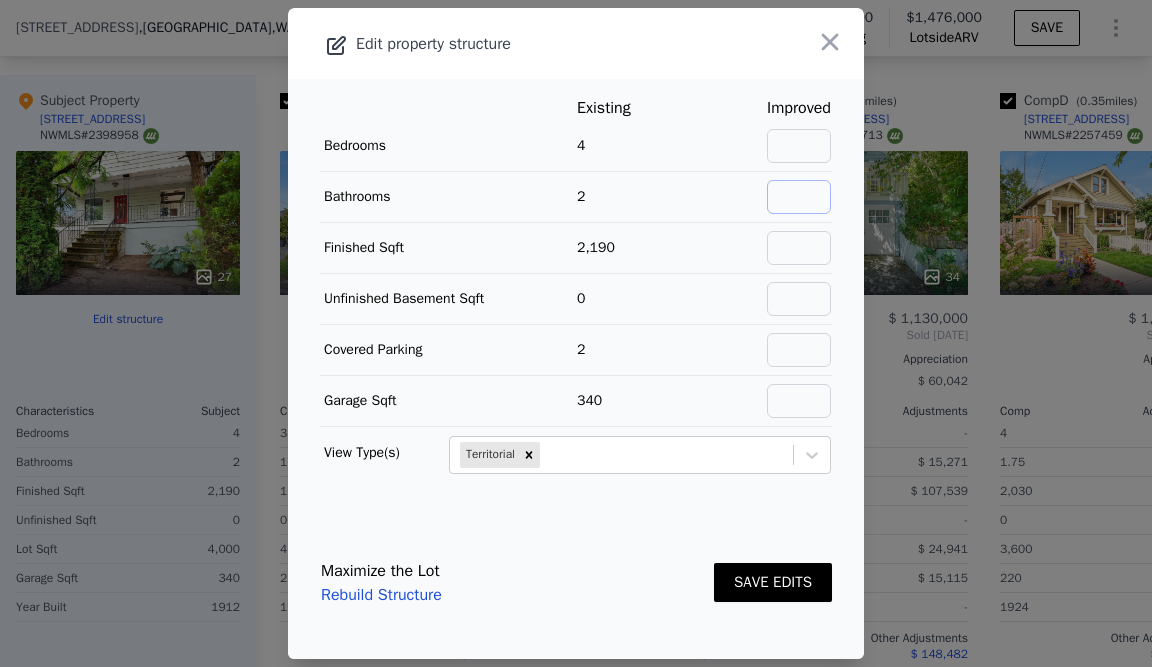 click at bounding box center (799, 197) 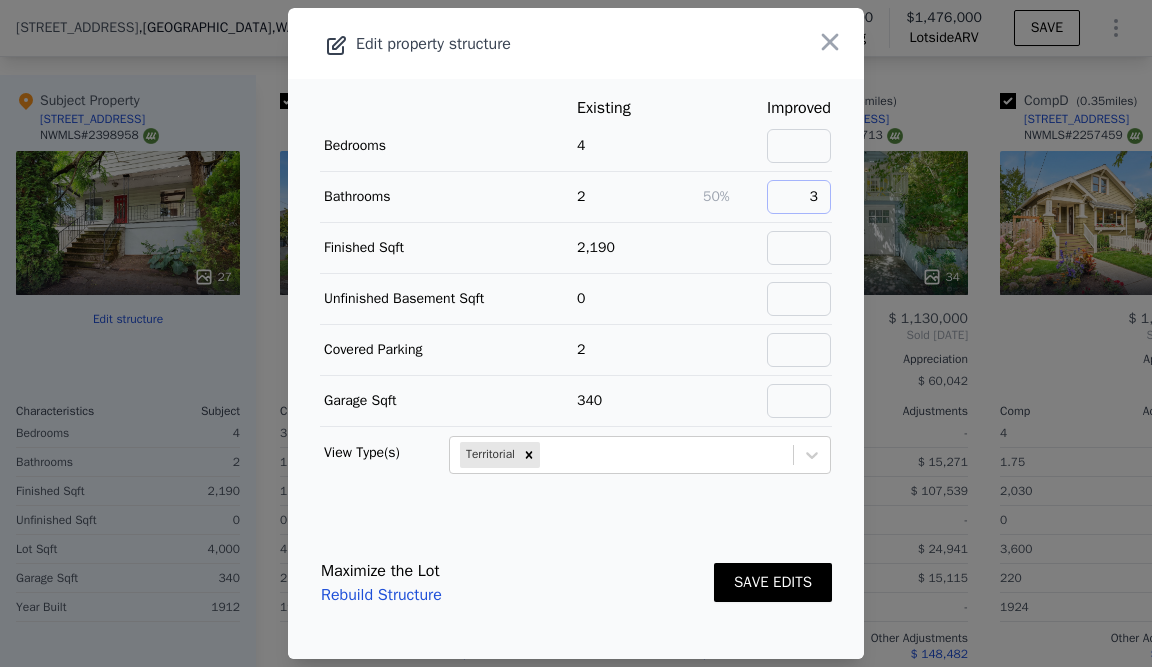 type on "3" 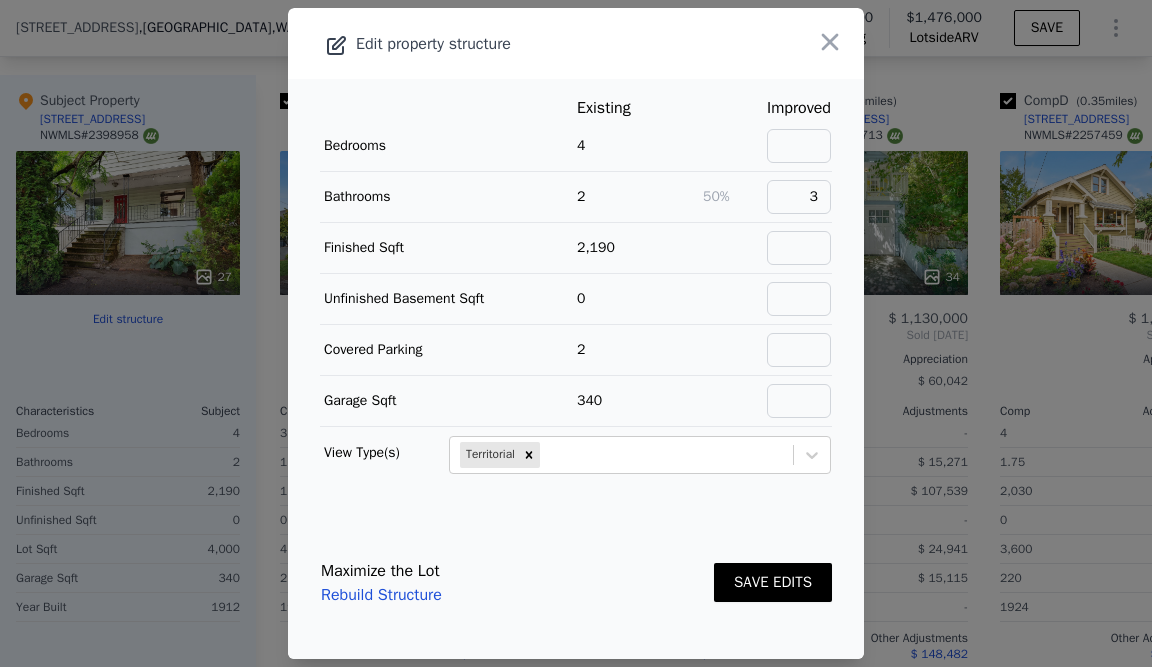 click on "SAVE EDITS" at bounding box center (773, 582) 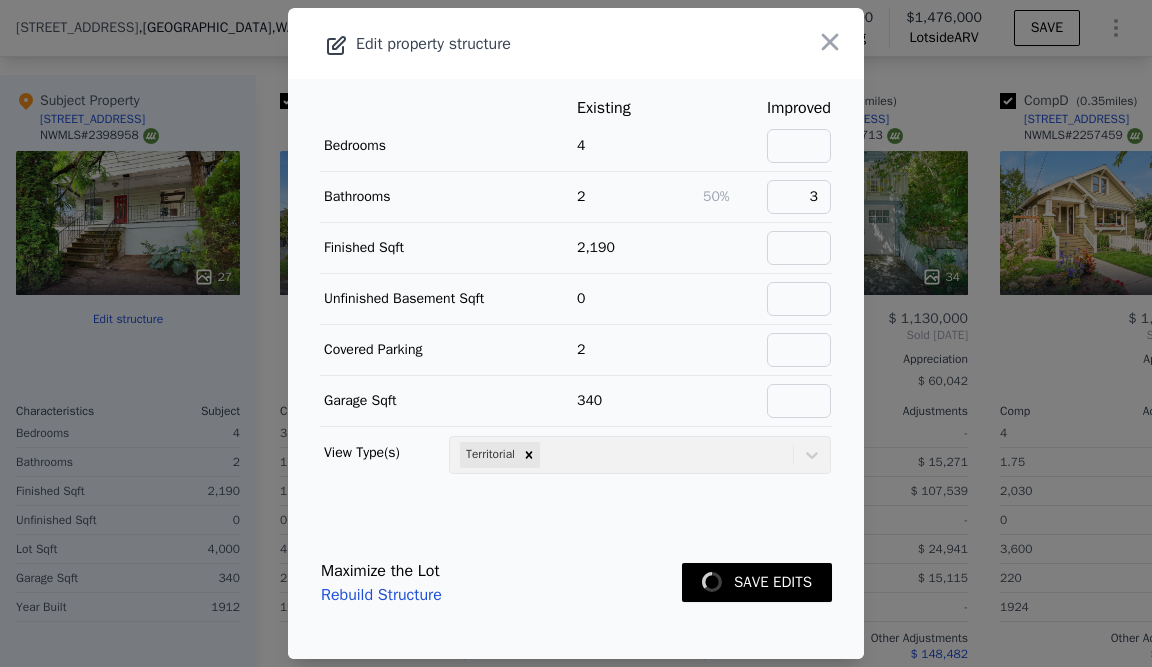 scroll, scrollTop: 63, scrollLeft: 0, axis: vertical 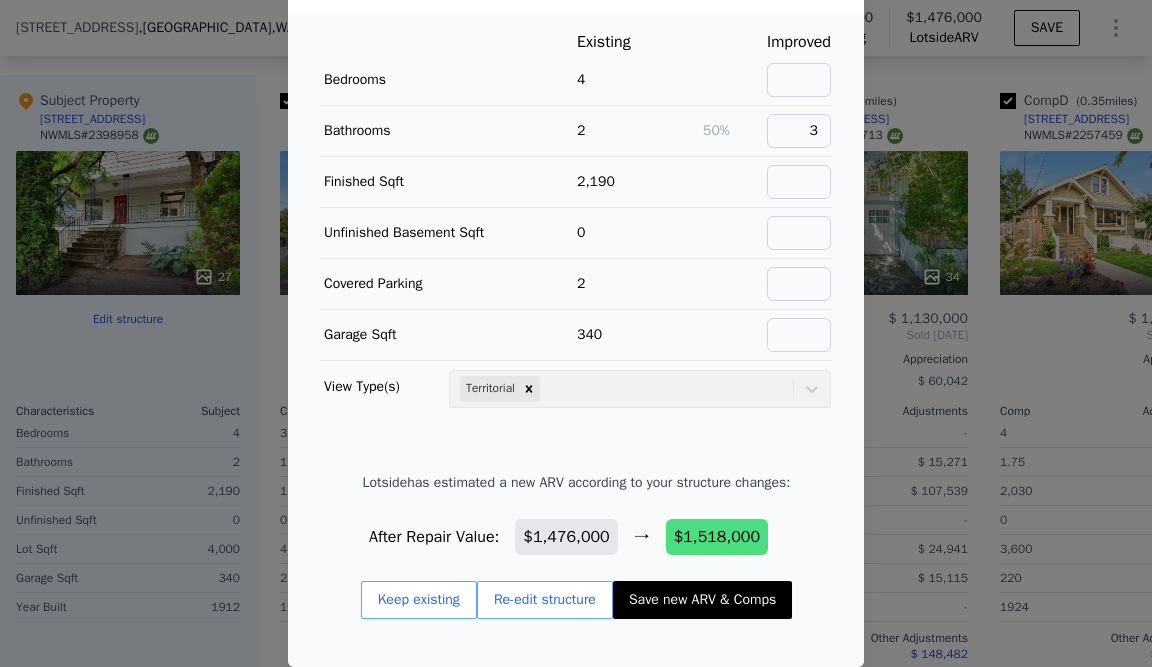 click on "Save new ARV & Comps" at bounding box center (702, 600) 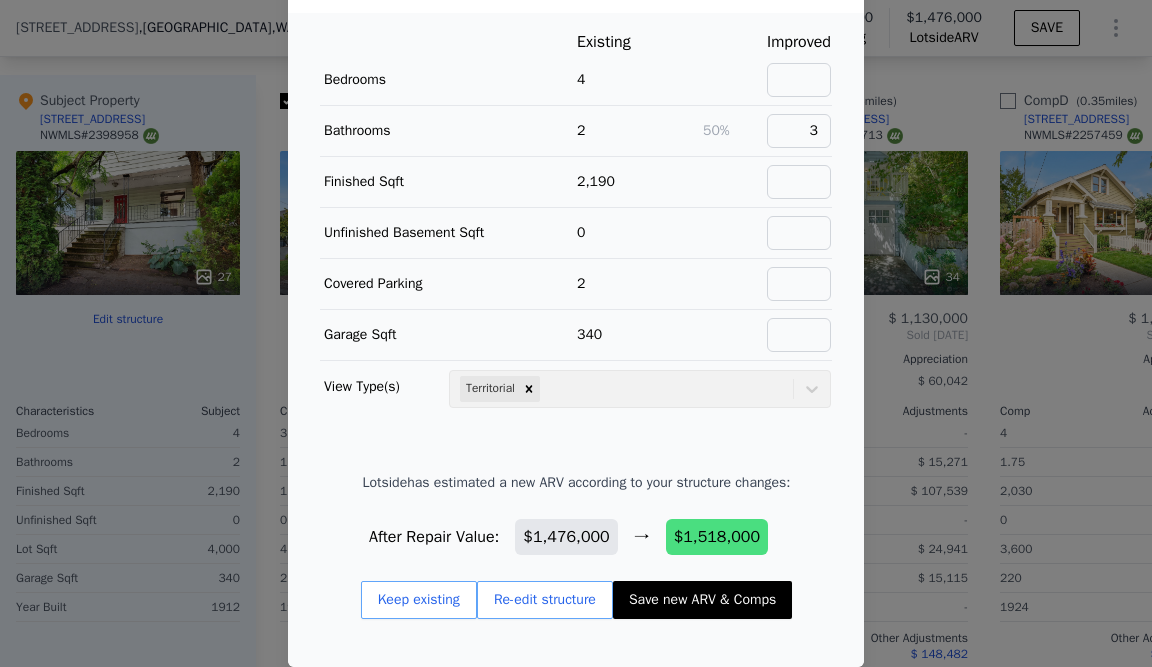 checkbox on "false" 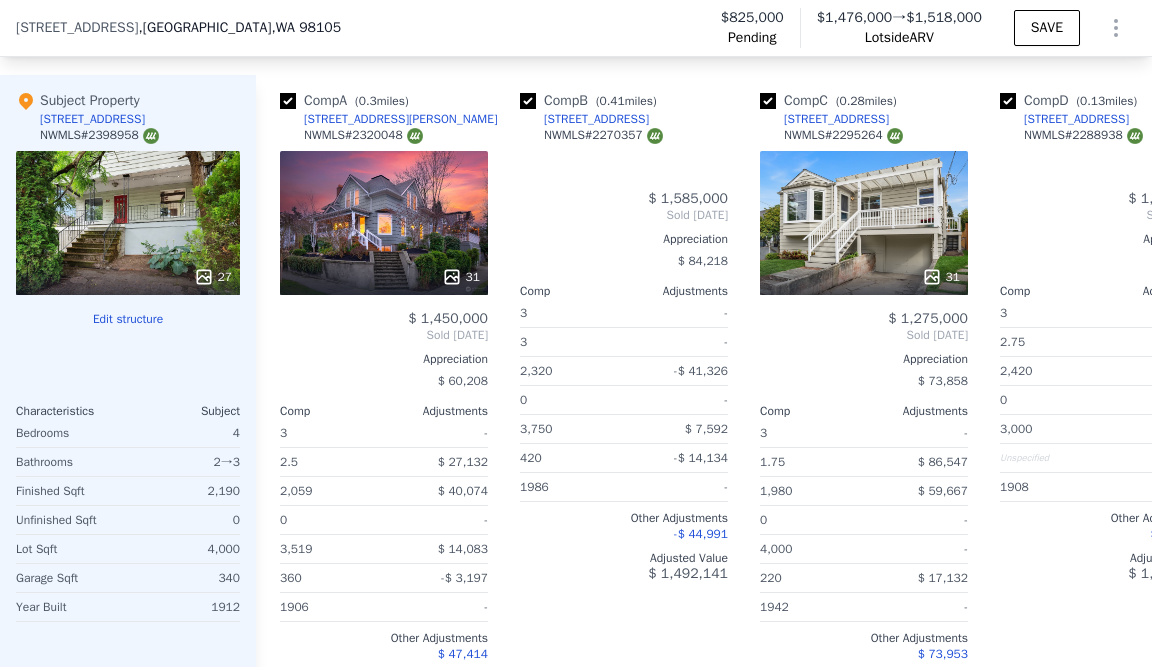 type on "1.75" 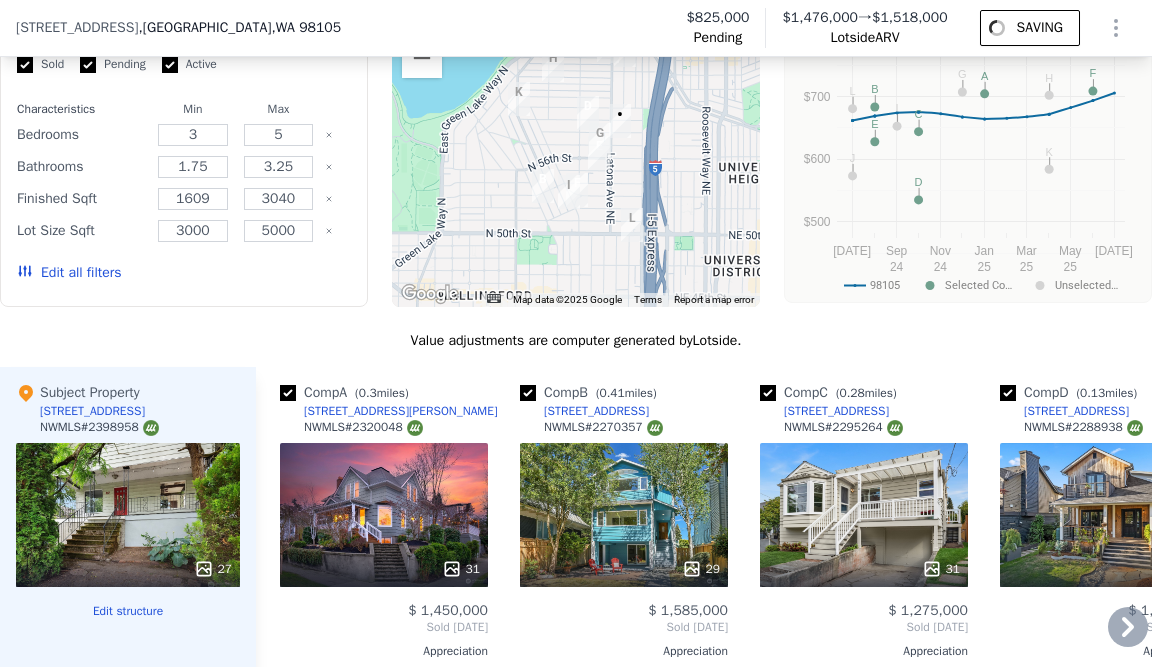 scroll, scrollTop: 2133, scrollLeft: 0, axis: vertical 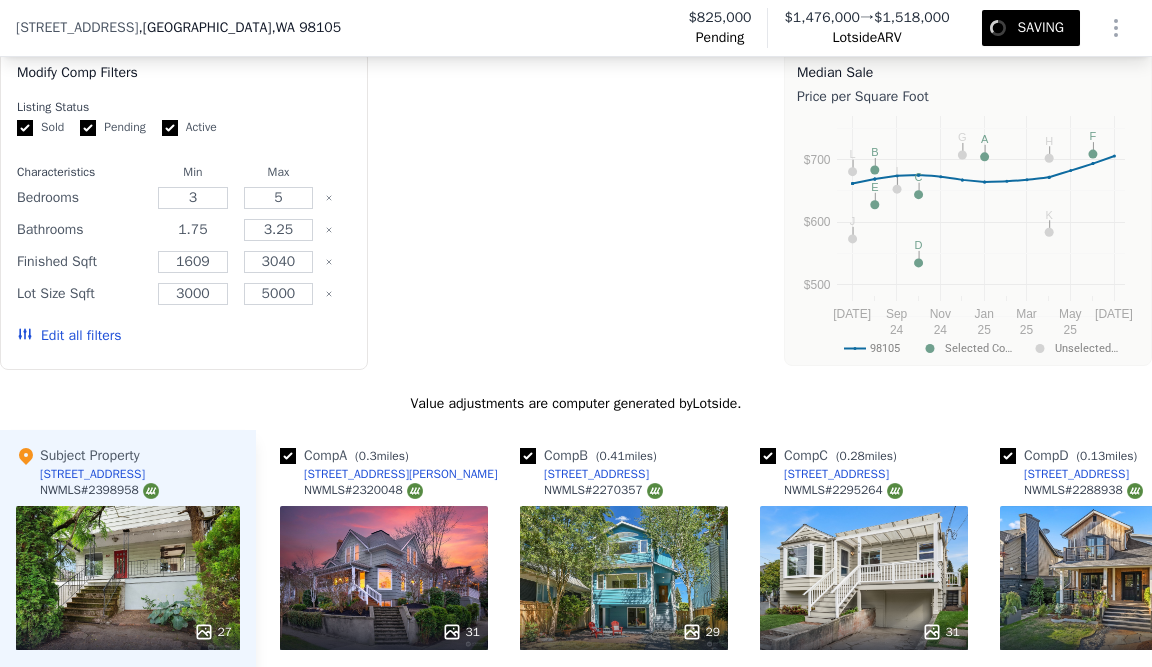 click on "1.75" at bounding box center [193, 230] 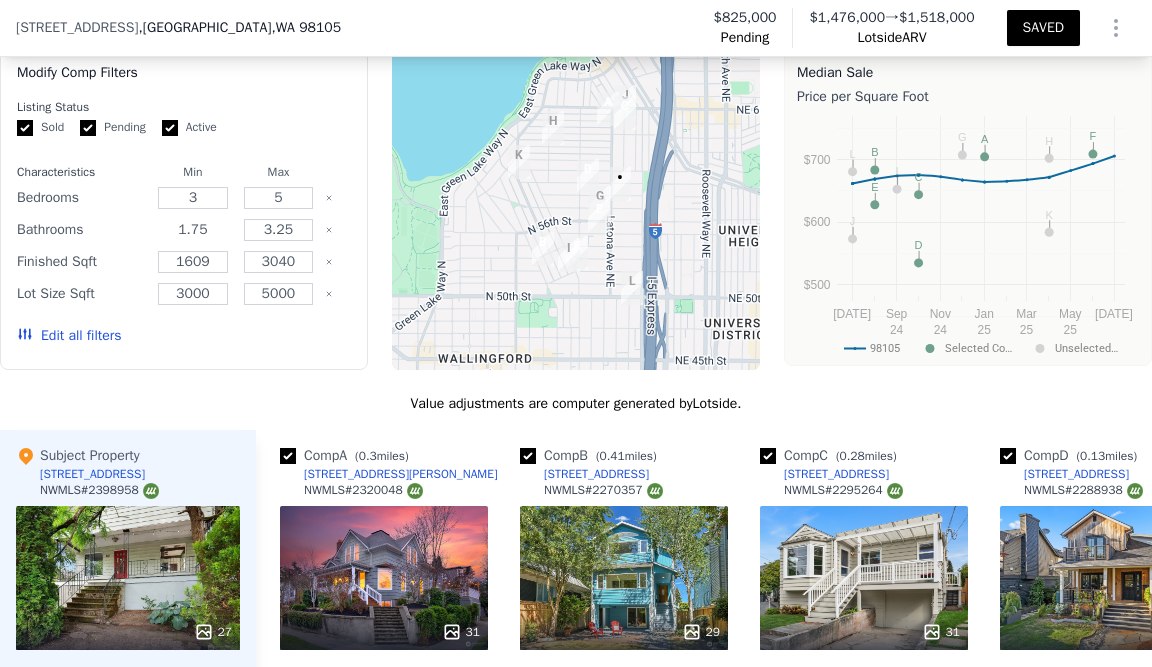 click on "1.75" at bounding box center (193, 230) 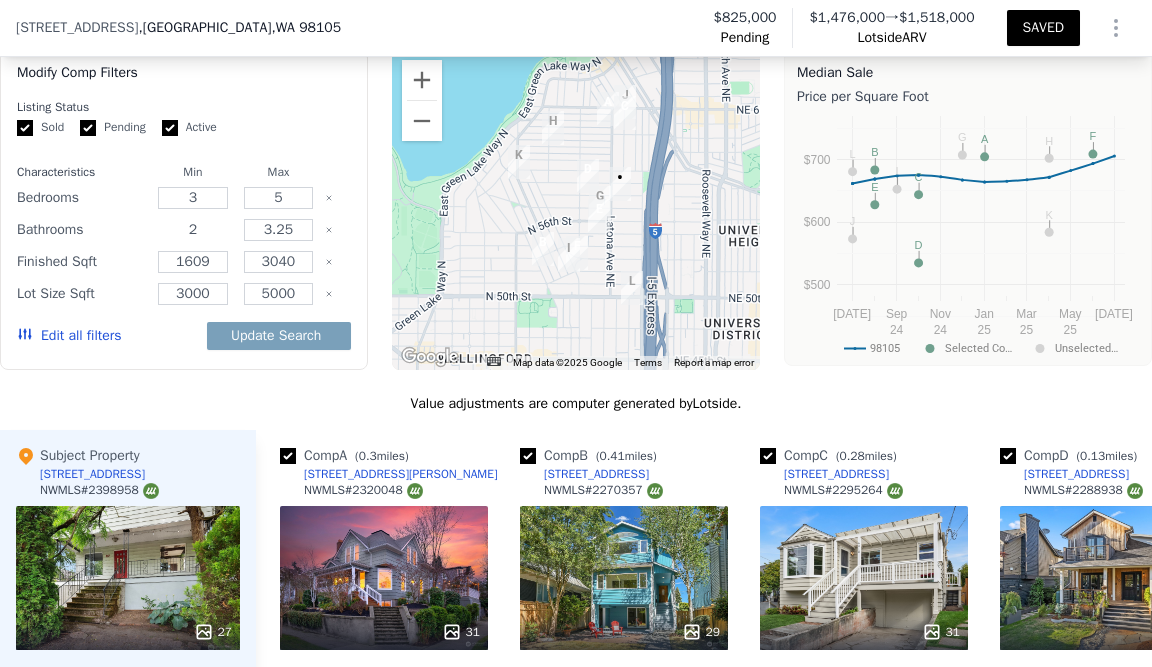 type on "2" 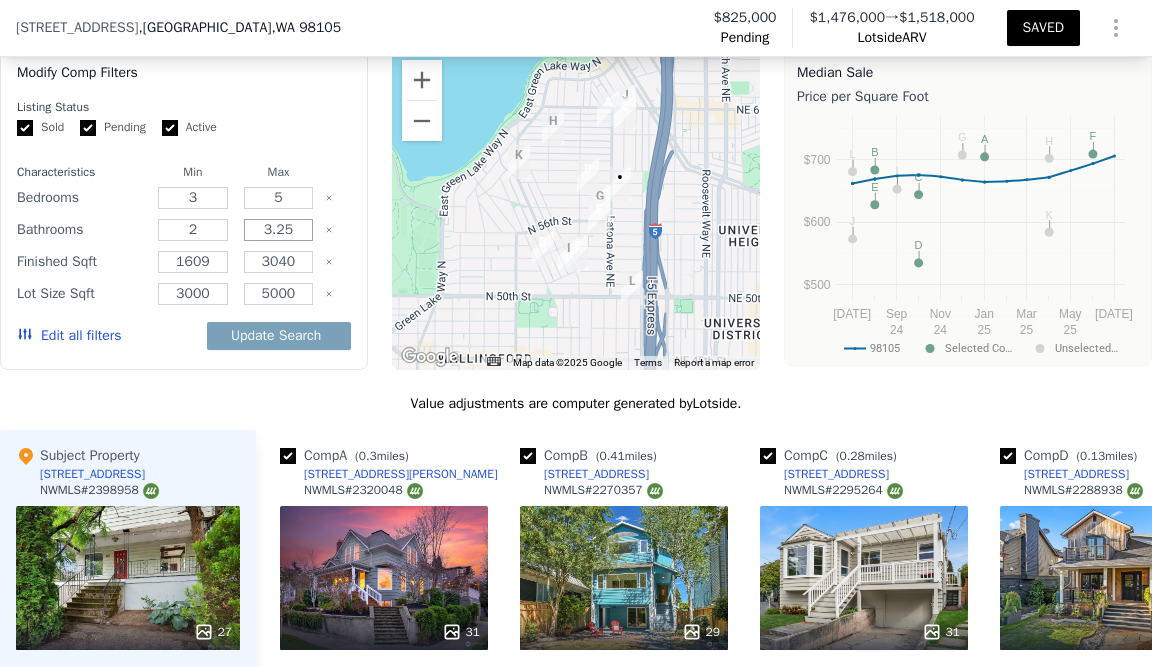 click on "3.25" at bounding box center [279, 230] 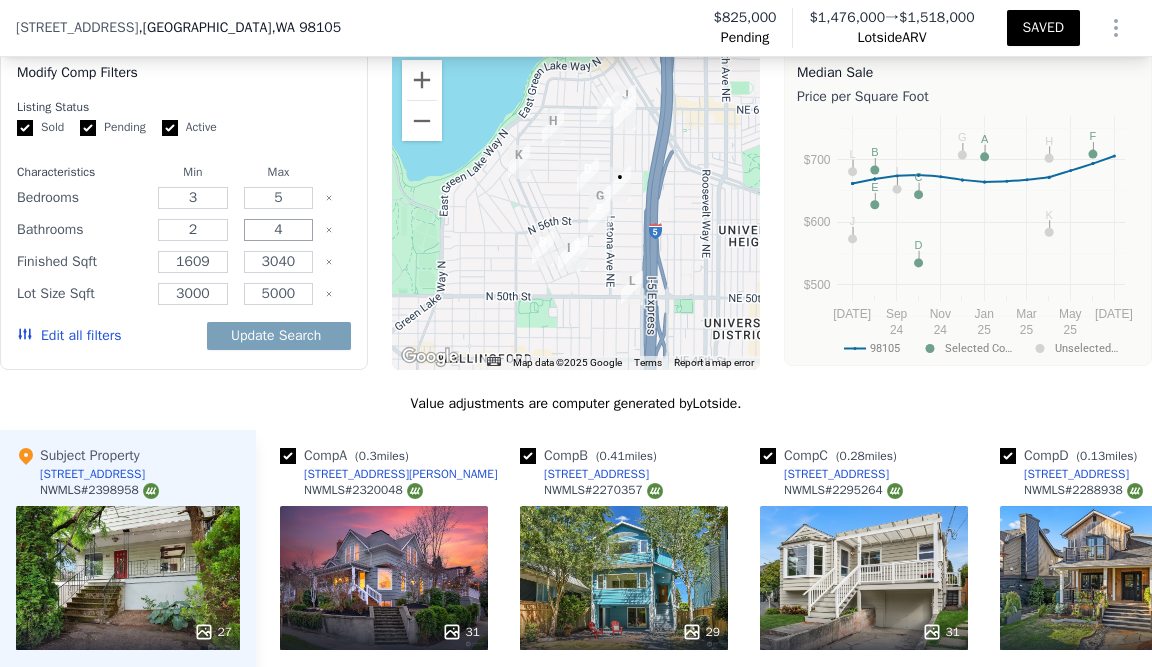 type on "4" 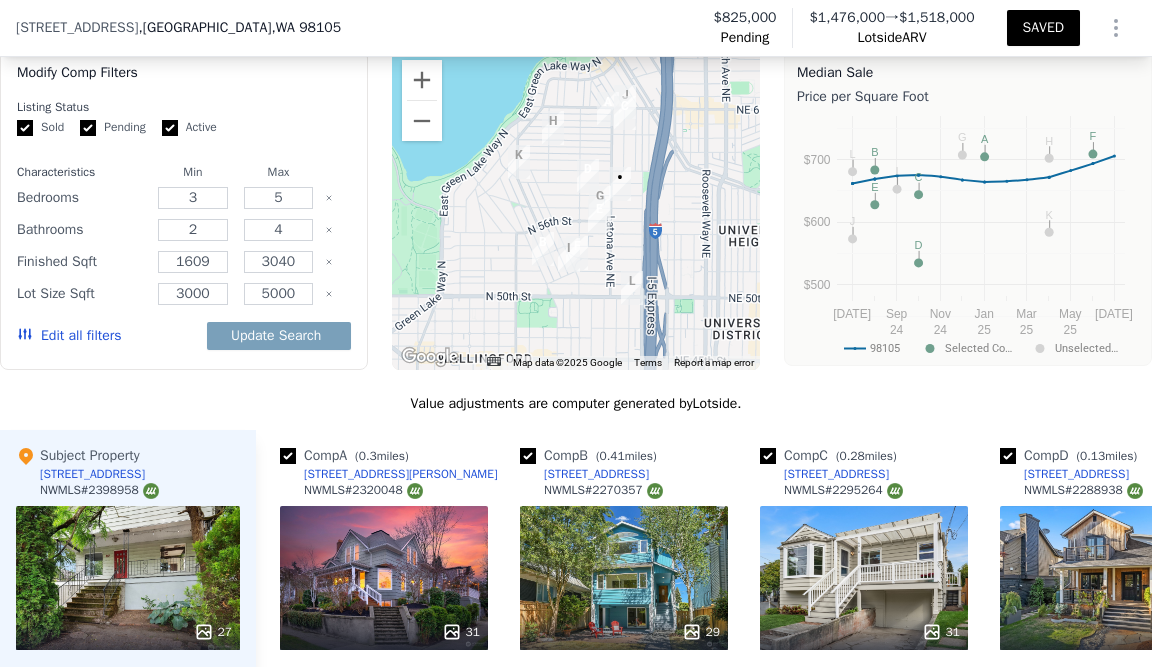click on "4" at bounding box center (279, 230) 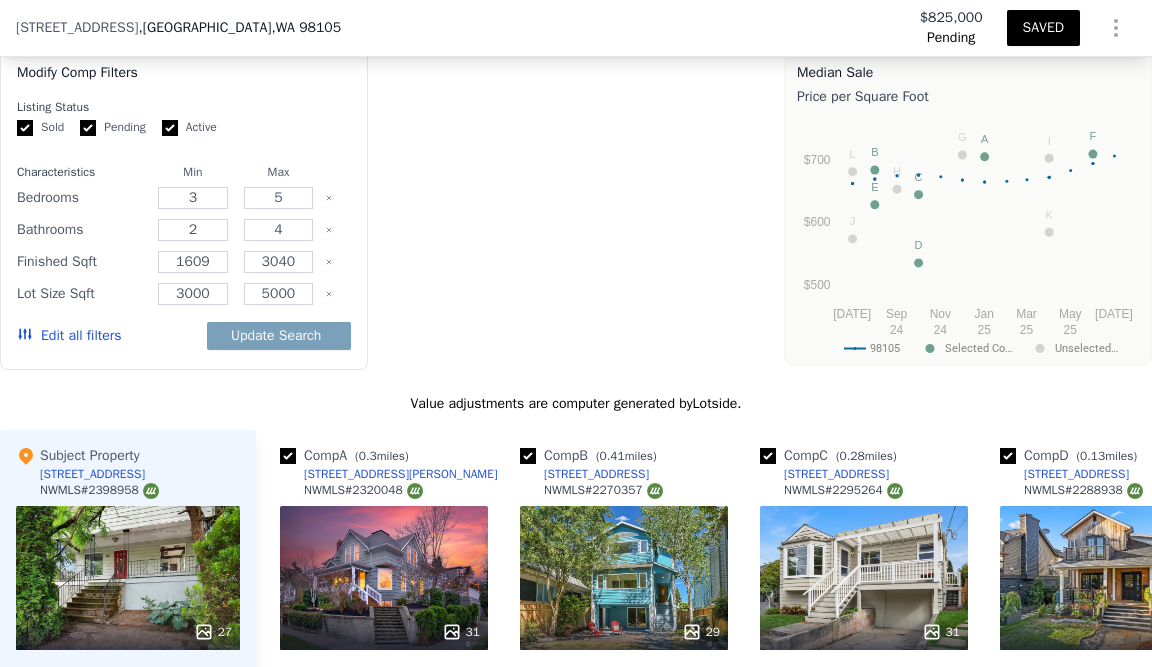 type on "1.75" 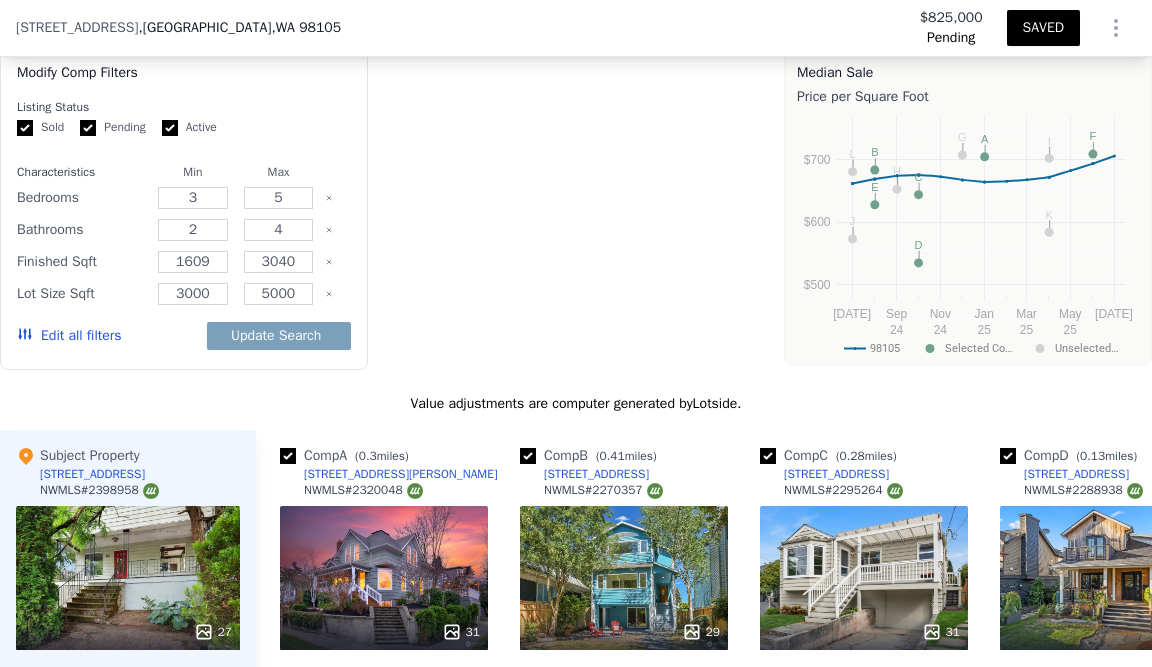 type on "3.25" 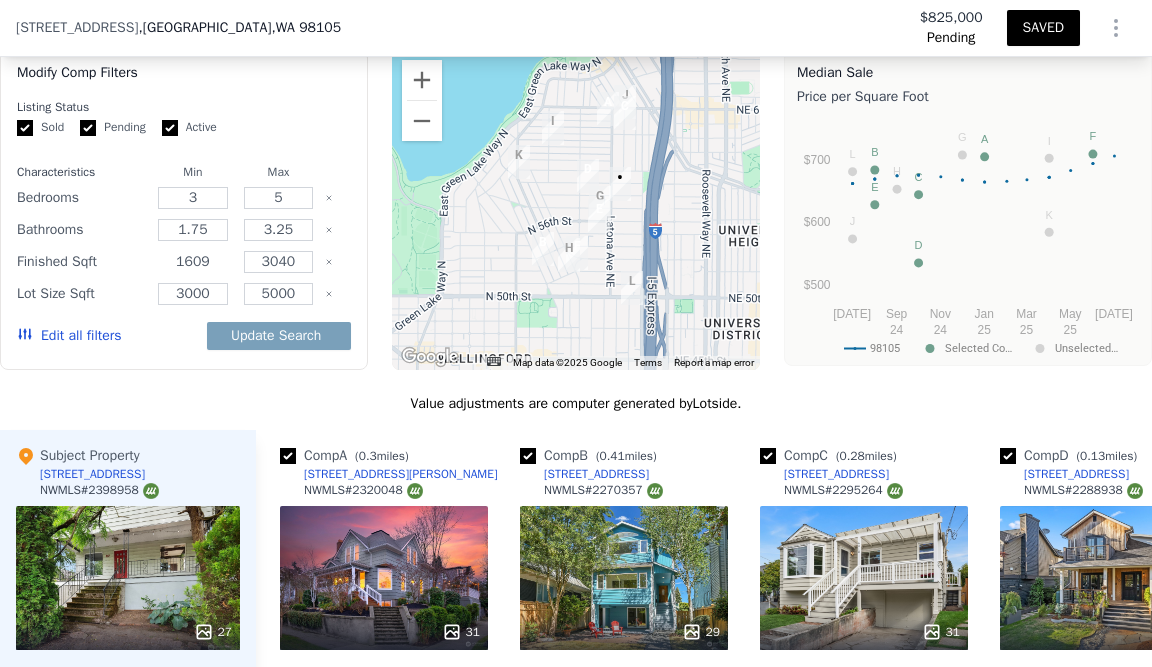 click on "1609" at bounding box center [193, 262] 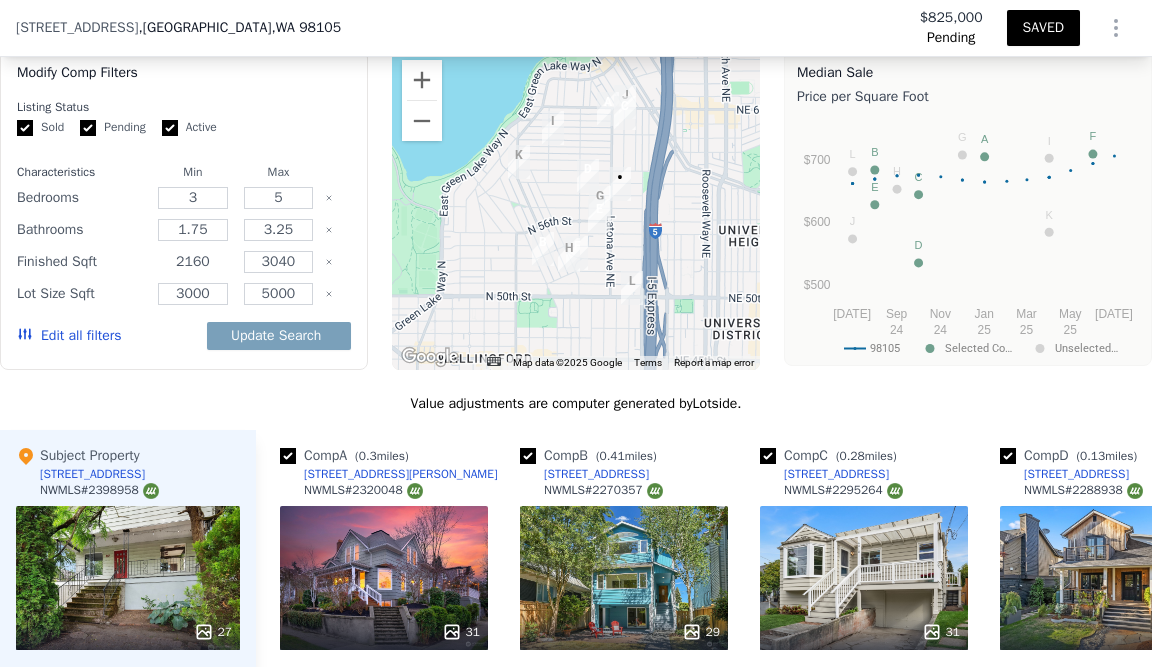 type on "2160" 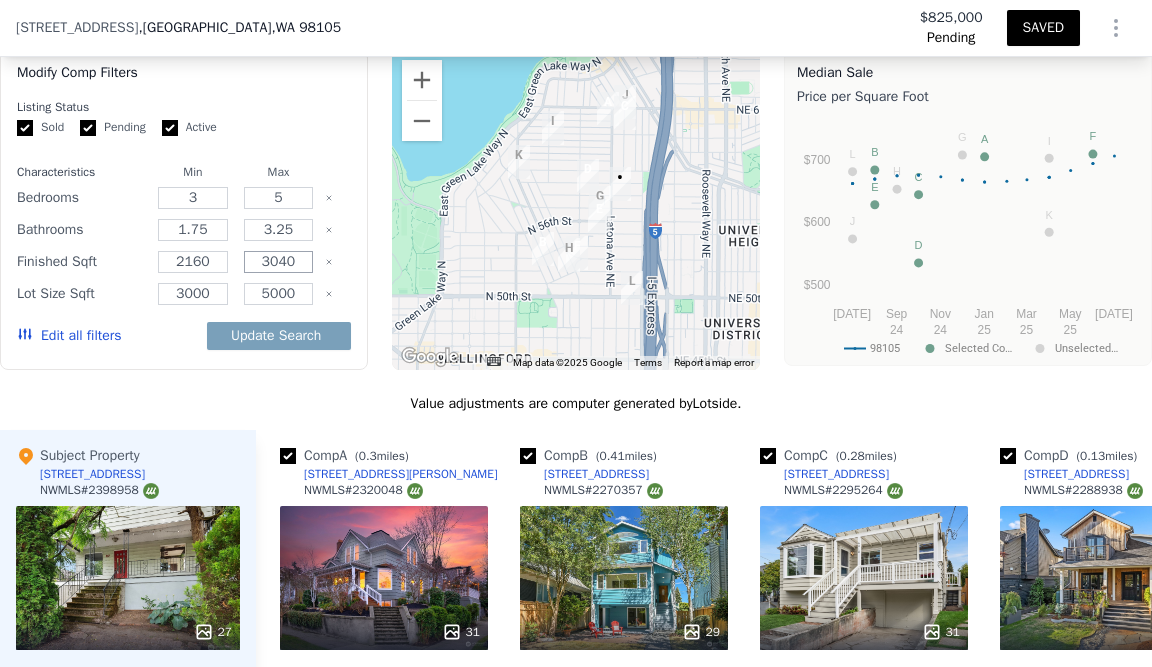 click on "3040" at bounding box center (279, 262) 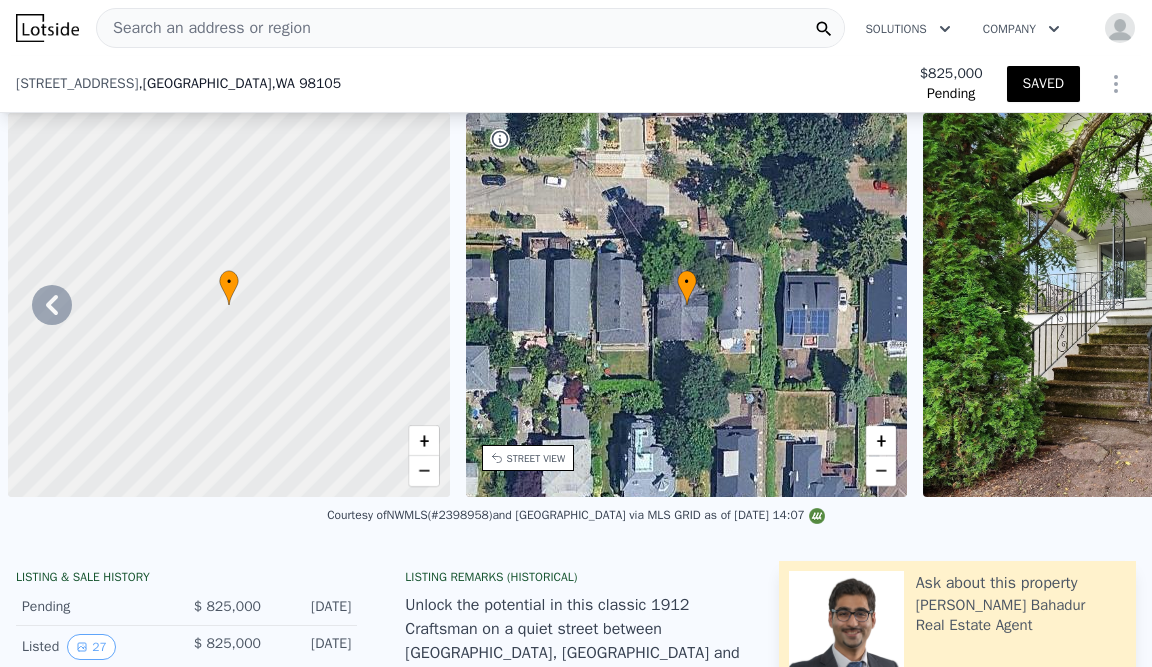 scroll, scrollTop: 0, scrollLeft: 0, axis: both 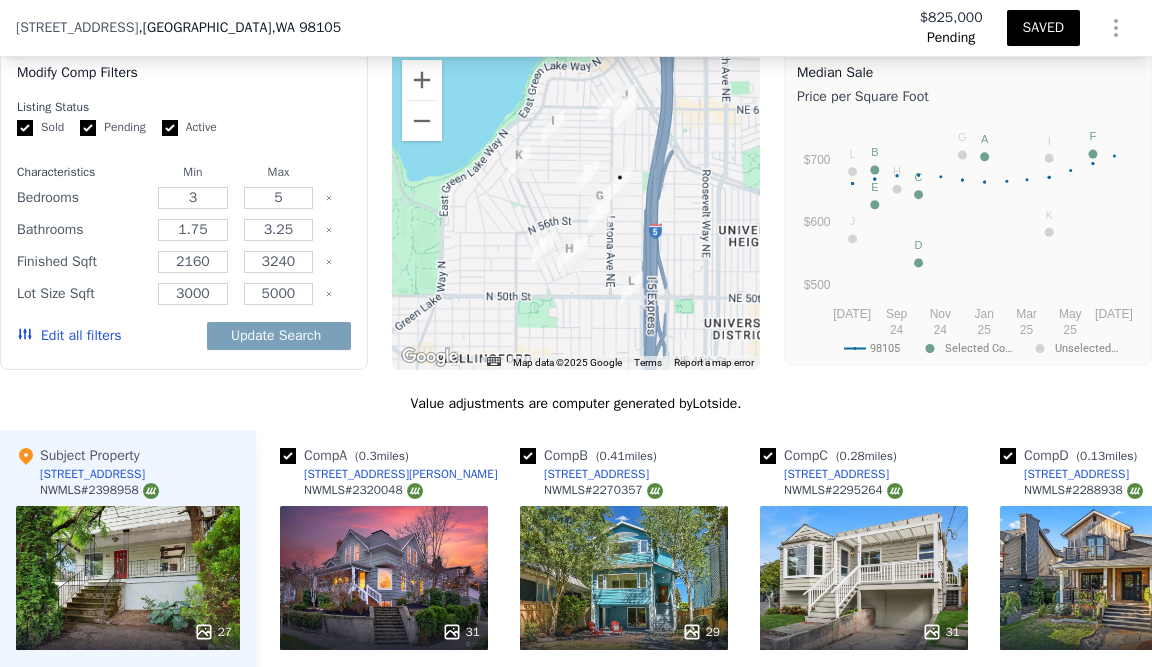 type on "3240" 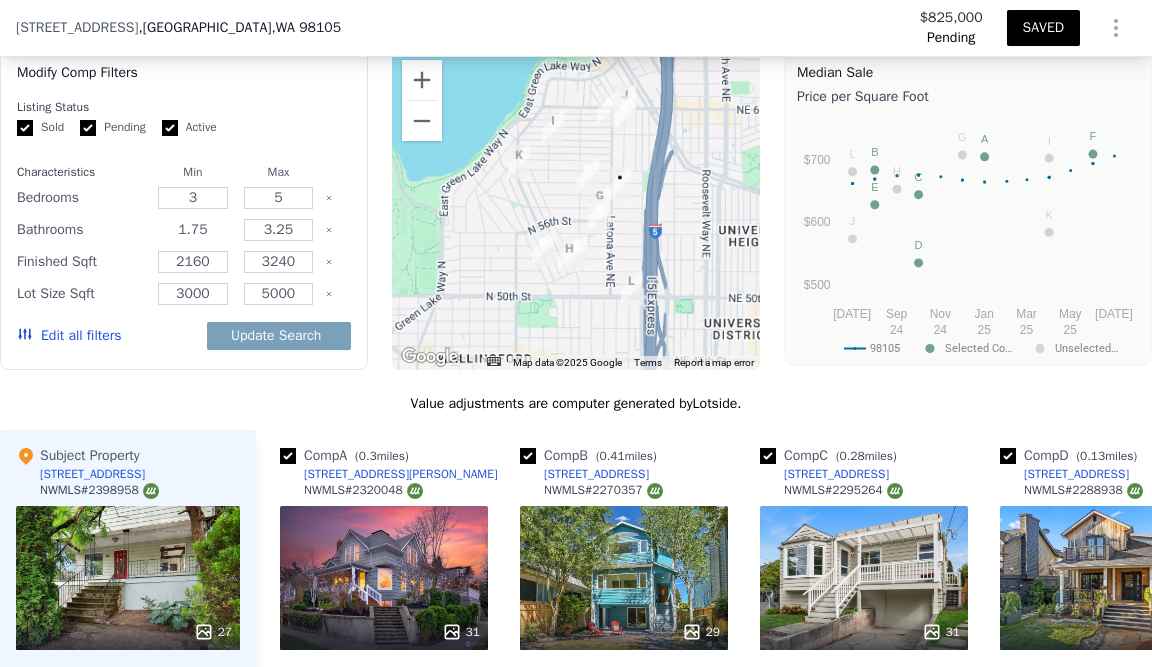 click on "1.75" at bounding box center [193, 230] 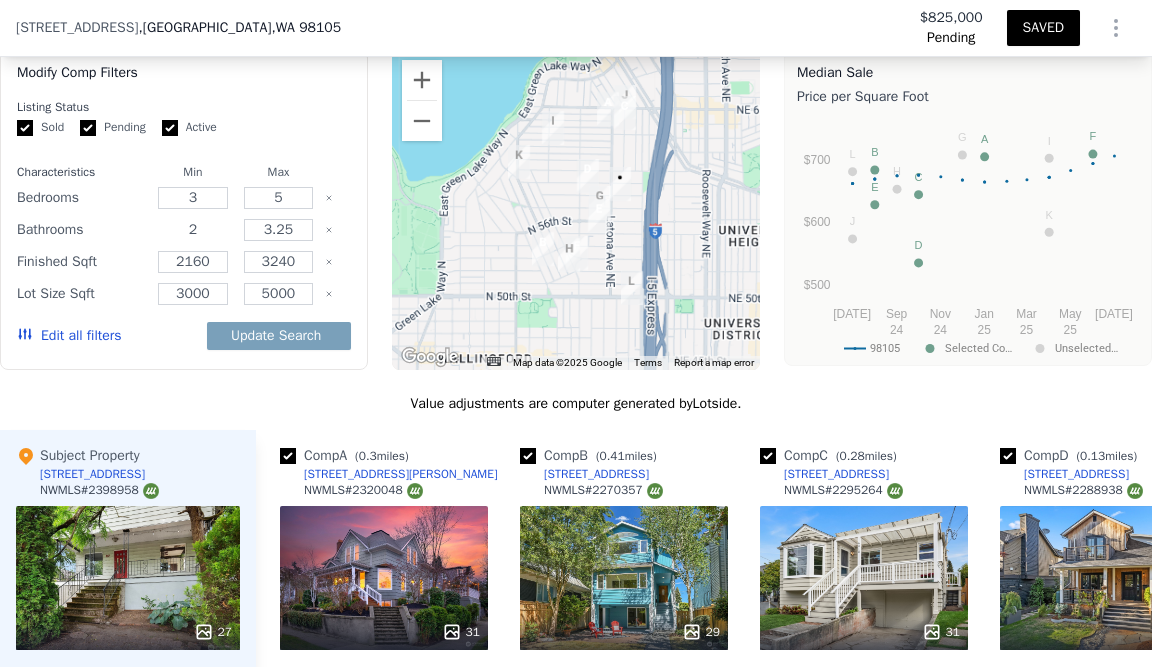 type on "2" 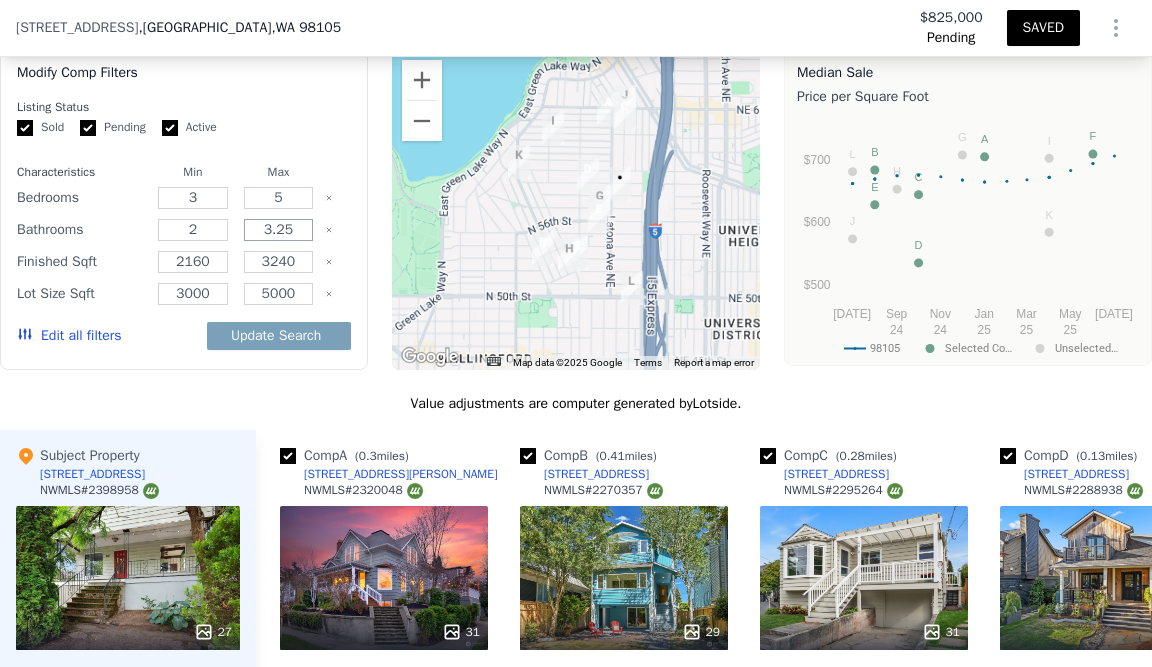 click on "3.25" at bounding box center (279, 230) 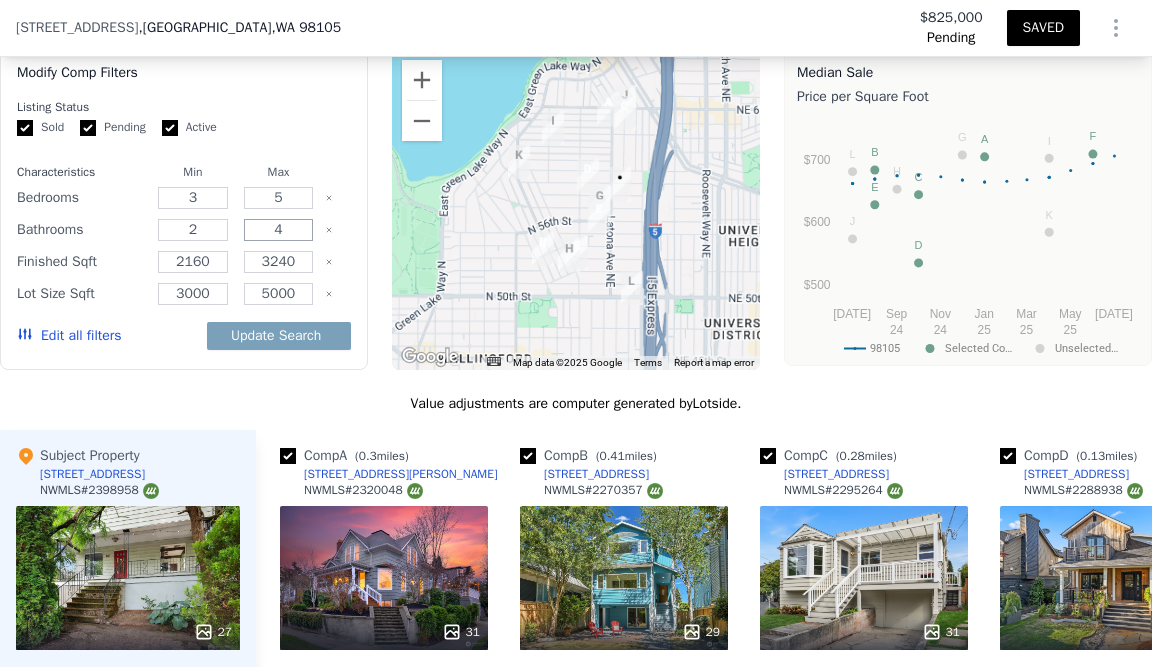 type on "4" 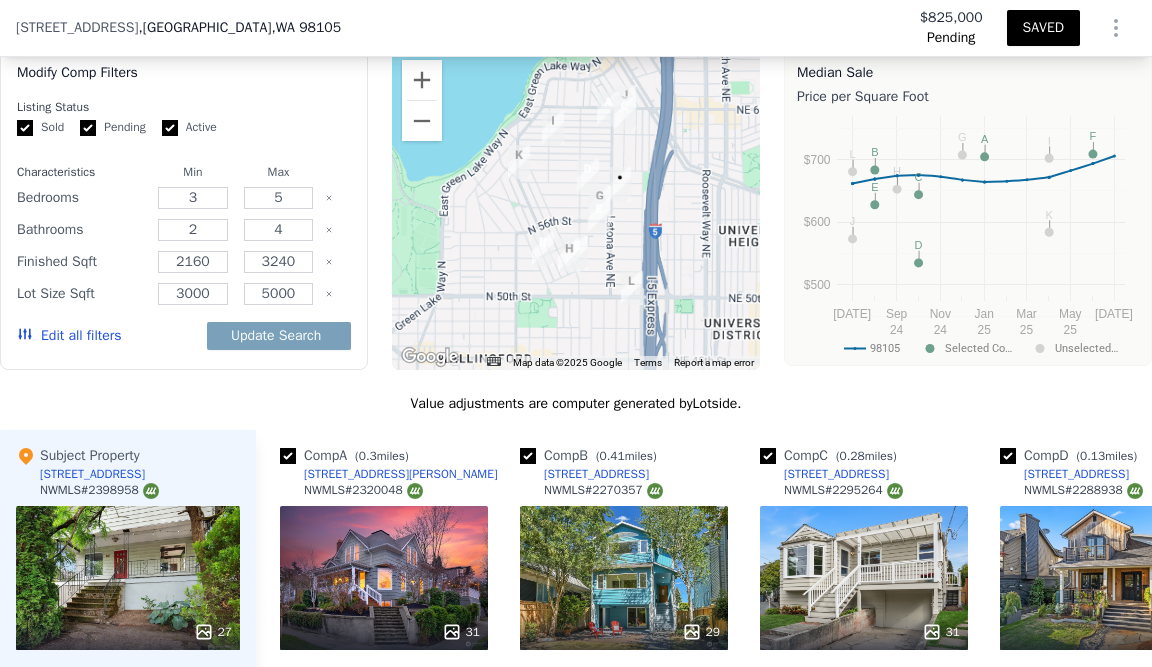 click on "Modify Comp Filters Listing Status Sold Pending Active Characteristics   Min Max Bedrooms 3 5 Bathrooms 2 4 Finished Sqft 2160 3240 Lot Size Sqft 3000 5000 Edit all filters Update Search" at bounding box center [184, 210] 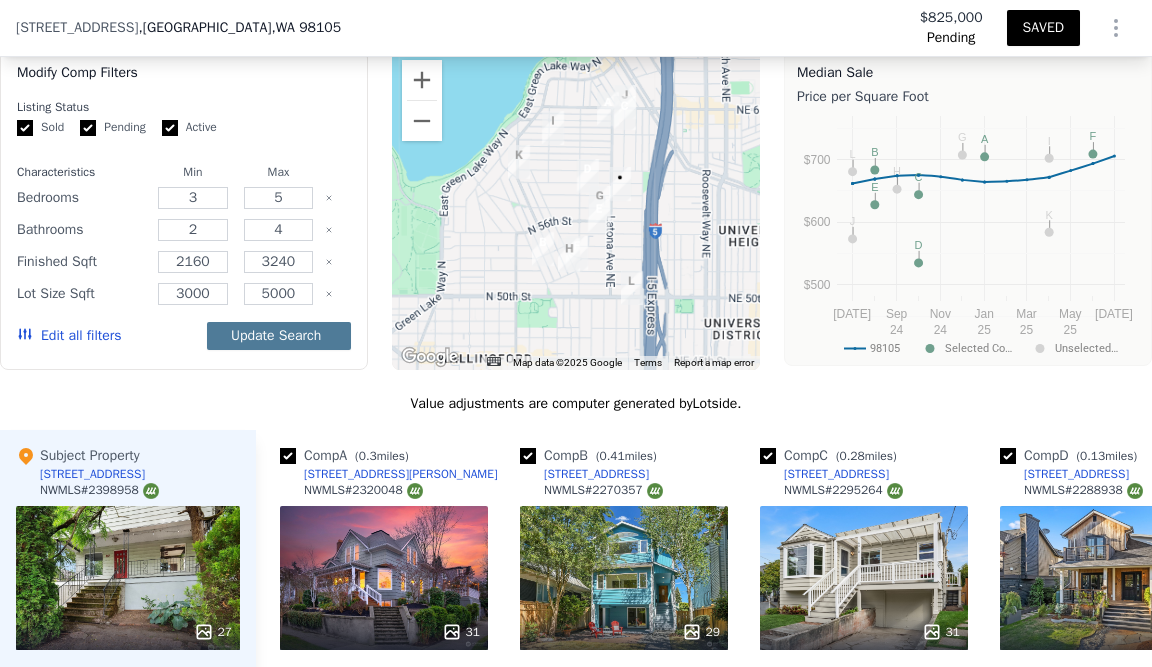 click on "Update Search" at bounding box center [279, 336] 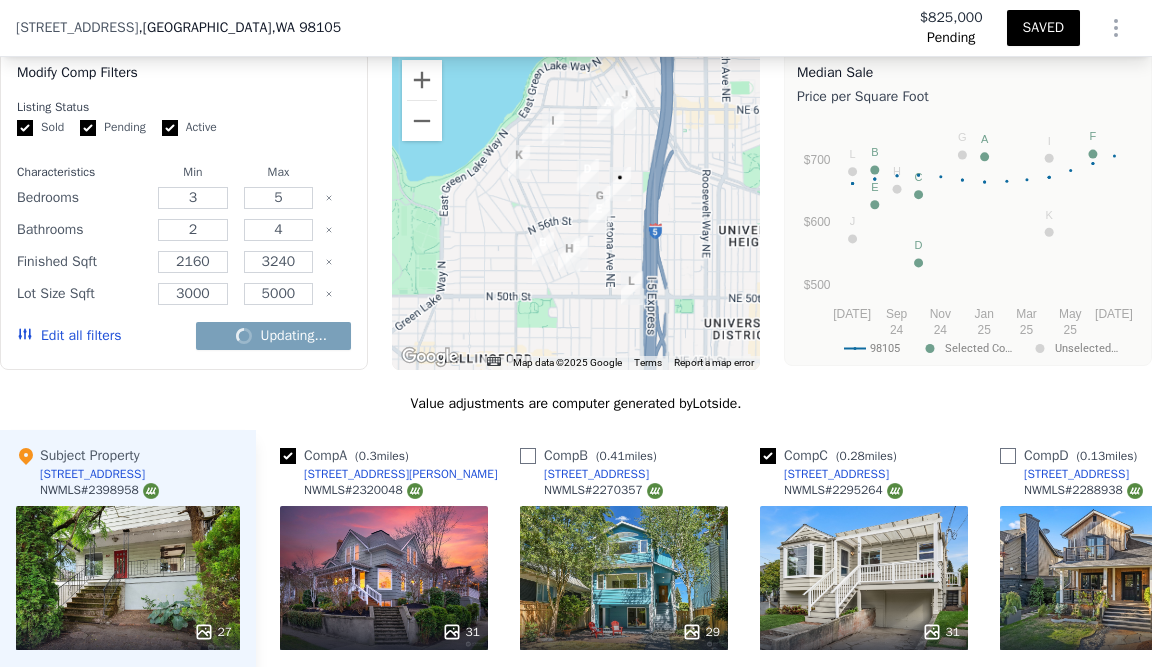 checkbox on "false" 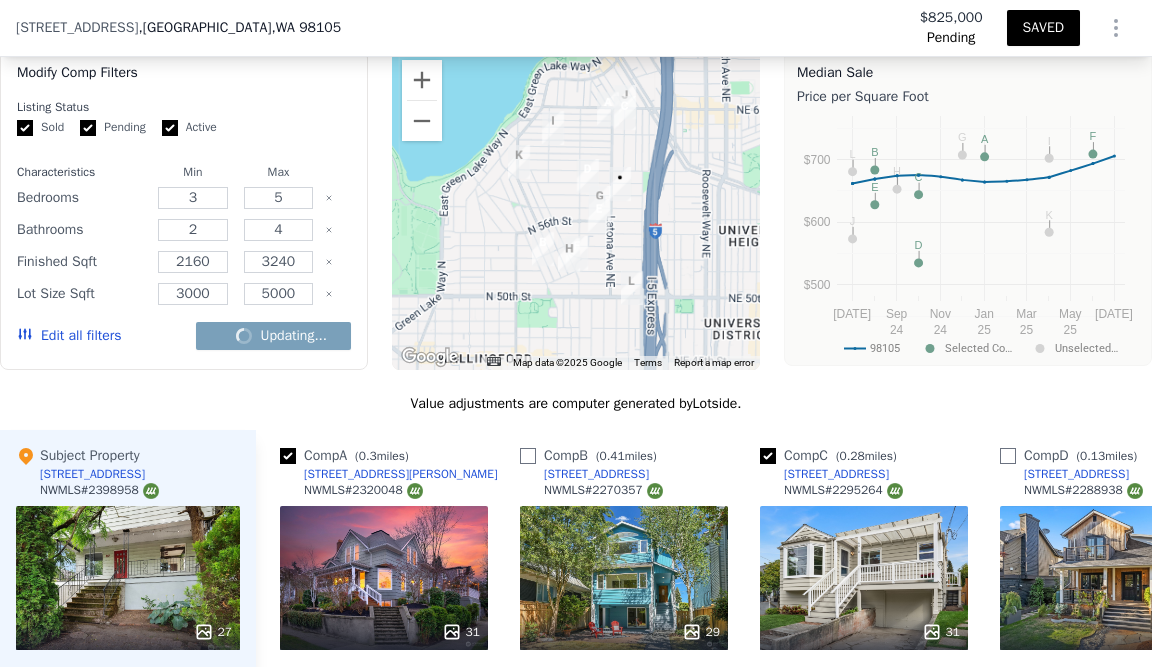 checkbox on "false" 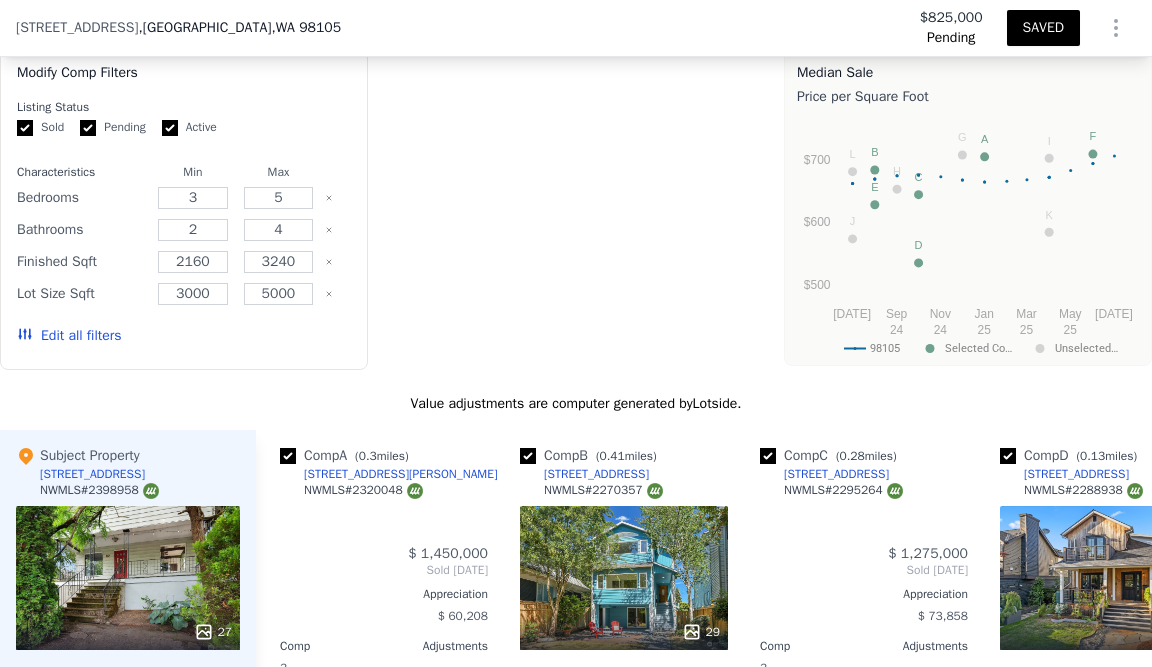 type on "1.75" 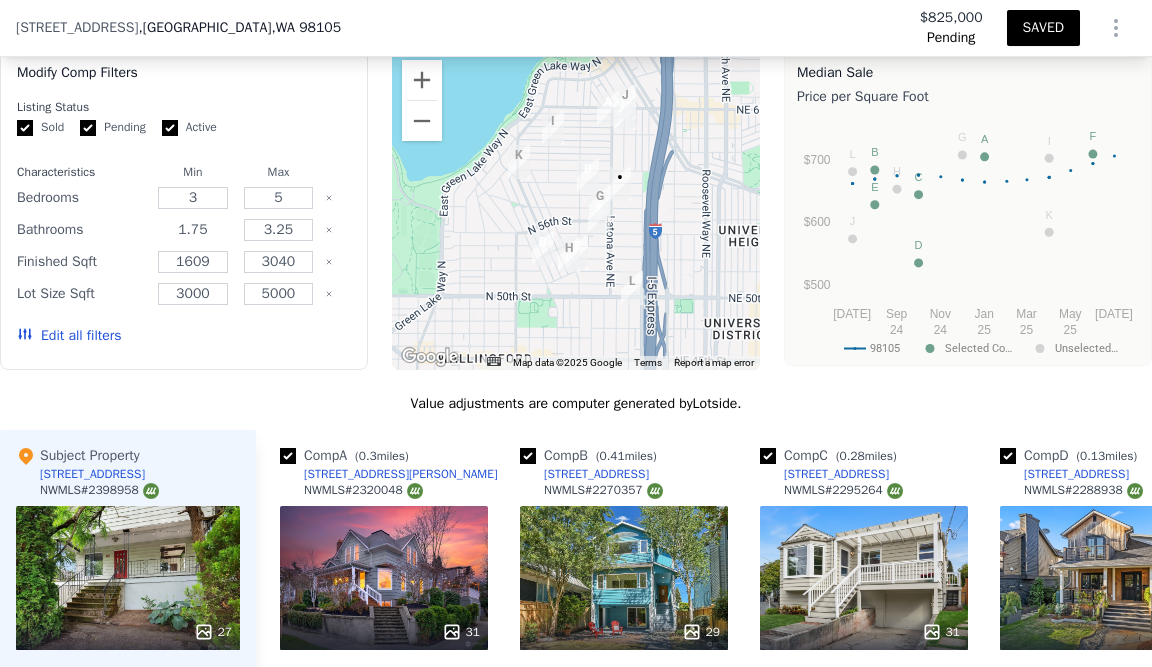 click on "1.75" at bounding box center [193, 230] 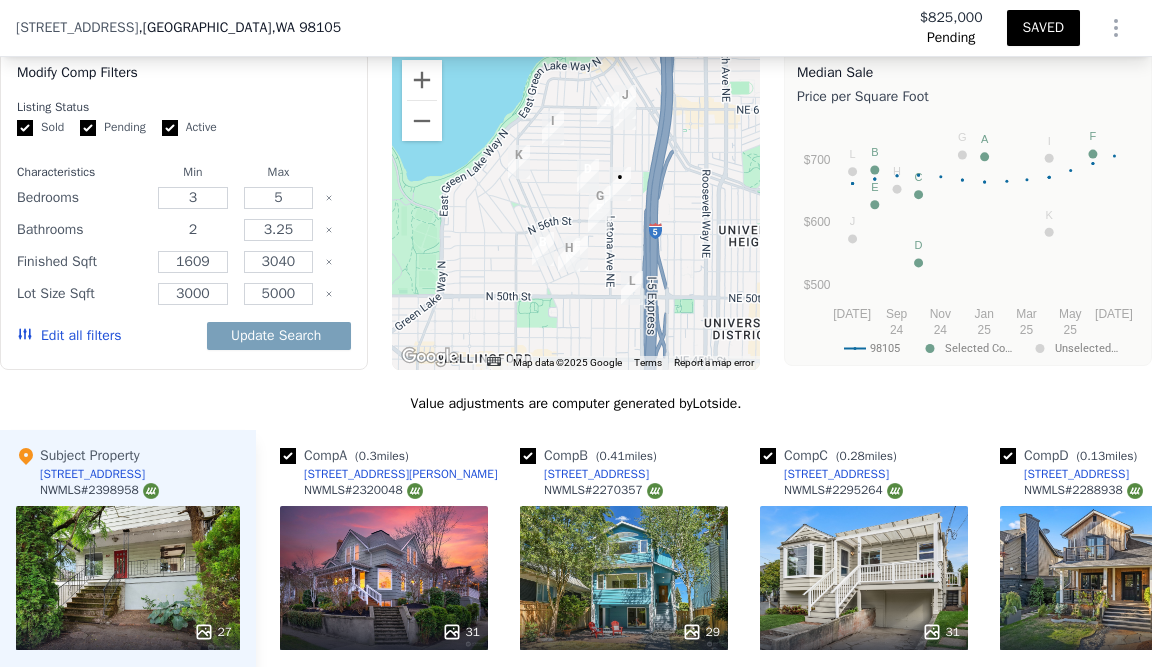 type on "2" 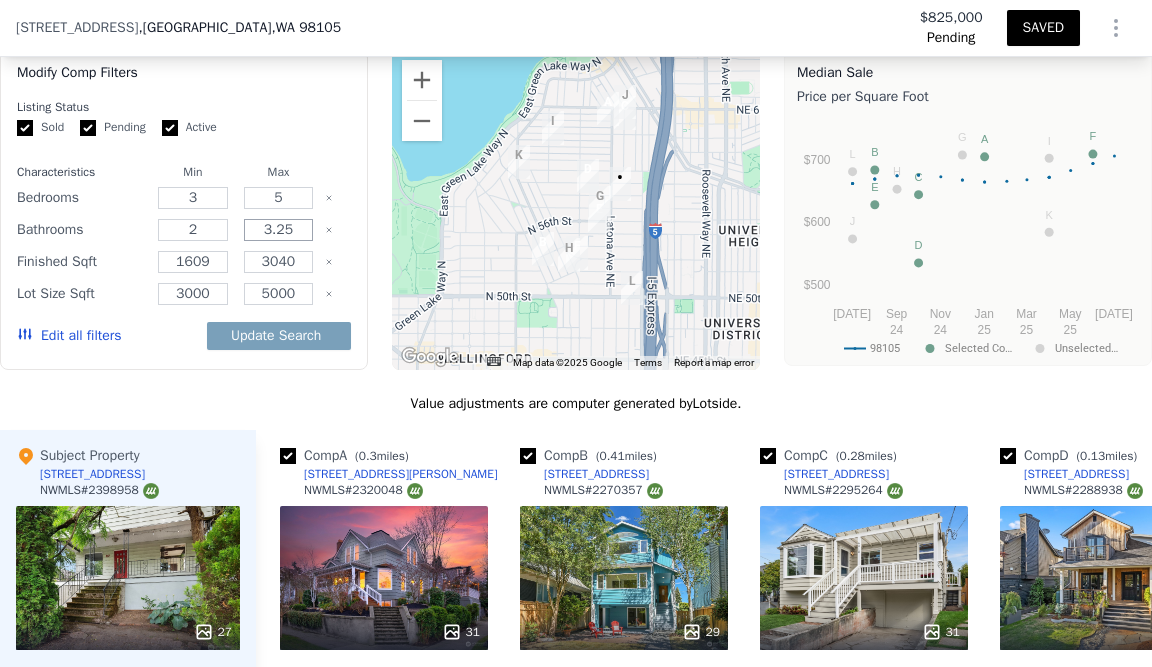 click on "3.25" at bounding box center [279, 230] 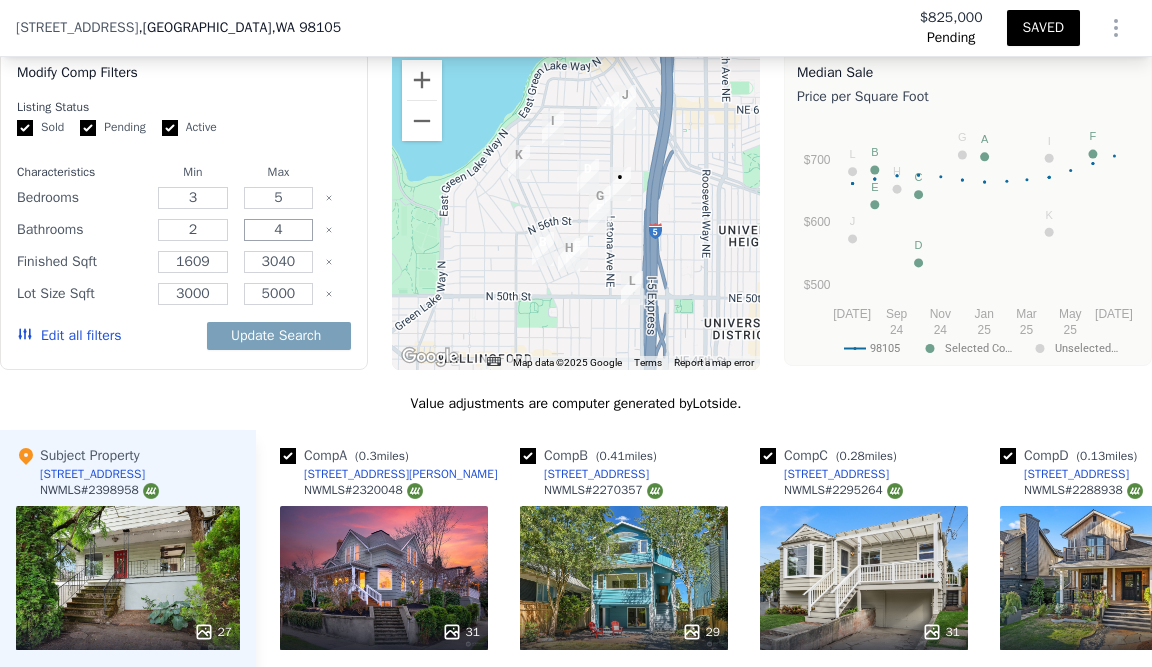 type on "4" 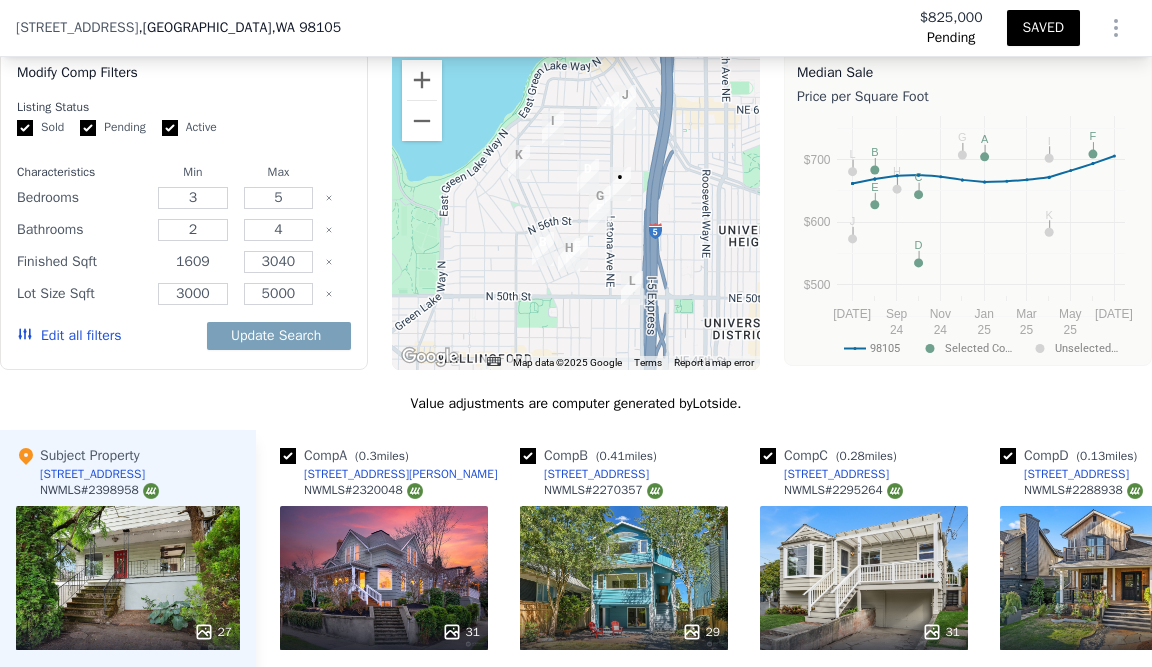 click on "1609" at bounding box center (193, 262) 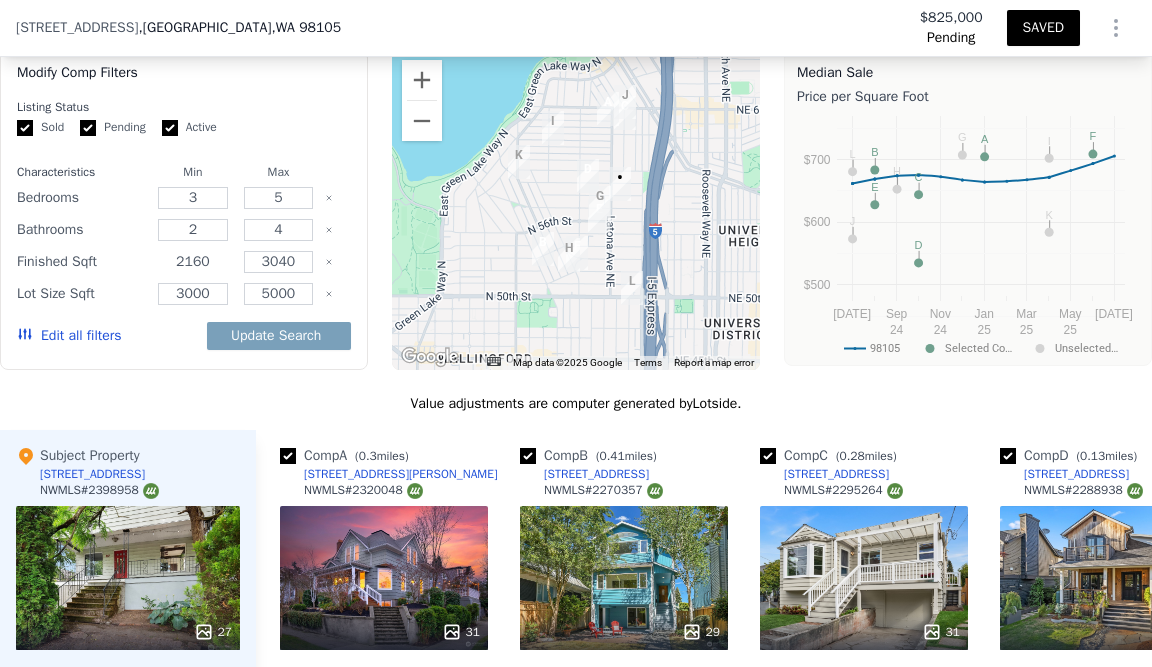 type on "2160" 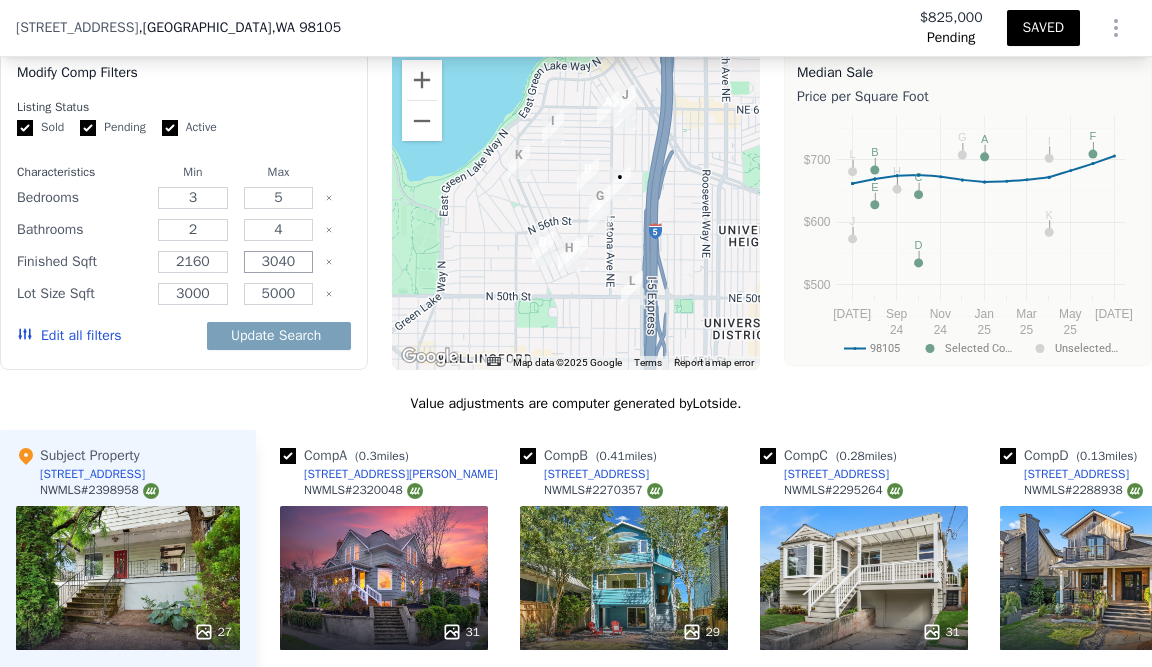 click on "3040" at bounding box center [279, 262] 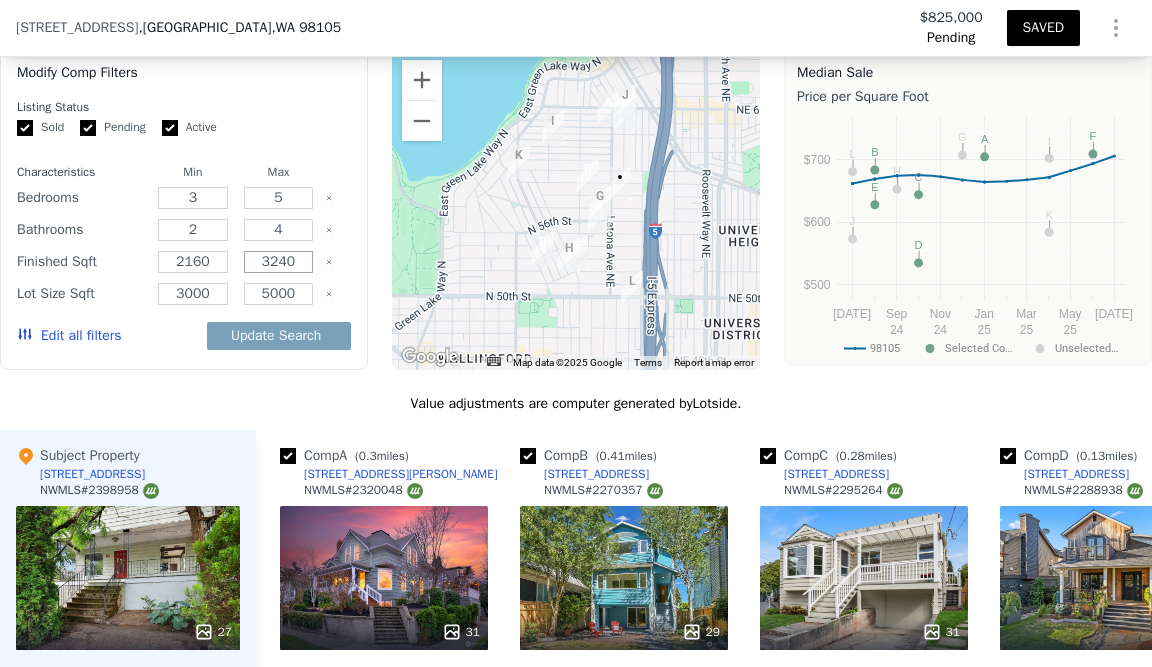 type on "3240" 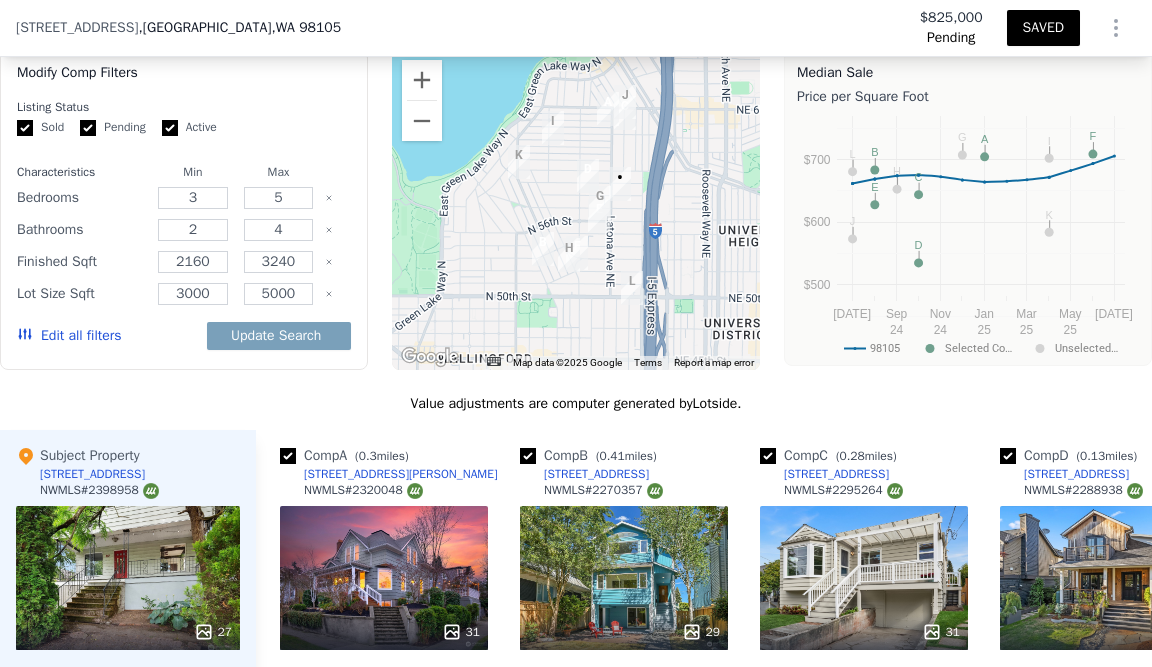 click on "Modify Comp Filters Listing Status Sold Pending Active Characteristics   Min Max Bedrooms 3 5 Bathrooms 2 4 Finished Sqft 2160 3240 Lot Size Sqft 3000 5000 Edit all filters Update Search" at bounding box center [184, 210] 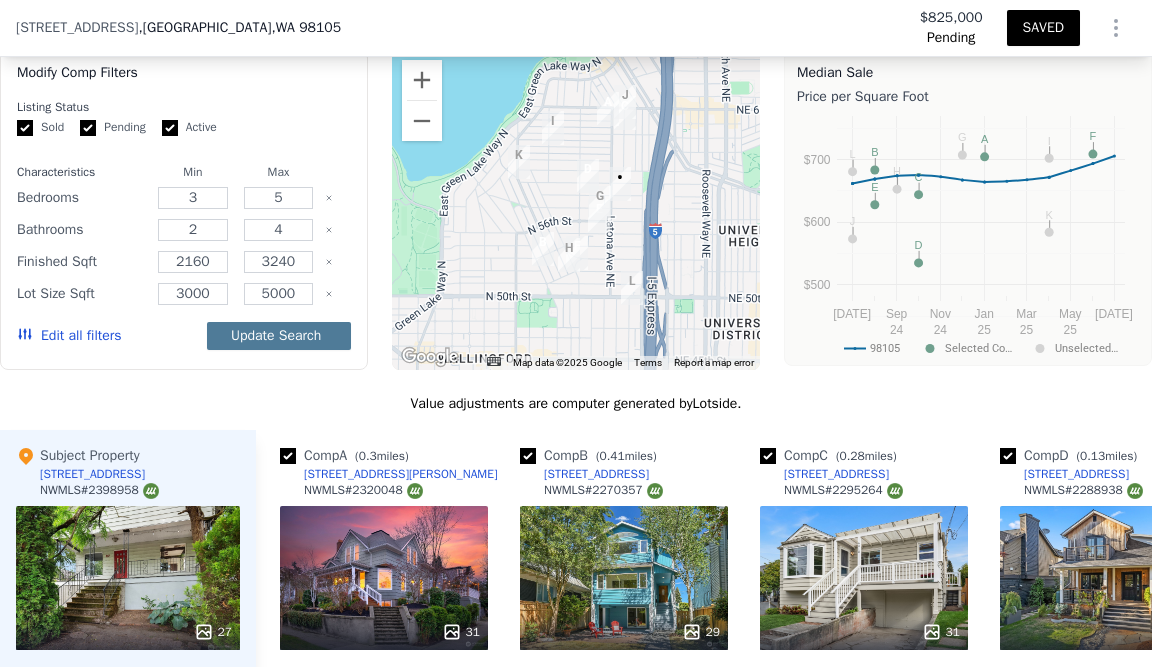 click on "Update Search" at bounding box center [279, 336] 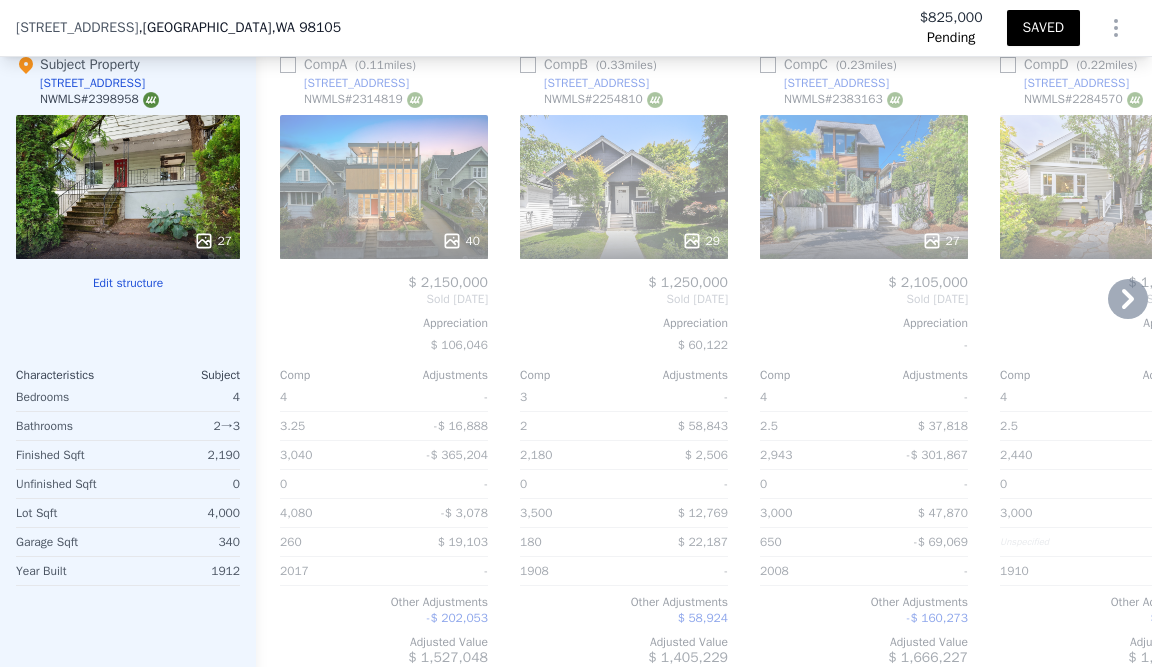 scroll, scrollTop: 2514, scrollLeft: 0, axis: vertical 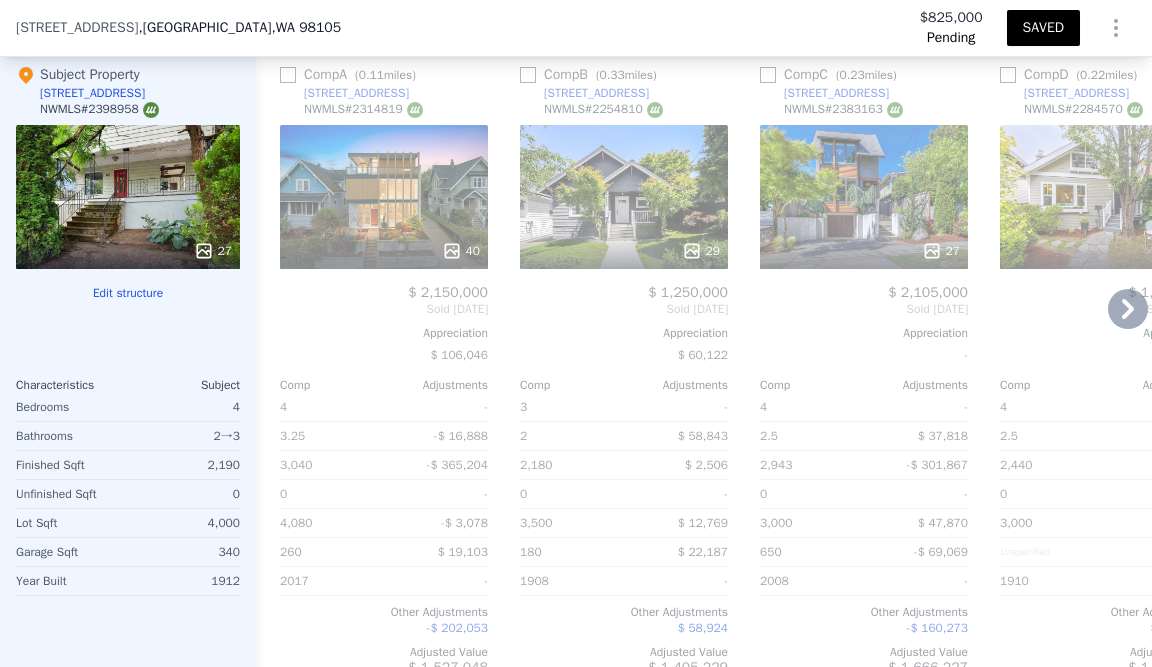 click 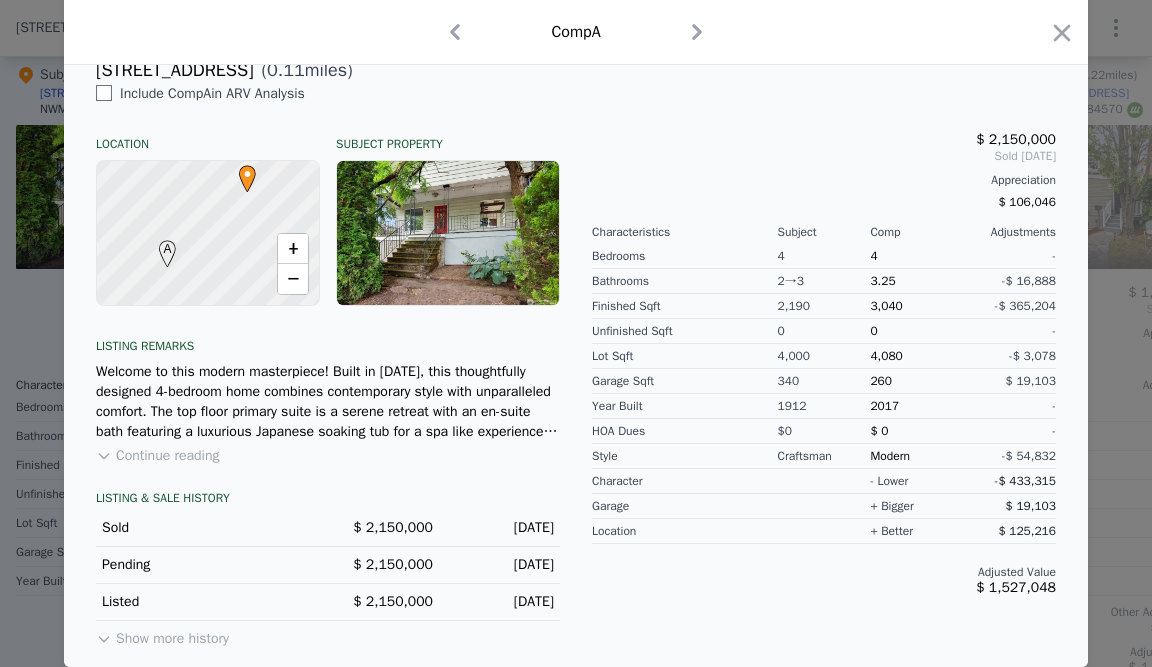 scroll, scrollTop: 514, scrollLeft: 0, axis: vertical 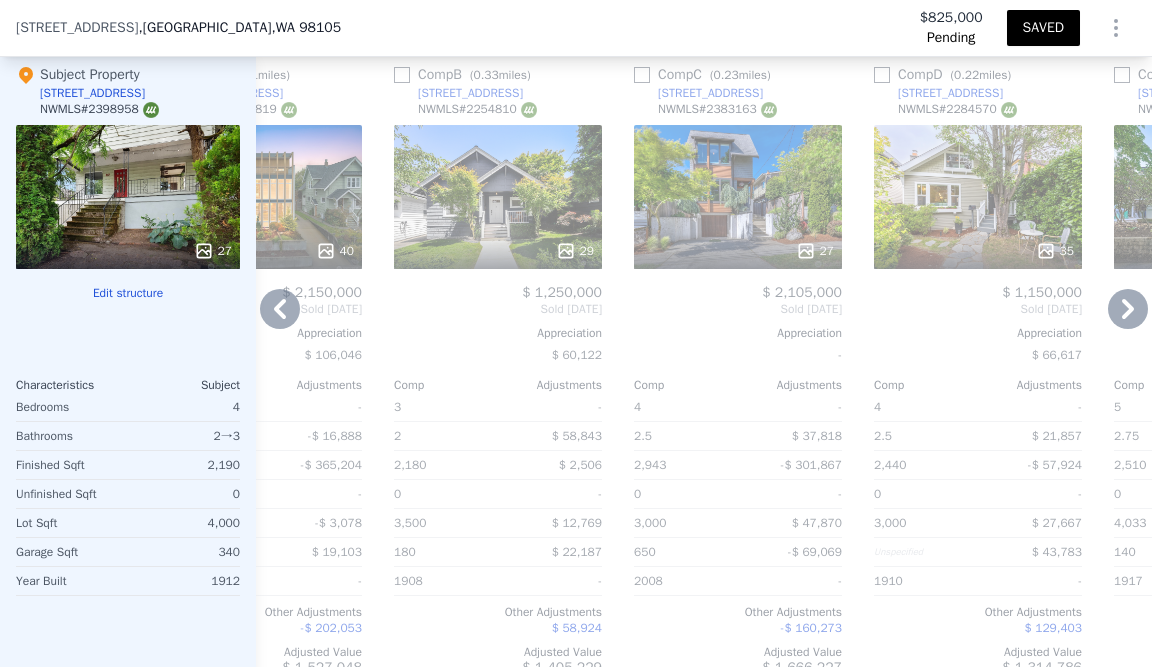 click on "29" at bounding box center [575, 251] 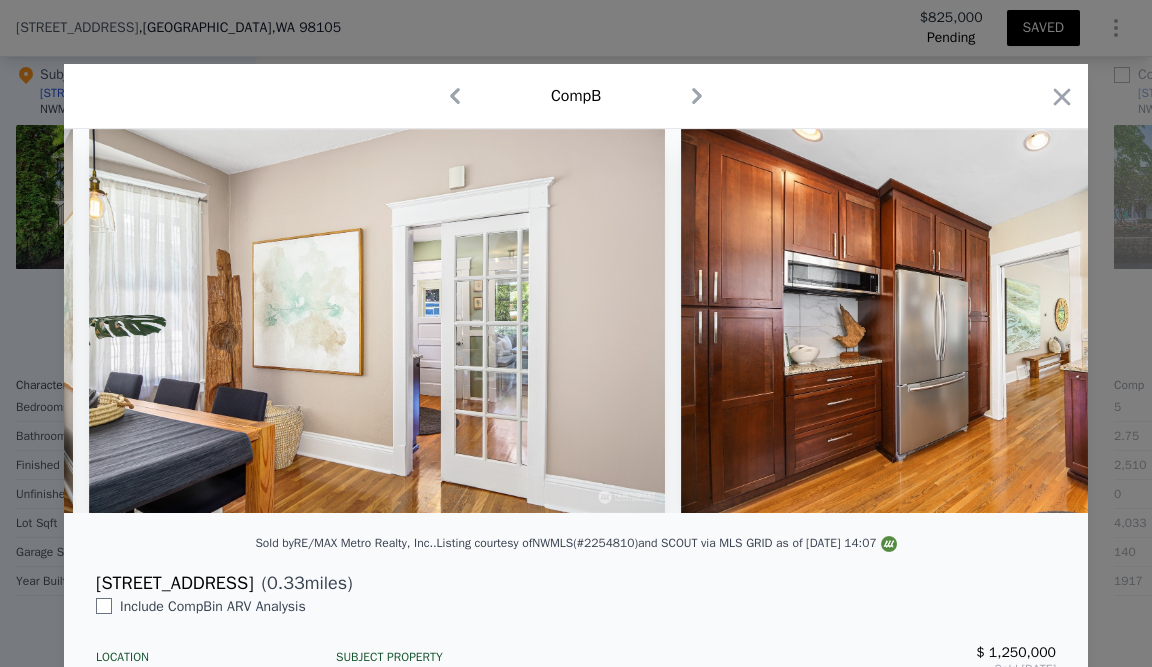 scroll, scrollTop: 0, scrollLeft: 5129, axis: horizontal 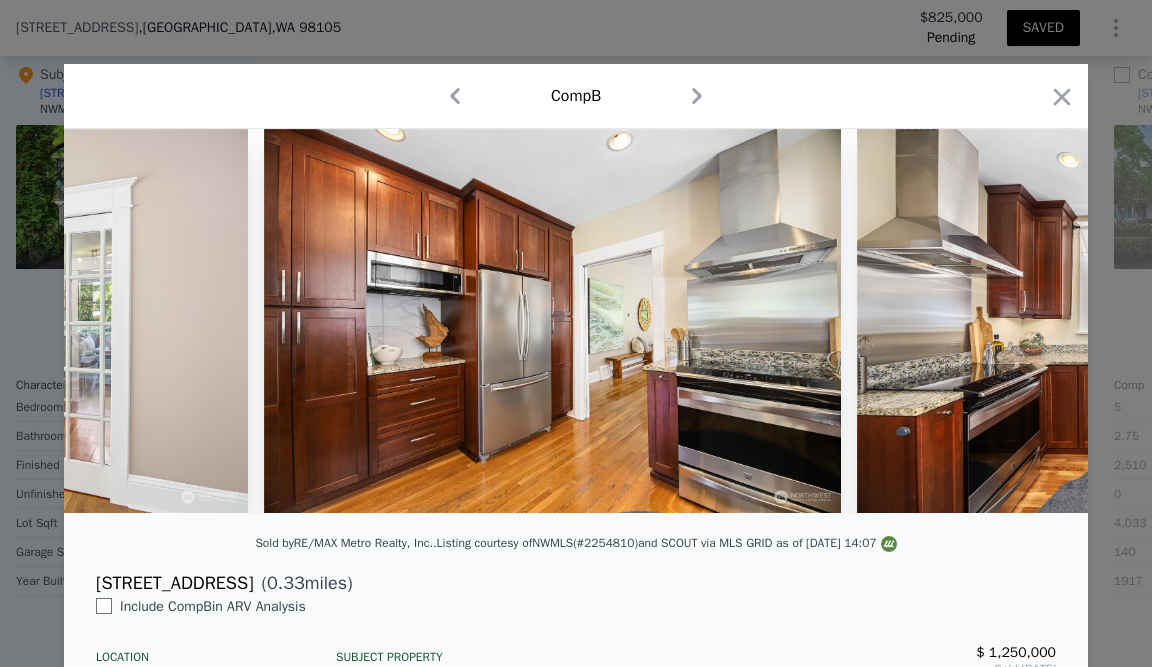 click on "Comp  B" at bounding box center (576, 96) 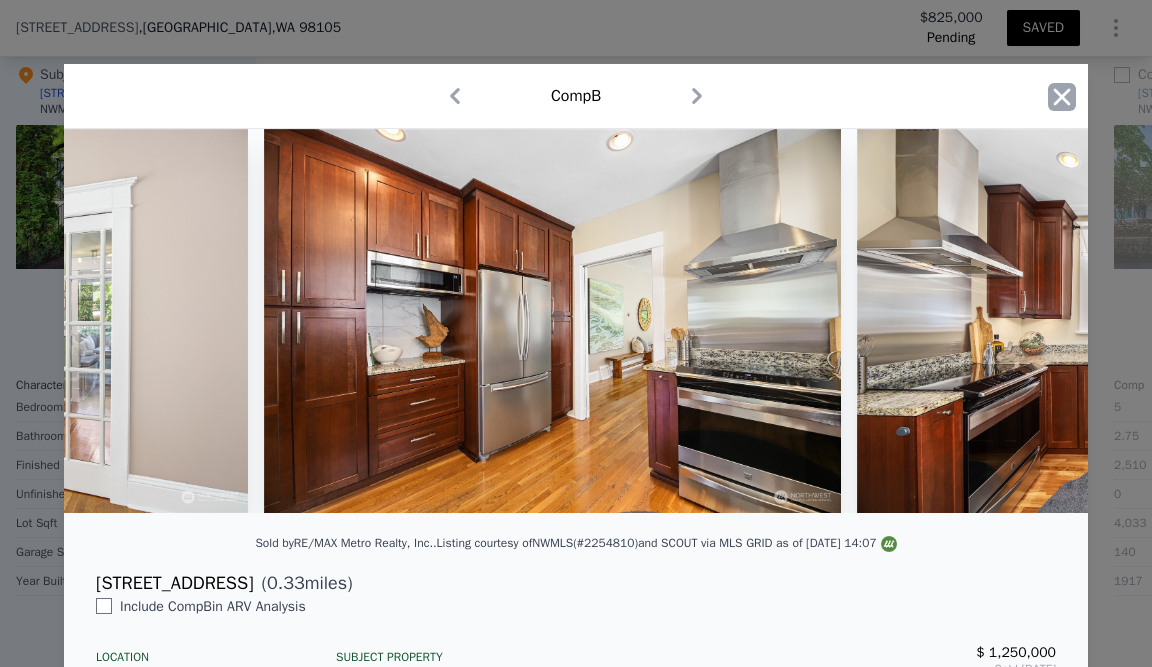 click 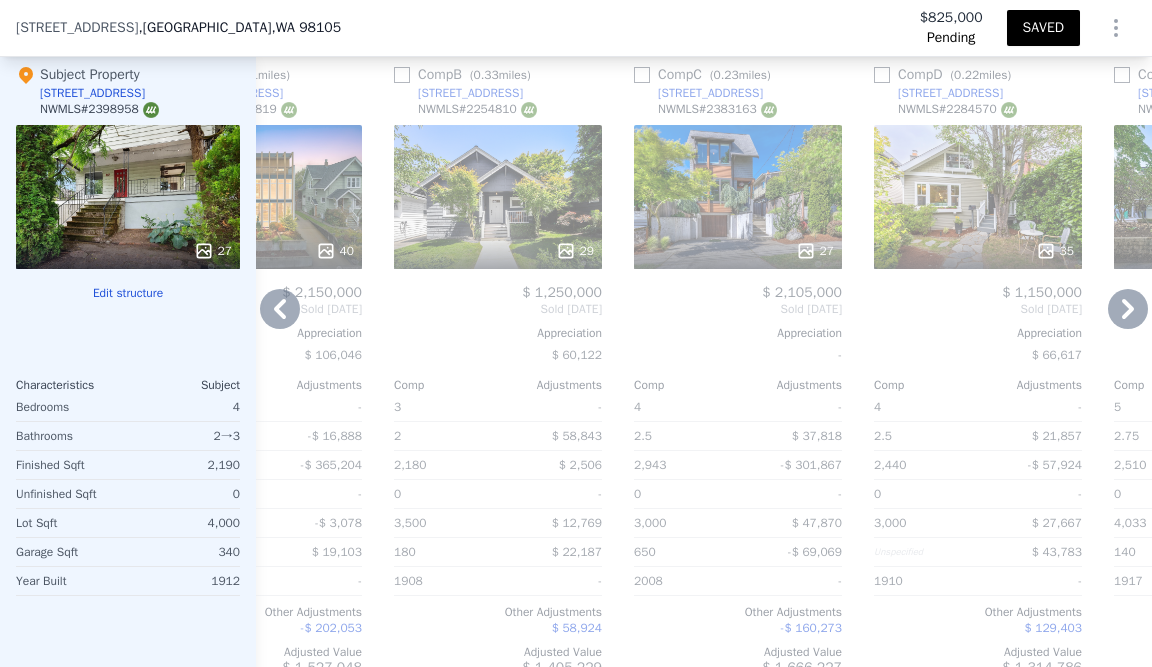 scroll, scrollTop: 0, scrollLeft: 248, axis: horizontal 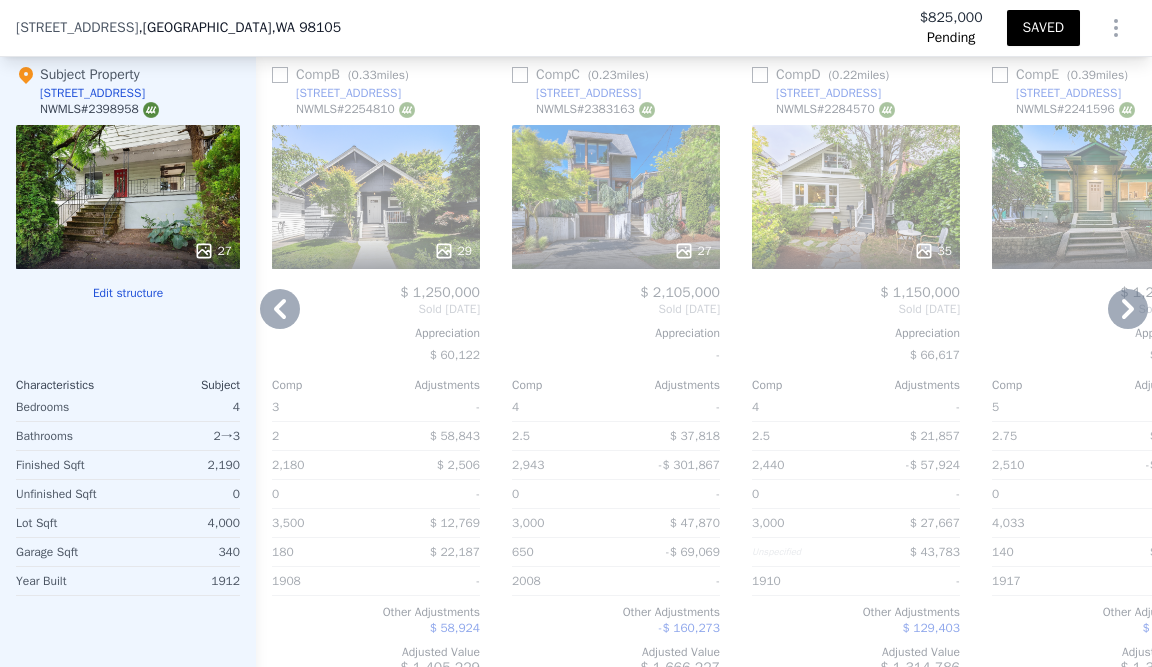 click on "27" at bounding box center [693, 251] 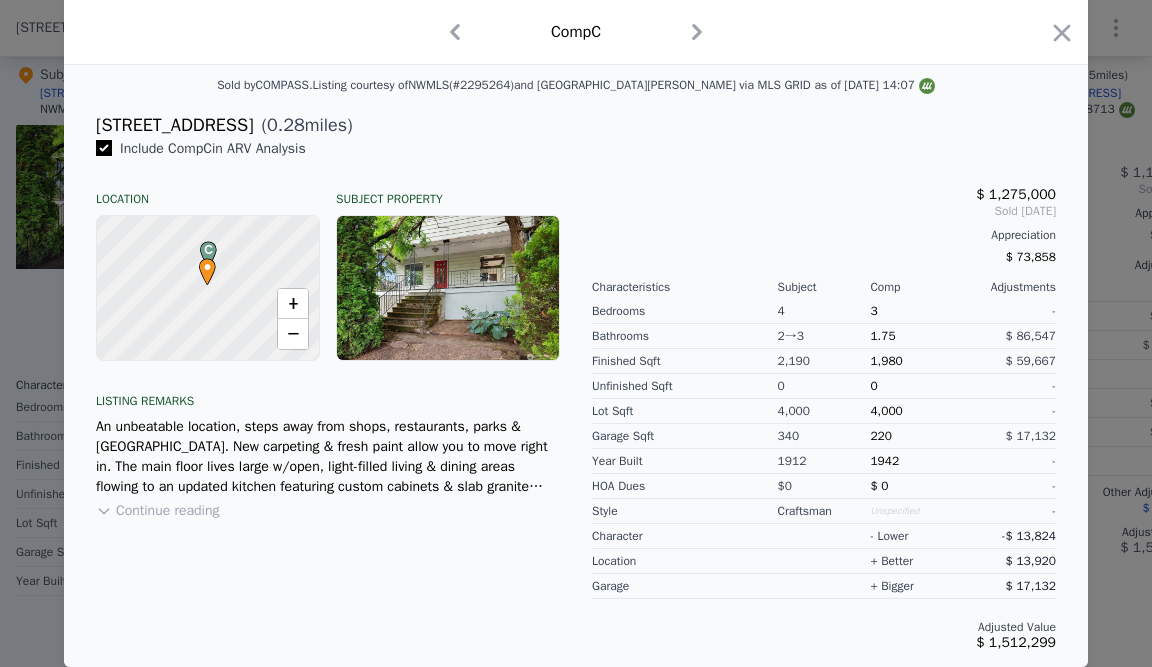 type on "1.75" 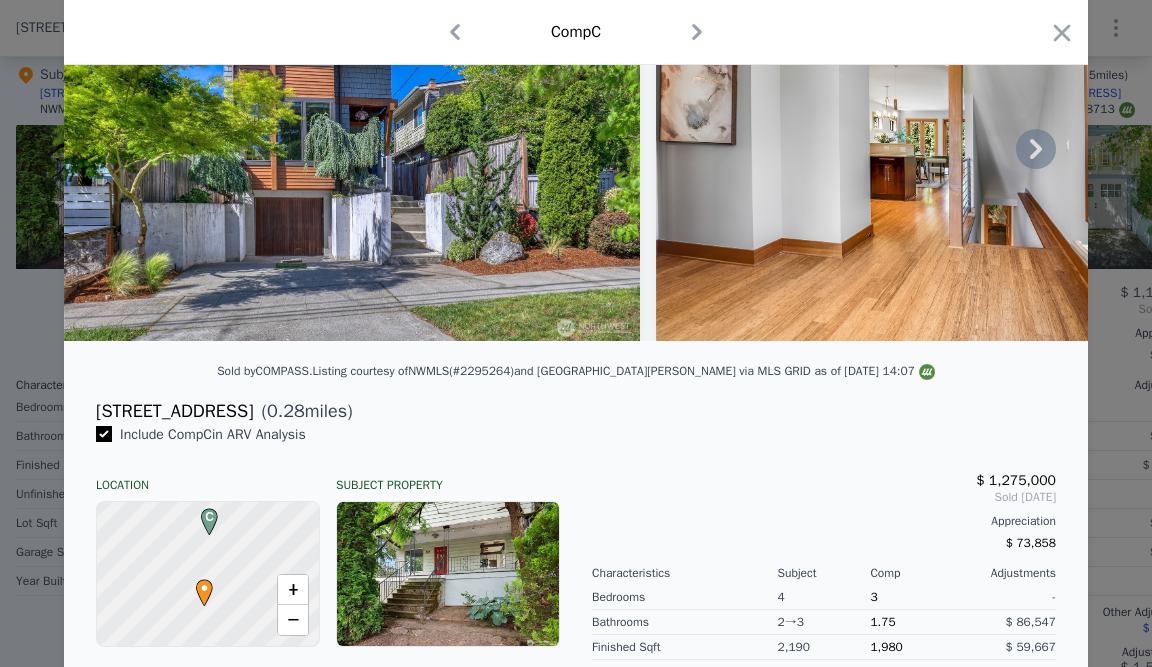 scroll, scrollTop: 145, scrollLeft: 0, axis: vertical 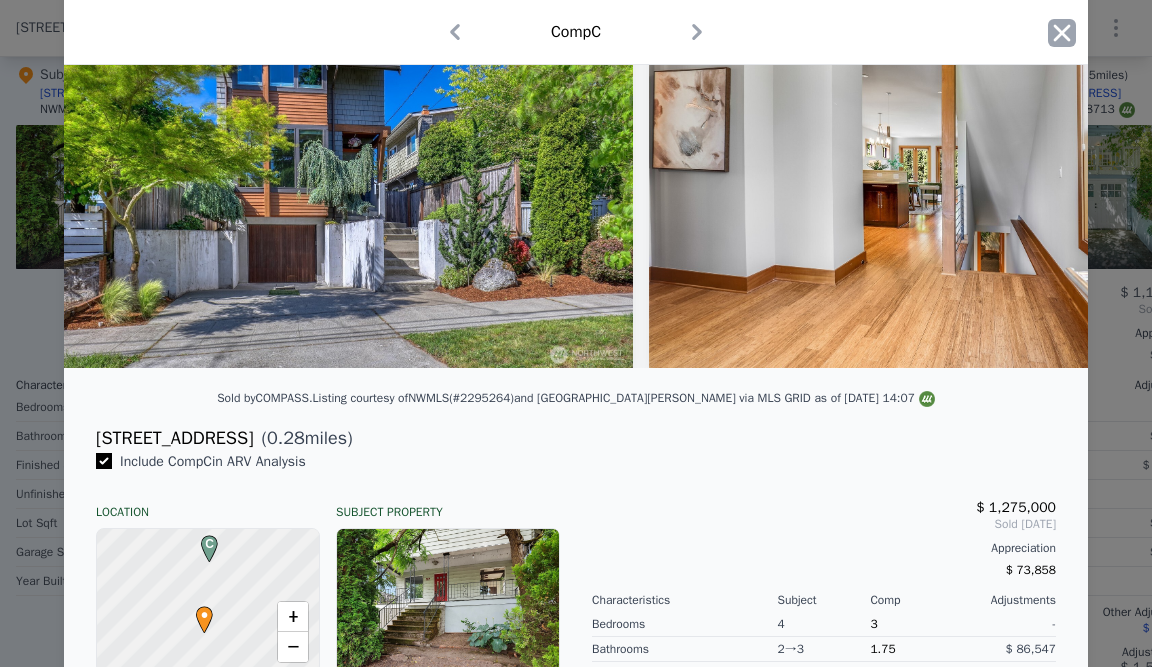 click 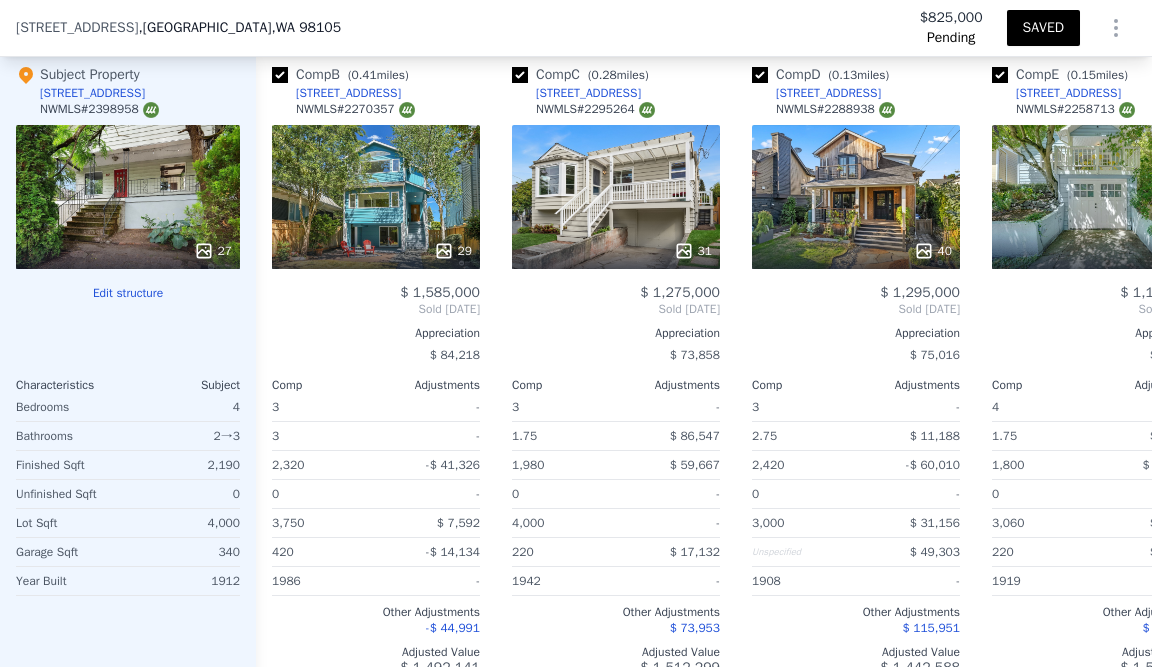 click on ",  WA   98105" at bounding box center (306, 27) 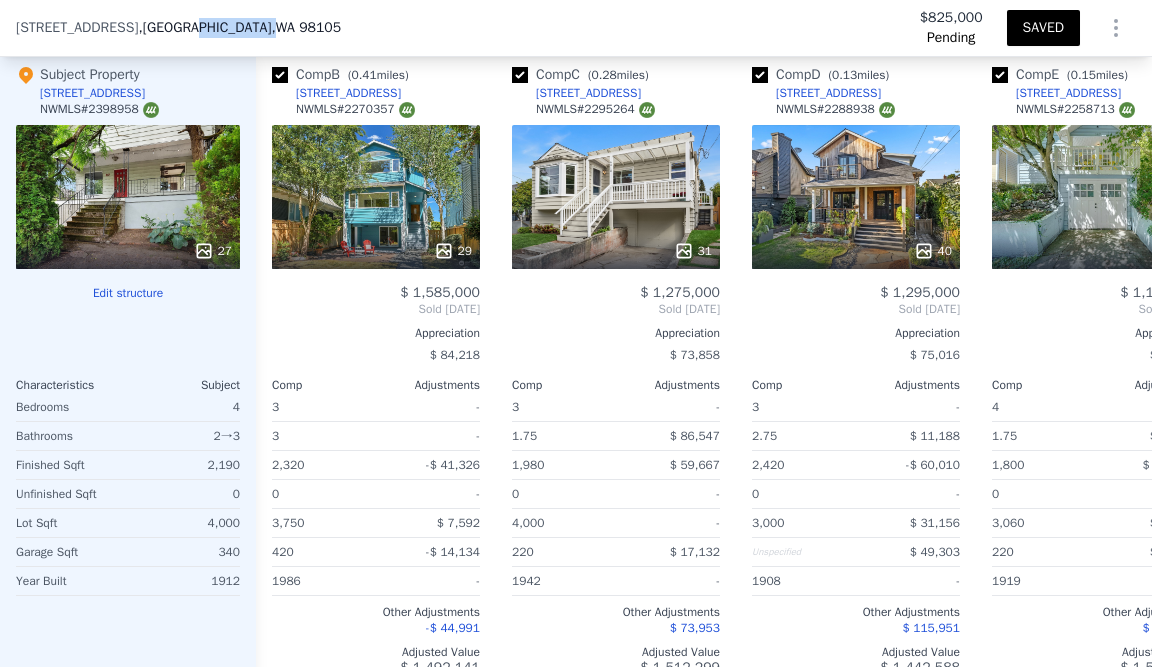 click on ",  WA   98105" at bounding box center [306, 27] 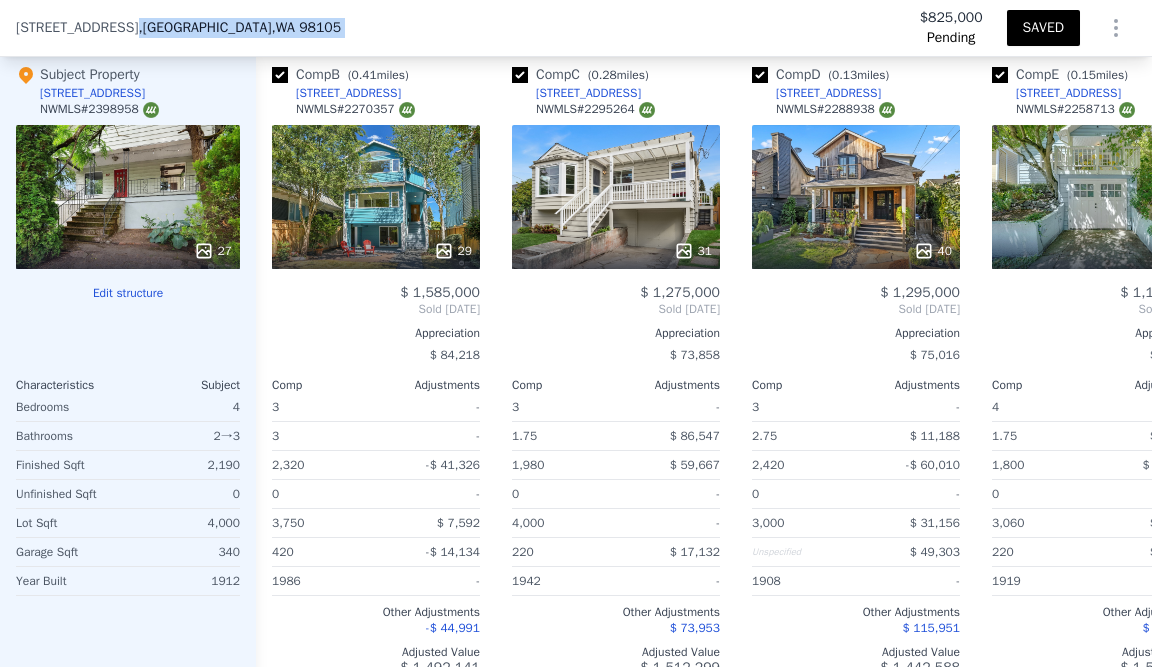 click on ",  WA   98105" at bounding box center (306, 27) 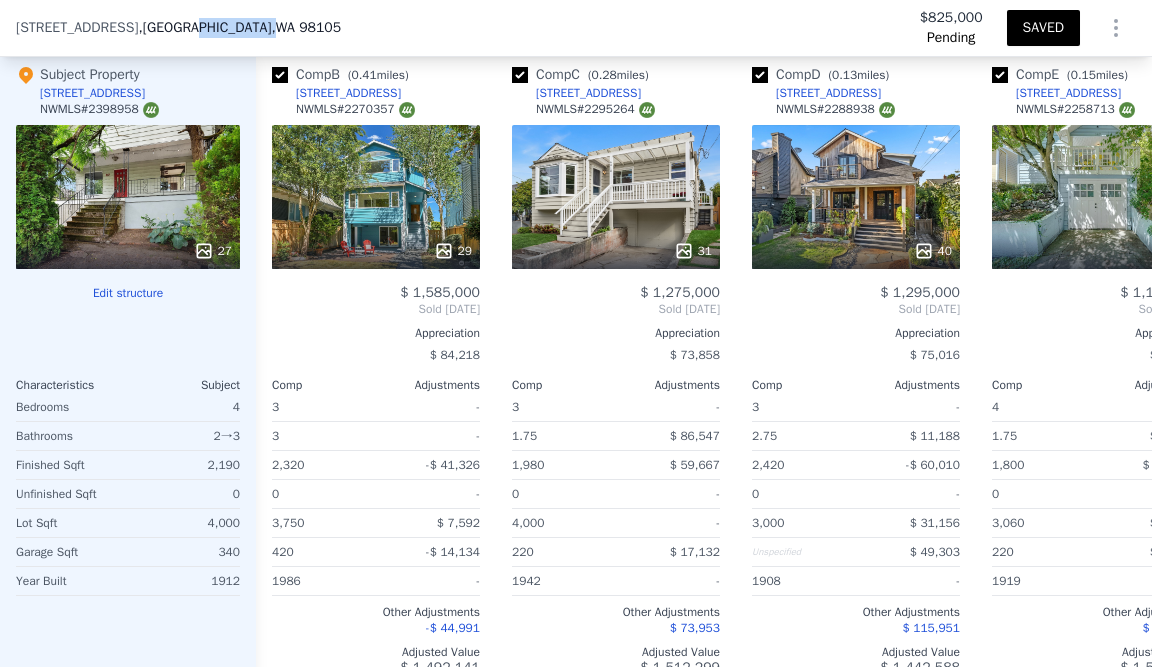 click on ",  WA   98105" at bounding box center (306, 27) 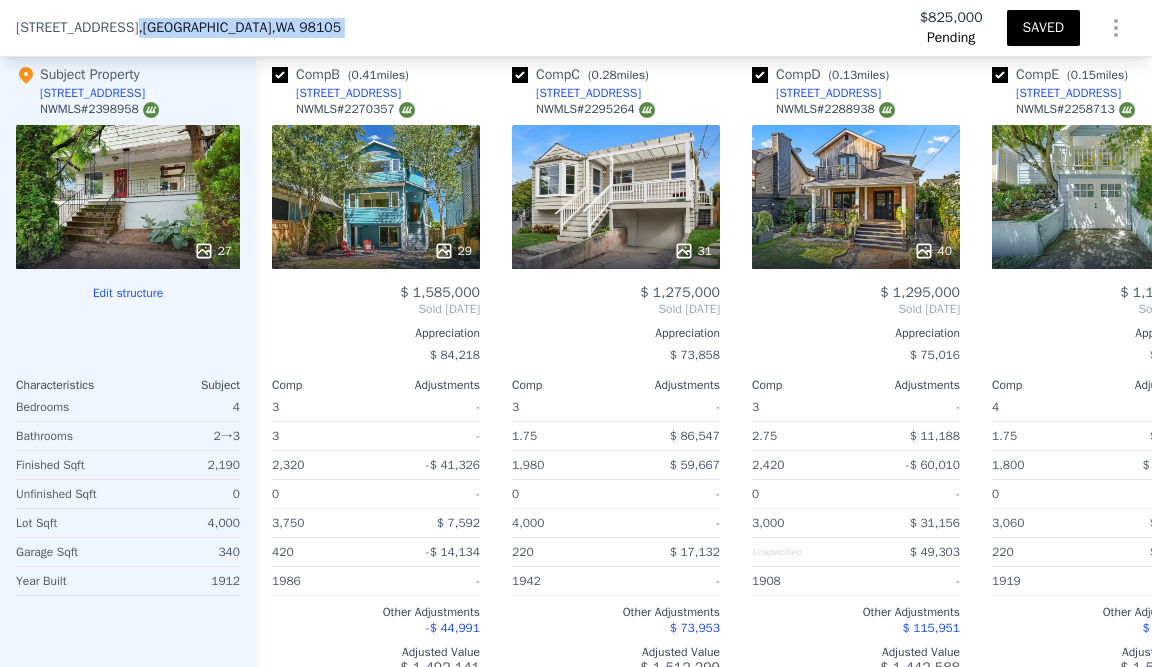 click on ",  WA   98105" at bounding box center (306, 27) 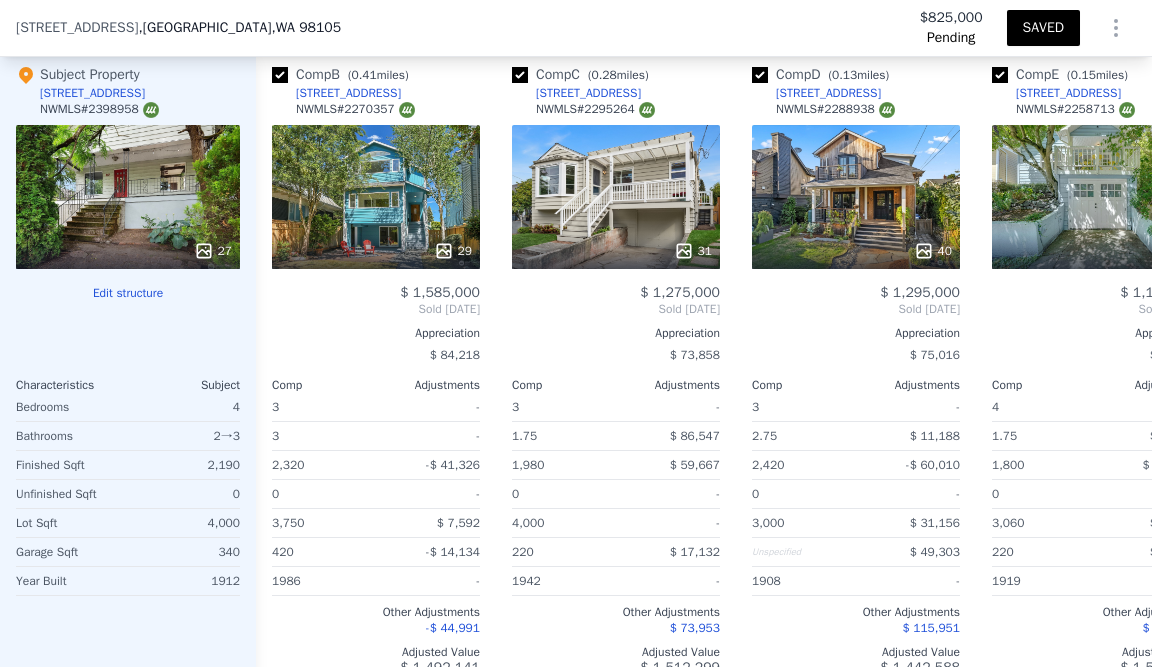click on "317 NE 58th St ,  Seattle ,  WA   98105 Pending $825,000 SAVED" at bounding box center [576, 28] 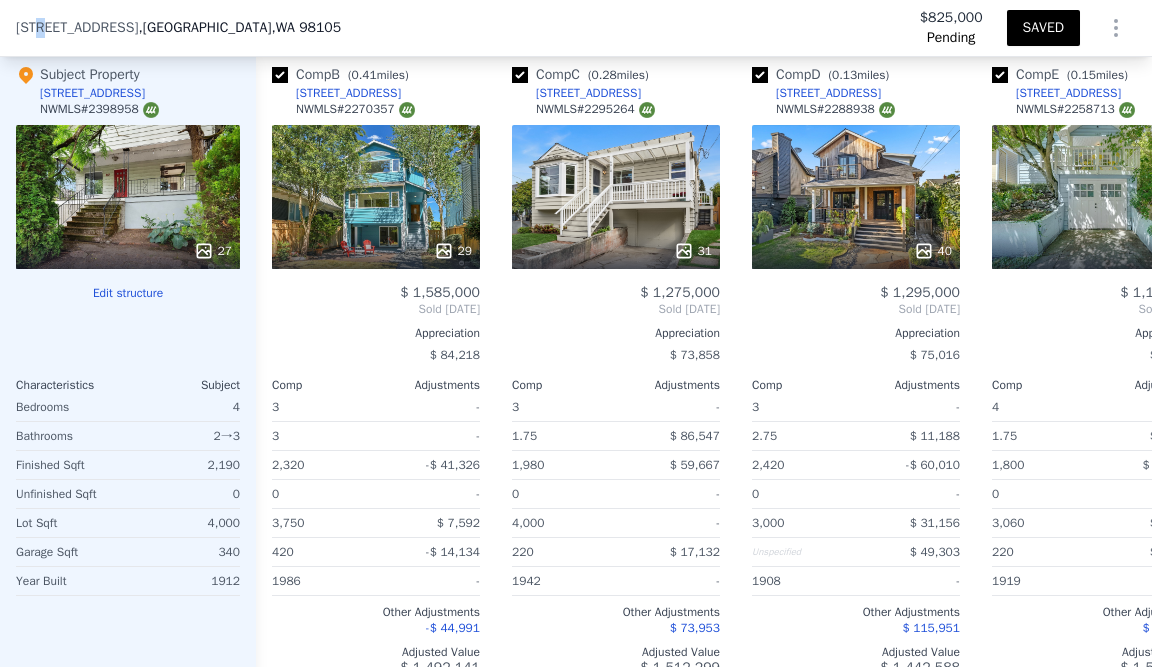 click on "[STREET_ADDRESS]" at bounding box center (77, 28) 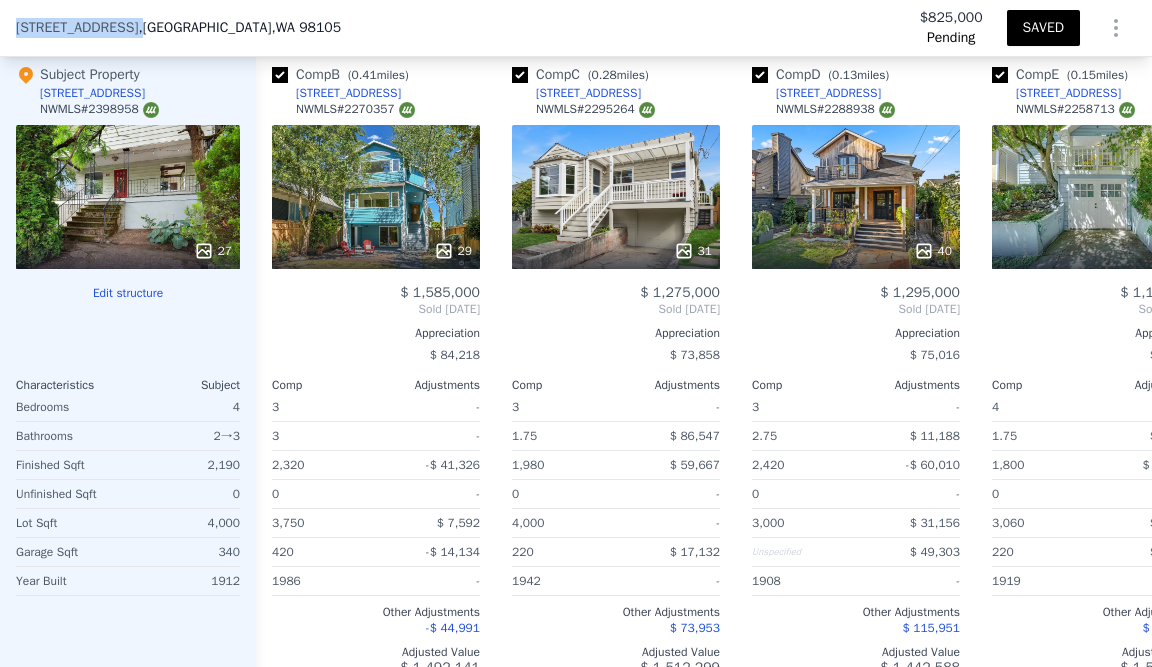 click on "[STREET_ADDRESS]" at bounding box center (77, 28) 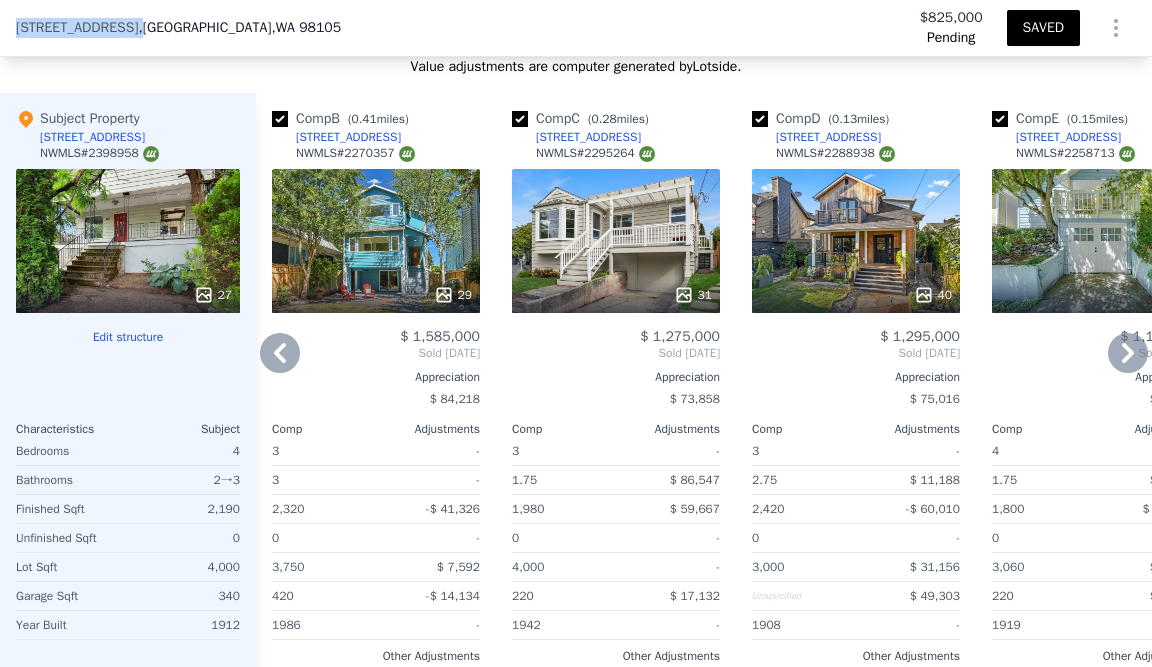 scroll, scrollTop: 2443, scrollLeft: 0, axis: vertical 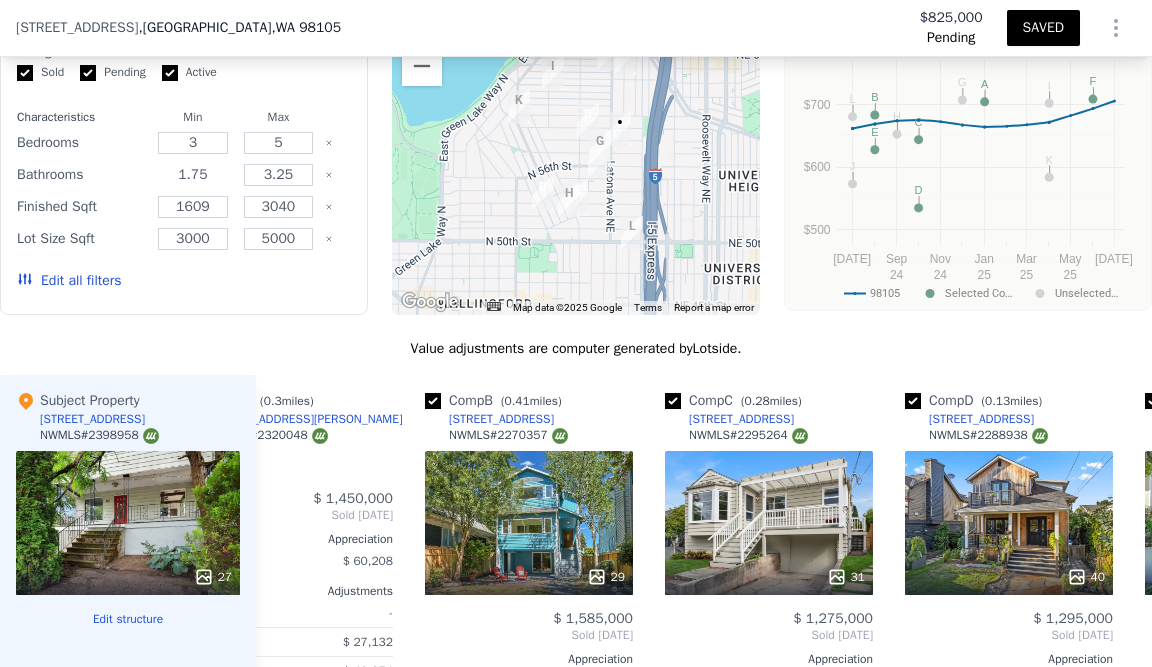 click on "1.75" at bounding box center [193, 175] 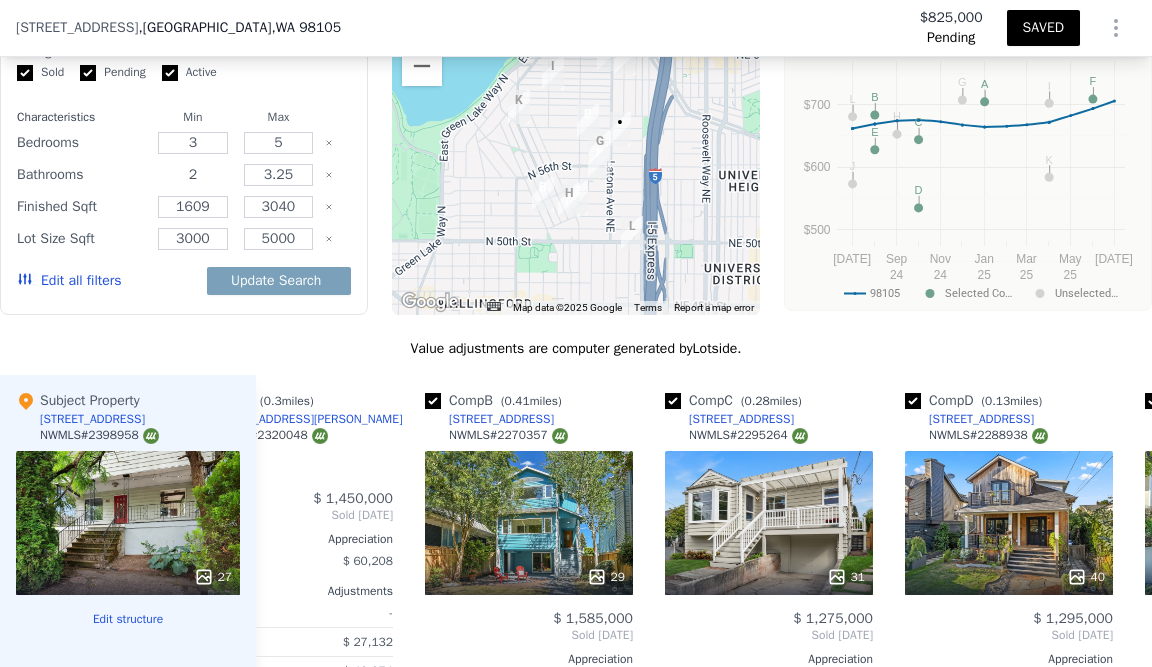 type on "2" 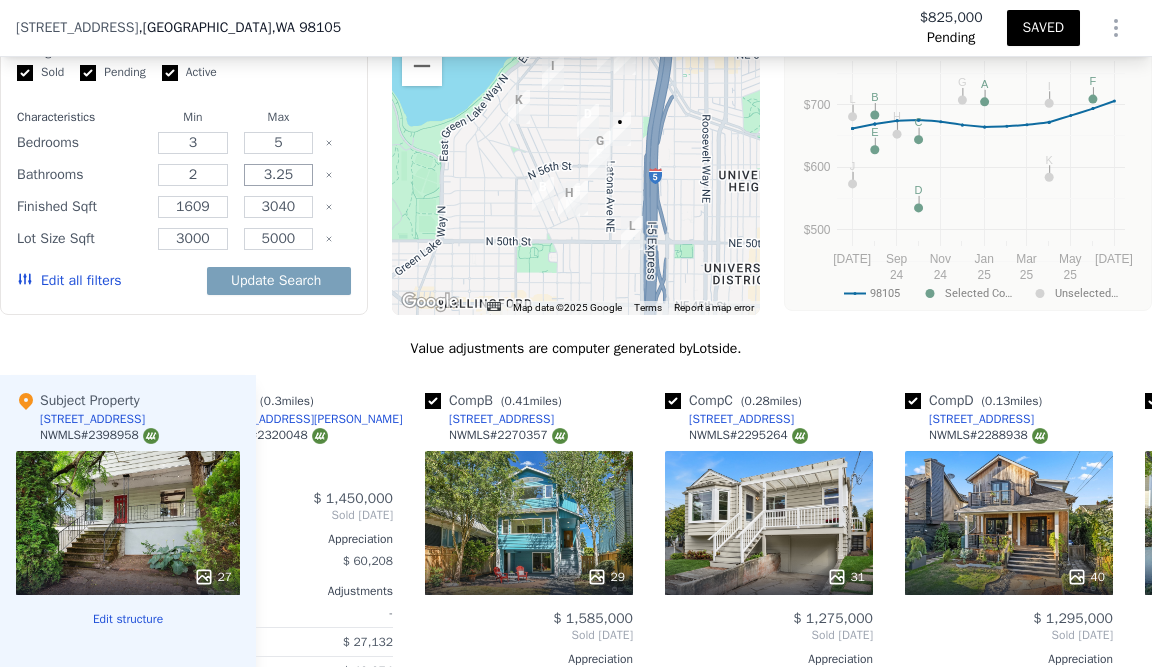 click on "3.25" at bounding box center [279, 175] 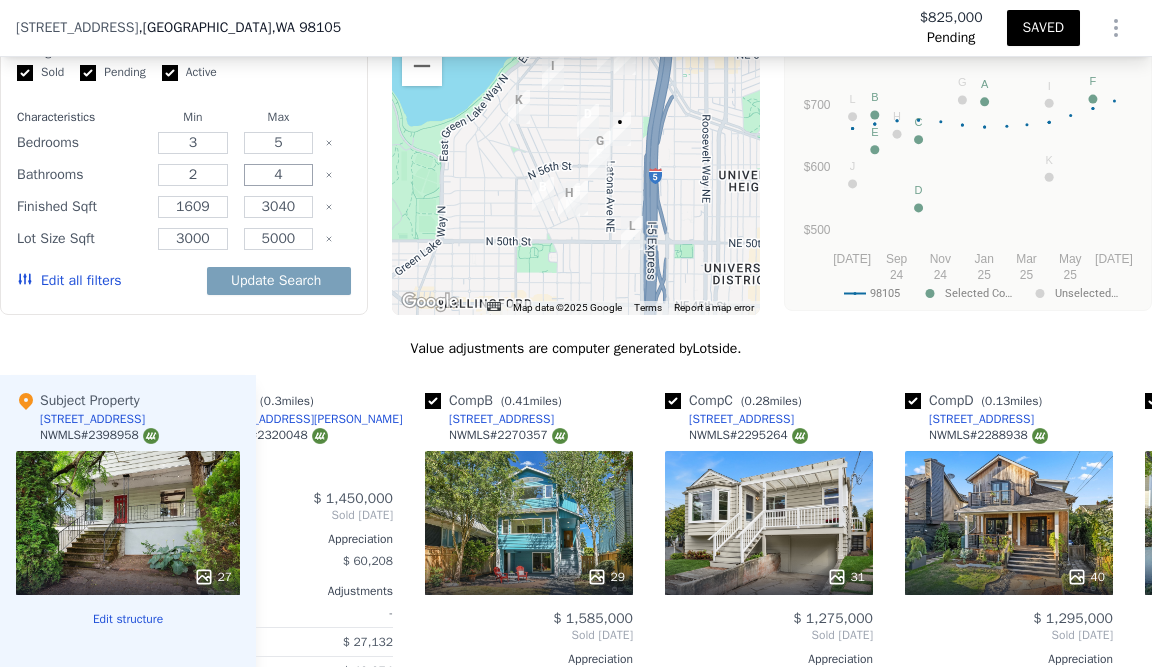 type on "4" 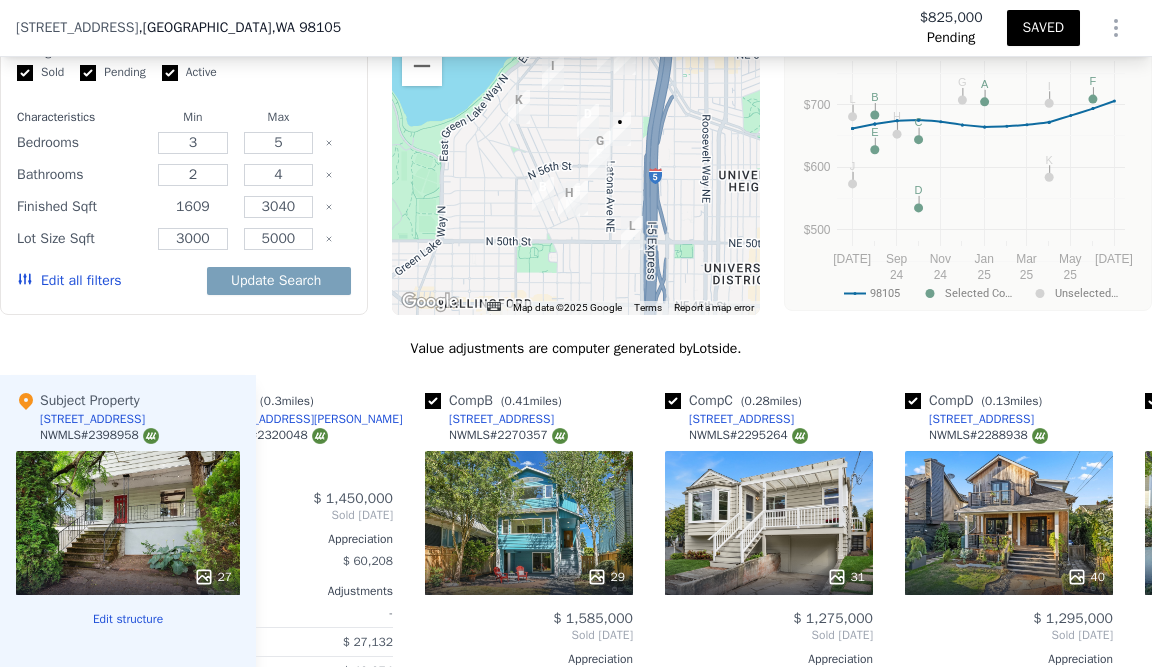 click on "1609" at bounding box center (193, 207) 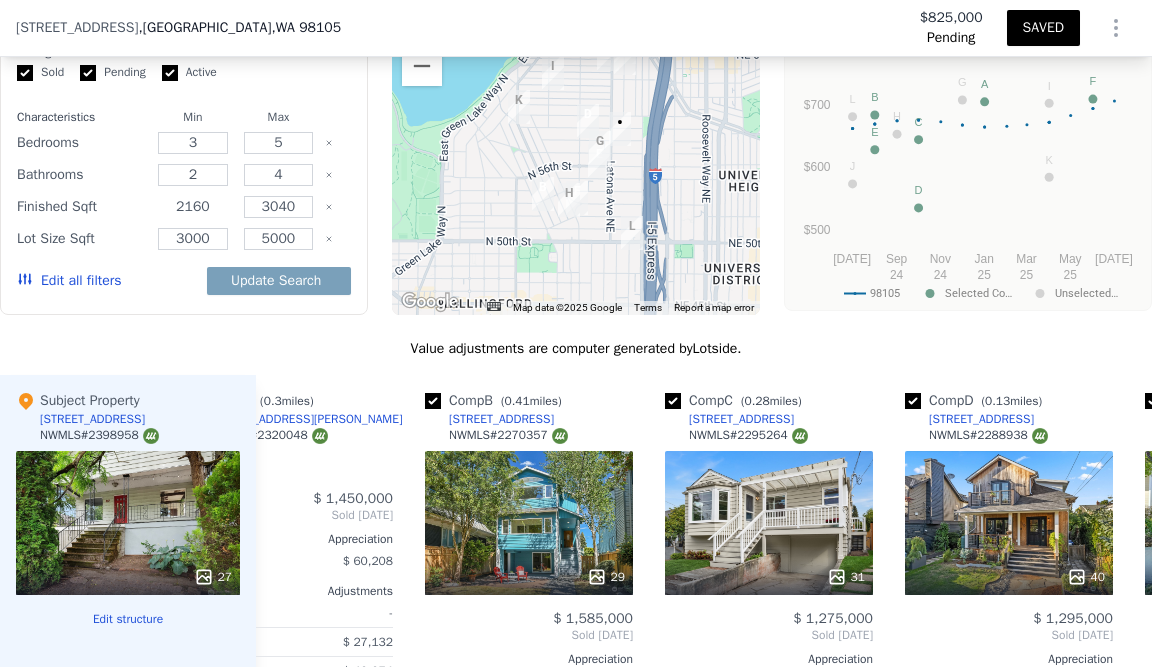 type on "2160" 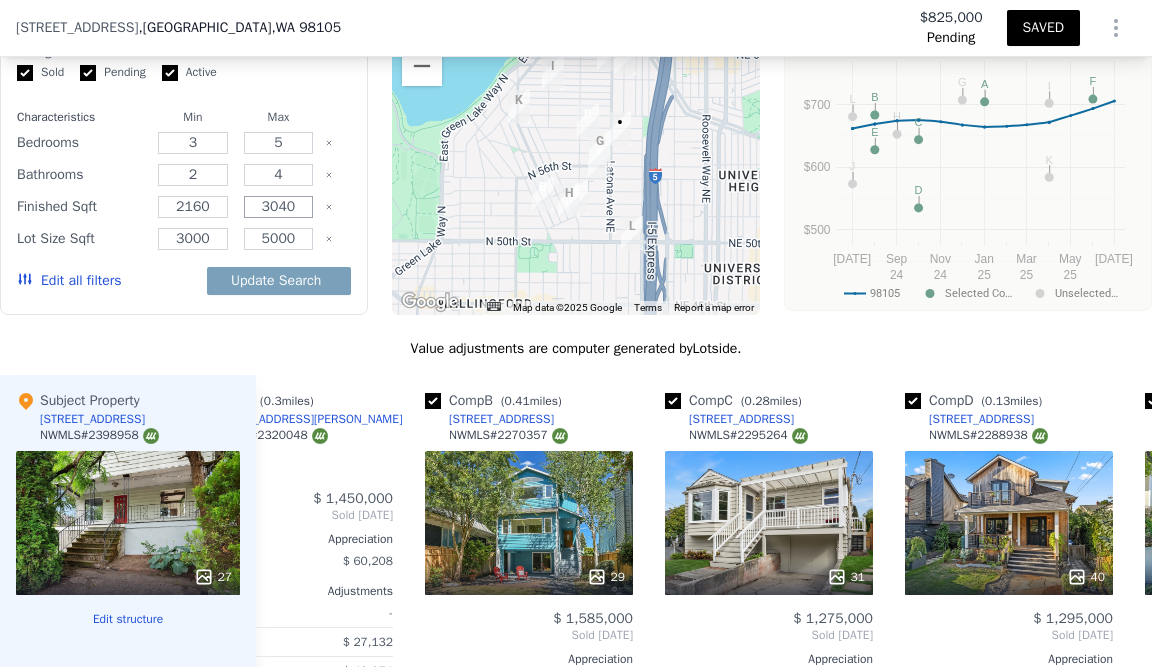 click on "3040" at bounding box center (279, 207) 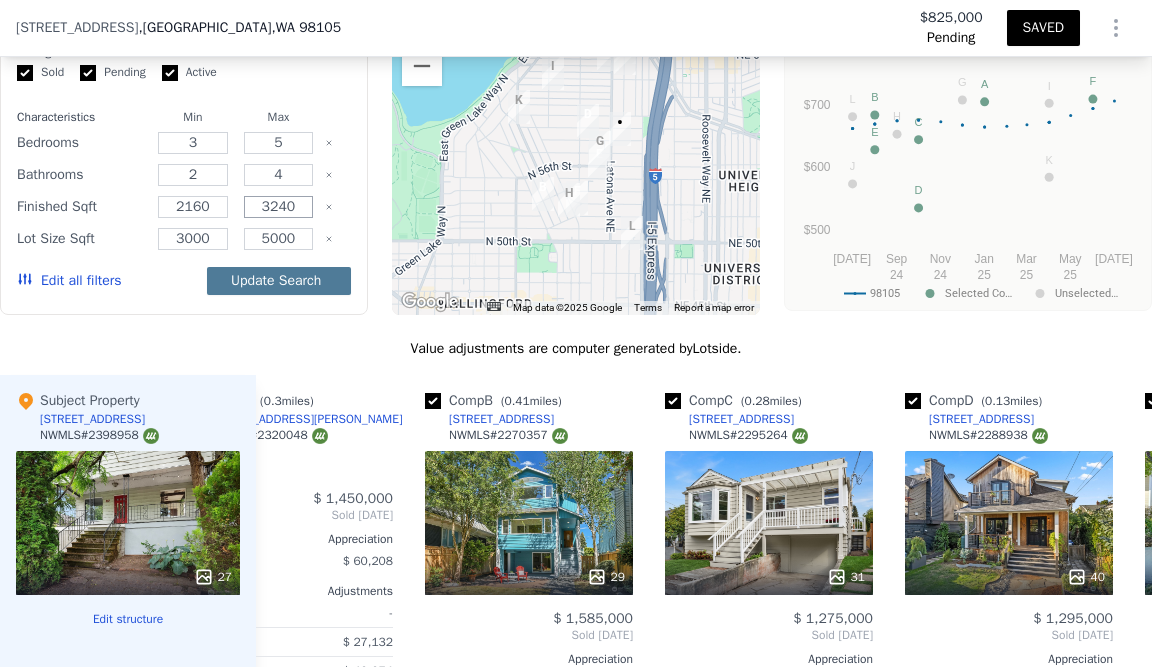 type on "3240" 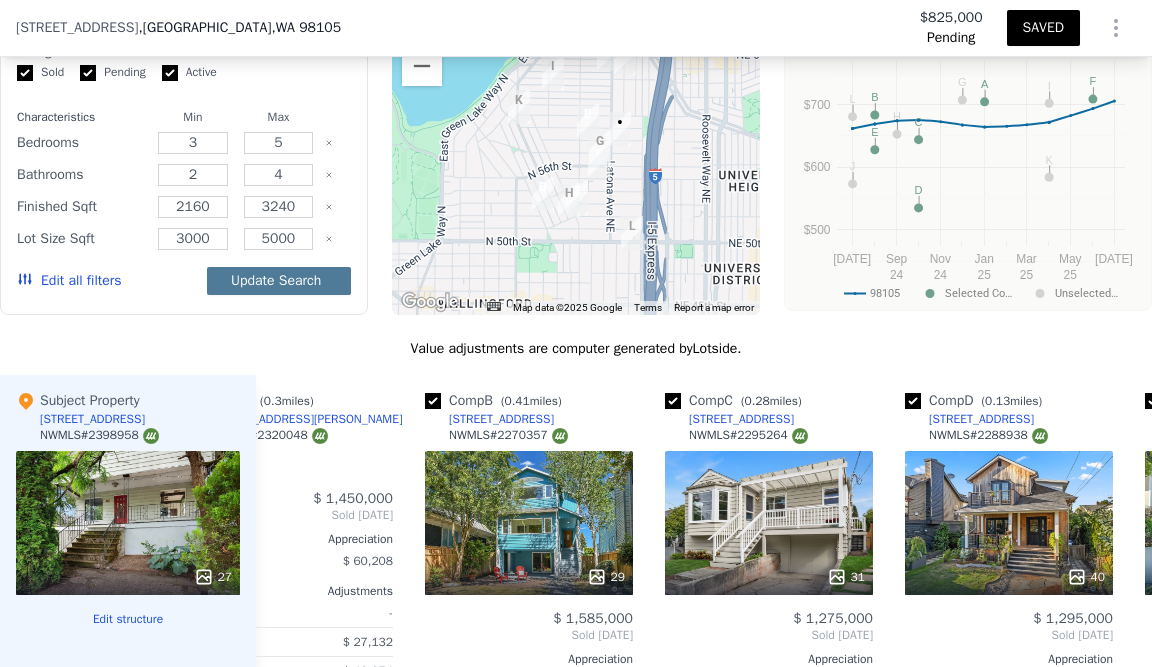 click on "Update Search" at bounding box center (279, 281) 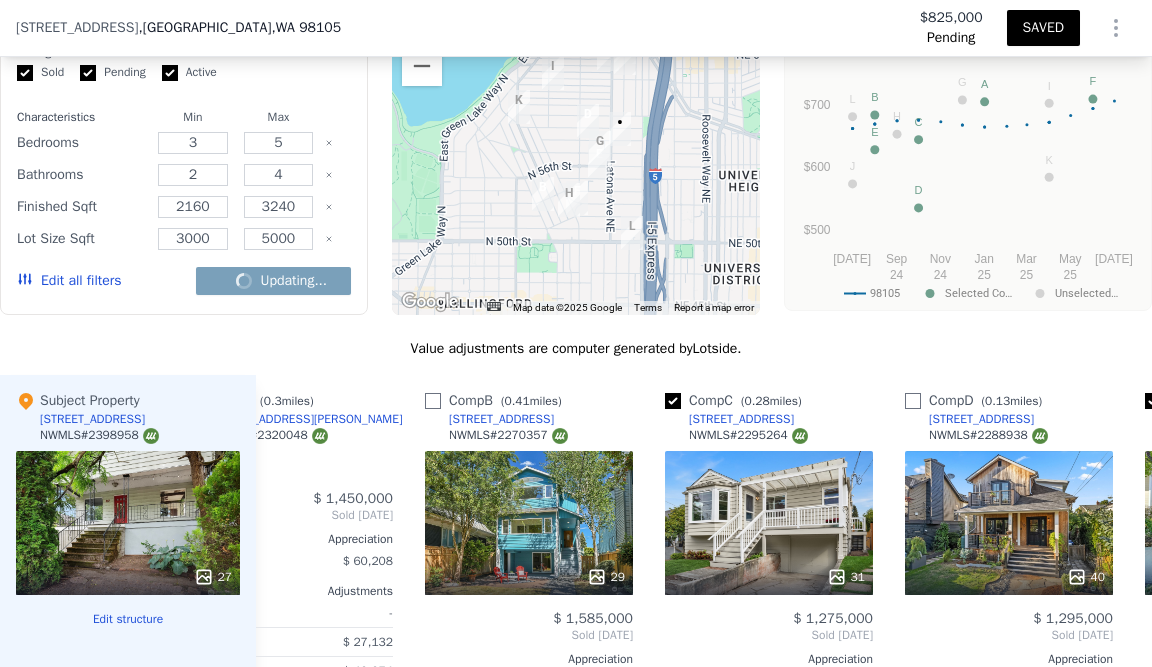 checkbox on "false" 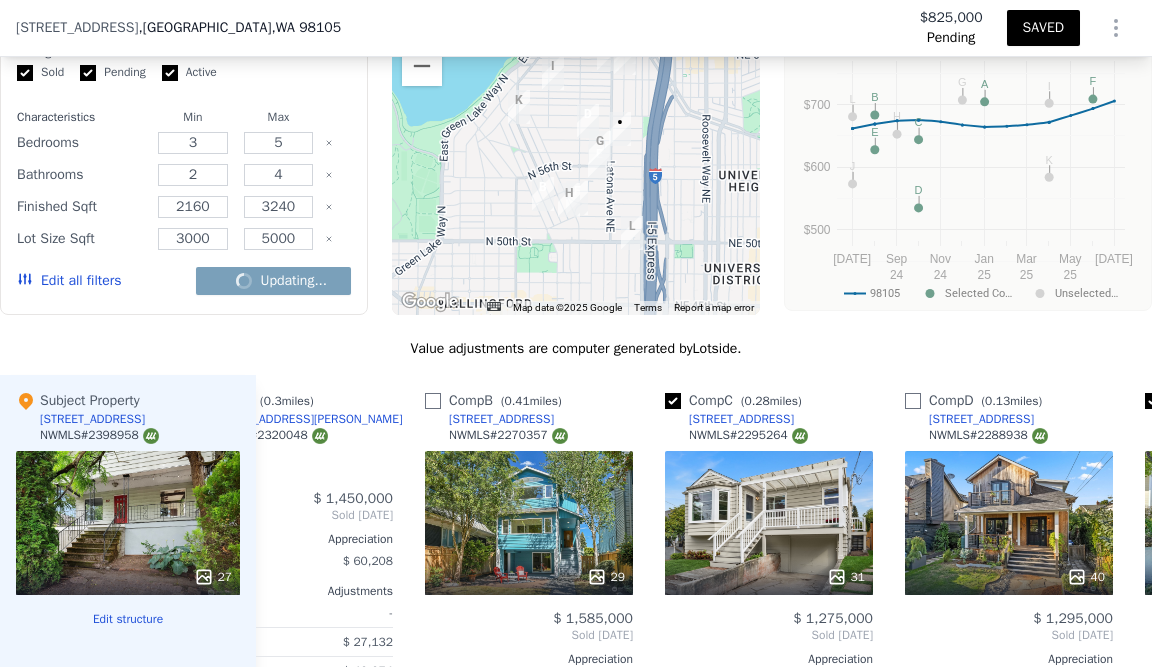 checkbox on "false" 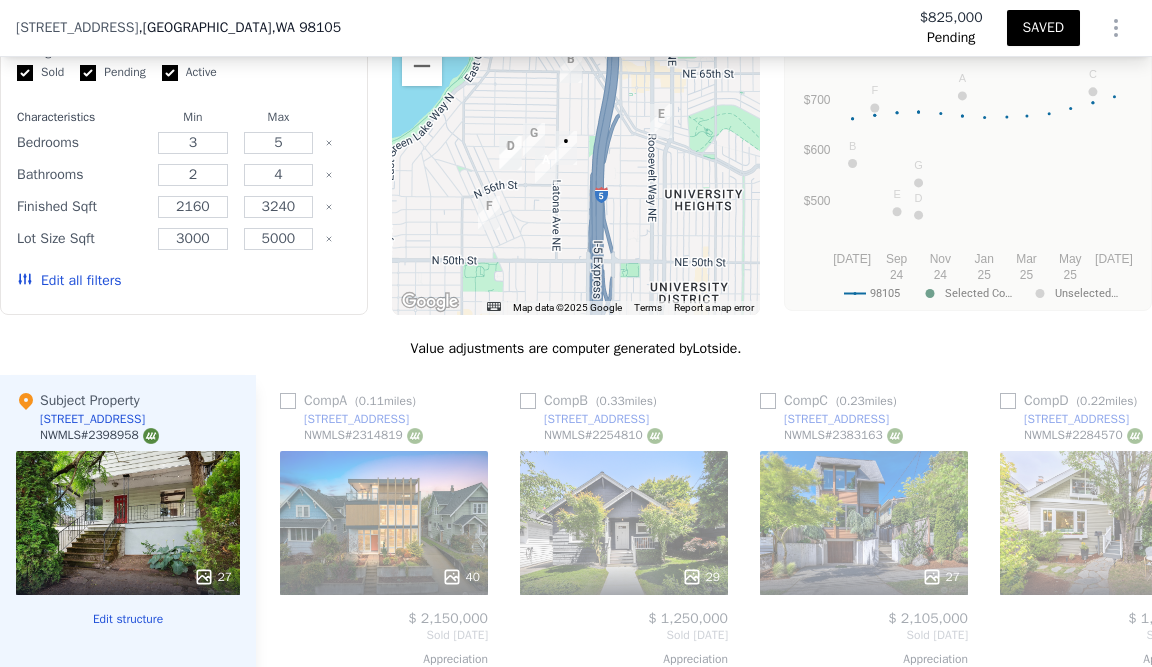scroll, scrollTop: 0, scrollLeft: 0, axis: both 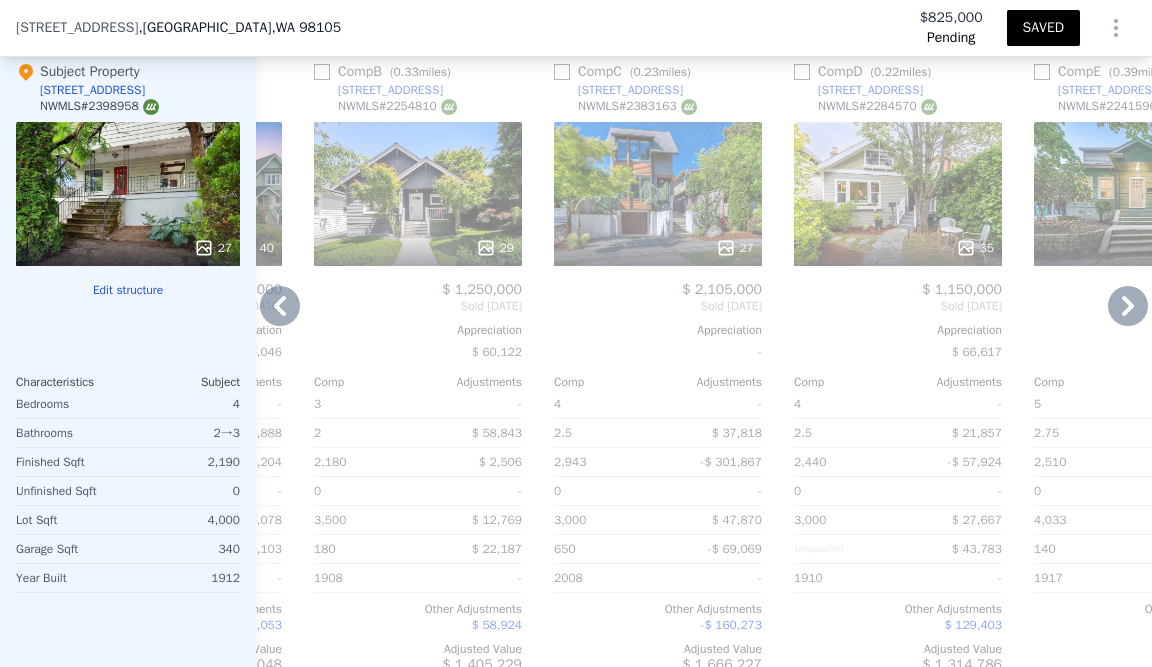click at bounding box center (418, 248) 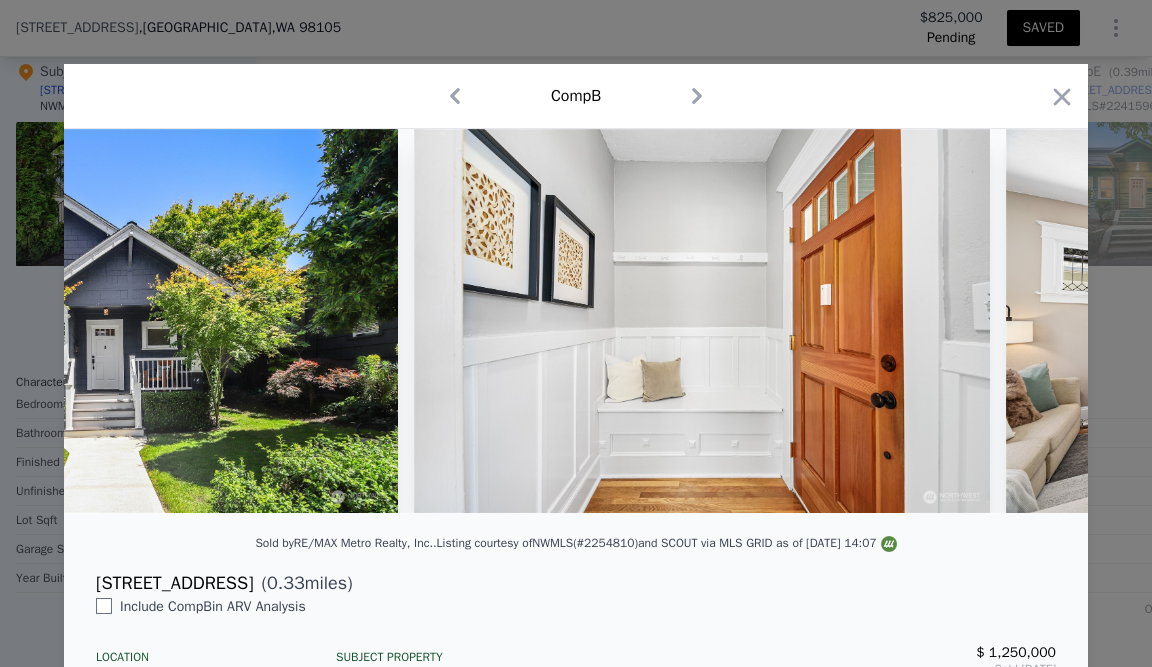 scroll, scrollTop: 0, scrollLeft: 864, axis: horizontal 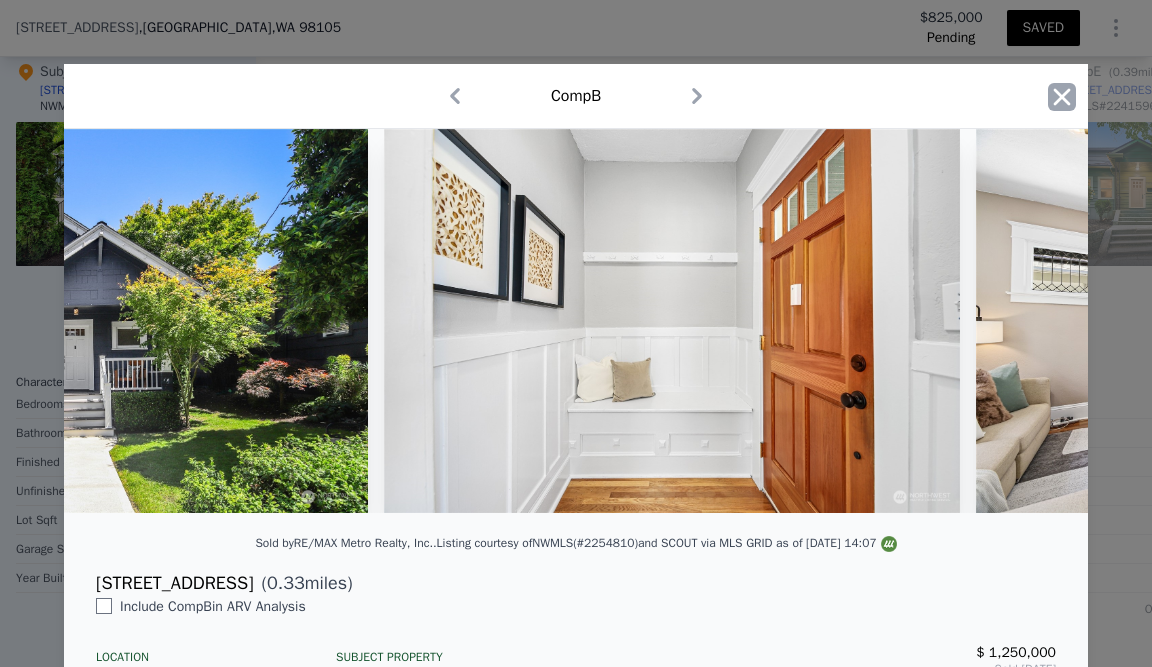 click 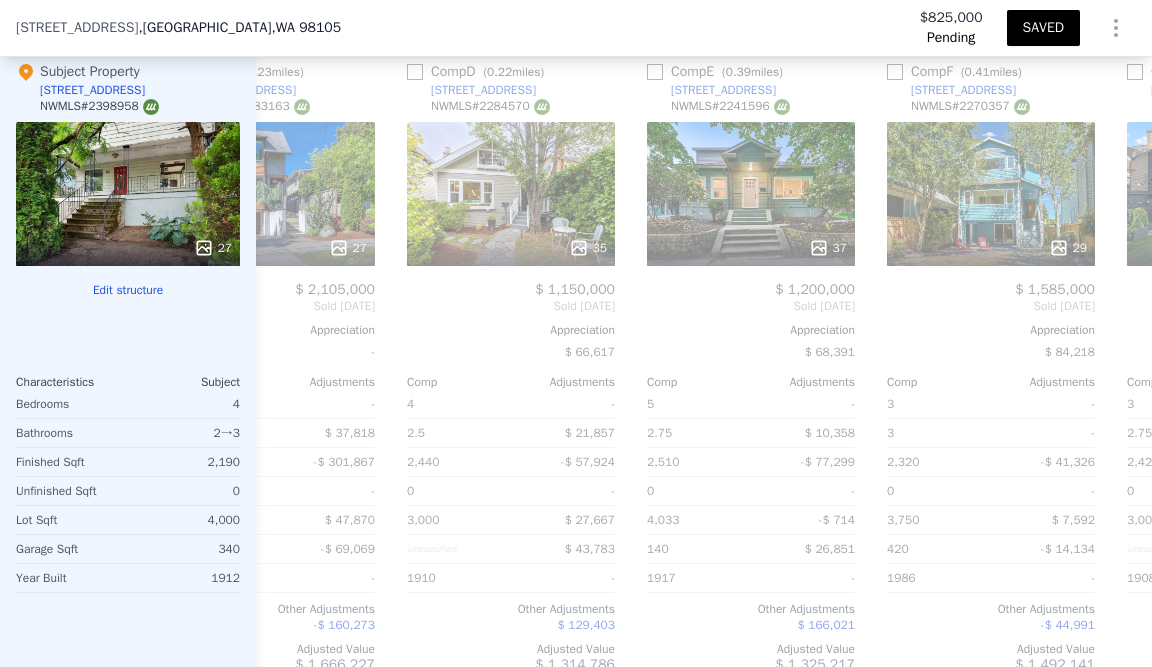 scroll, scrollTop: 0, scrollLeft: 615, axis: horizontal 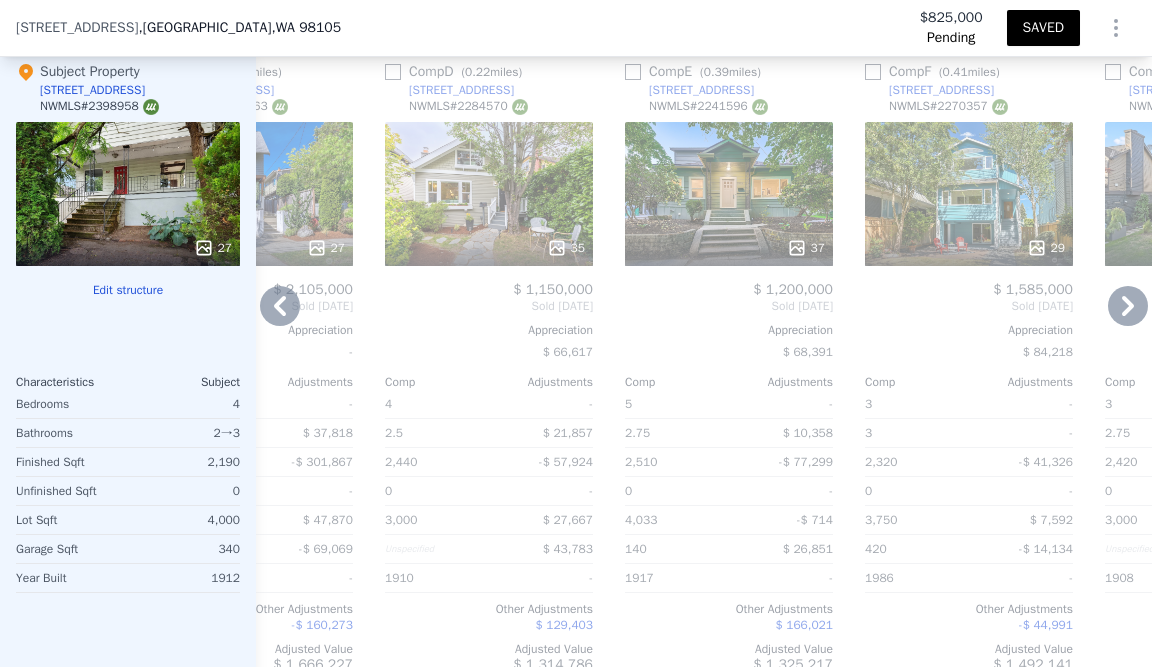 click on "35" at bounding box center [566, 248] 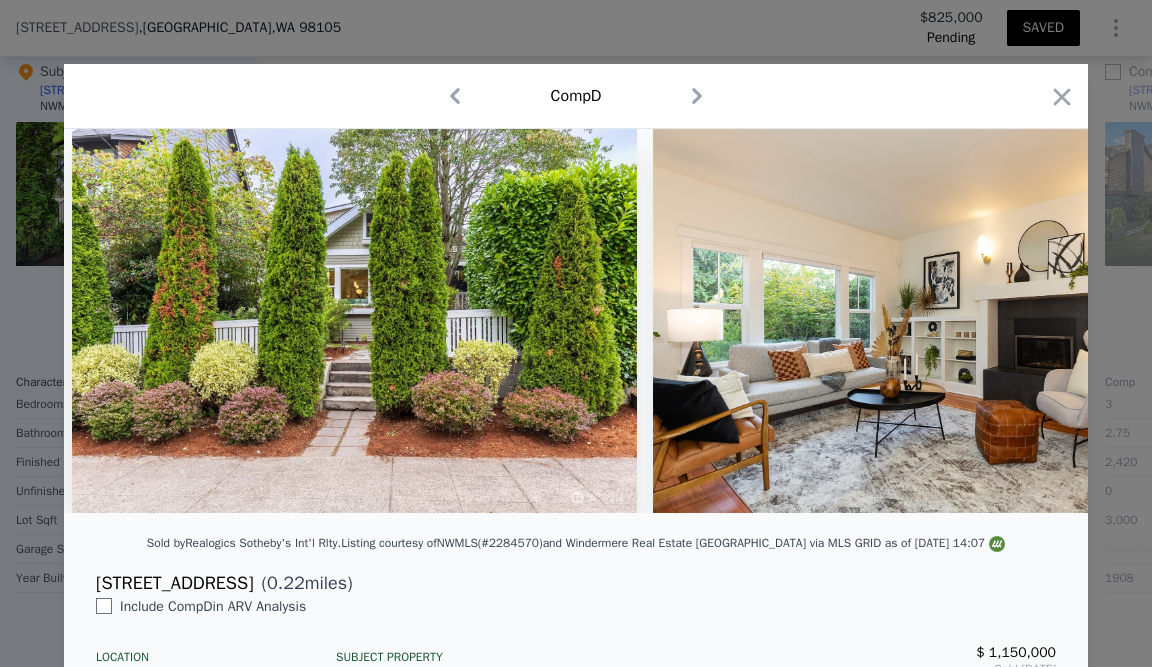 scroll, scrollTop: 0, scrollLeft: 628, axis: horizontal 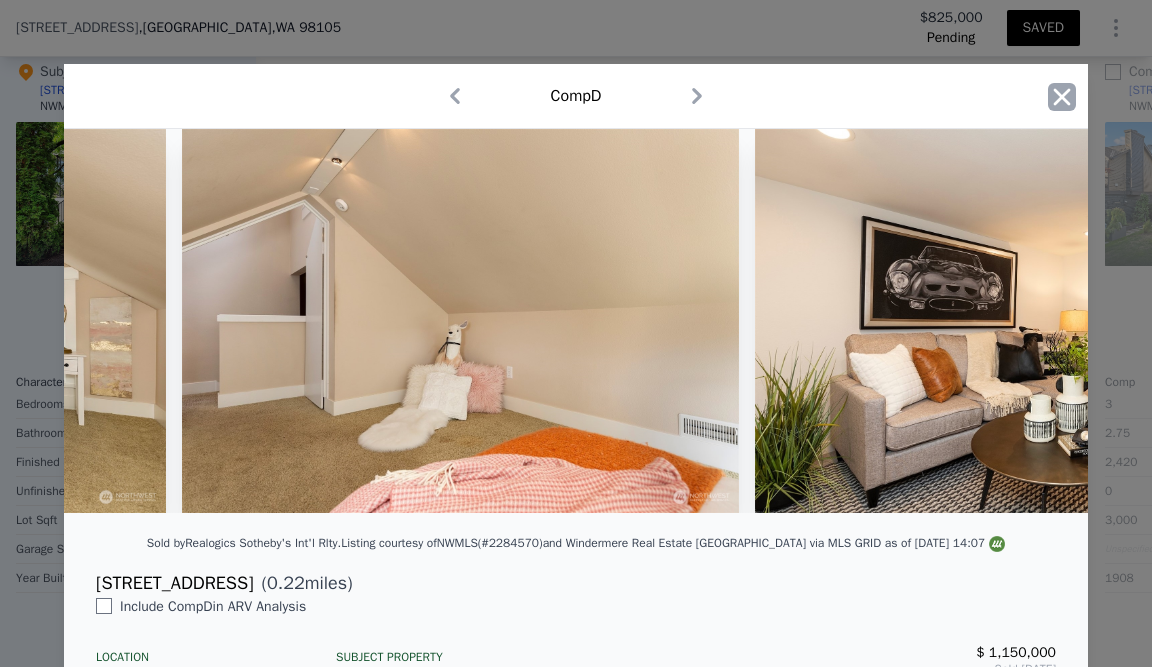 click 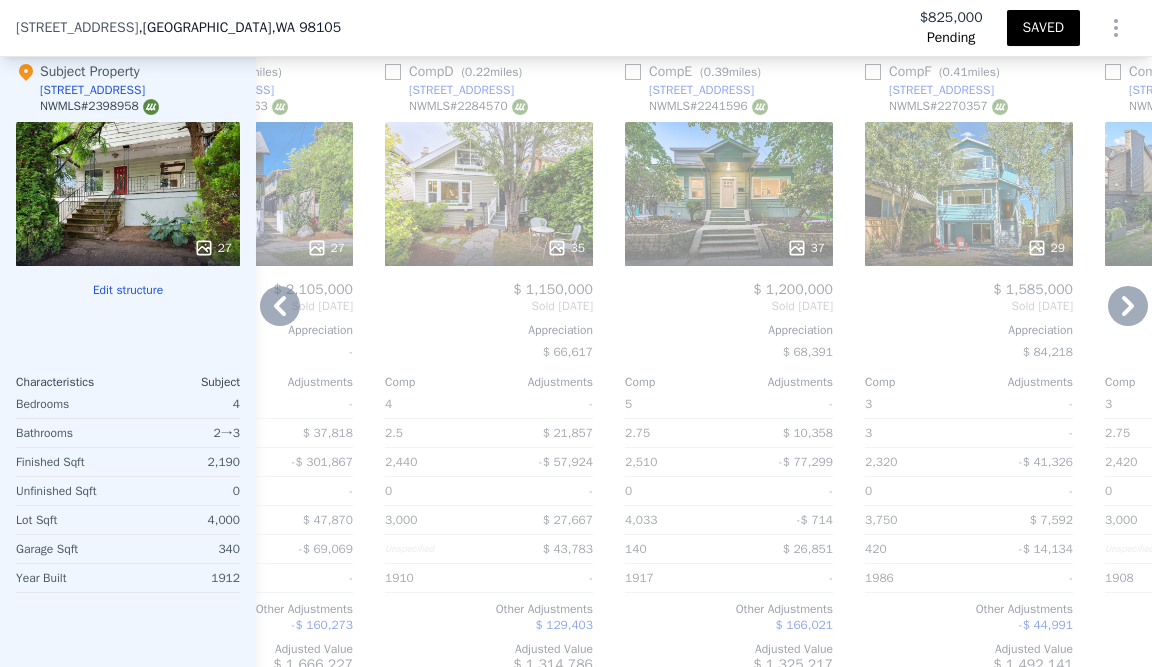click 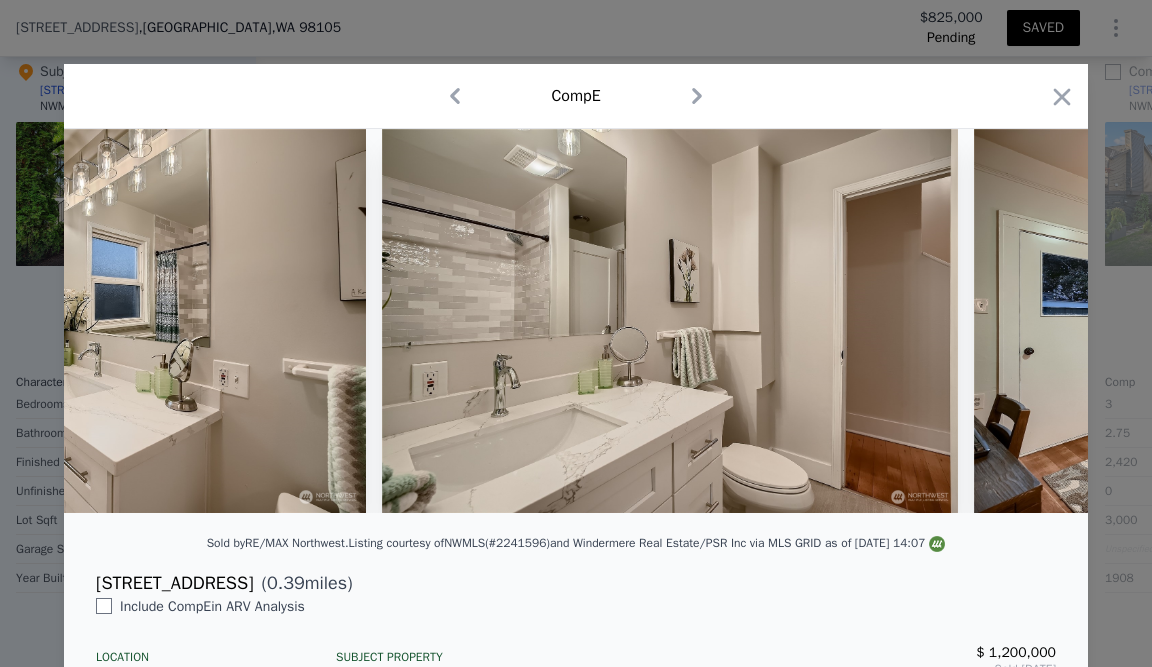 scroll, scrollTop: 0, scrollLeft: 8045, axis: horizontal 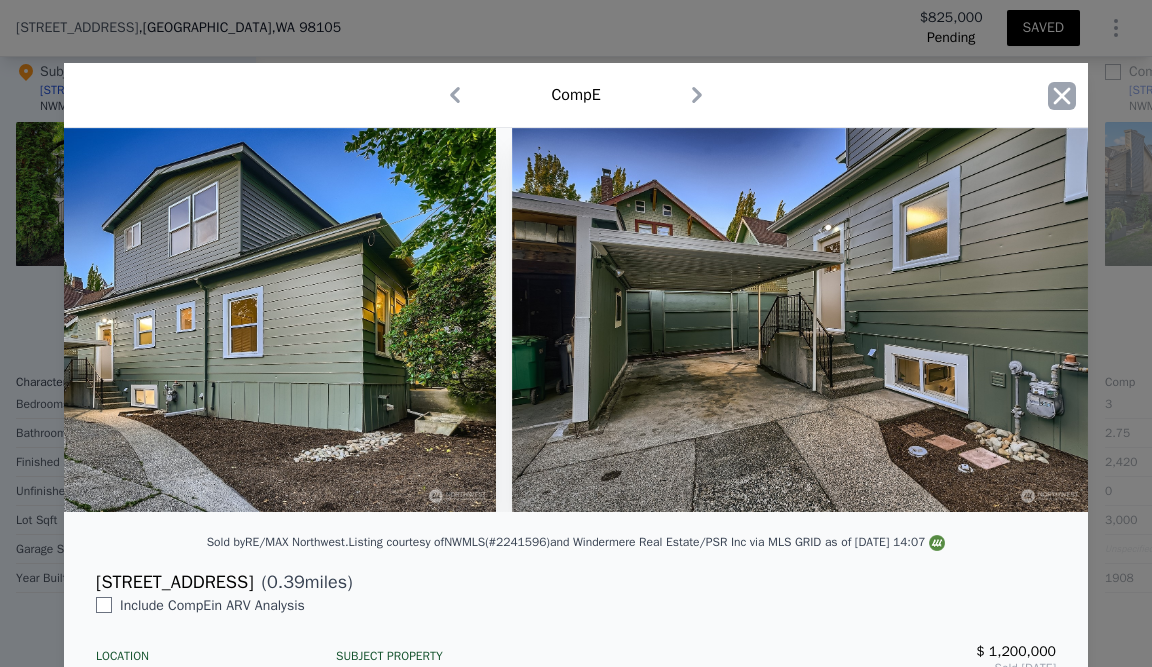 click 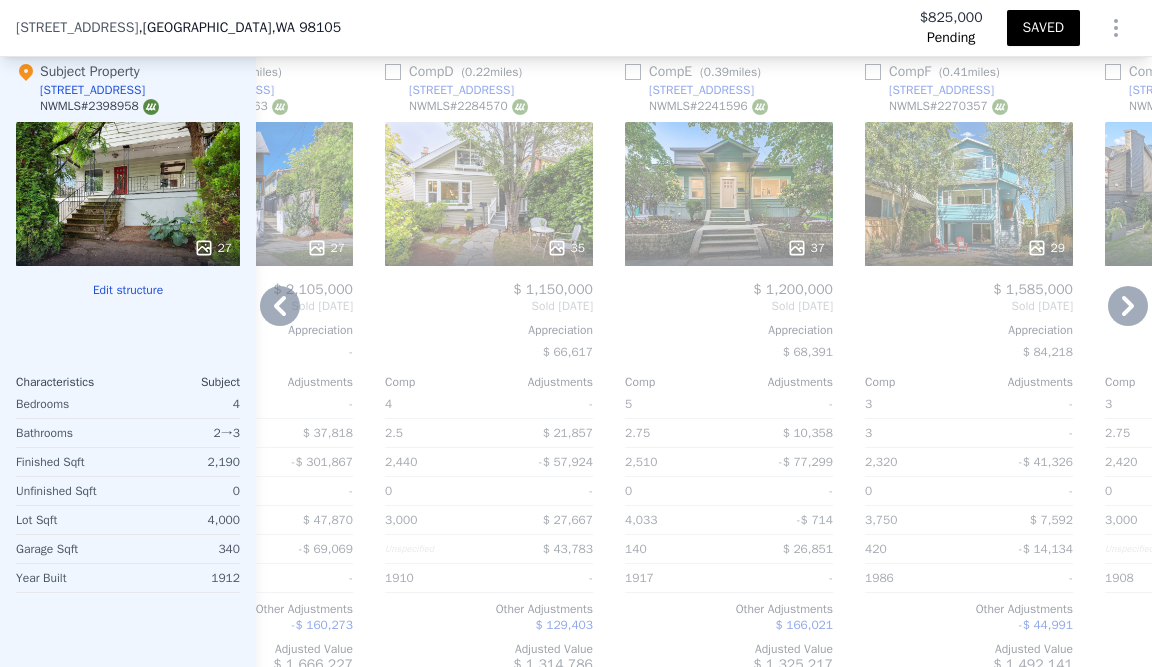 click at bounding box center [633, 72] 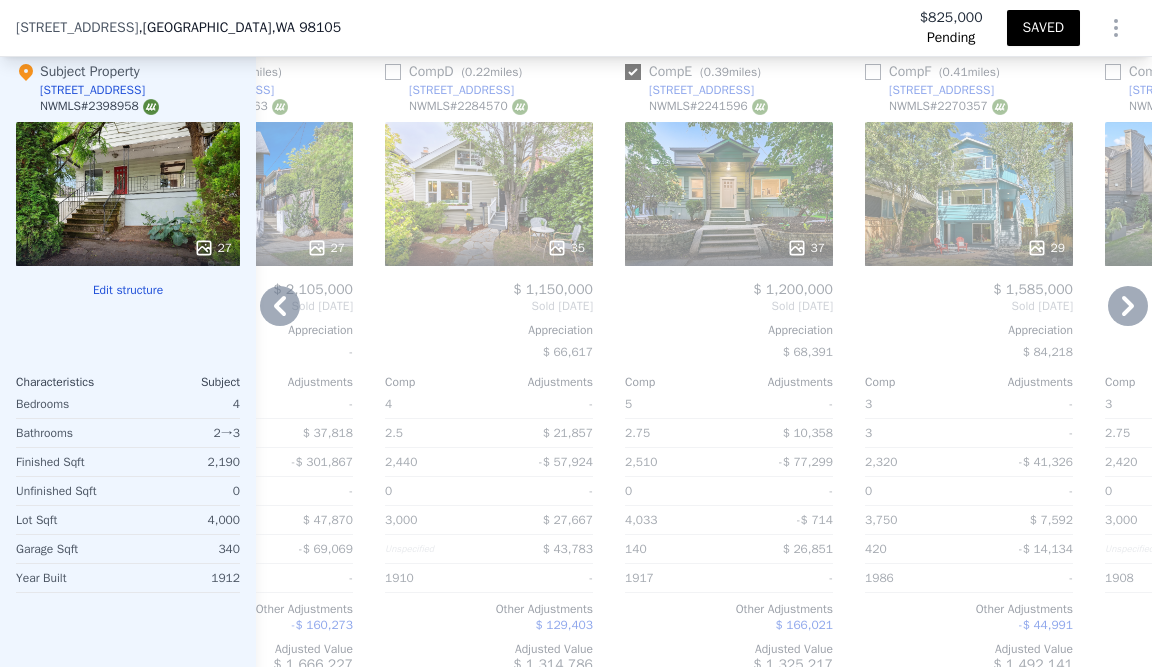 checkbox on "true" 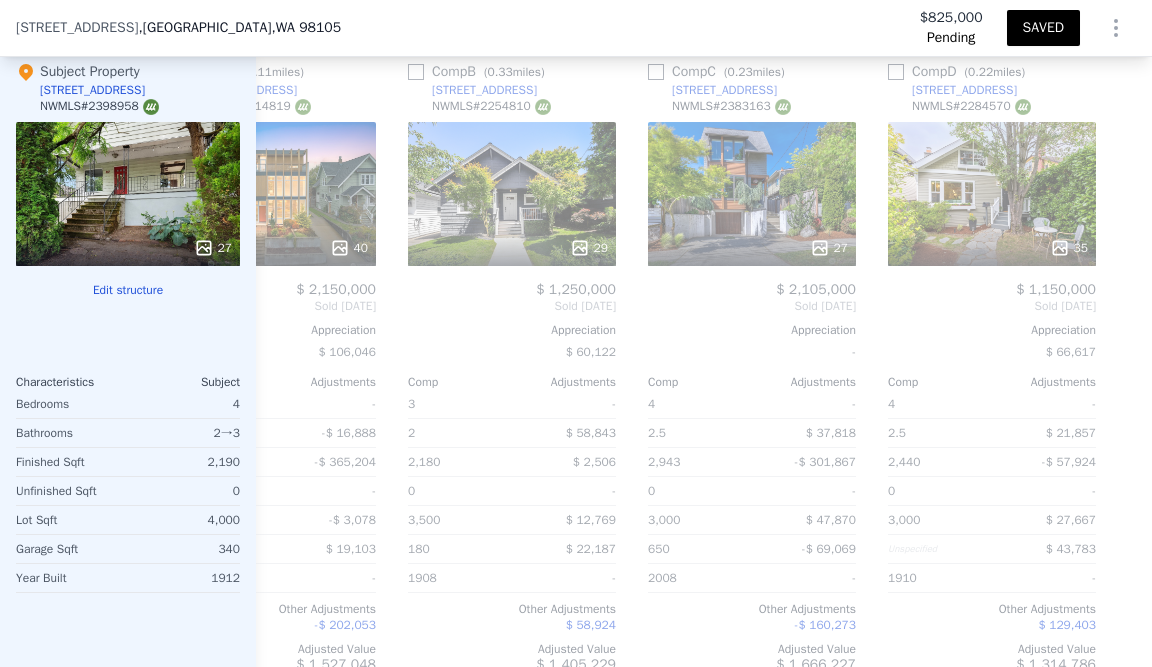 scroll, scrollTop: 0, scrollLeft: 832, axis: horizontal 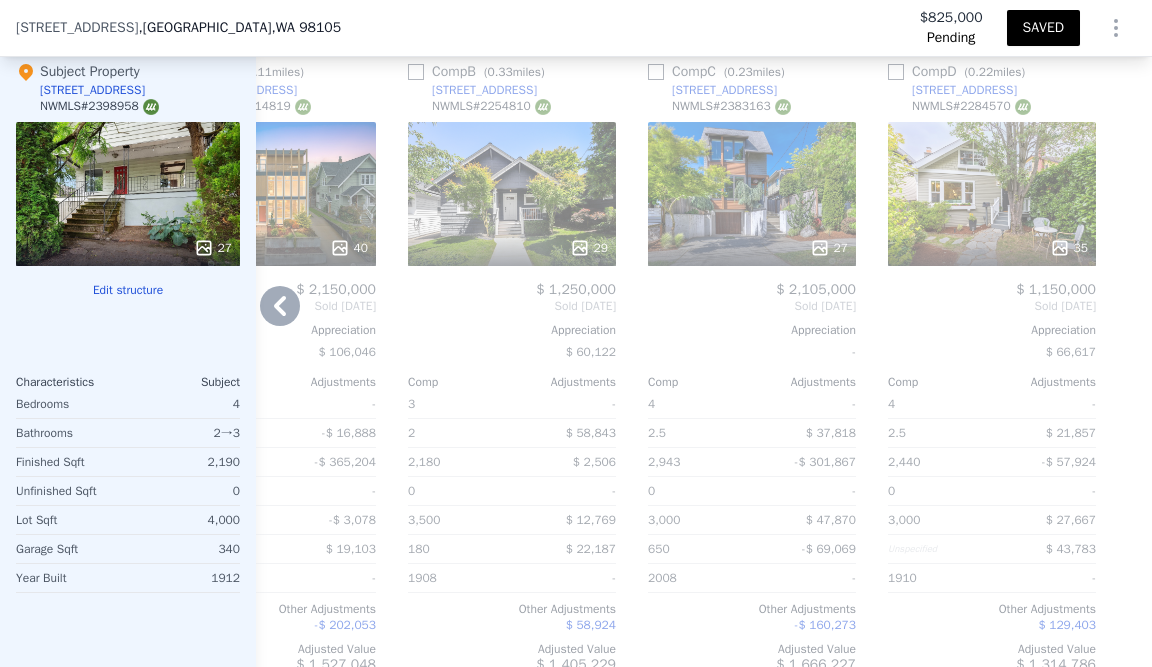 click on "35" at bounding box center (1069, 248) 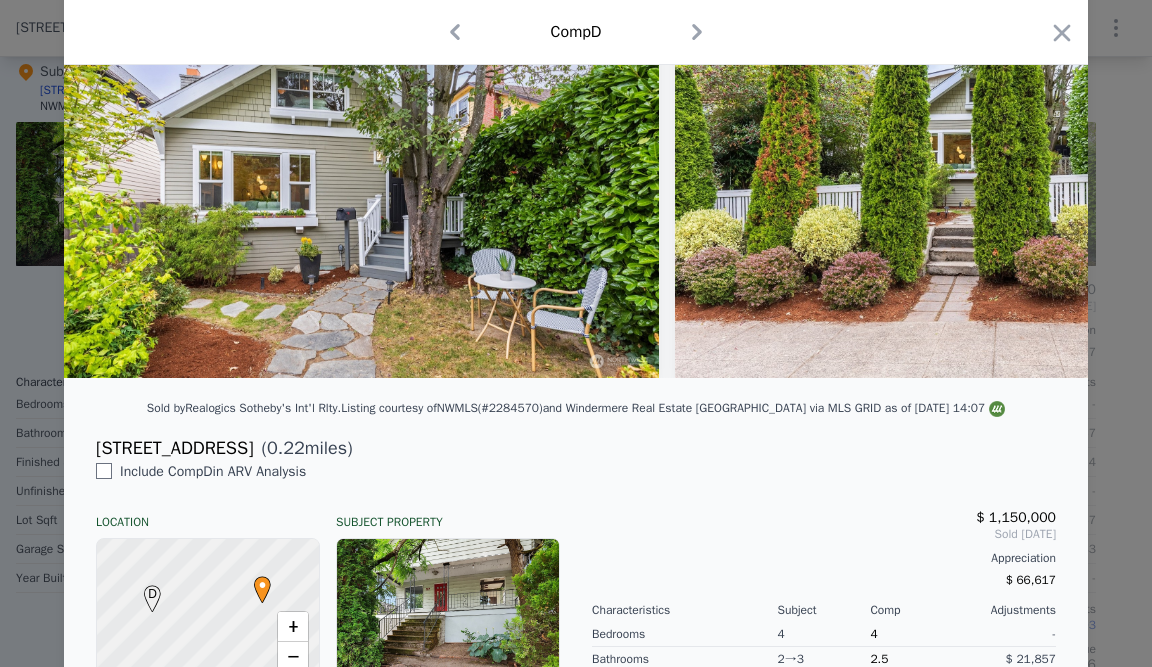 scroll, scrollTop: 104, scrollLeft: 0, axis: vertical 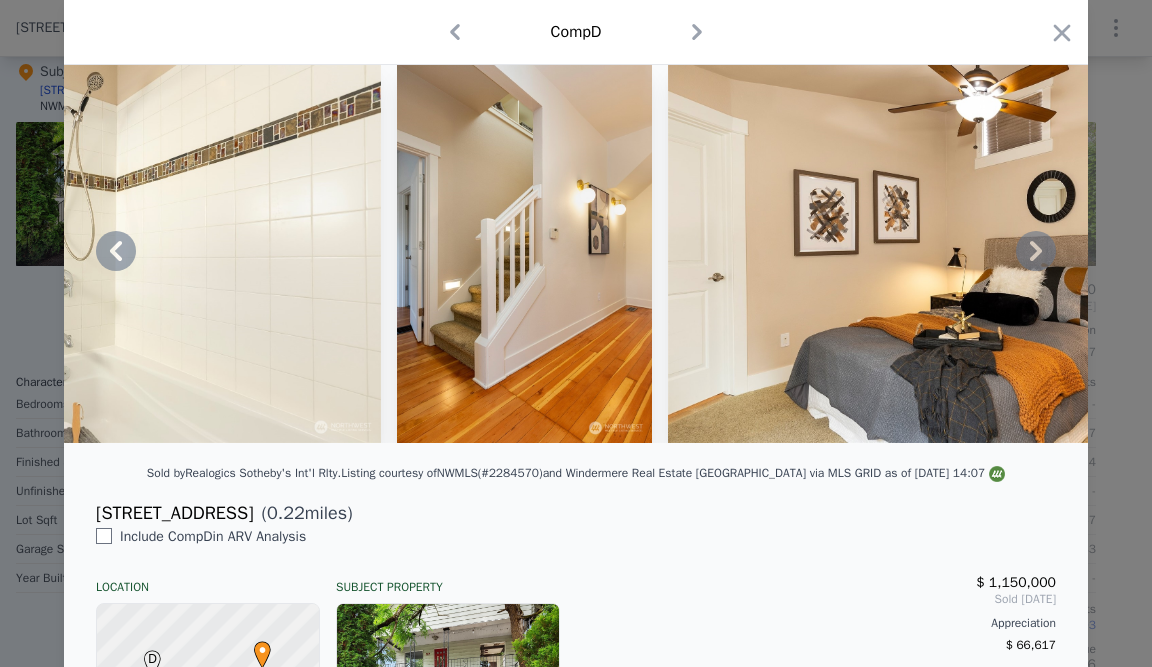 drag, startPoint x: 1043, startPoint y: 214, endPoint x: 875, endPoint y: 214, distance: 168 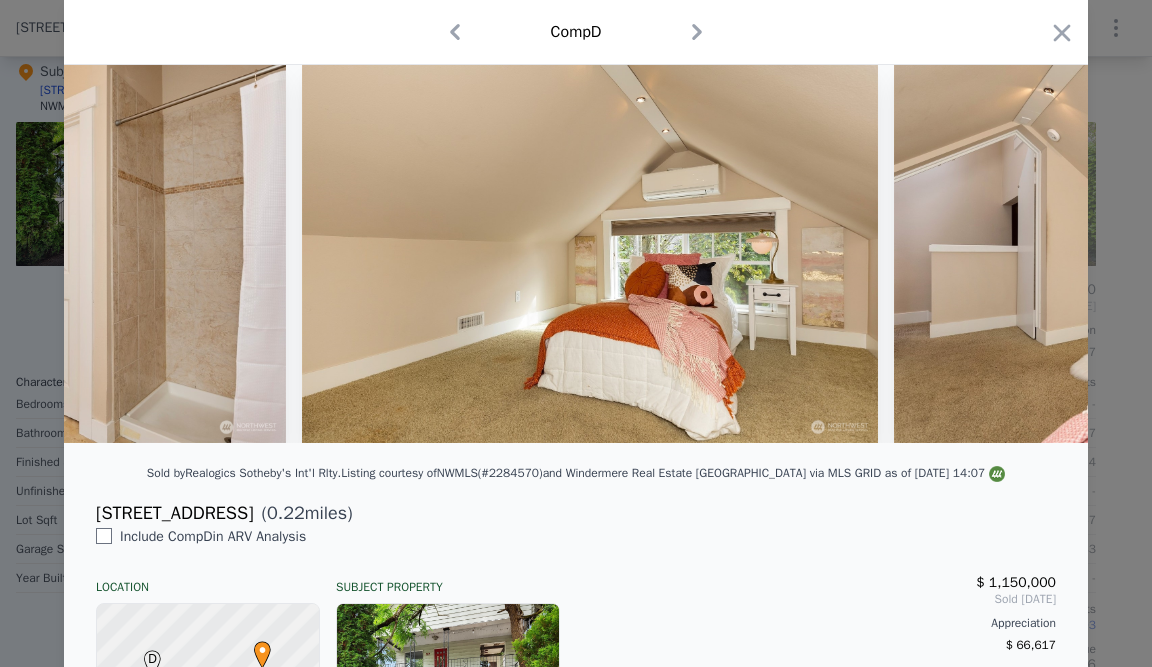 scroll, scrollTop: 0, scrollLeft: 12254, axis: horizontal 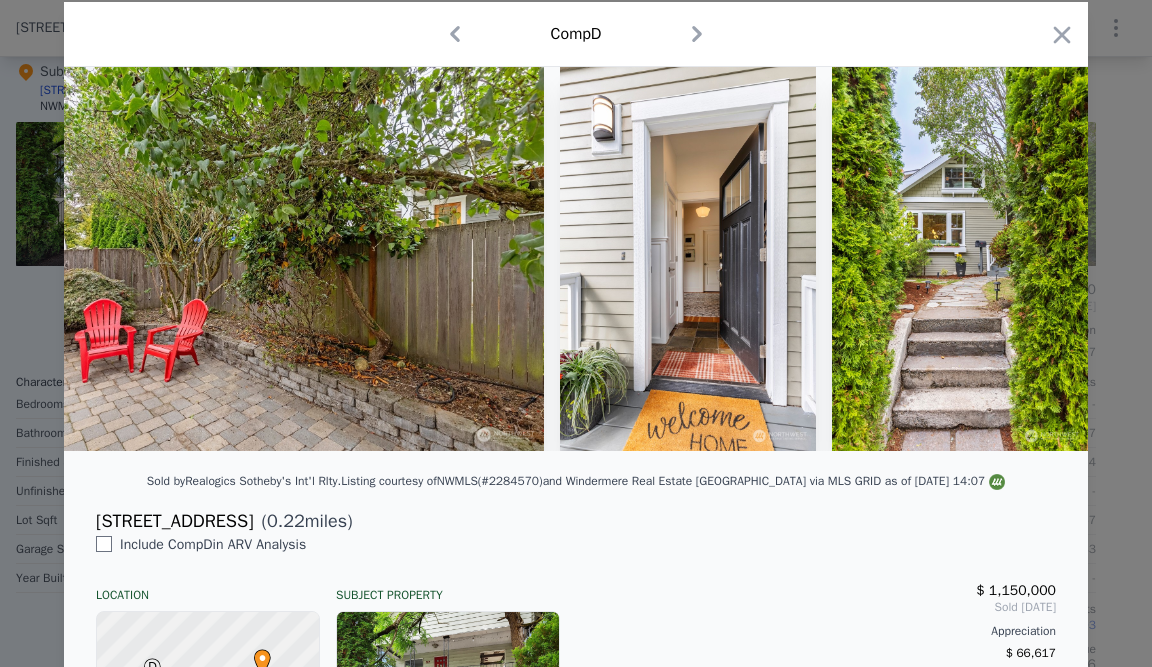 click at bounding box center (576, 333) 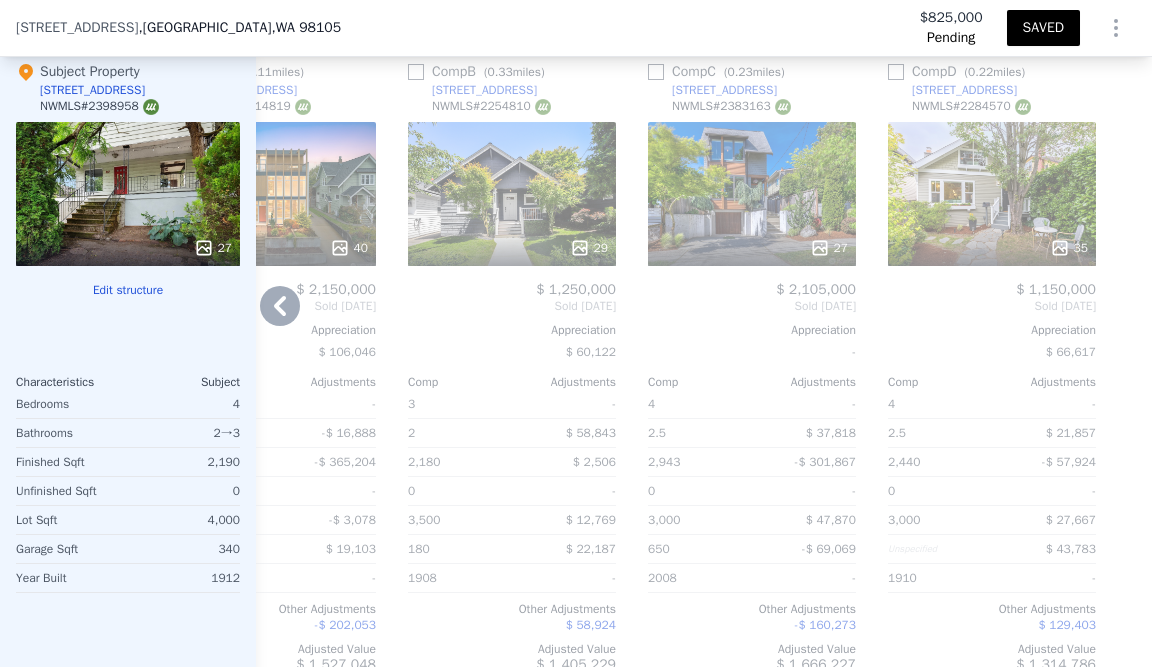 scroll, scrollTop: 2493, scrollLeft: 0, axis: vertical 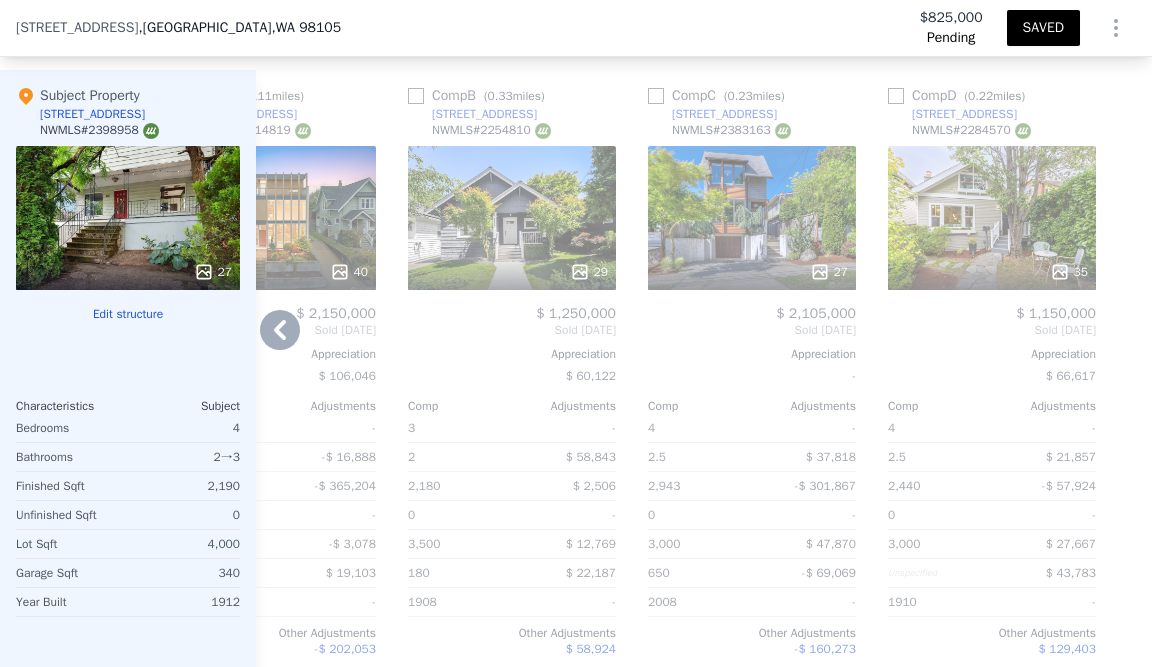 click at bounding box center [896, 96] 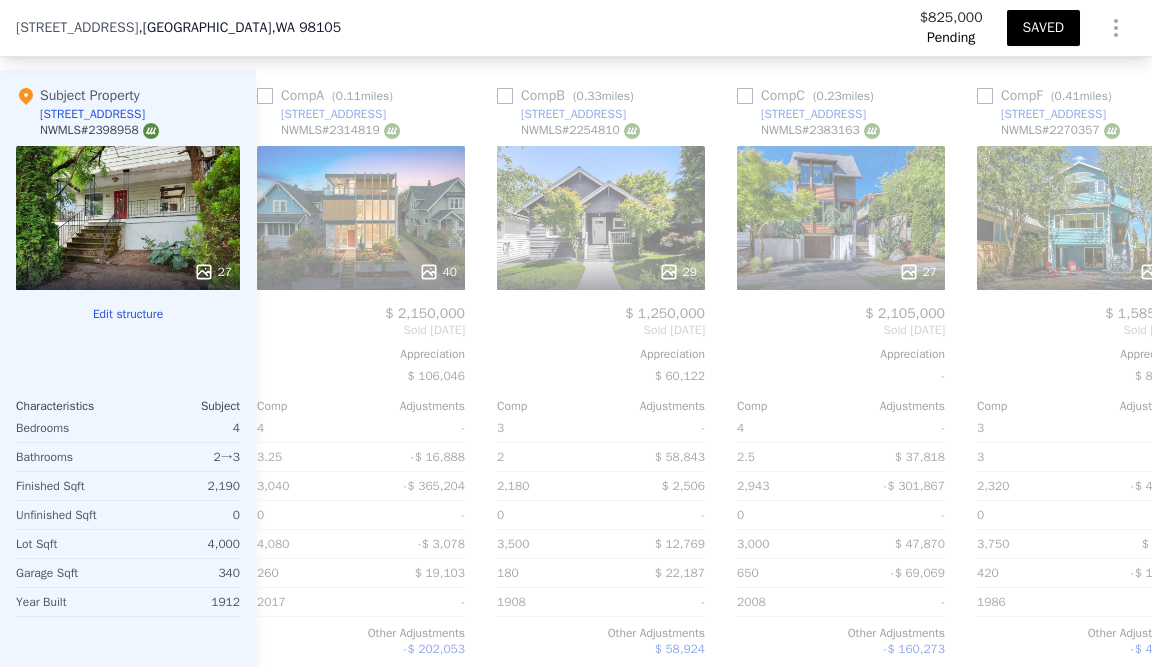 scroll, scrollTop: 0, scrollLeft: 515, axis: horizontal 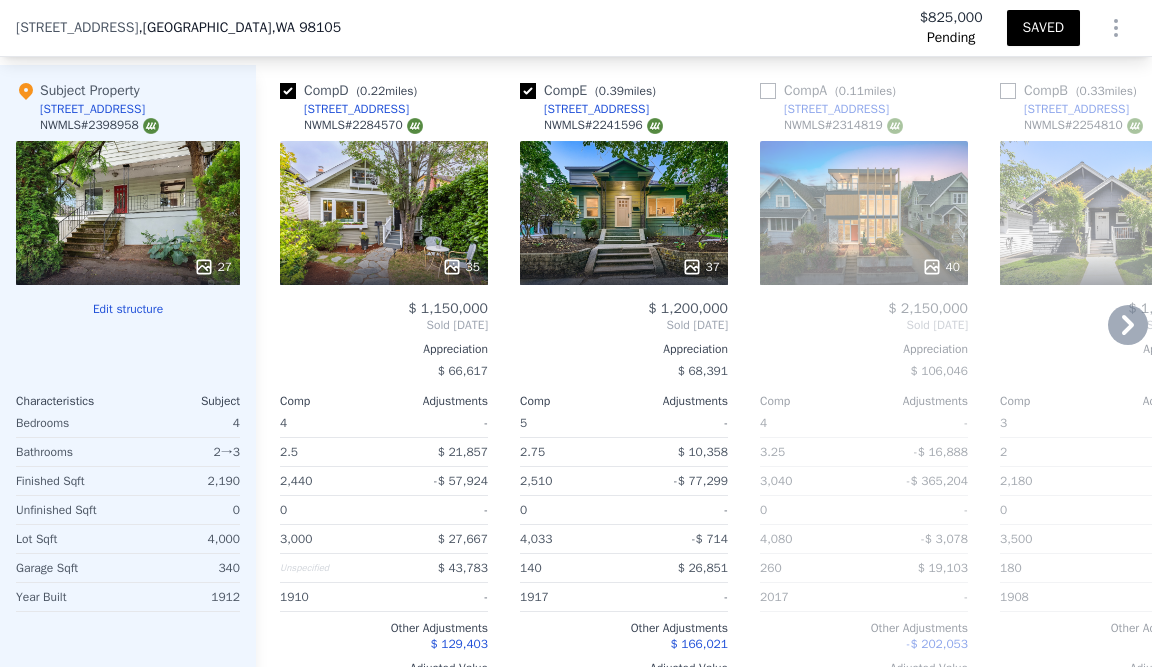 click at bounding box center (288, 91) 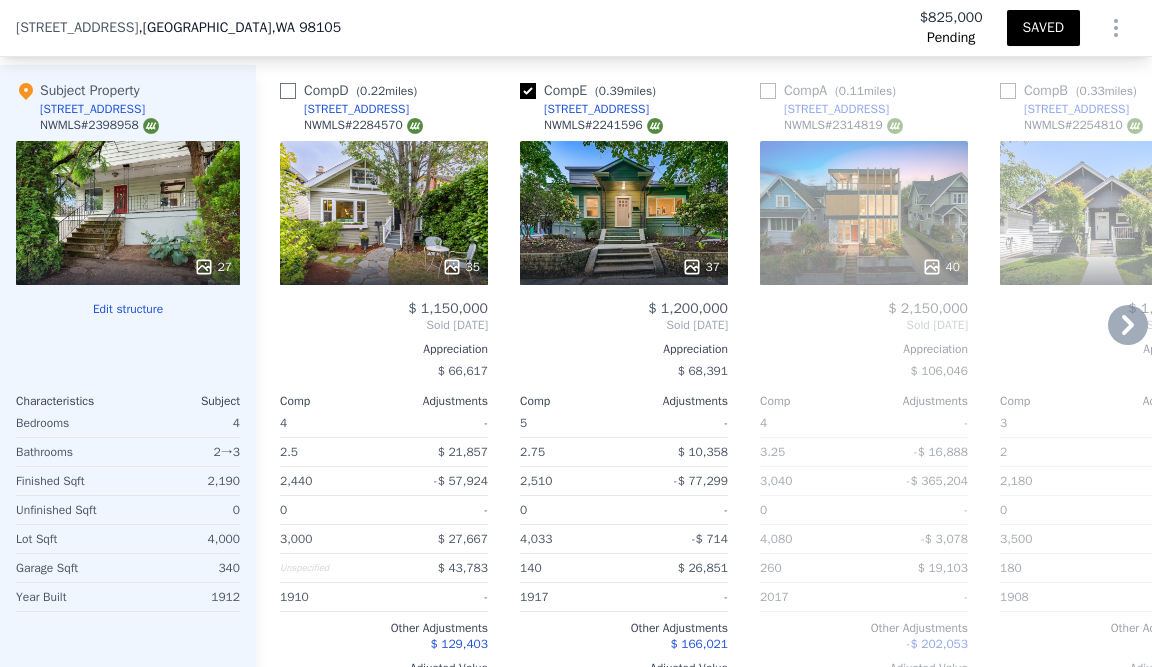 checkbox on "false" 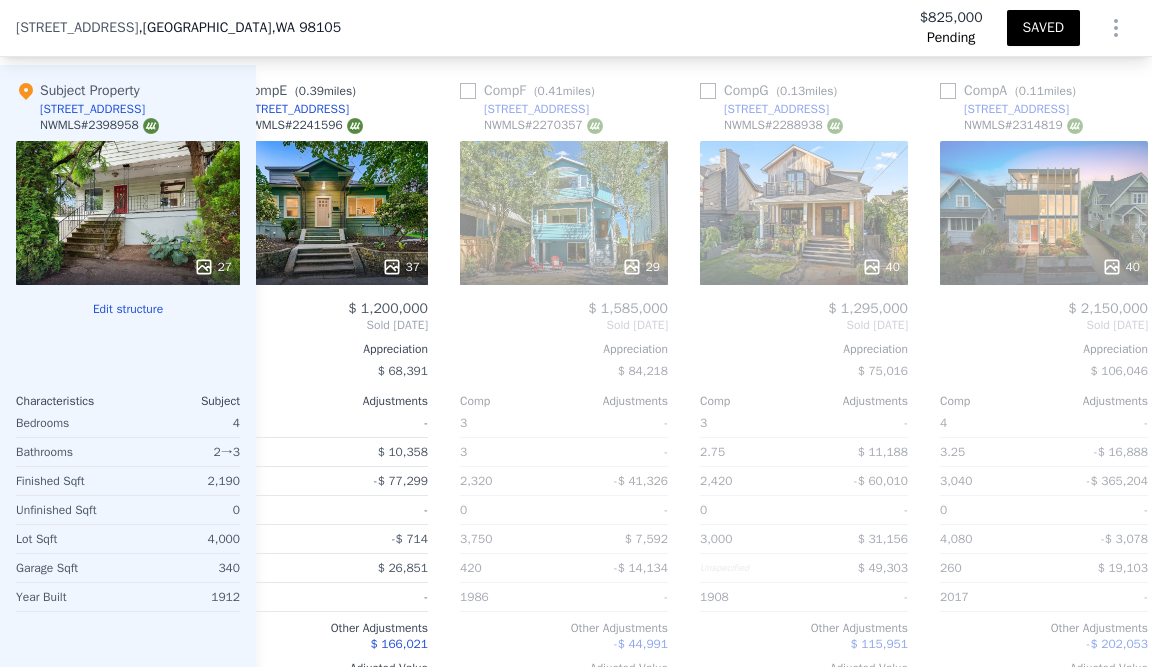 scroll, scrollTop: 0, scrollLeft: 66, axis: horizontal 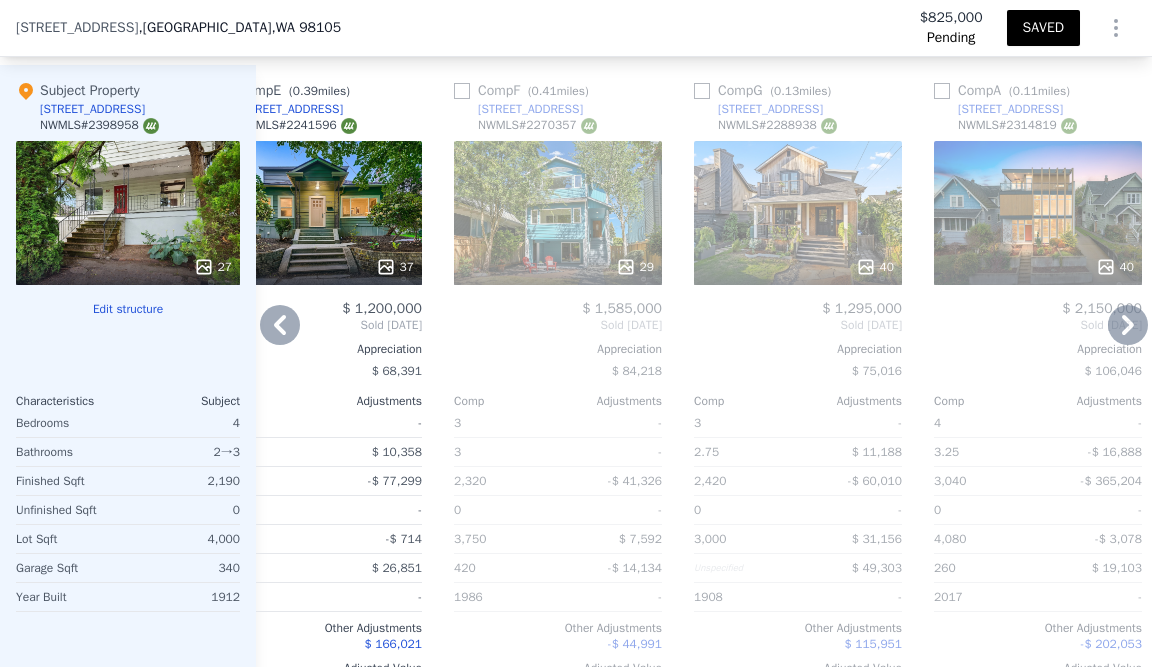 click on "29" at bounding box center (635, 267) 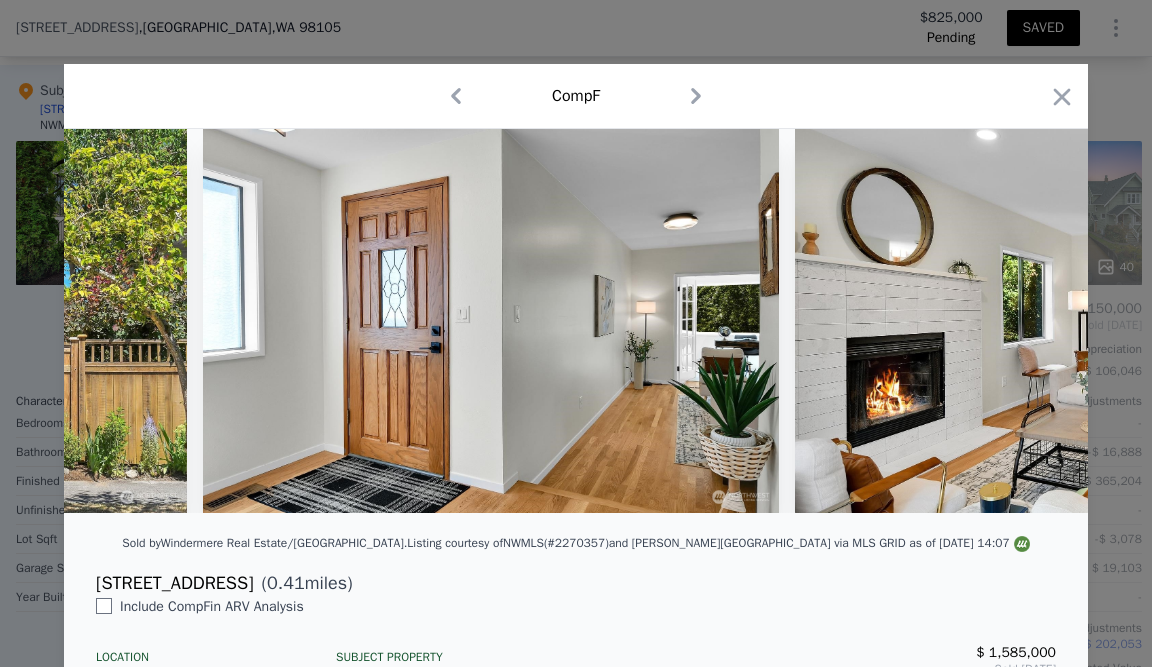 scroll, scrollTop: 0, scrollLeft: 1079, axis: horizontal 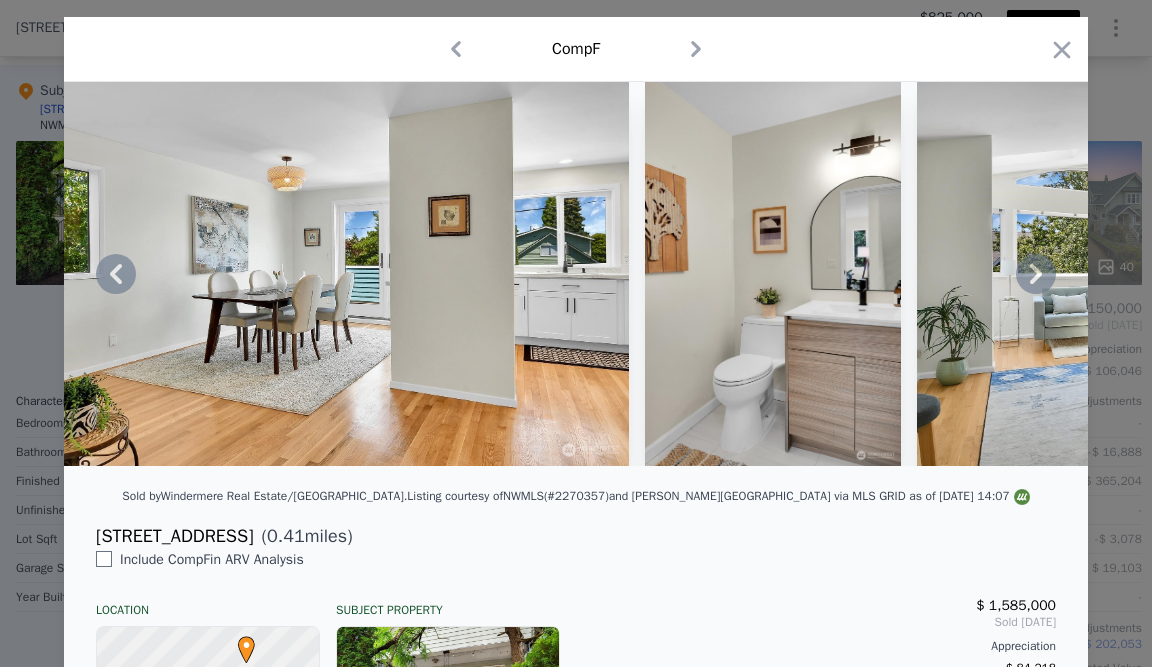 drag, startPoint x: 790, startPoint y: 338, endPoint x: 780, endPoint y: 339, distance: 10.049875 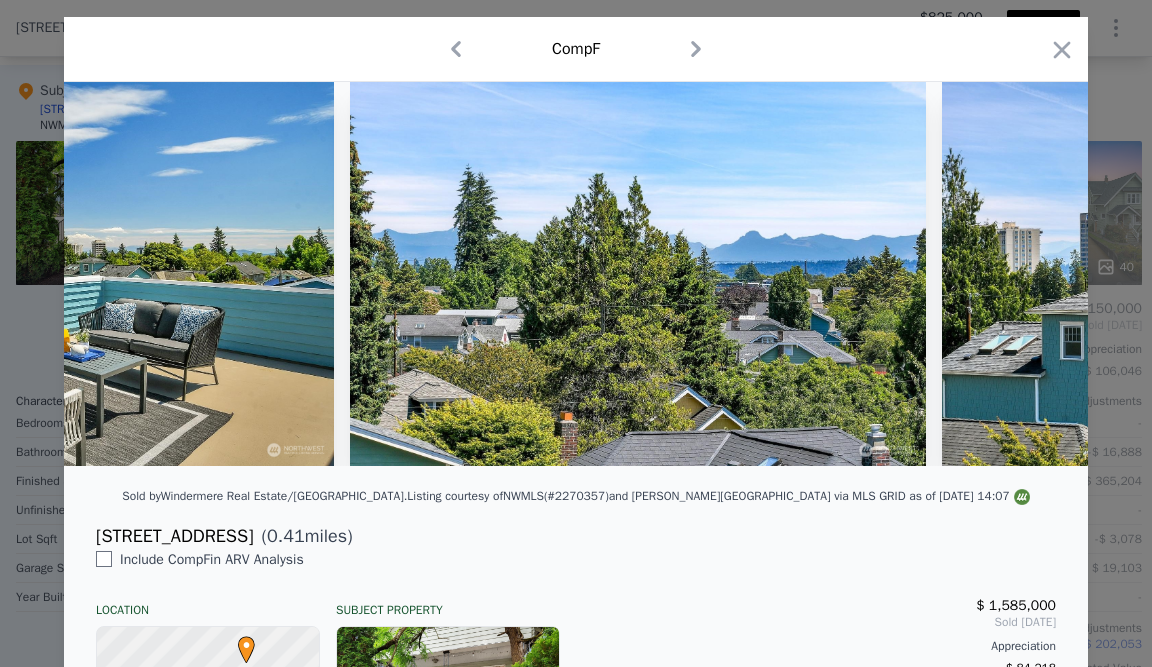 scroll, scrollTop: 0, scrollLeft: 12964, axis: horizontal 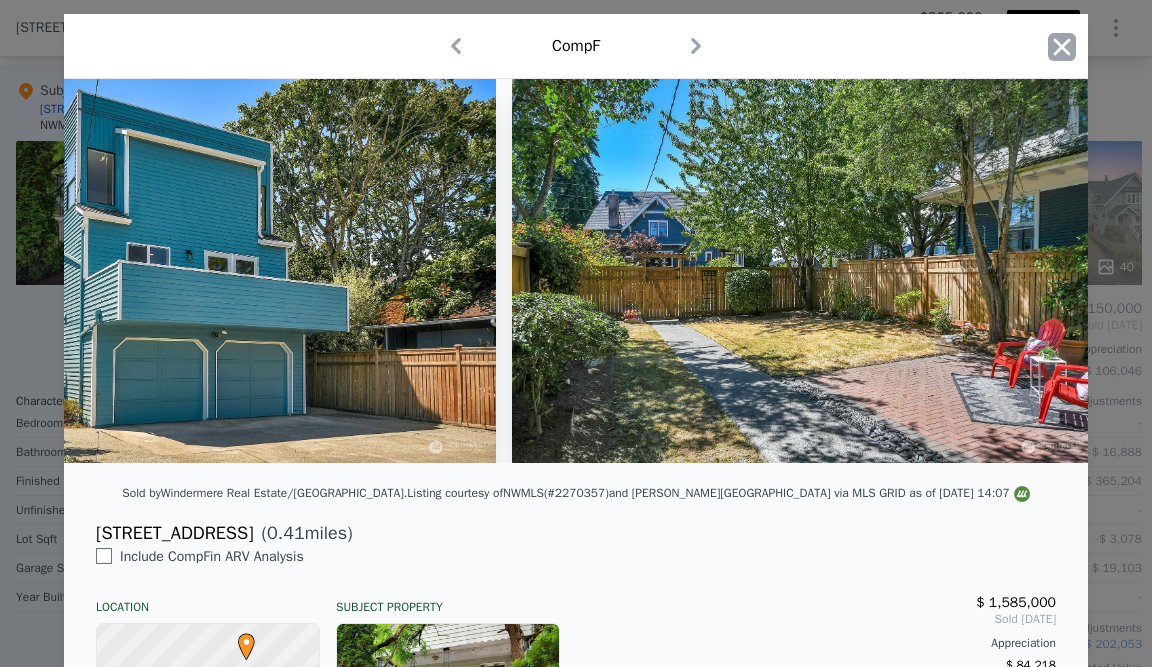 click 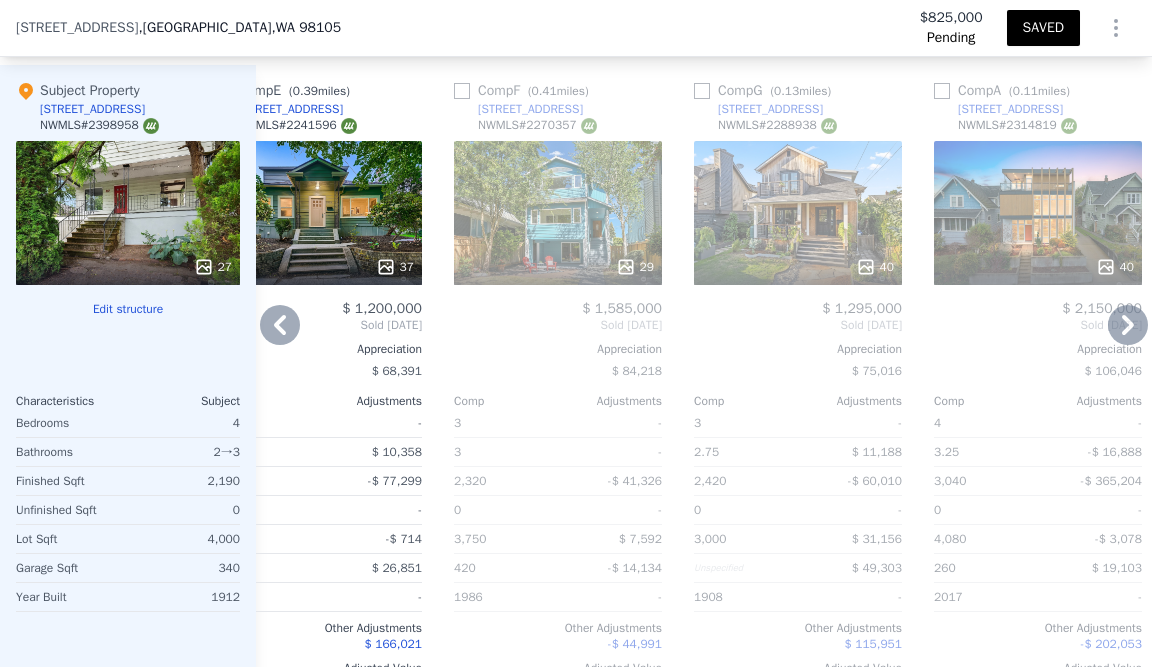 click 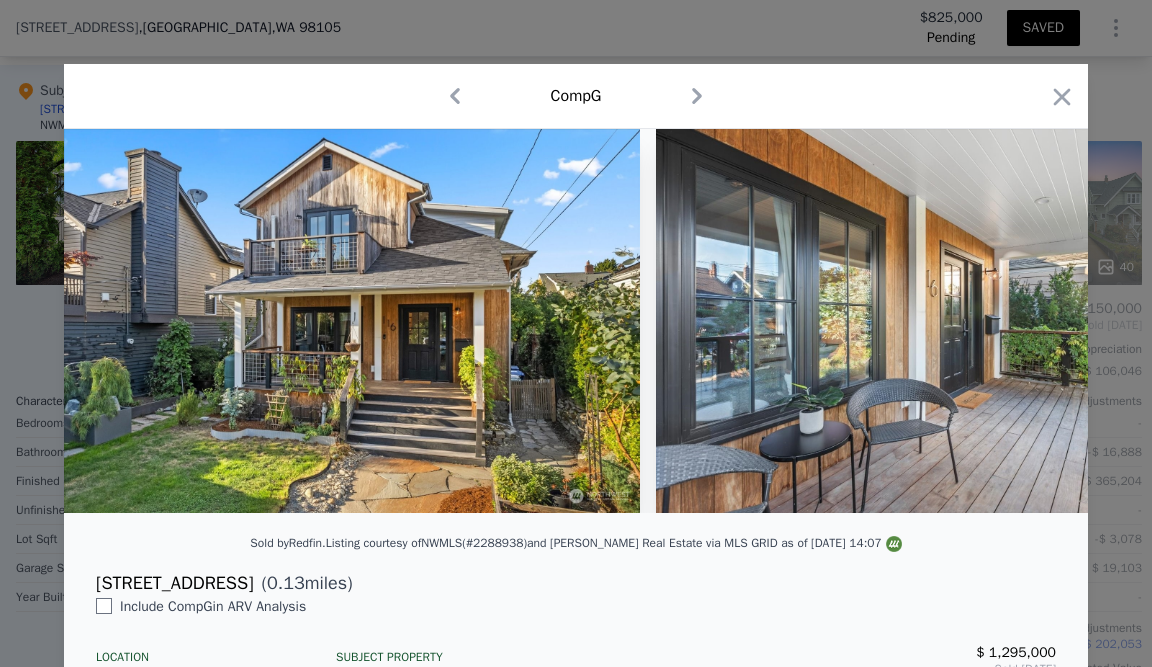 scroll, scrollTop: -2, scrollLeft: 0, axis: vertical 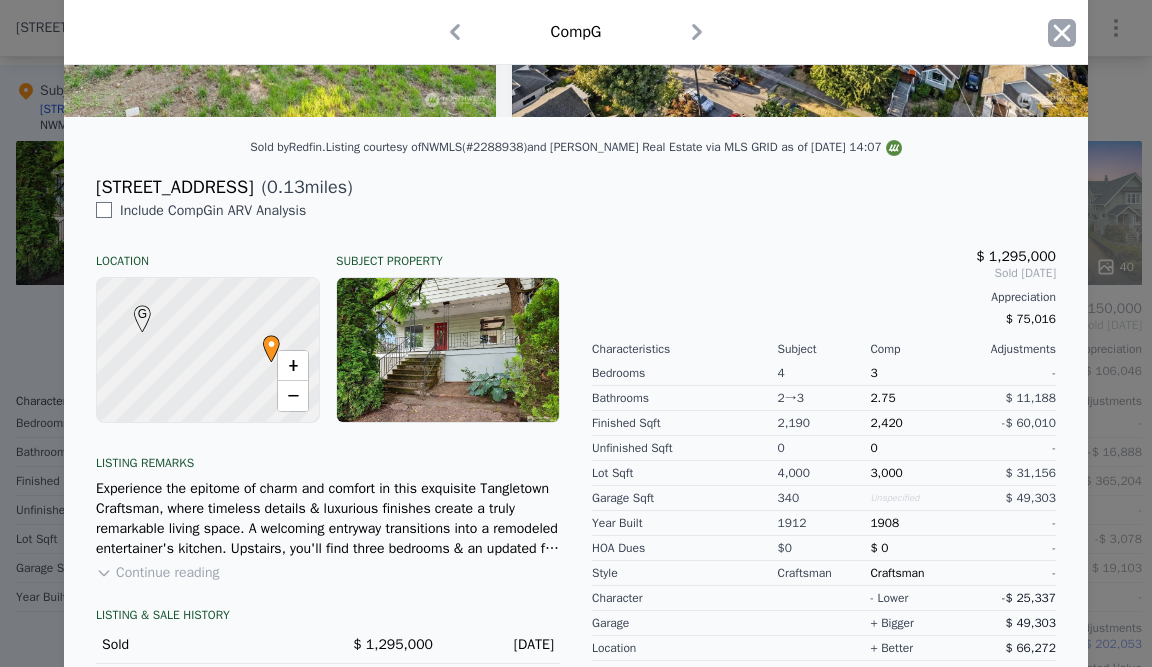 click 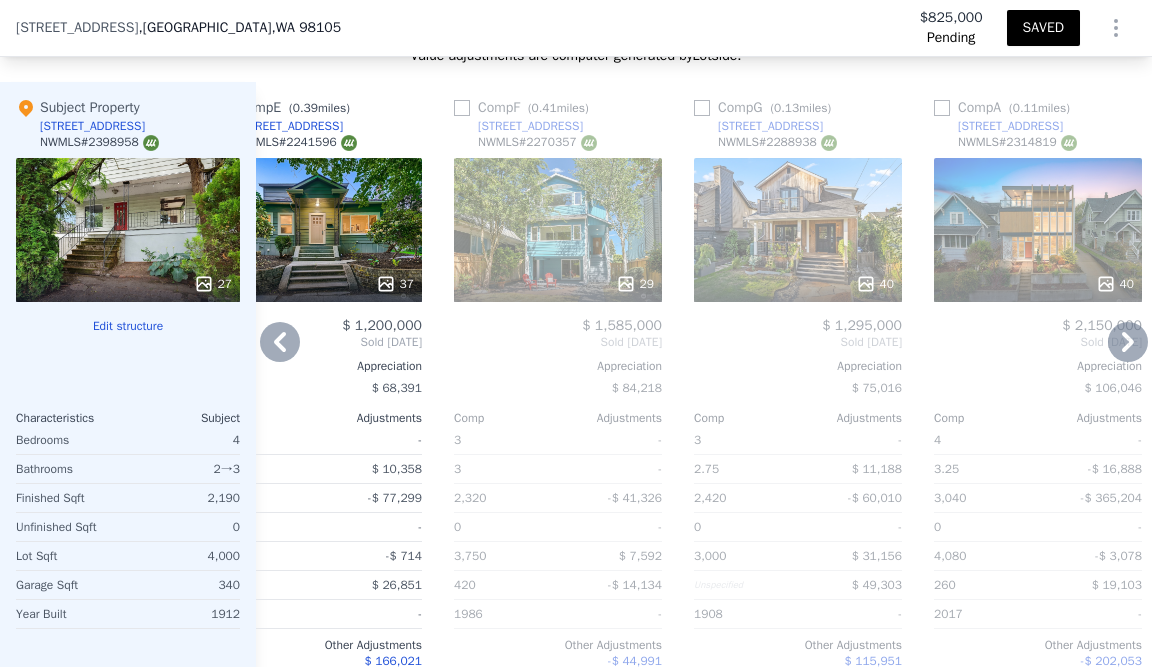scroll, scrollTop: 2476, scrollLeft: 0, axis: vertical 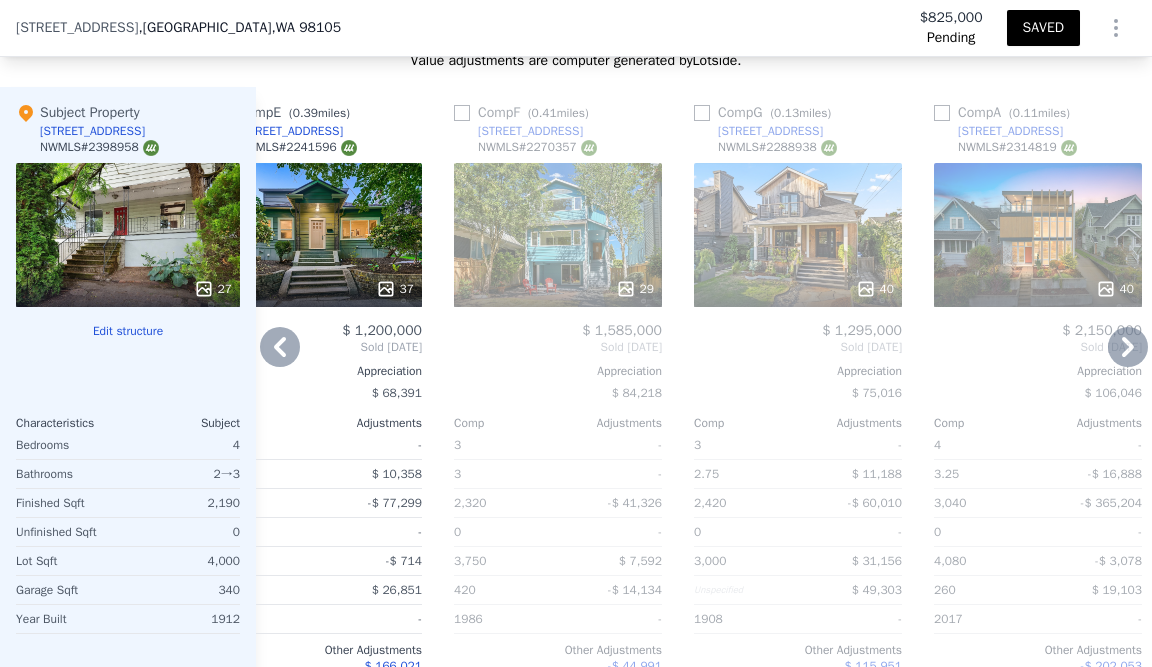 click at bounding box center (702, 113) 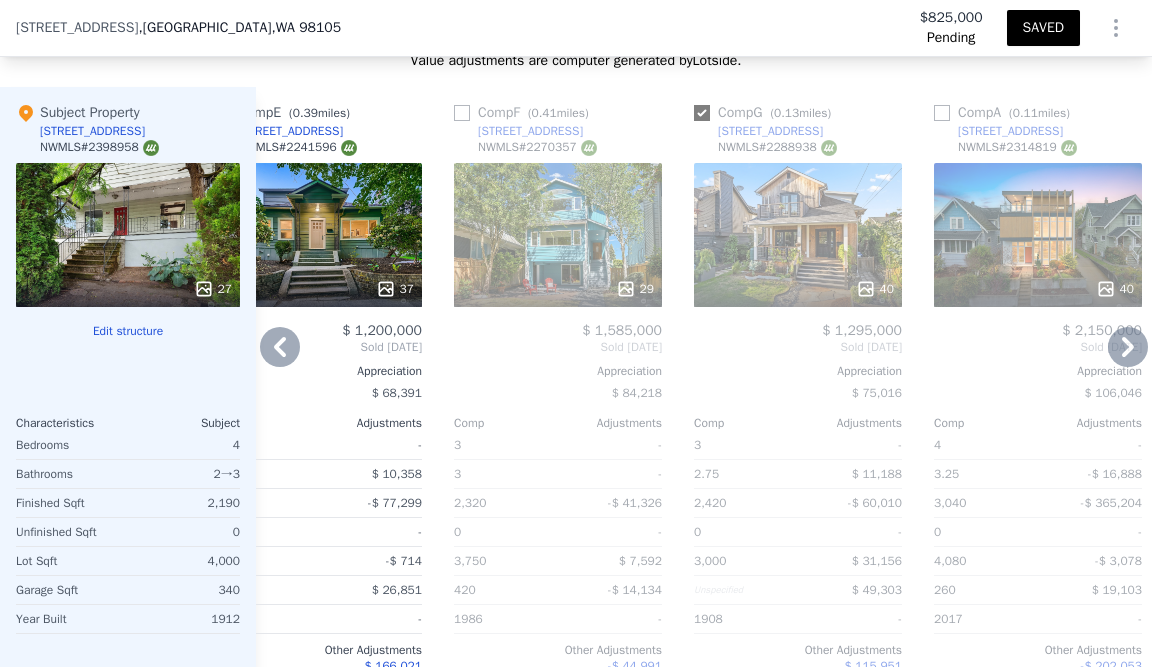 checkbox on "true" 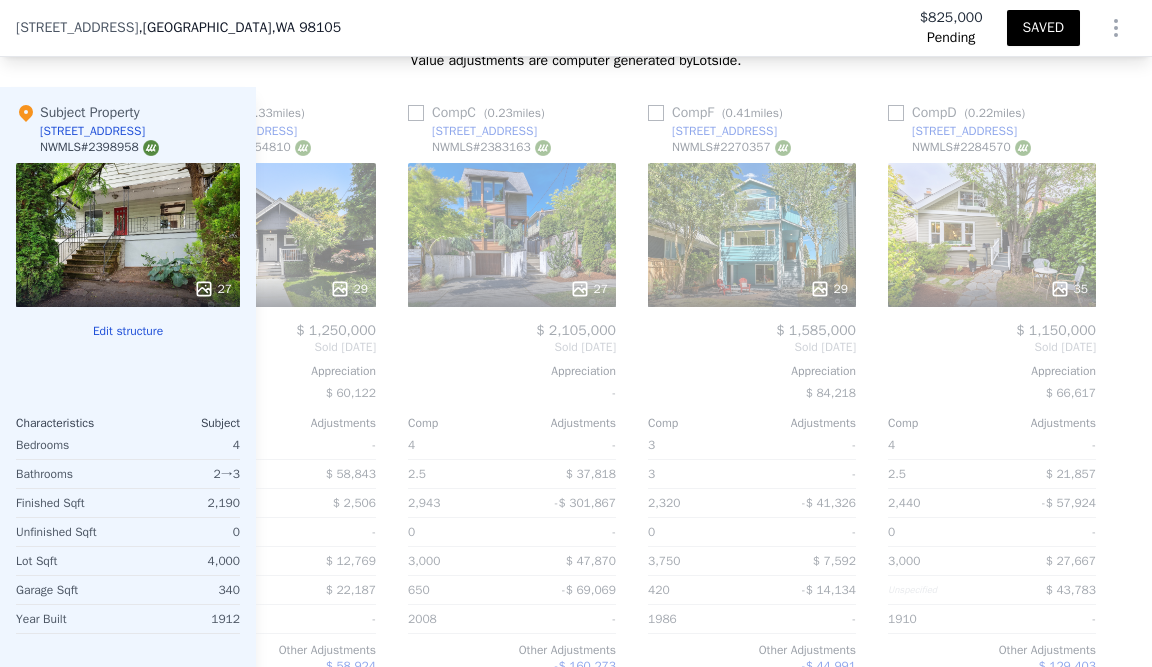 scroll, scrollTop: 0, scrollLeft: 832, axis: horizontal 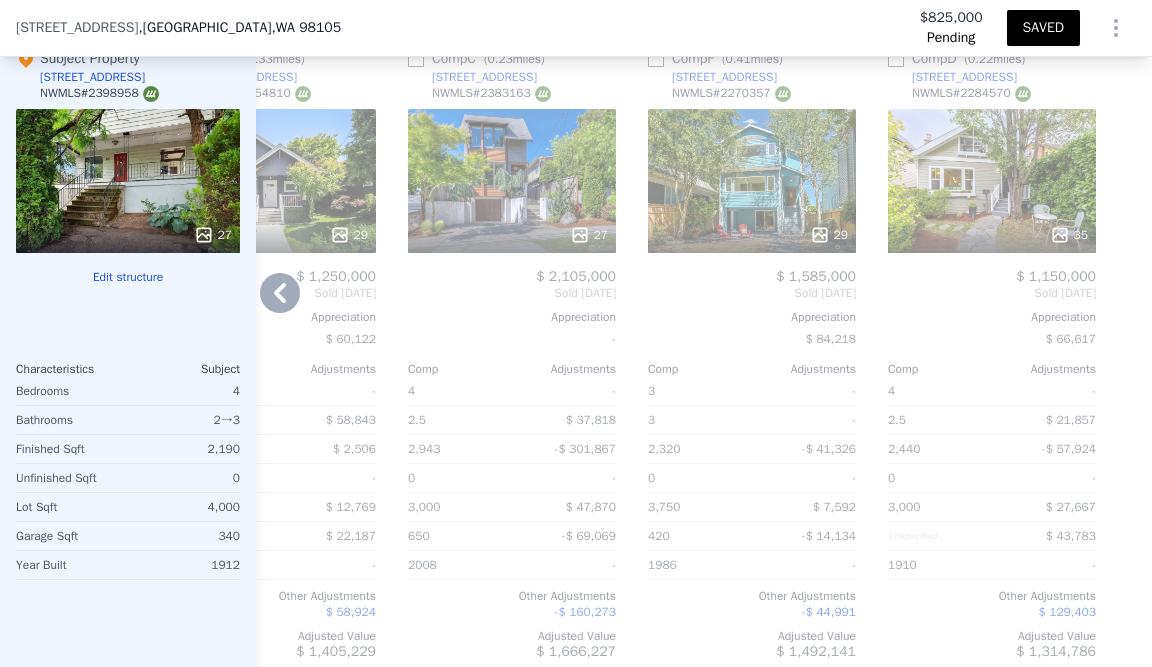 click 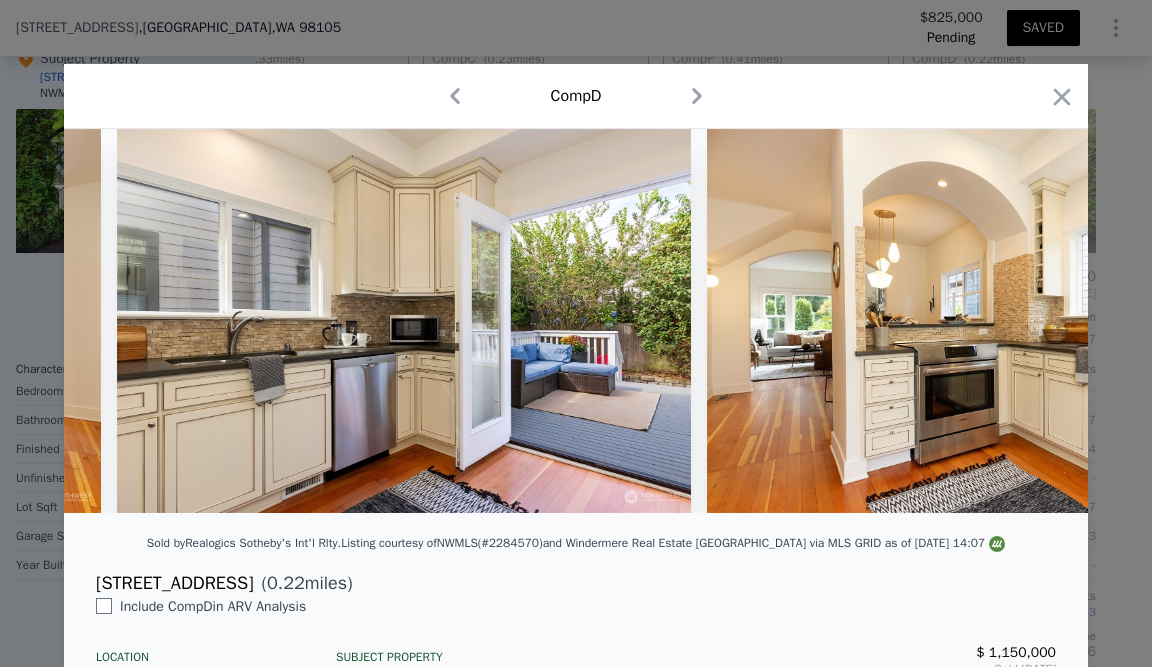 scroll, scrollTop: 0, scrollLeft: 5259, axis: horizontal 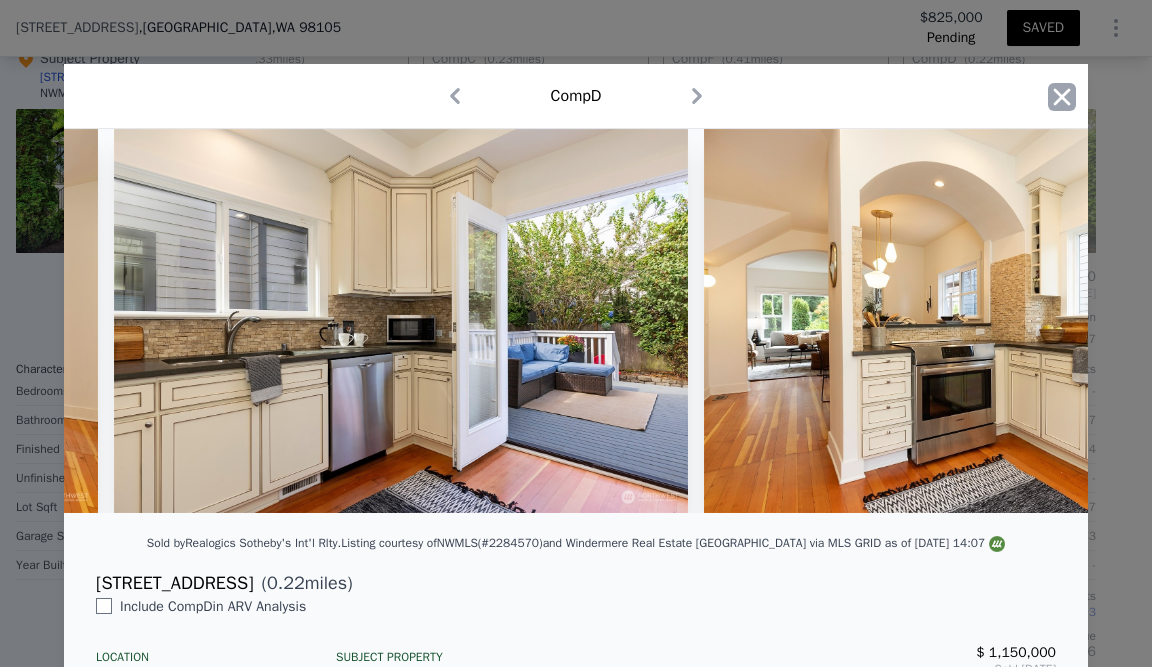 click 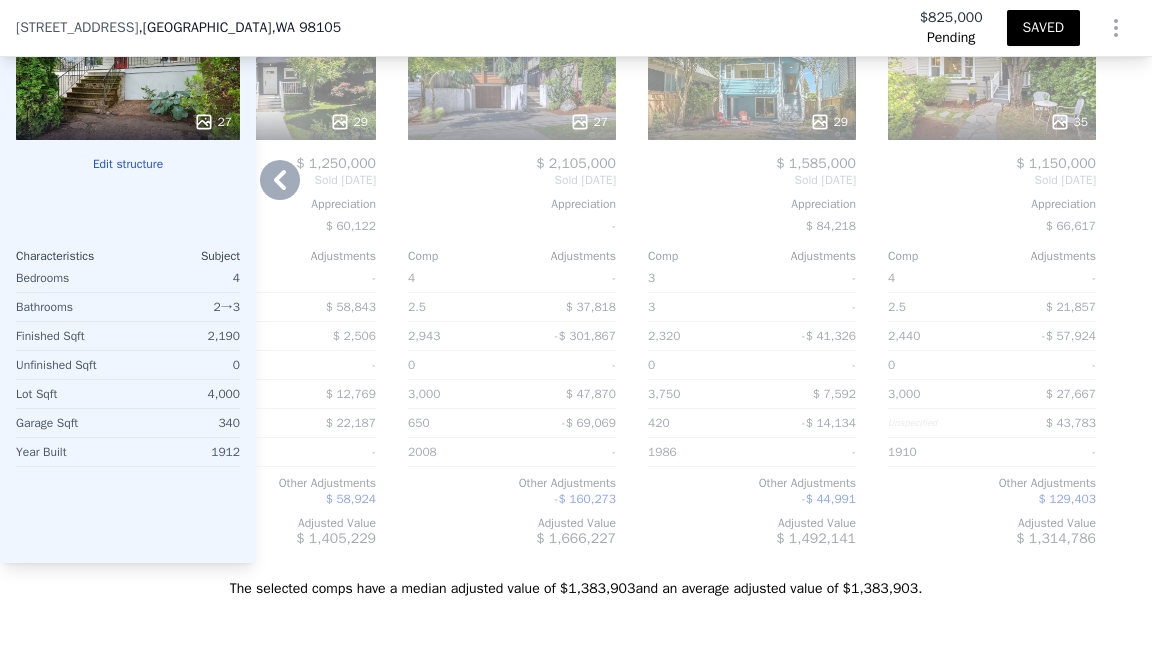 scroll, scrollTop: 3037, scrollLeft: 0, axis: vertical 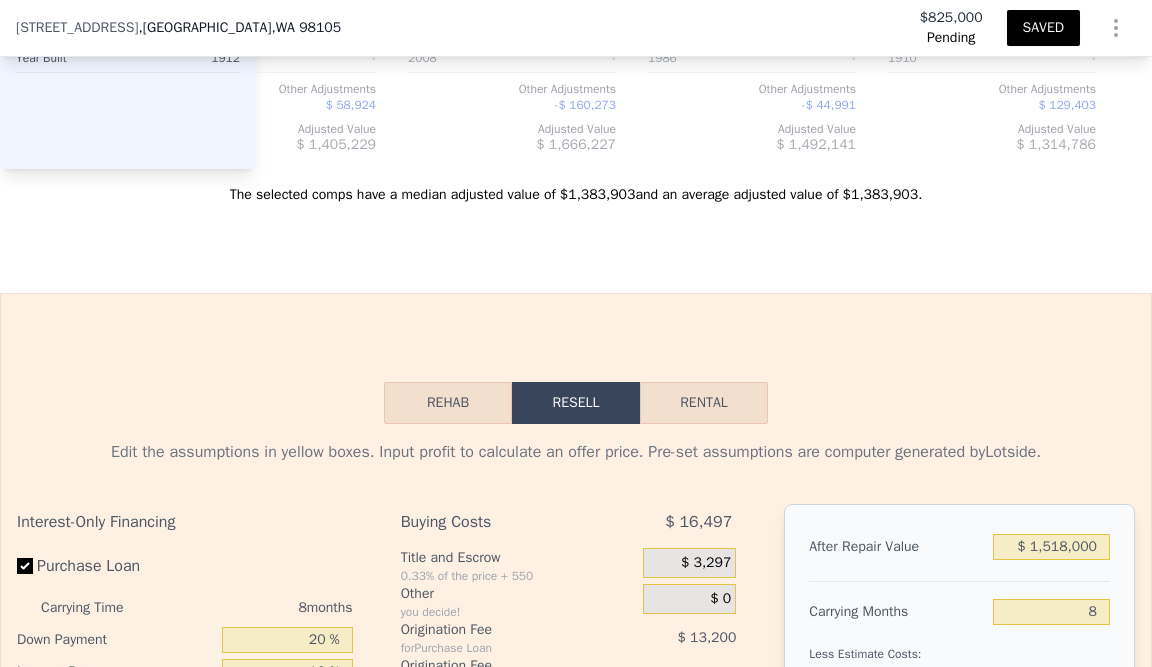 click on "The selected comps have a median adjusted value of   $1,383,903  and an average adjusted value of   $1,383,903 ." at bounding box center [576, 187] 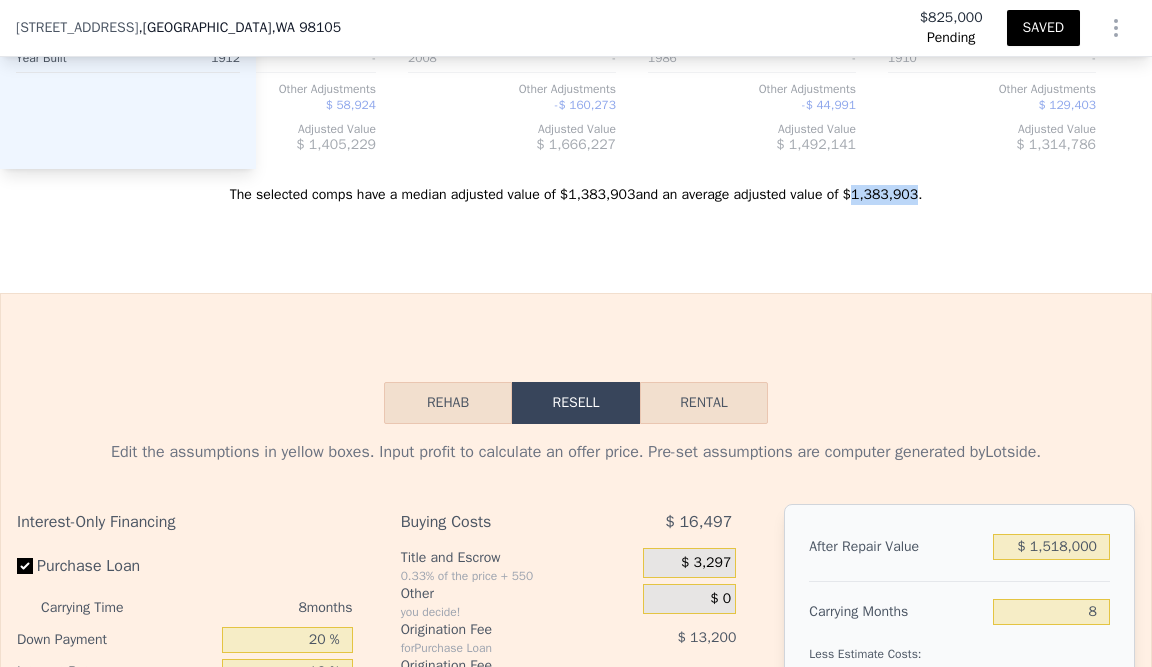 click on "The selected comps have a median adjusted value of   $1,383,903  and an average adjusted value of   $1,383,903 ." at bounding box center [576, 187] 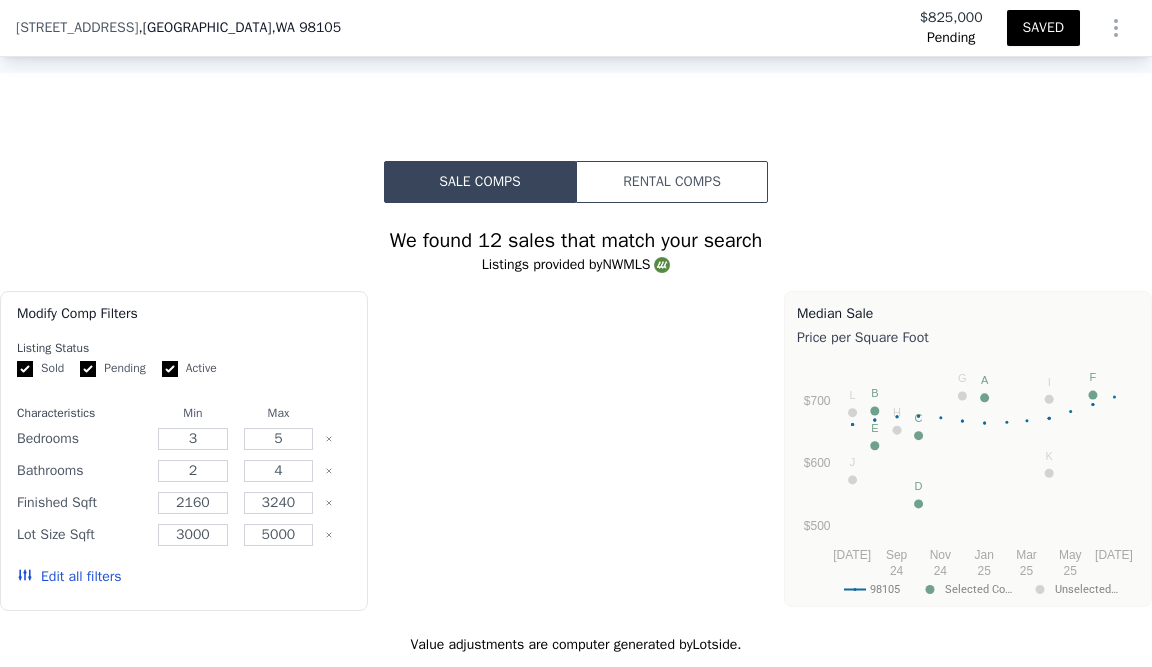 type on "1.75" 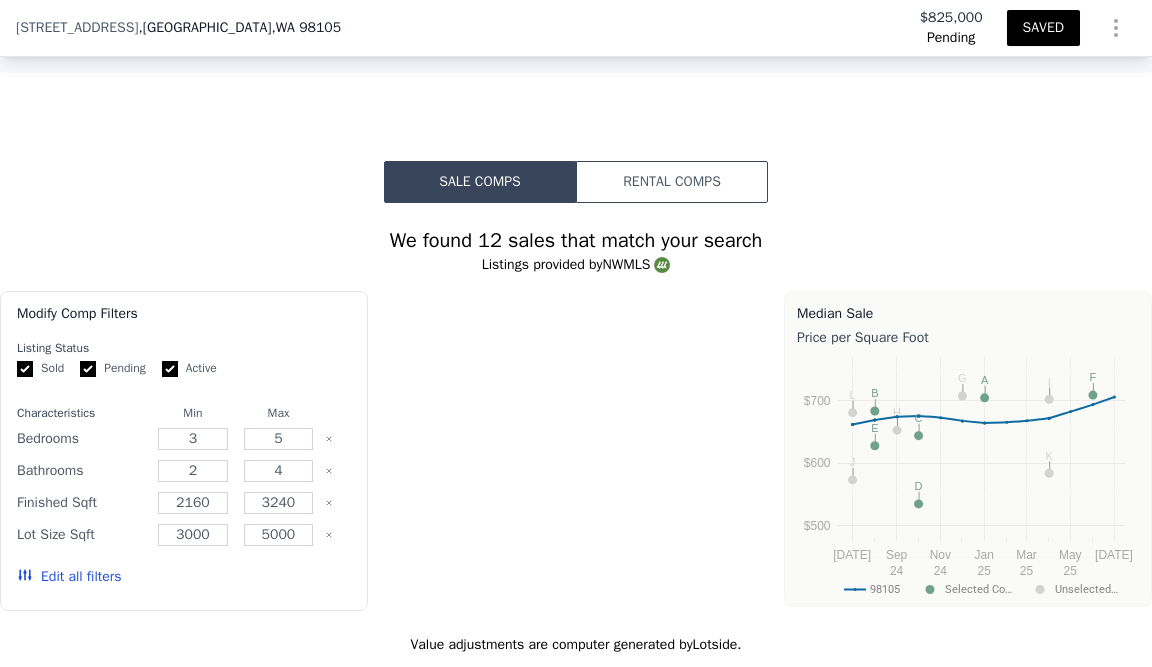 type on "3.25" 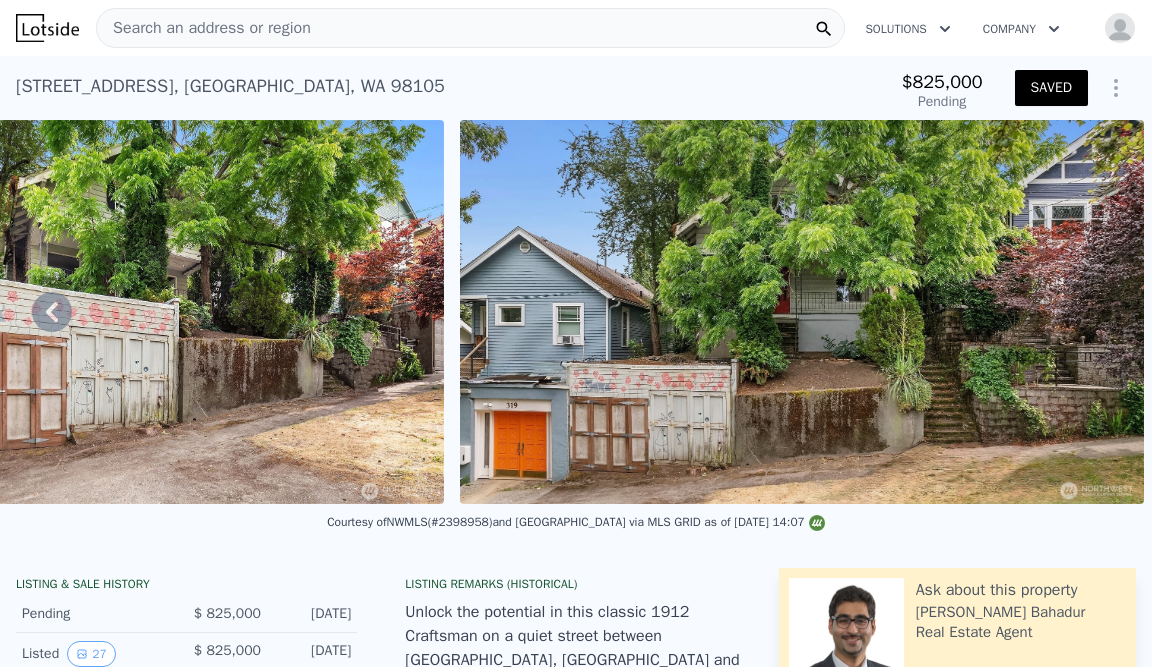 scroll, scrollTop: 0, scrollLeft: 0, axis: both 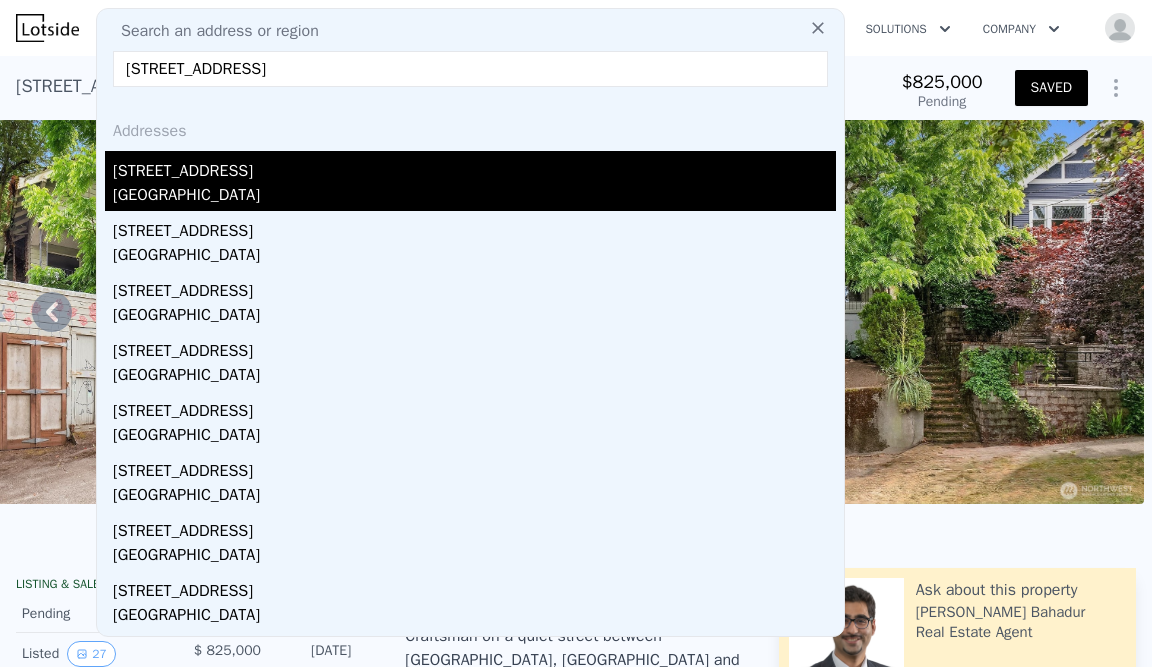 type on "18707 25th Ave NE, King County, WA 98155" 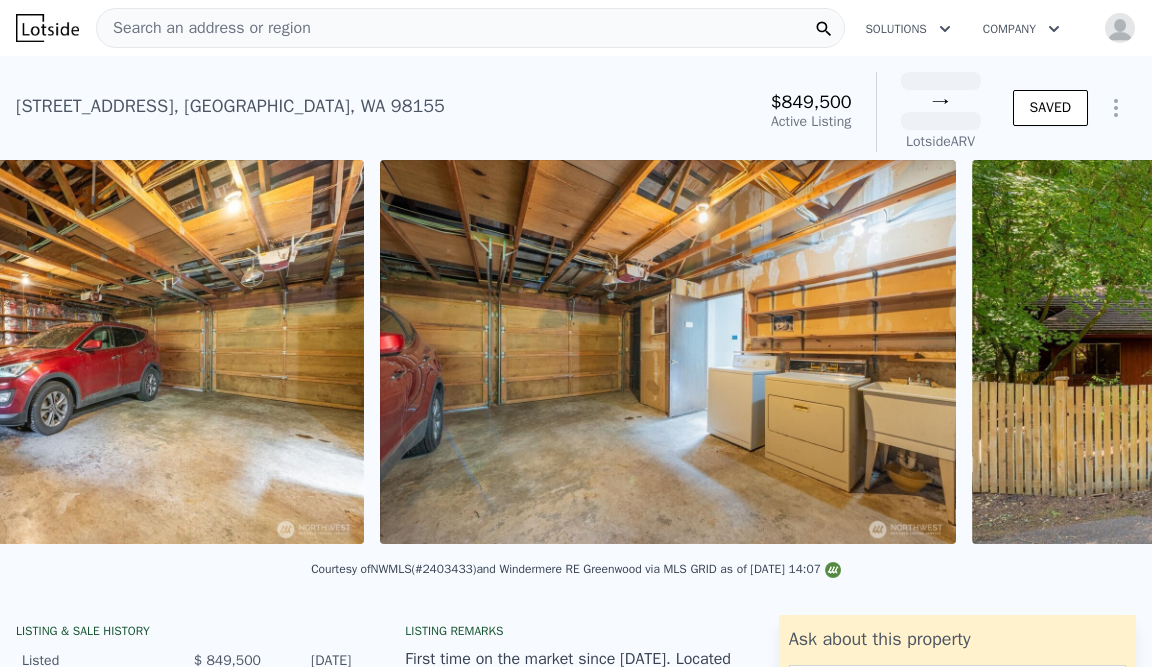 scroll, scrollTop: 0, scrollLeft: 15725, axis: horizontal 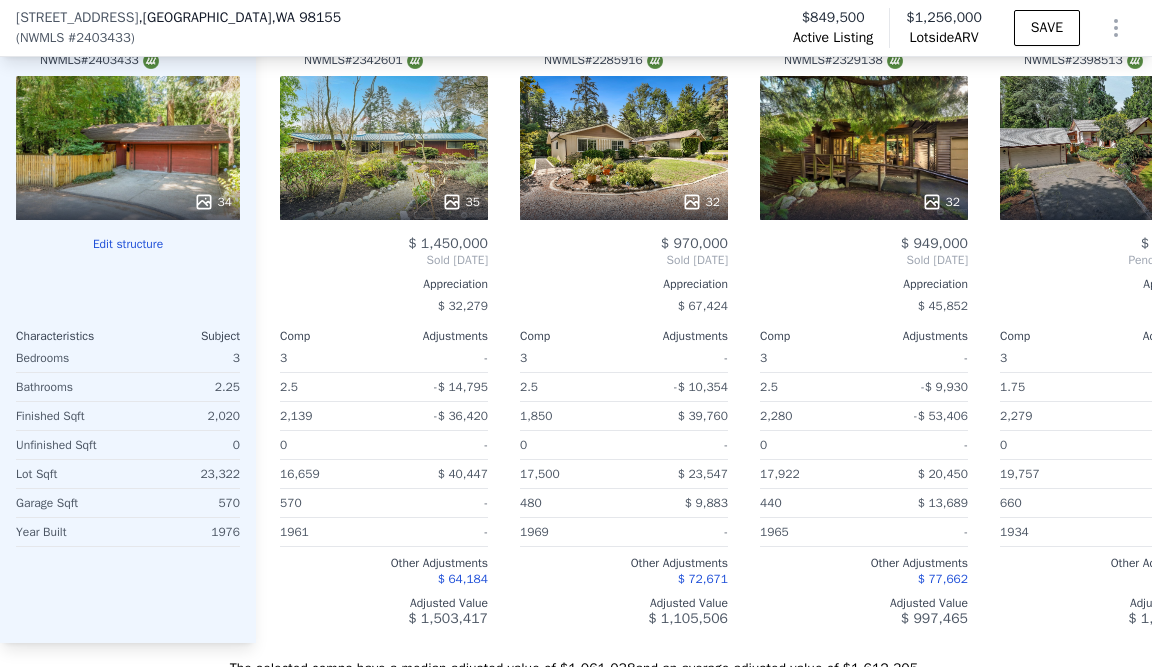 click on "Edit structure" at bounding box center [128, 244] 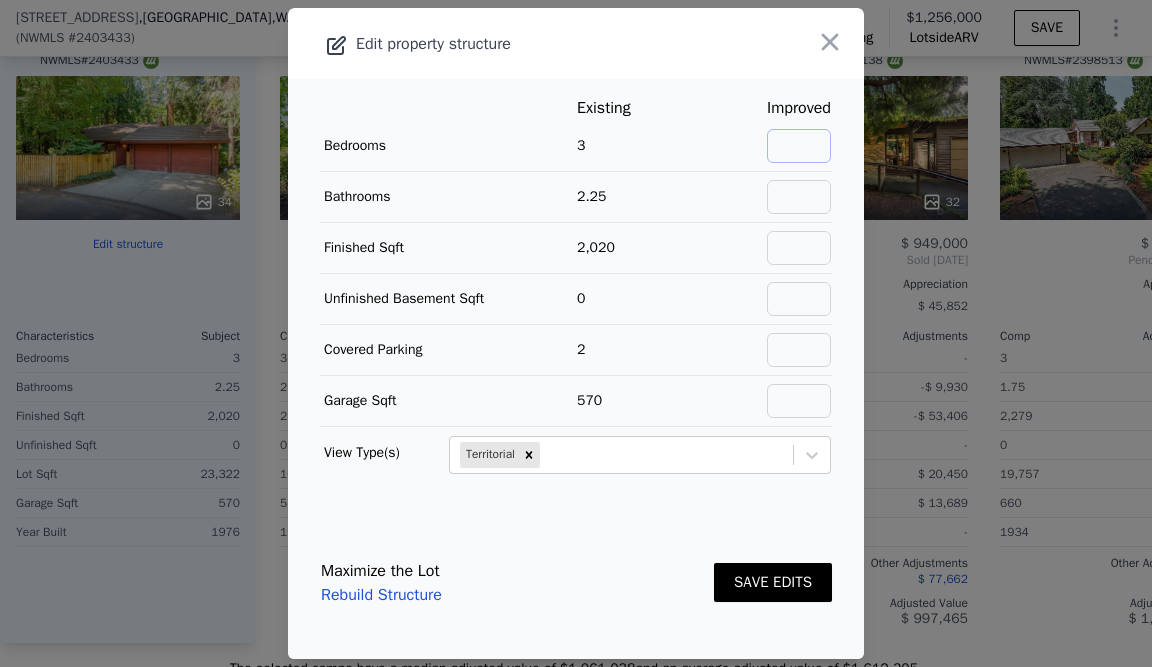 click at bounding box center (799, 146) 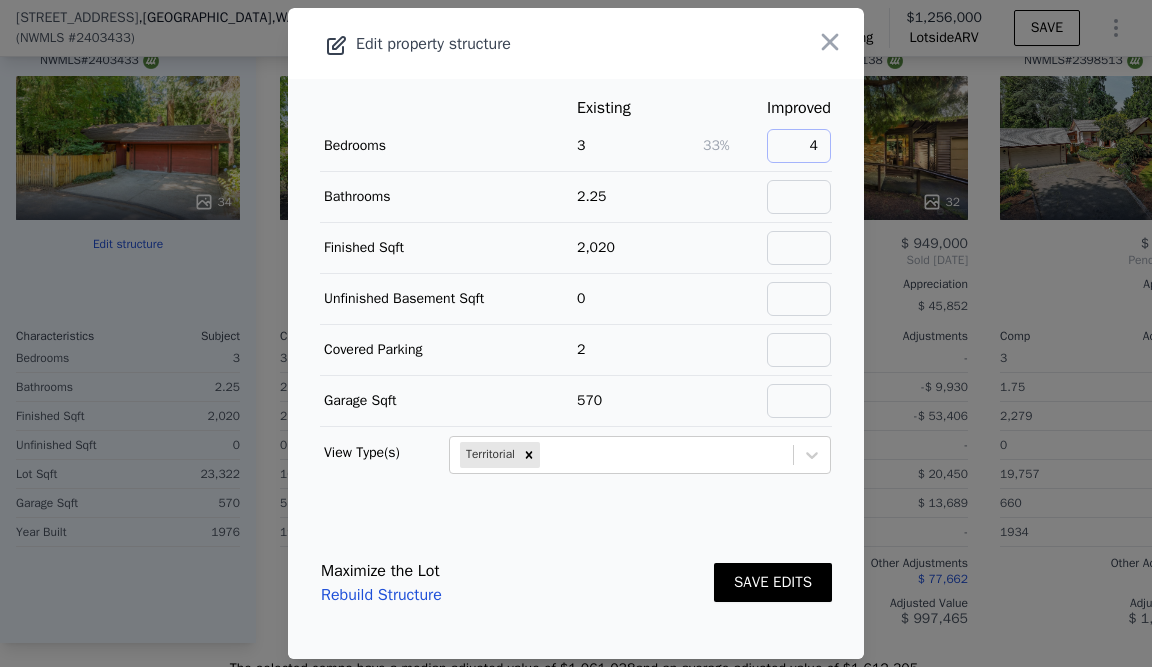 type on "4" 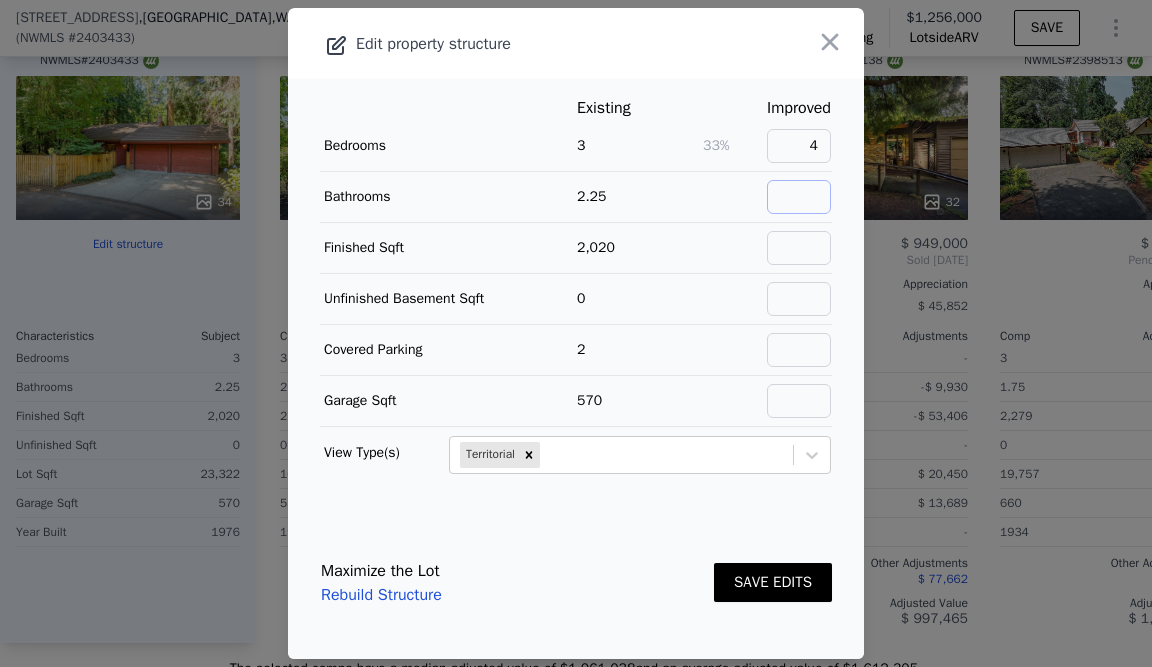 click at bounding box center (799, 197) 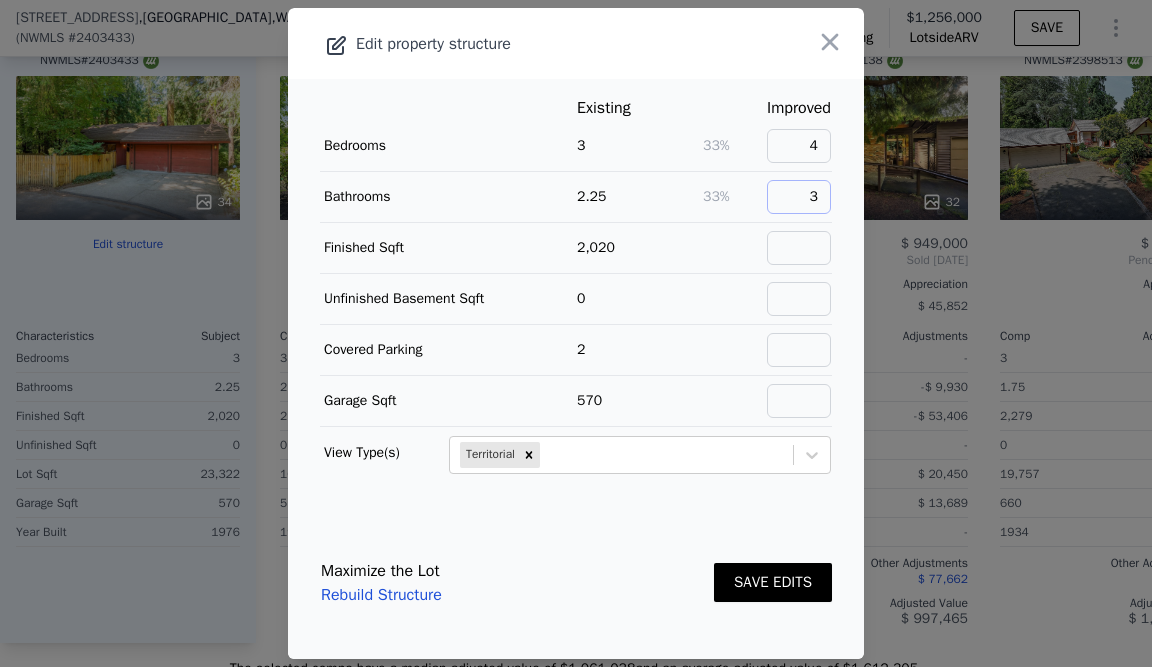 type on "3" 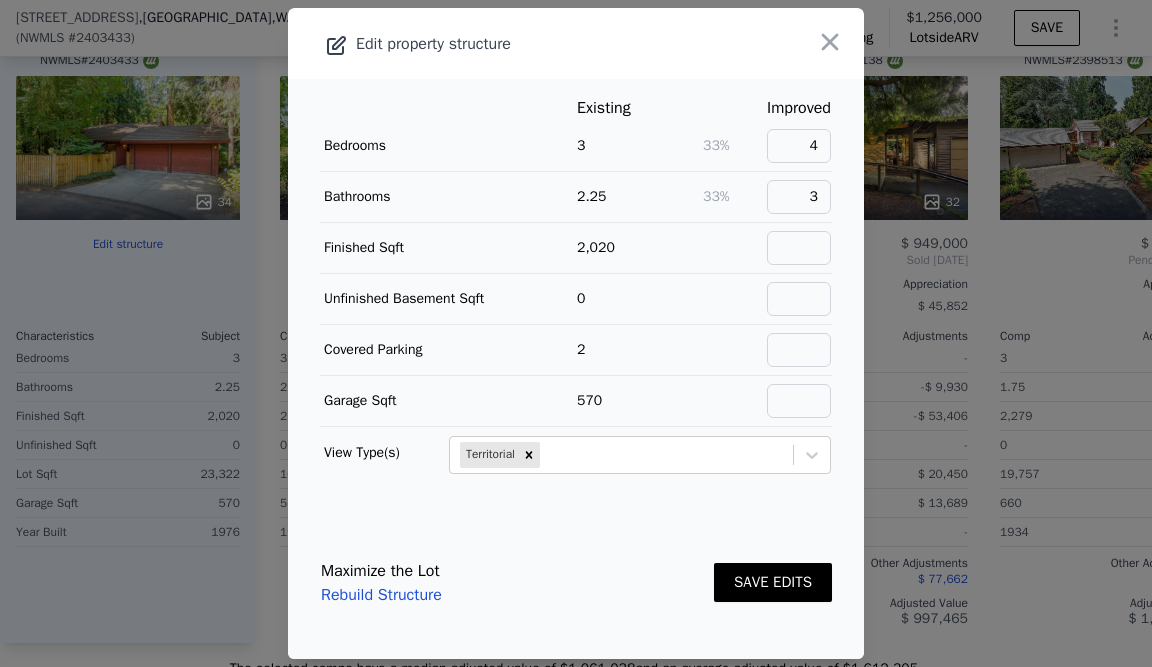 click on "SAVE EDITS" at bounding box center [773, 582] 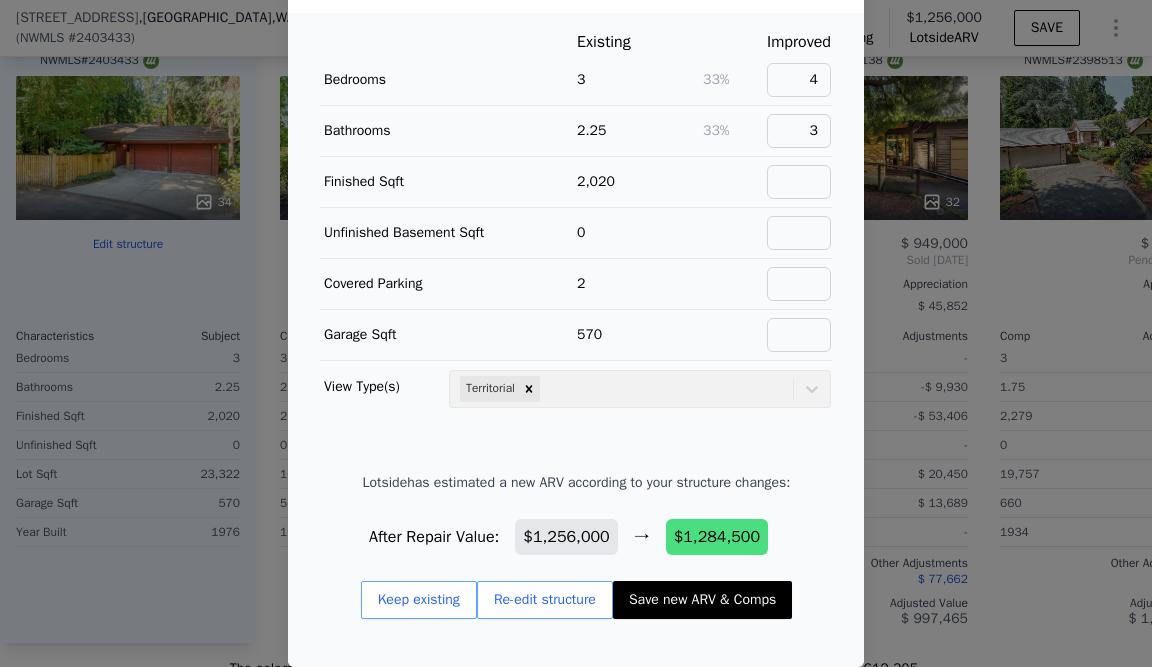 scroll, scrollTop: 63, scrollLeft: 0, axis: vertical 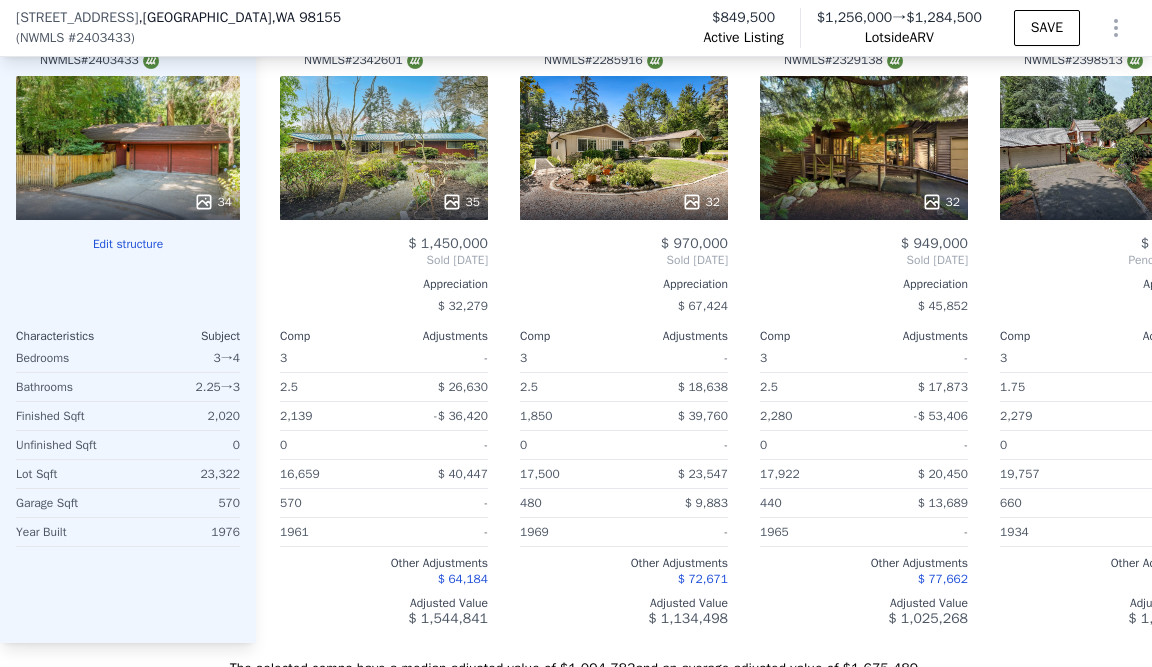 type on "$ 1,284,500" 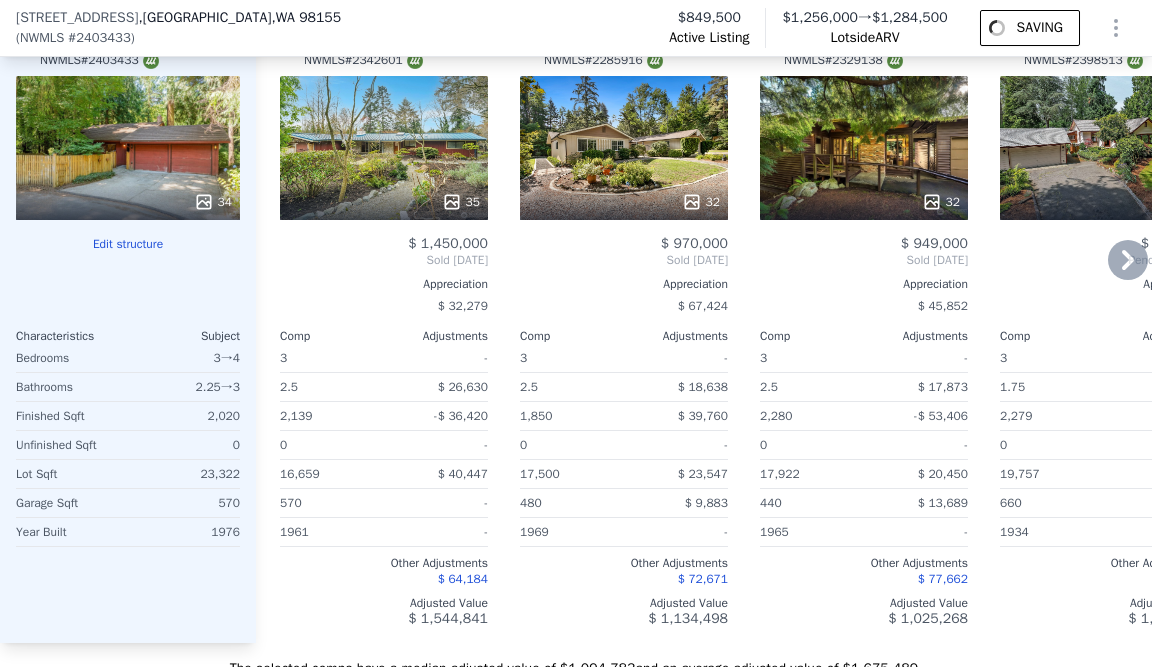 scroll, scrollTop: 1777, scrollLeft: 0, axis: vertical 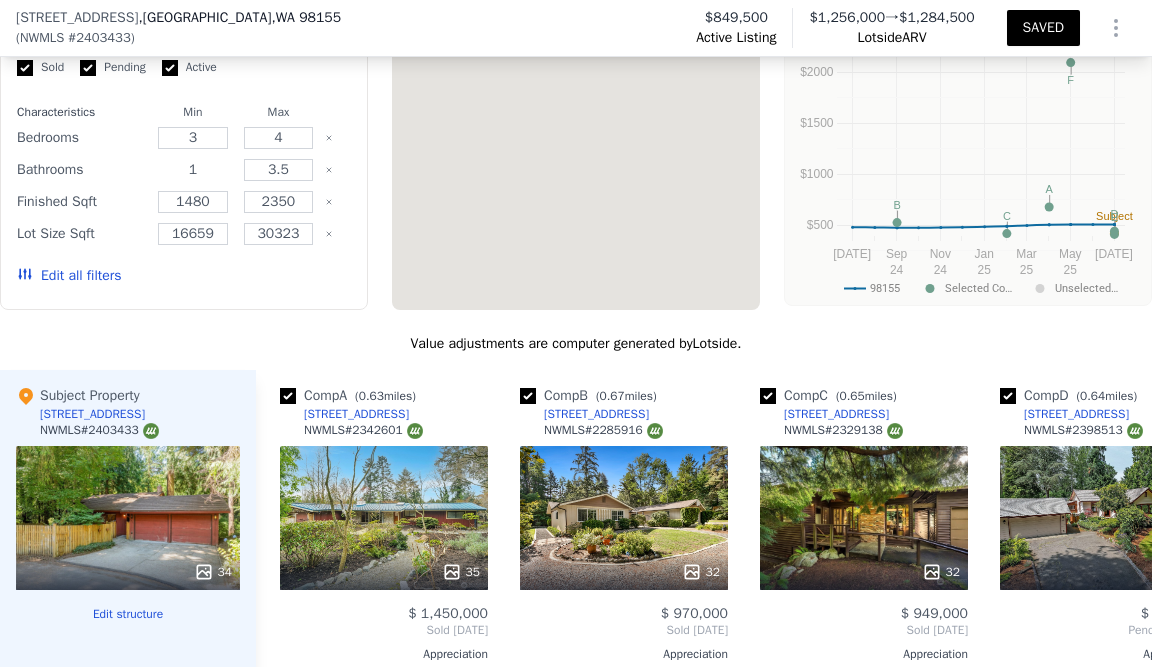 click on "1" at bounding box center [193, 170] 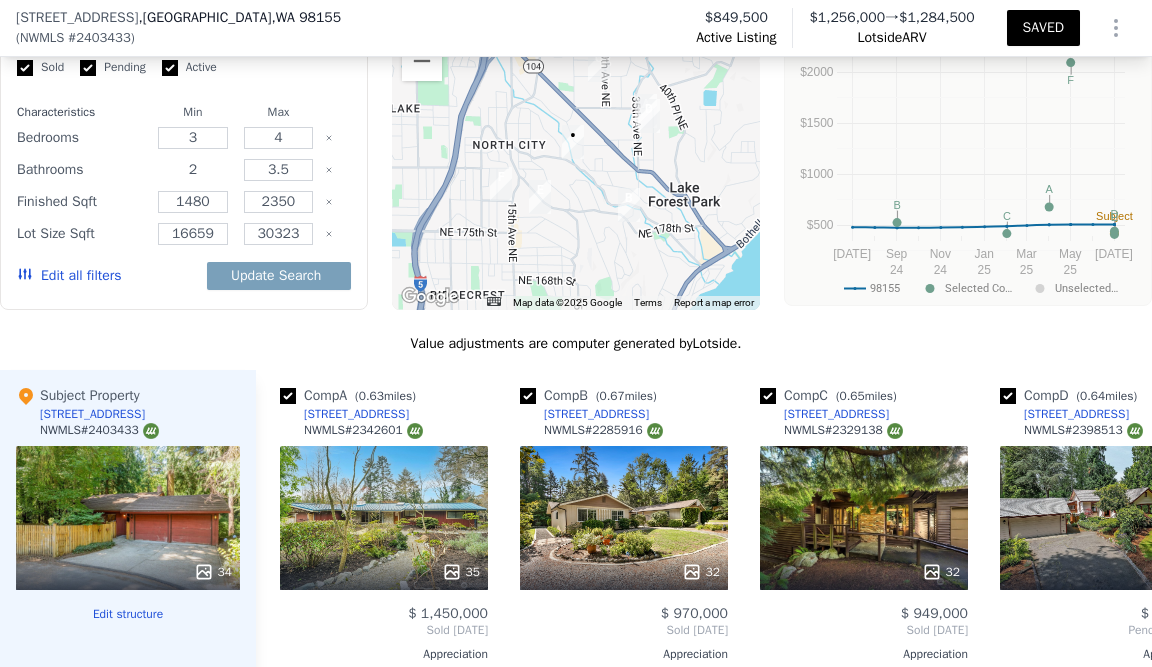 type on "2" 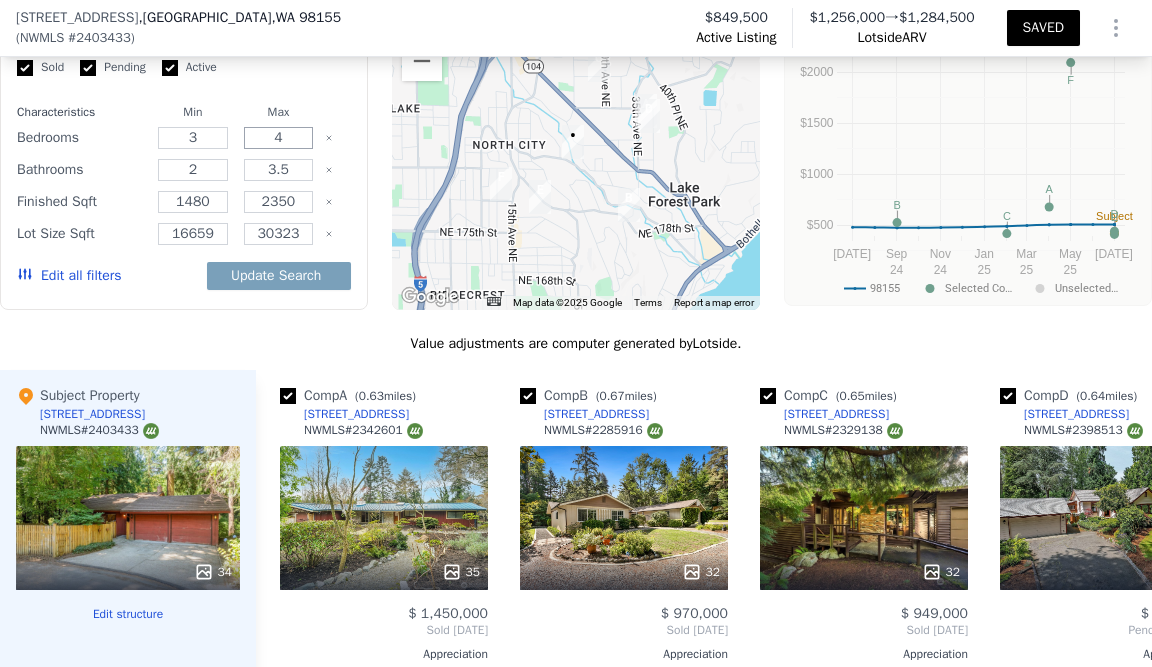 click on "4" at bounding box center (279, 138) 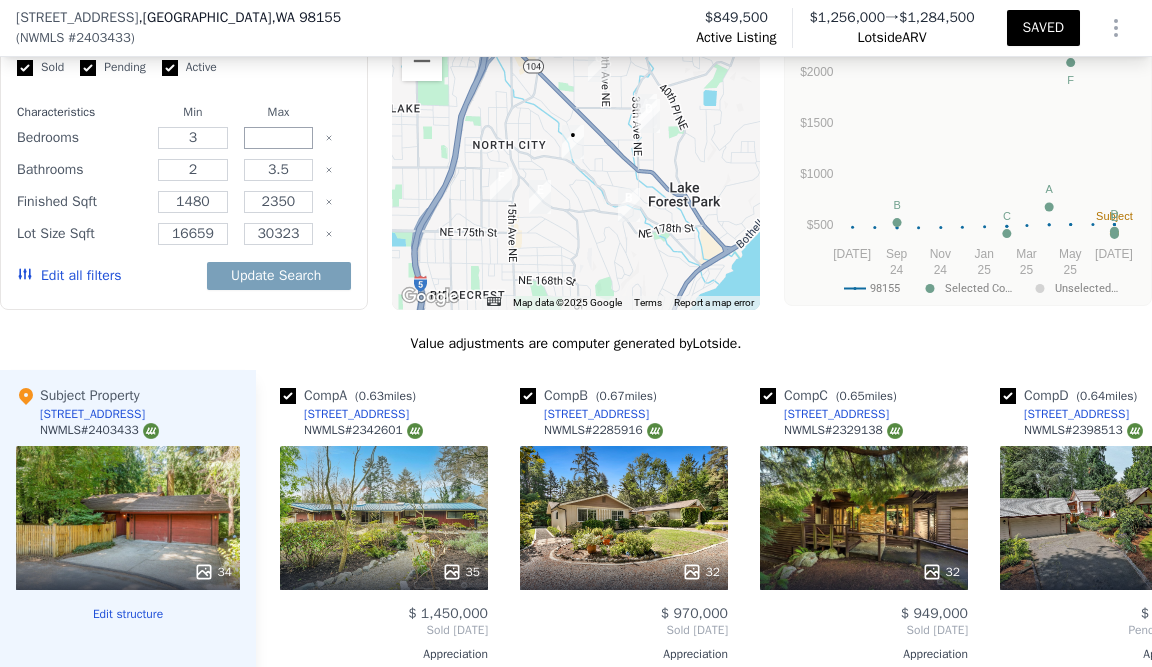 type on "4" 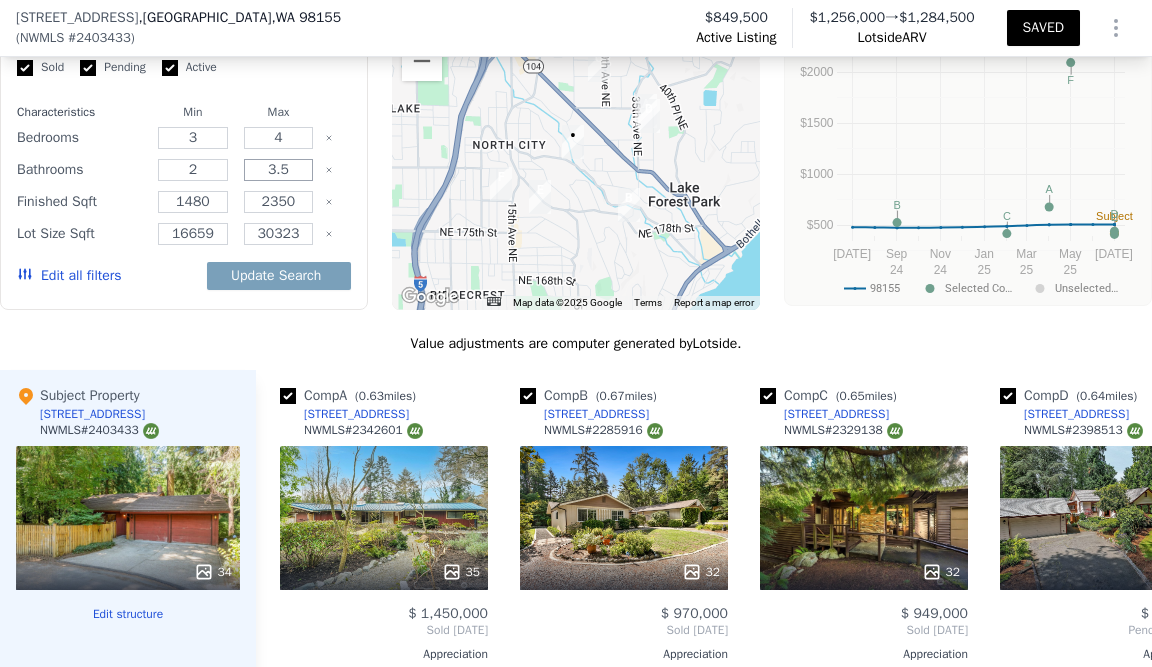 click on "3.5" at bounding box center [279, 170] 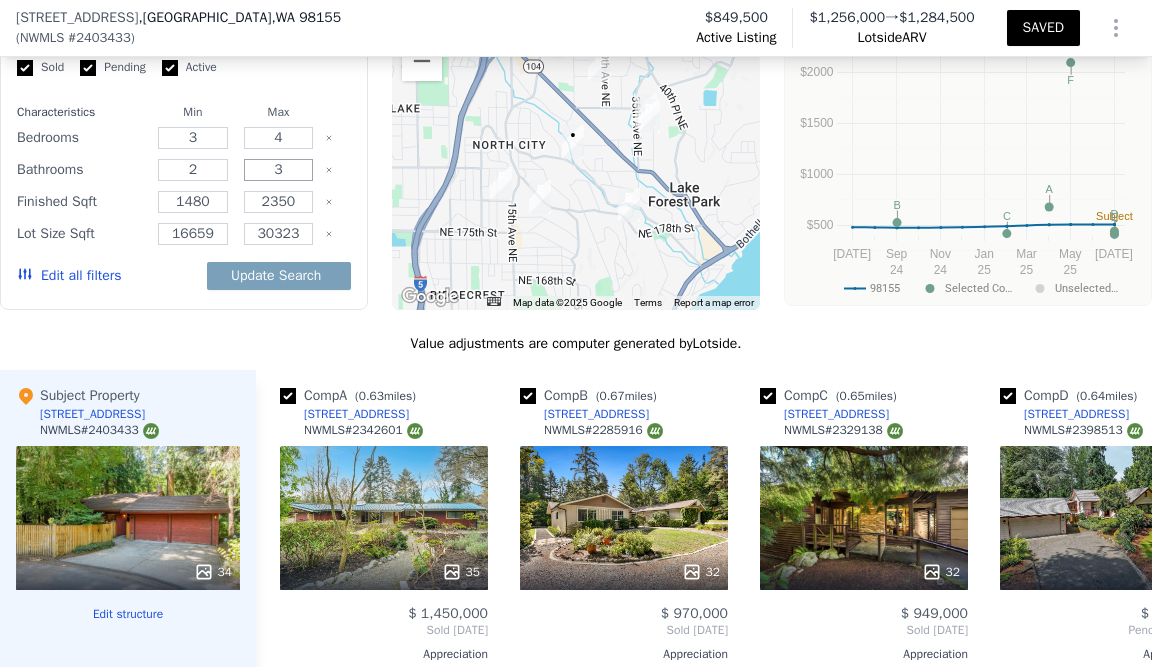 type on "3" 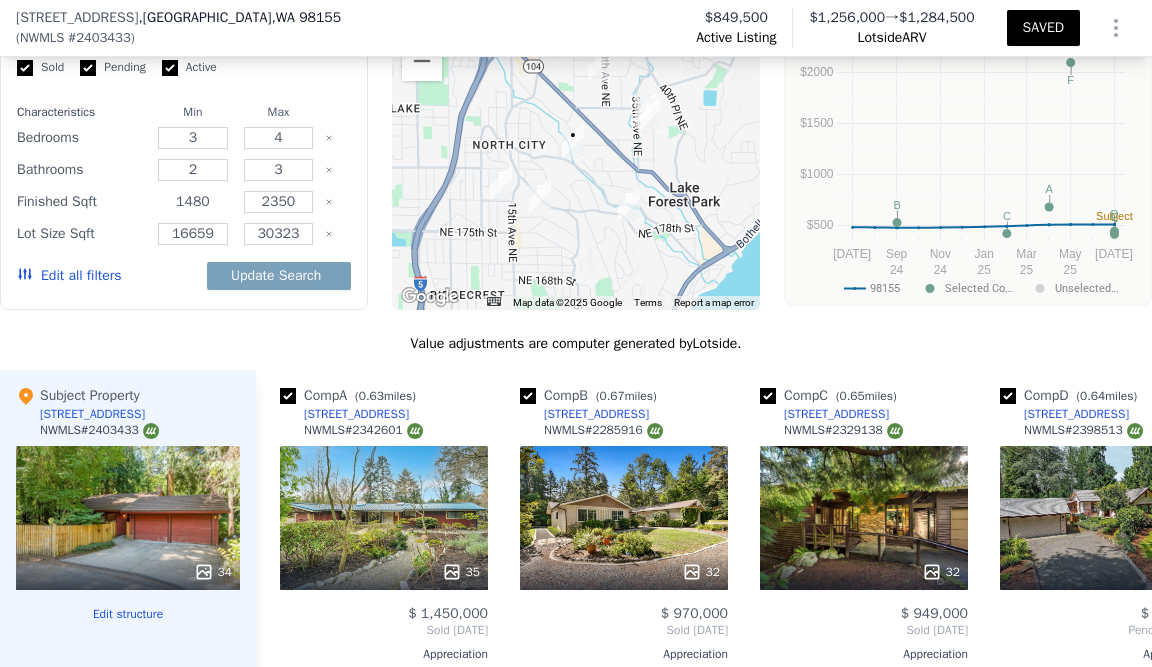 click on "1480" at bounding box center [193, 202] 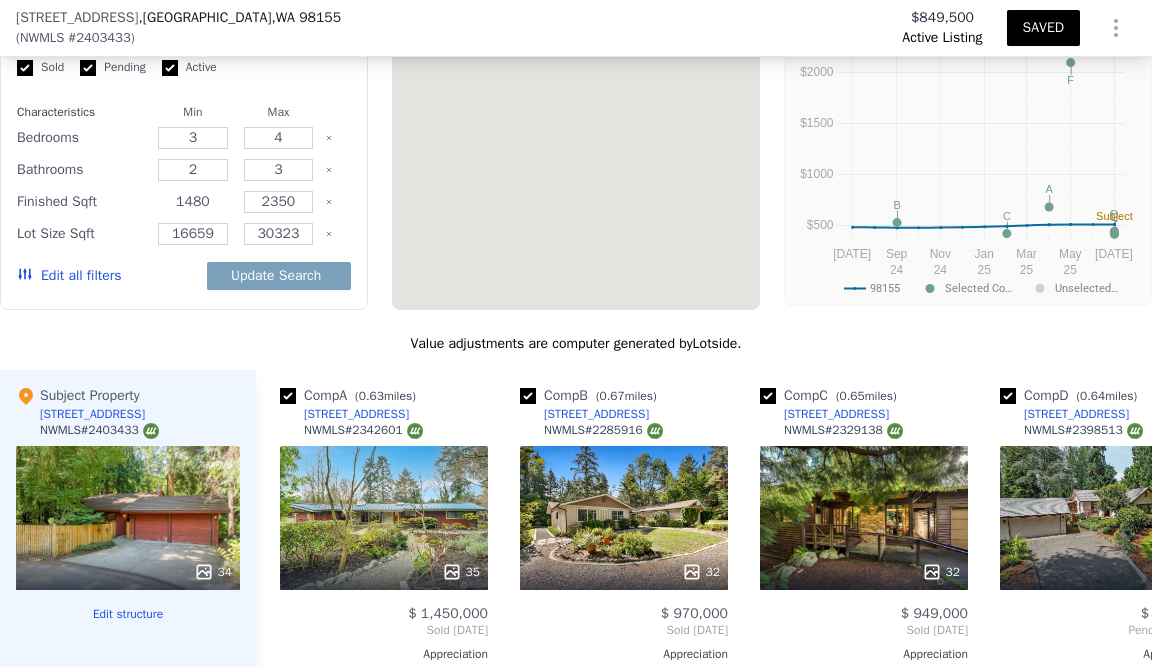 click on "1480" at bounding box center [193, 202] 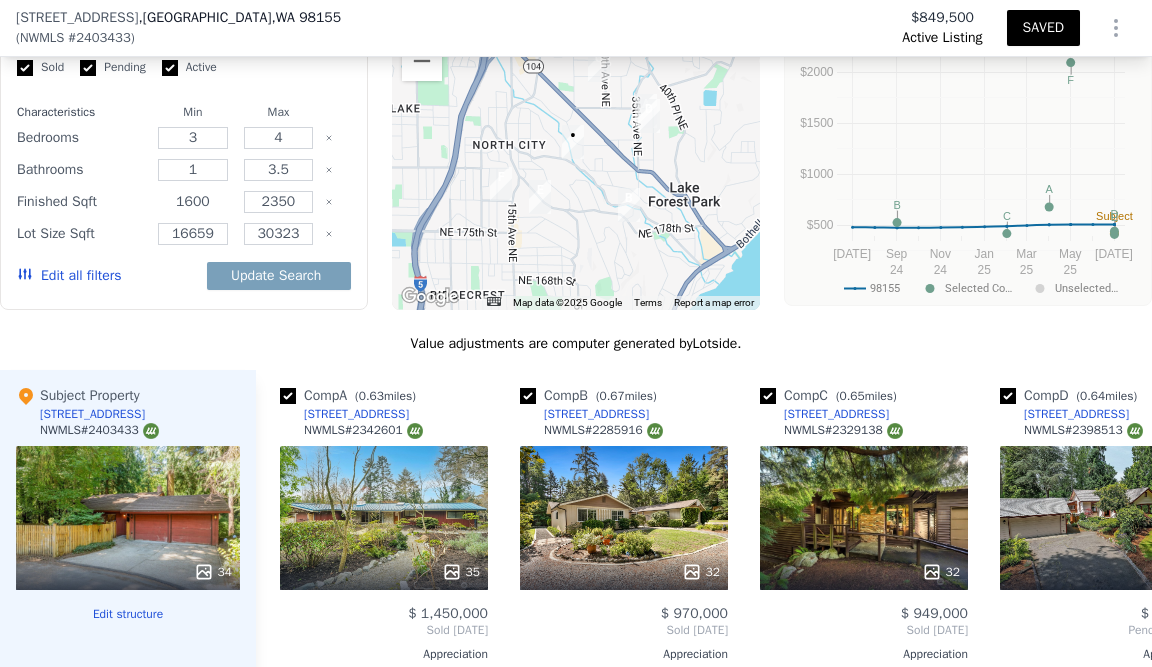 type on "1600" 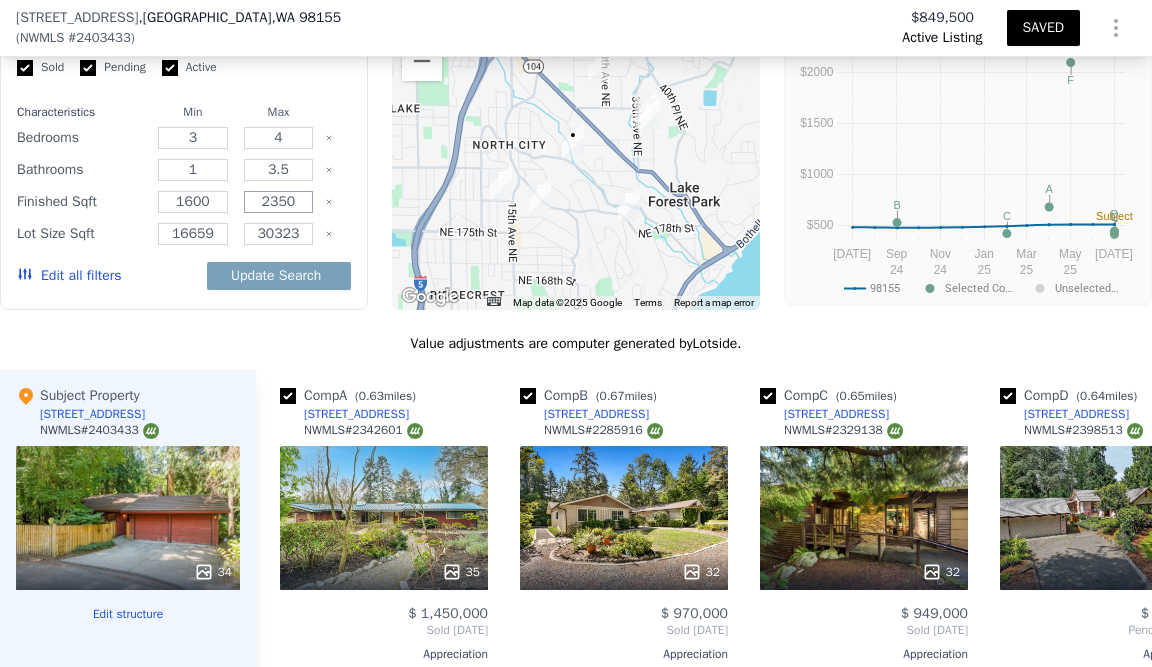 click on "2350" at bounding box center (279, 202) 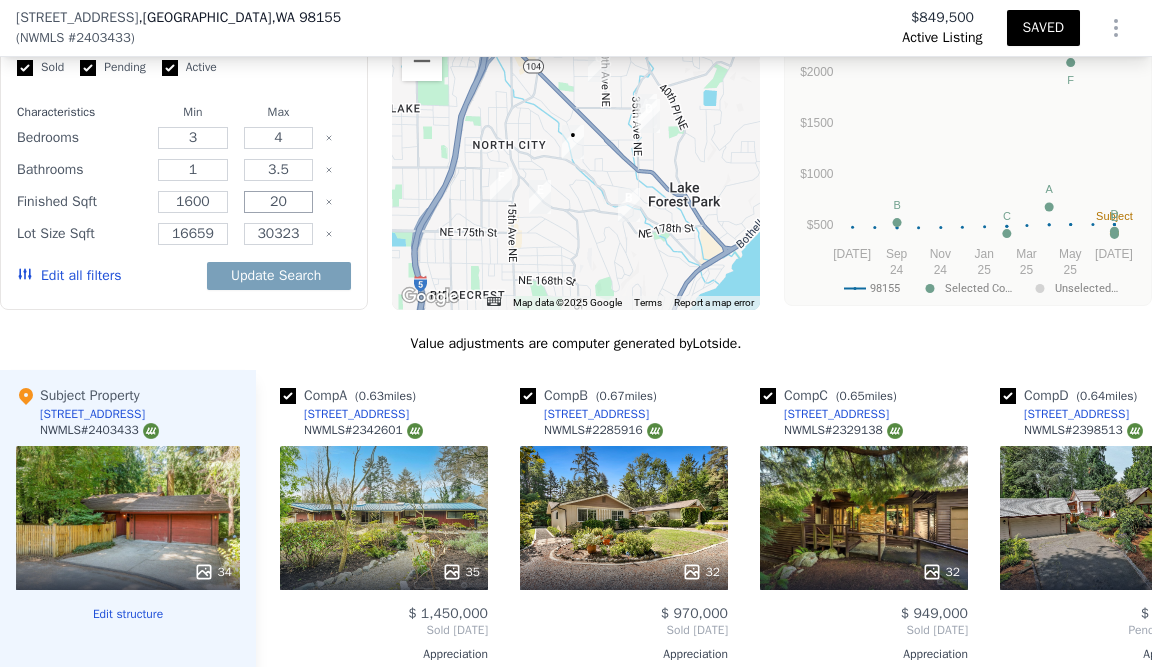 type on "290" 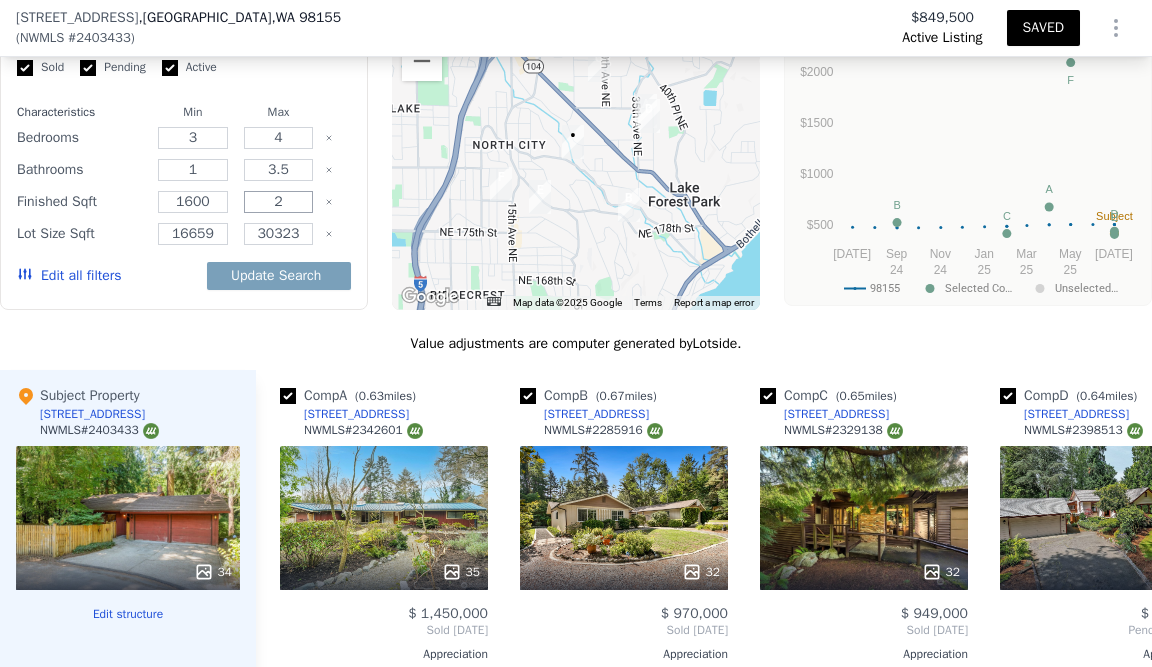 type on "24" 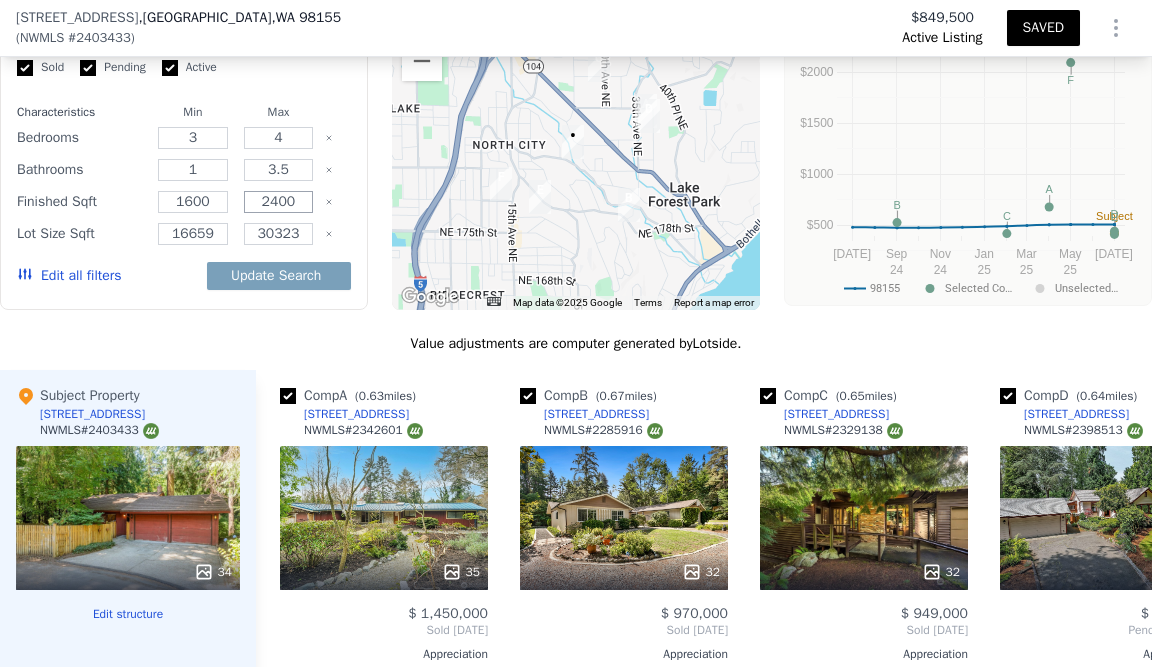 type on "2400" 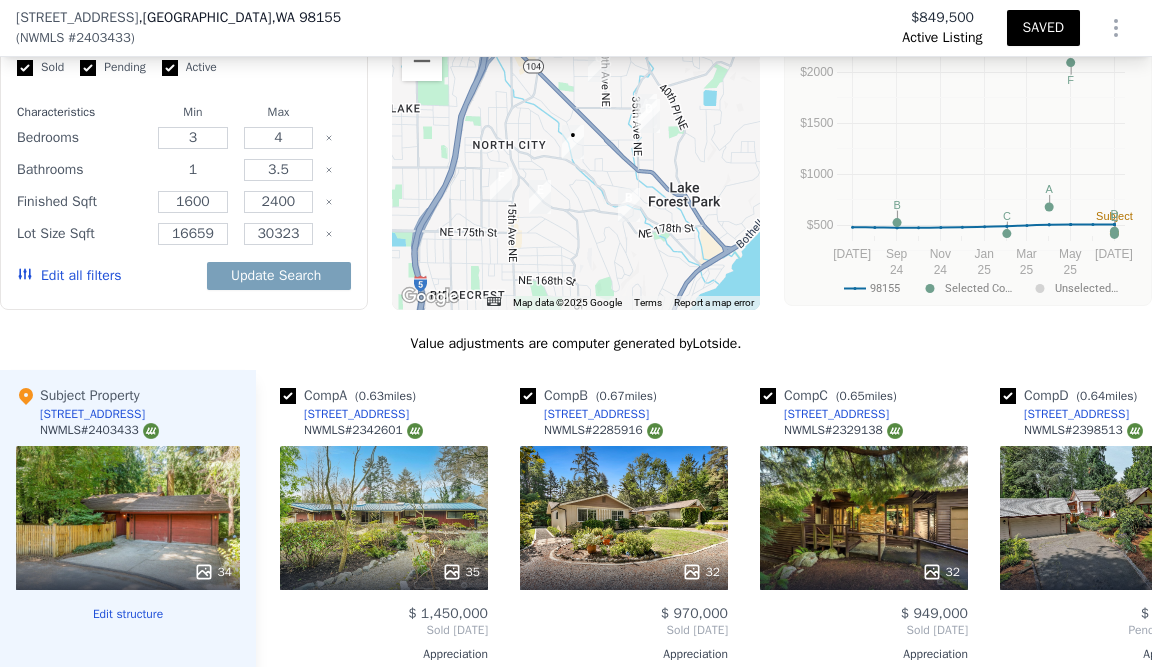 click on "1" at bounding box center [193, 170] 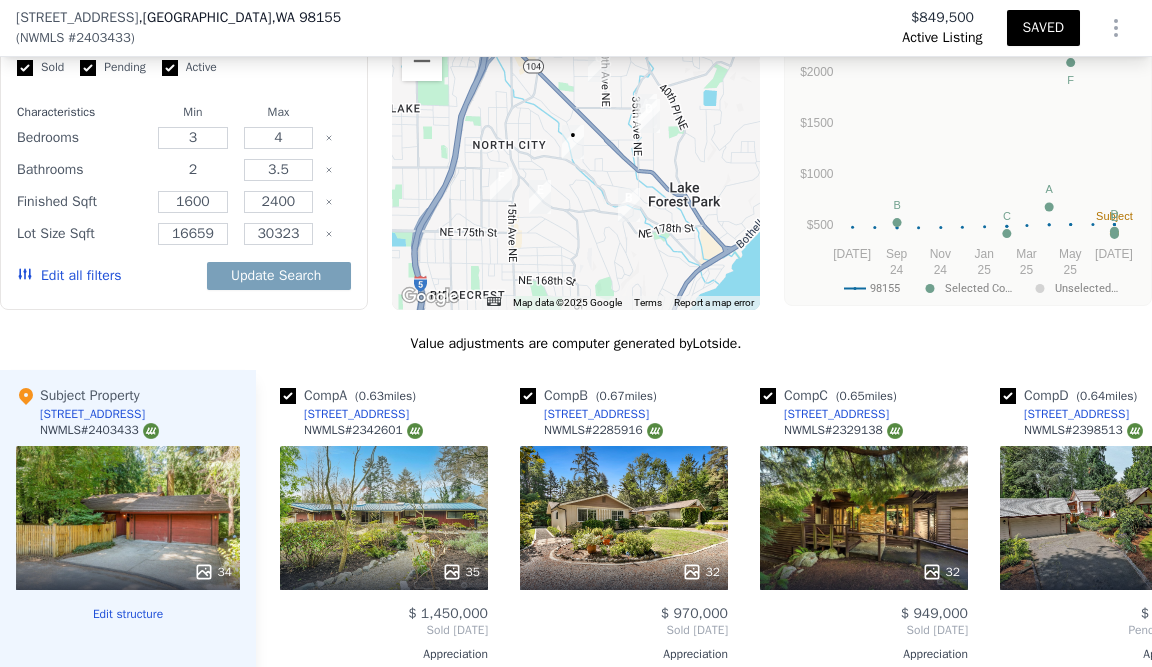 type on "2" 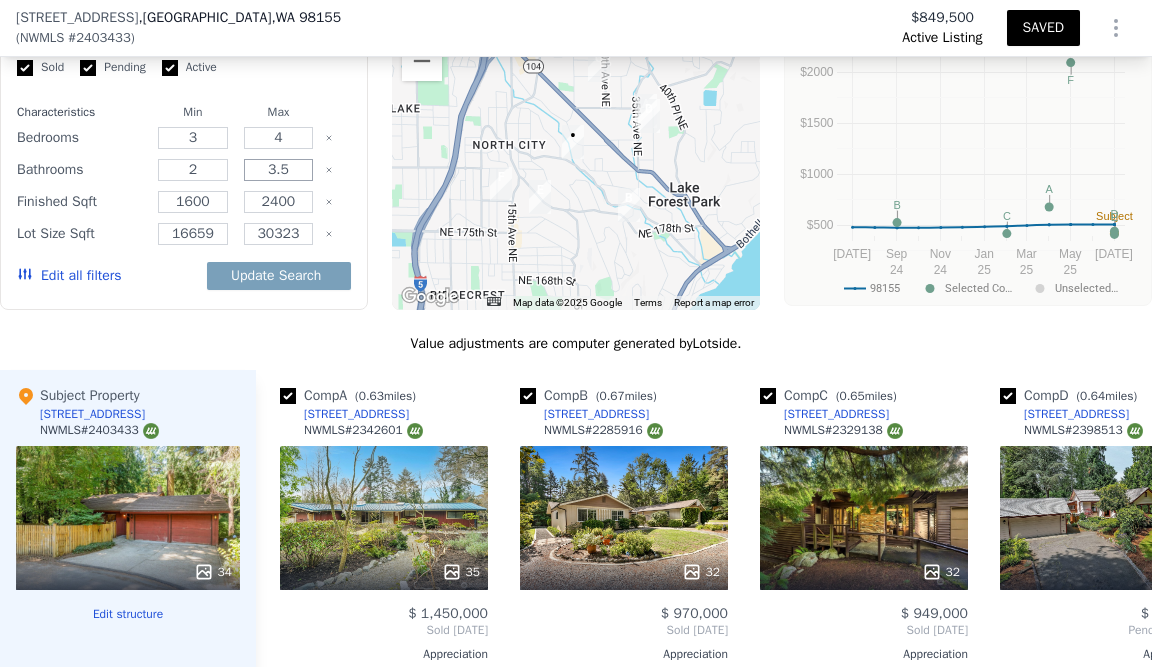 click on "3.5" at bounding box center [279, 170] 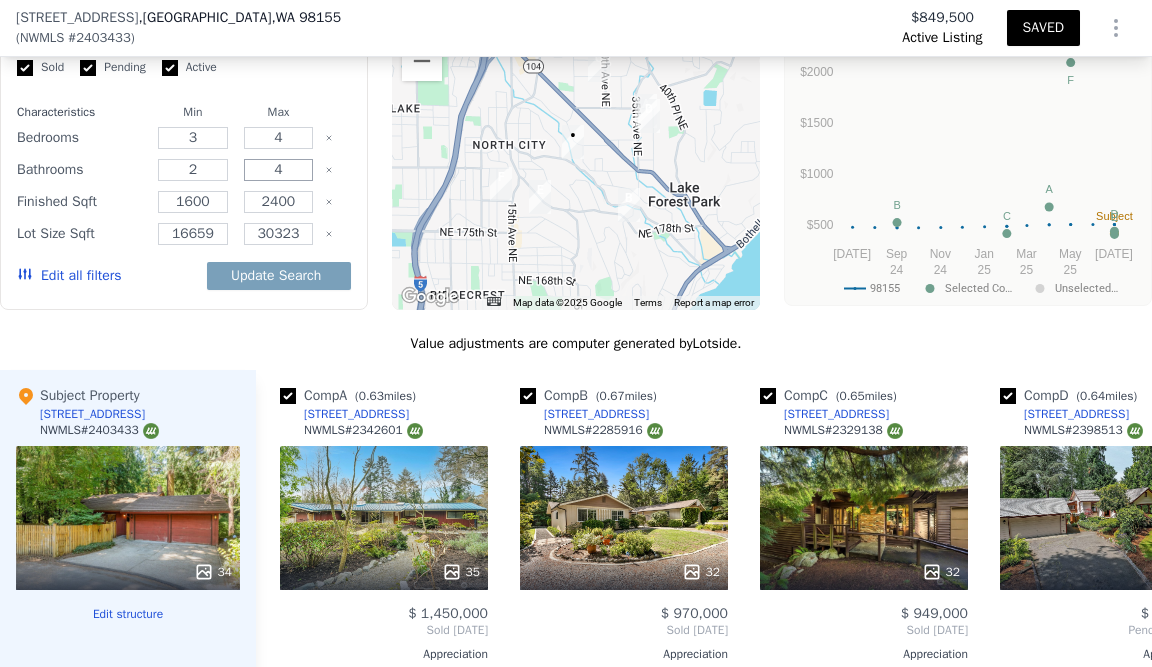 type on "4" 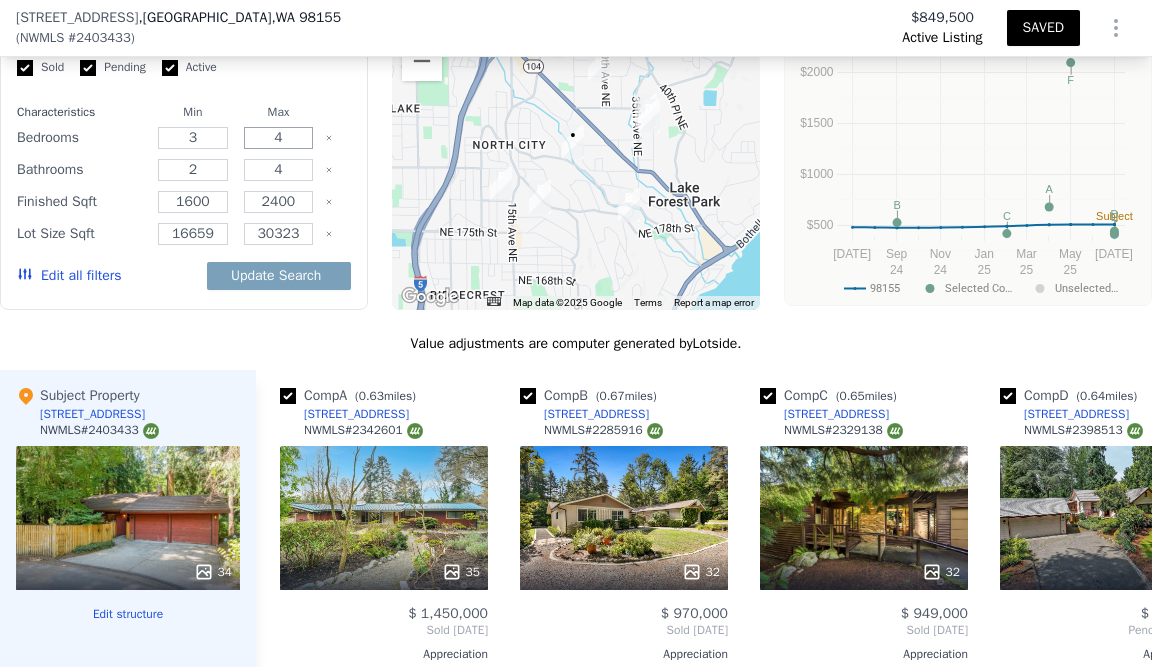 click on "4" at bounding box center [279, 138] 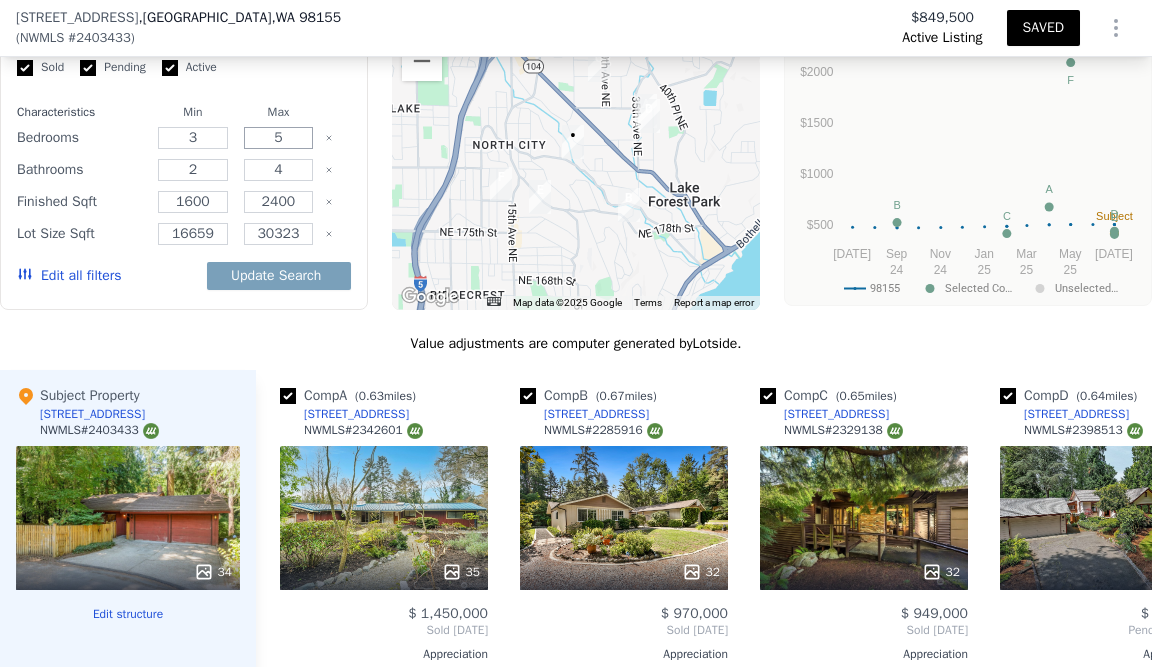 type on "5" 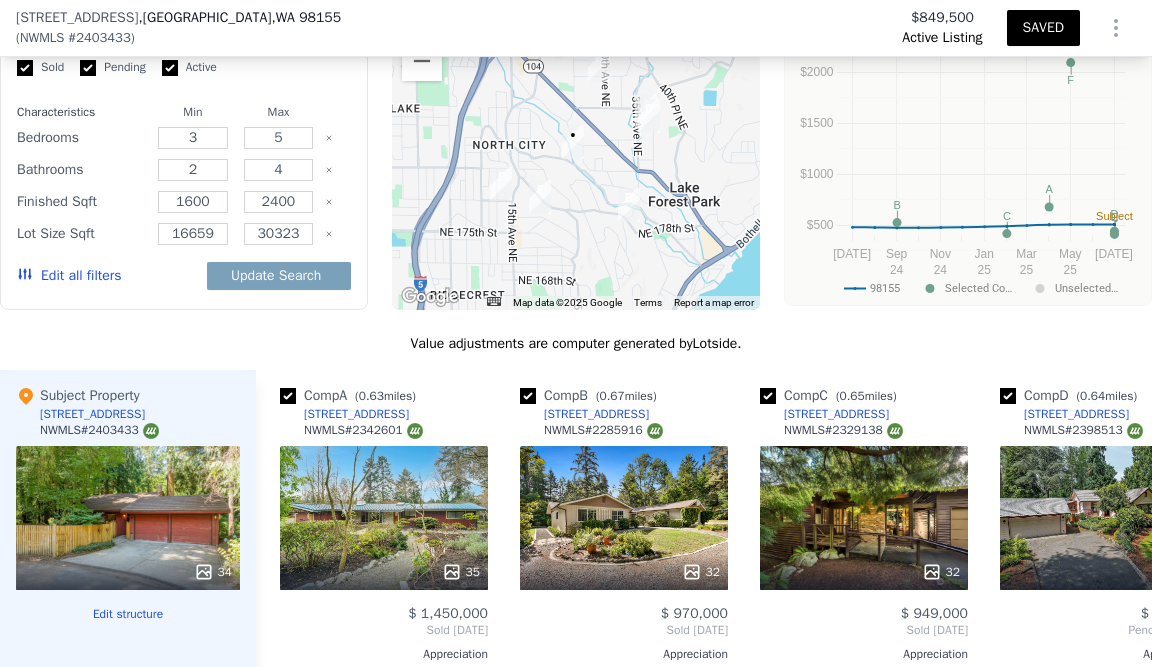 click on "Listing Status Sold Pending Active Characteristics   Min Max Bedrooms 3 5 Bathrooms 2 4 Finished Sqft 1600 2400 Lot Size Sqft 16659 30323 Edit all filters Update Search" at bounding box center (184, 171) 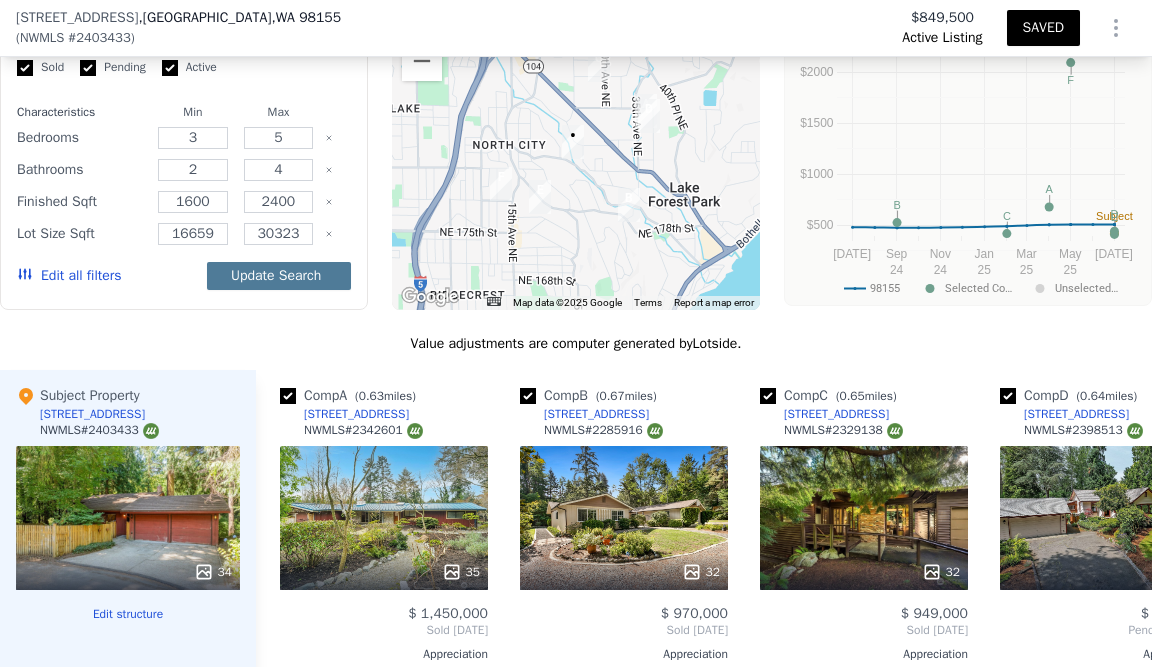 click on "Update Search" at bounding box center (279, 276) 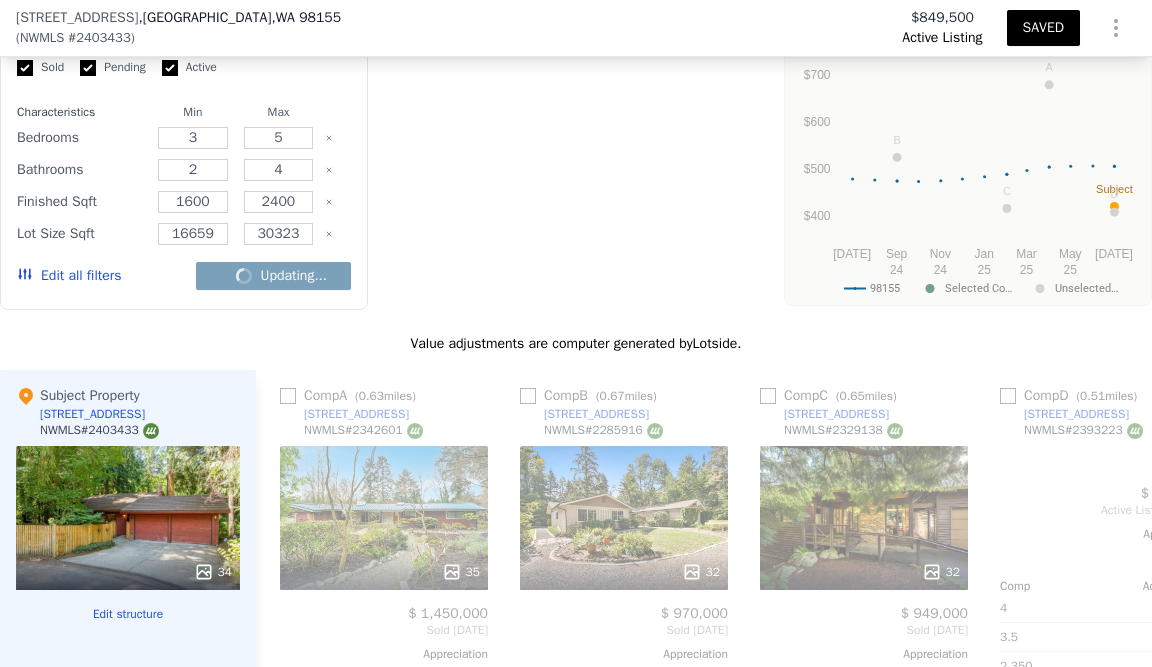 checkbox on "false" 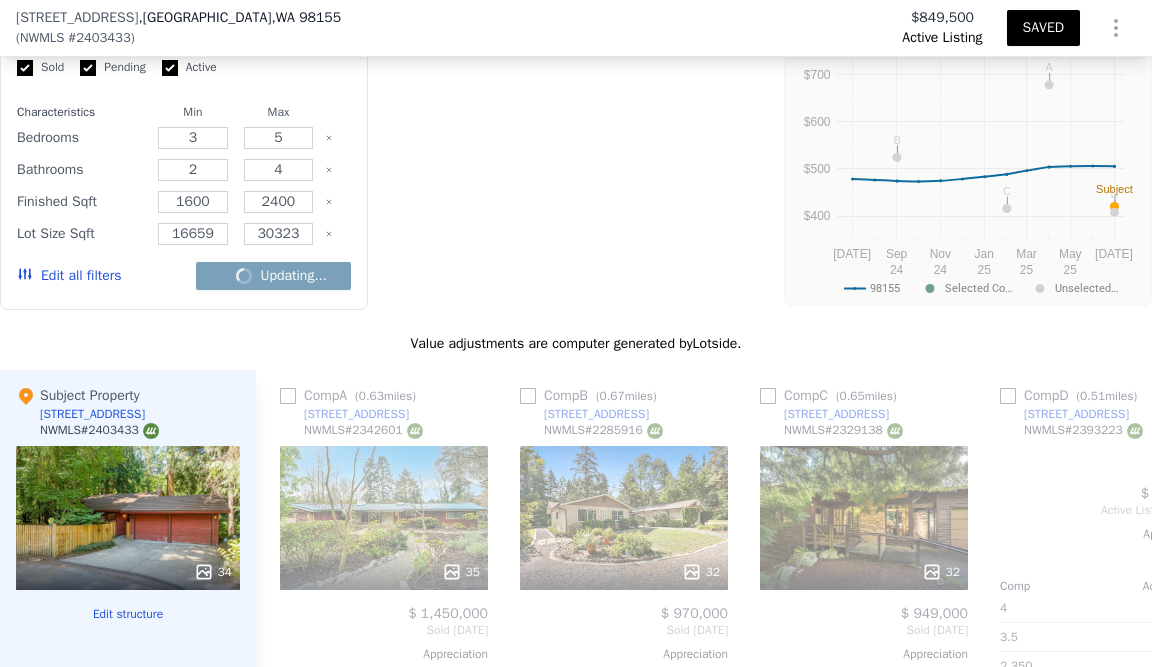 checkbox on "false" 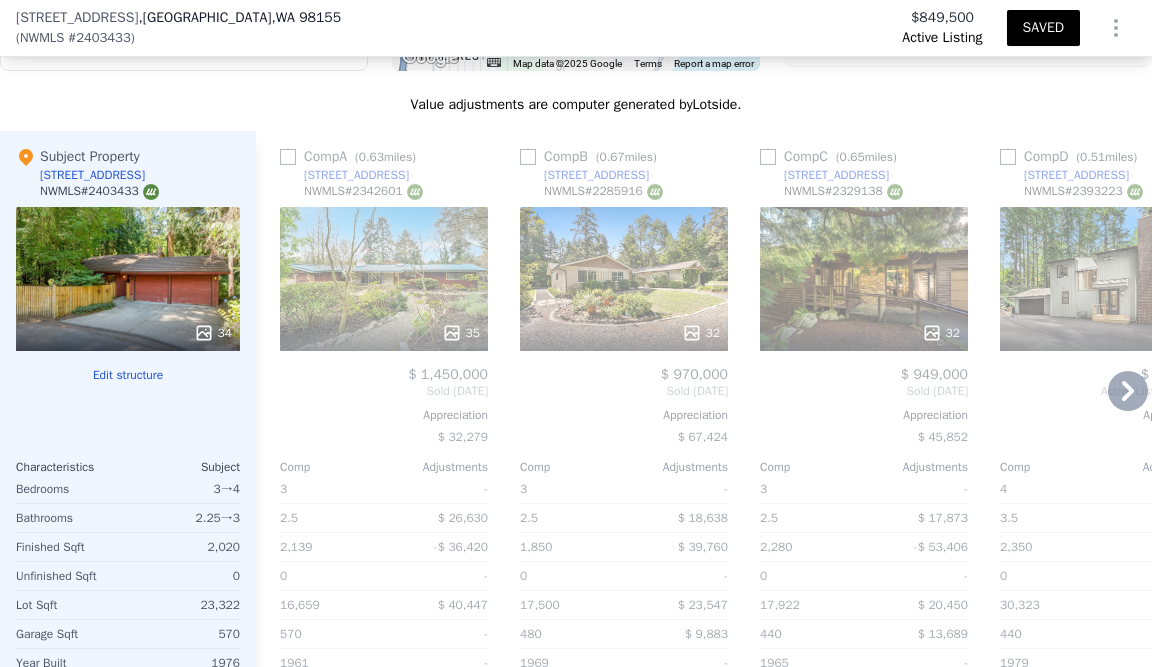 scroll, scrollTop: 2285, scrollLeft: 0, axis: vertical 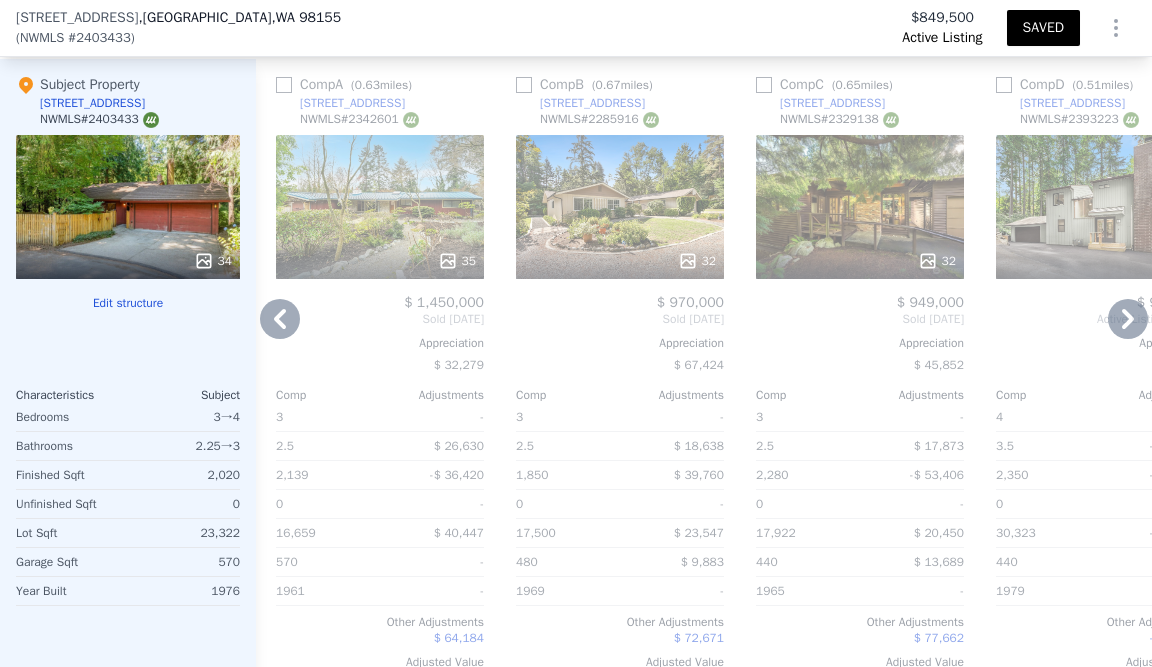click 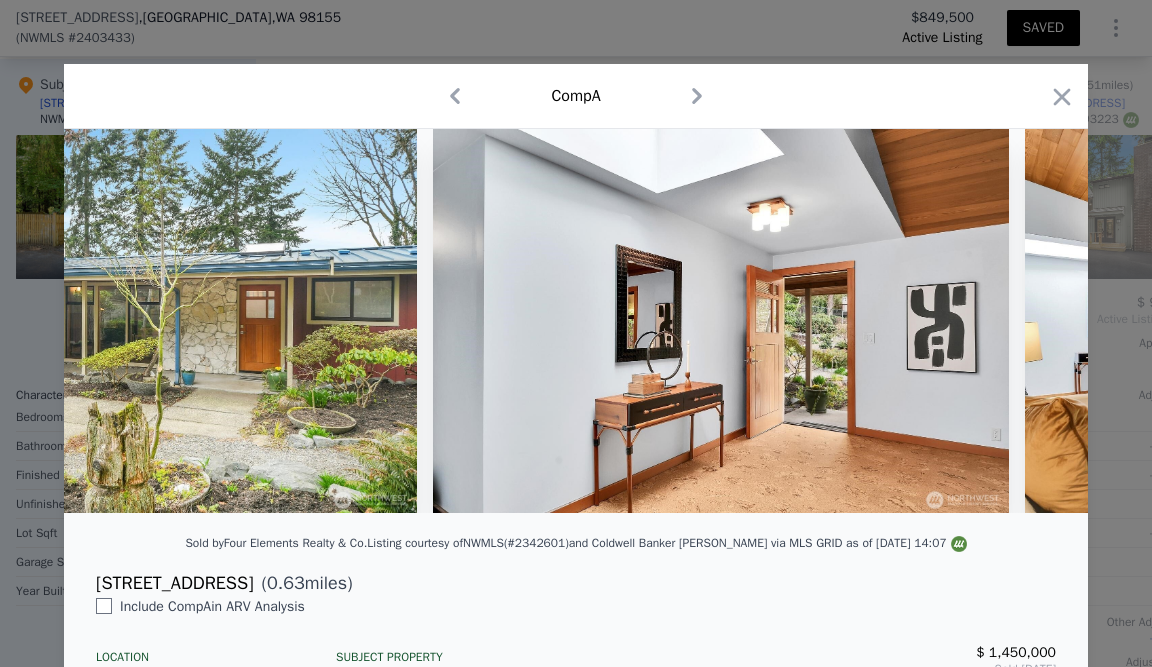 scroll, scrollTop: 0, scrollLeft: 832, axis: horizontal 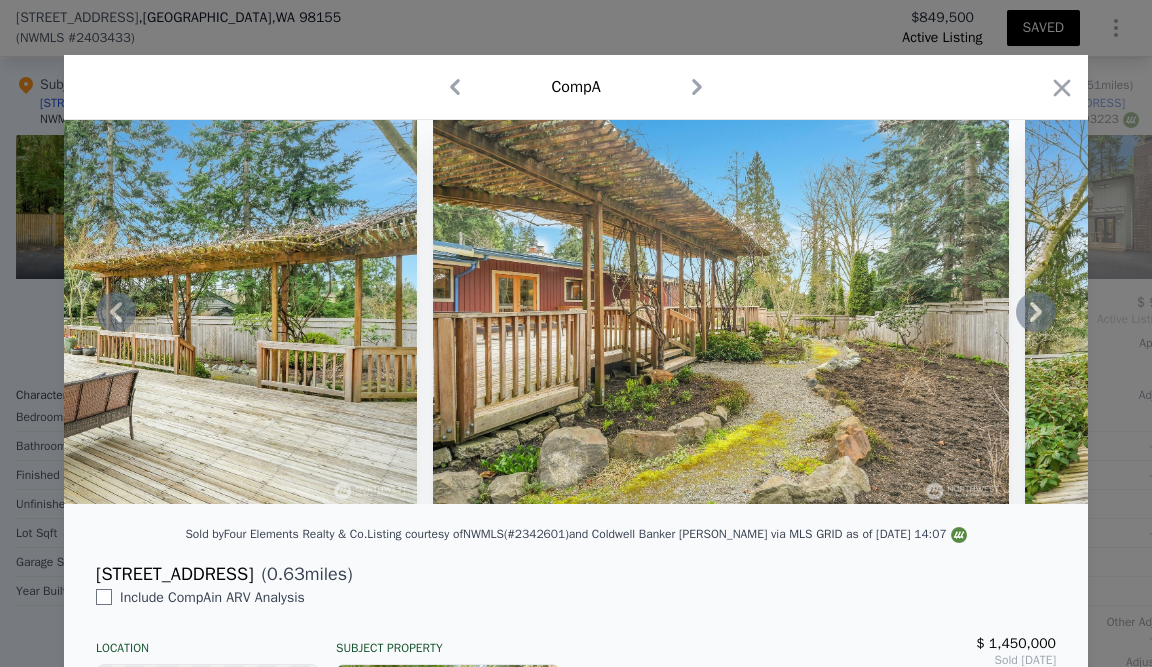 click at bounding box center [721, 312] 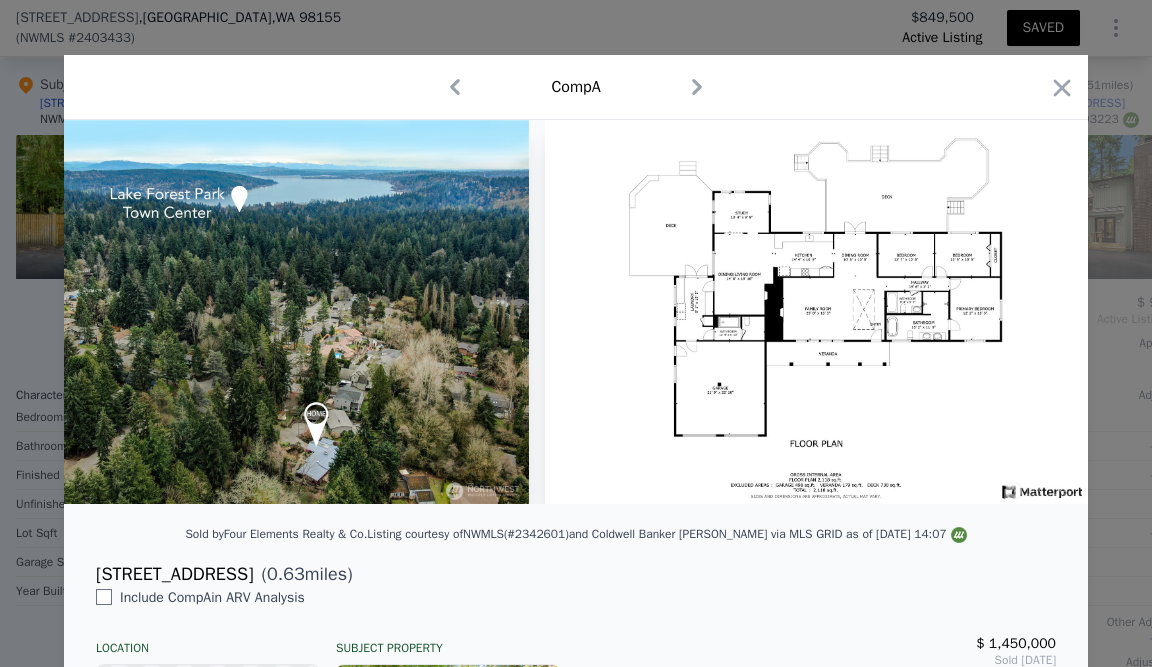 scroll, scrollTop: 0, scrollLeft: 18884, axis: horizontal 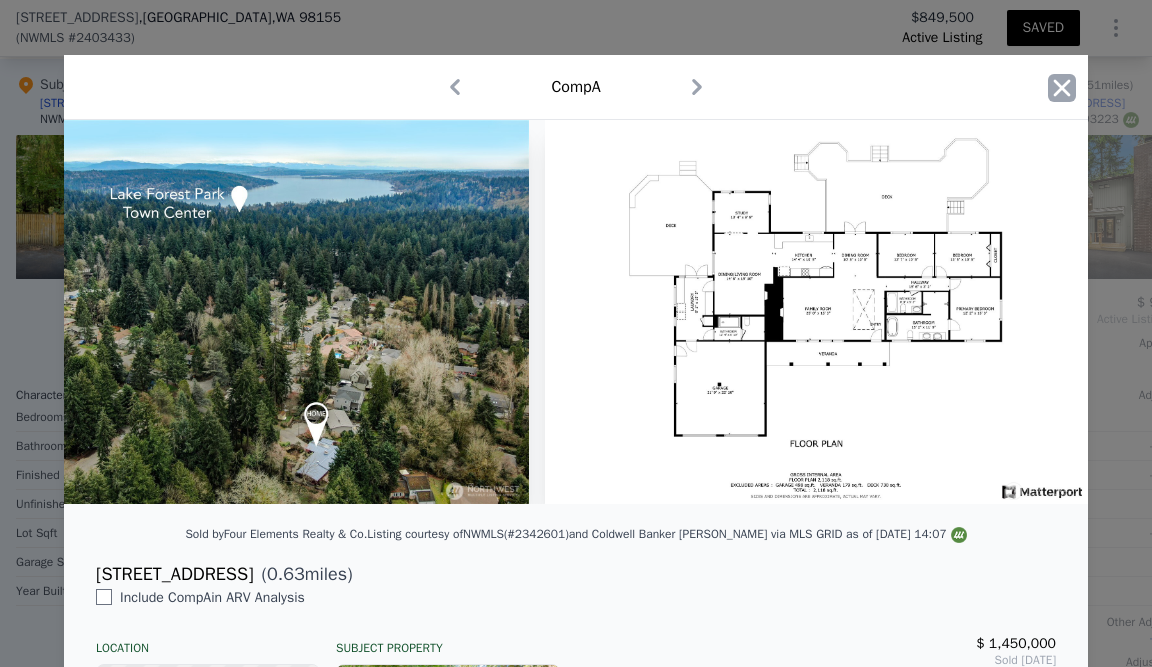 click 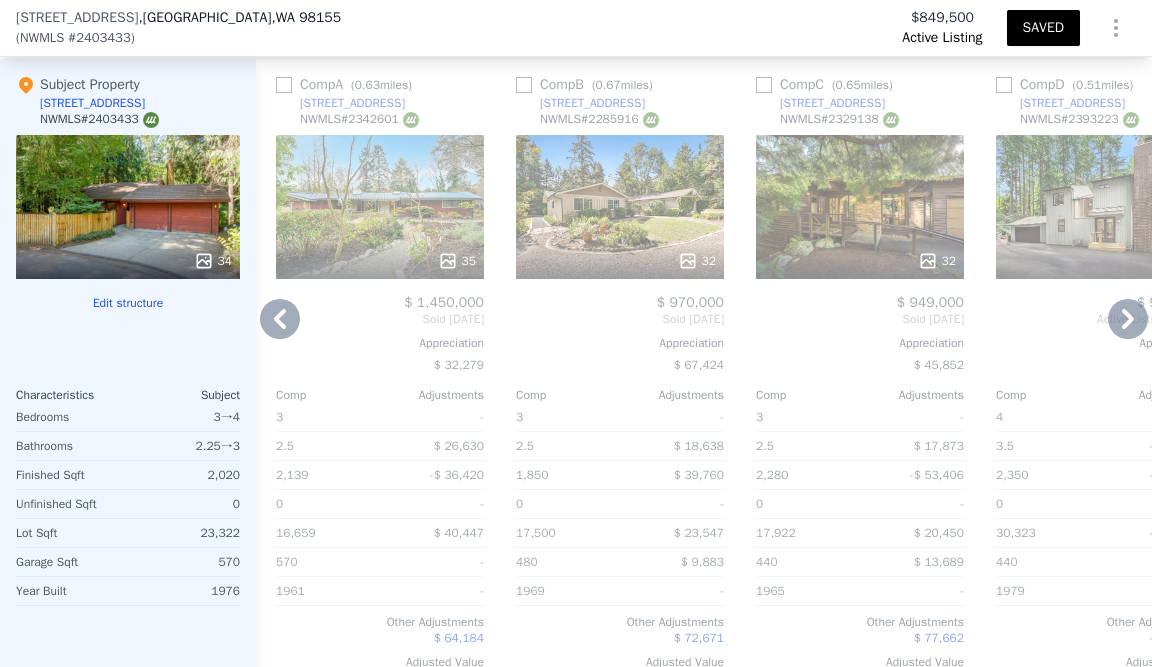 click at bounding box center (284, 85) 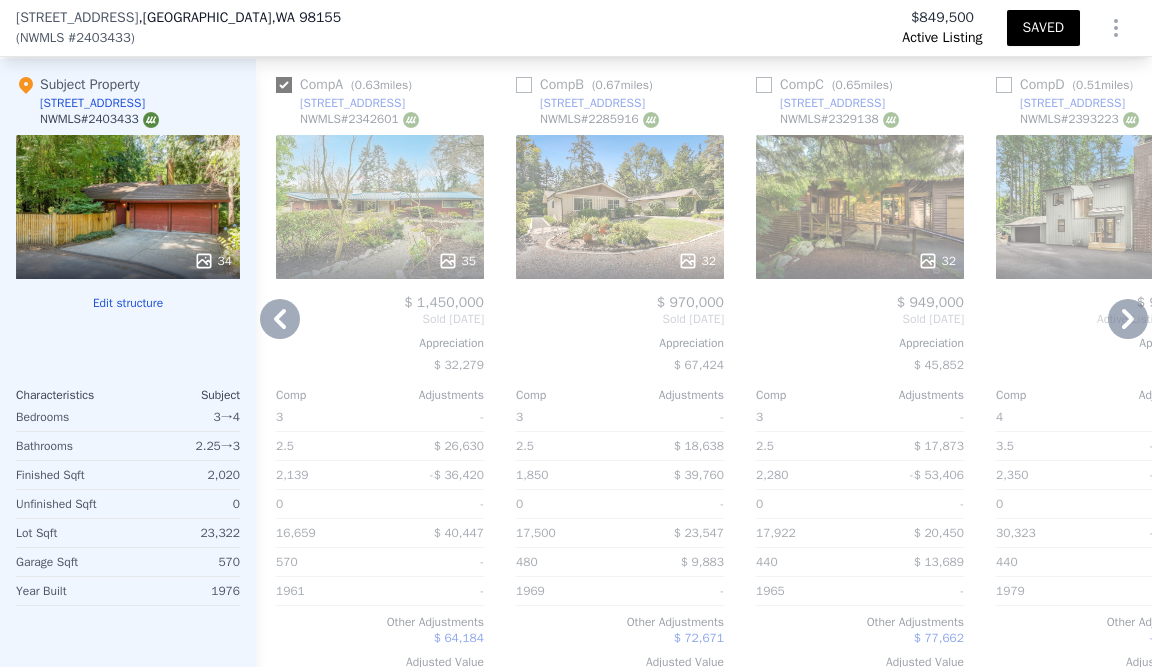 checkbox on "true" 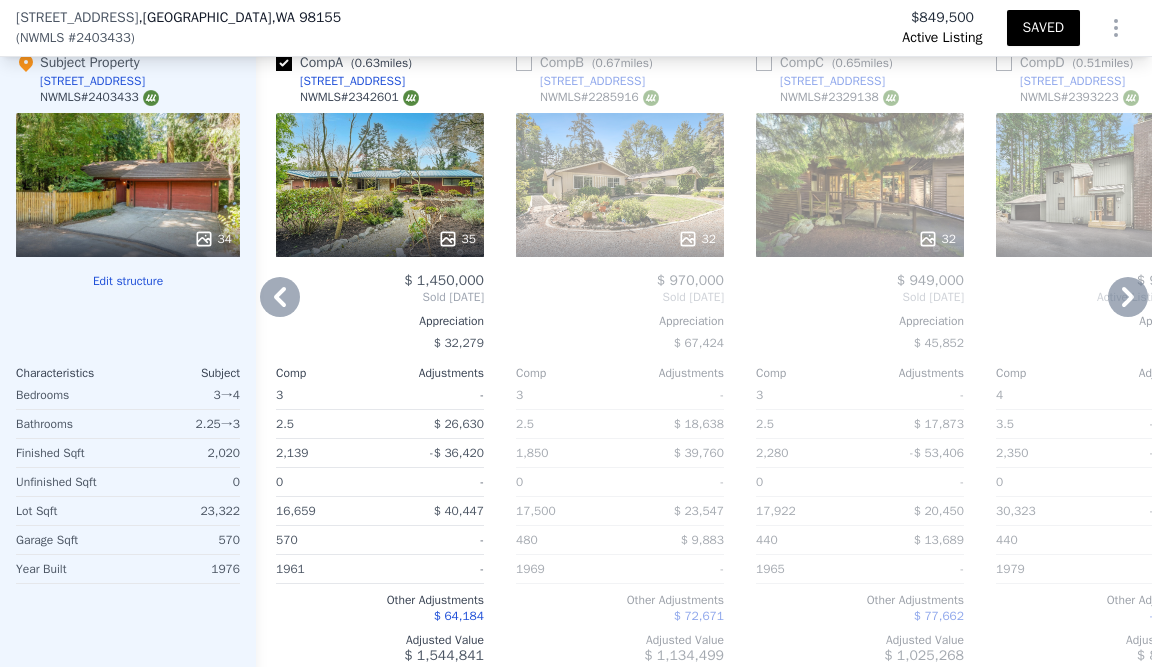 scroll, scrollTop: 2112, scrollLeft: 0, axis: vertical 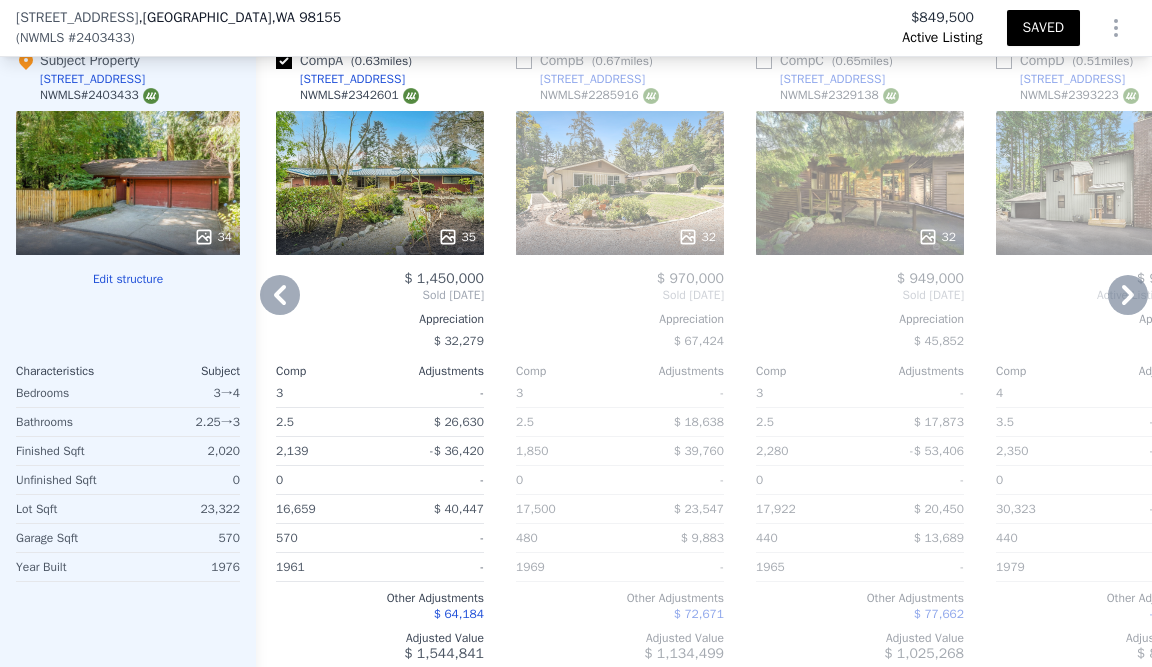 click 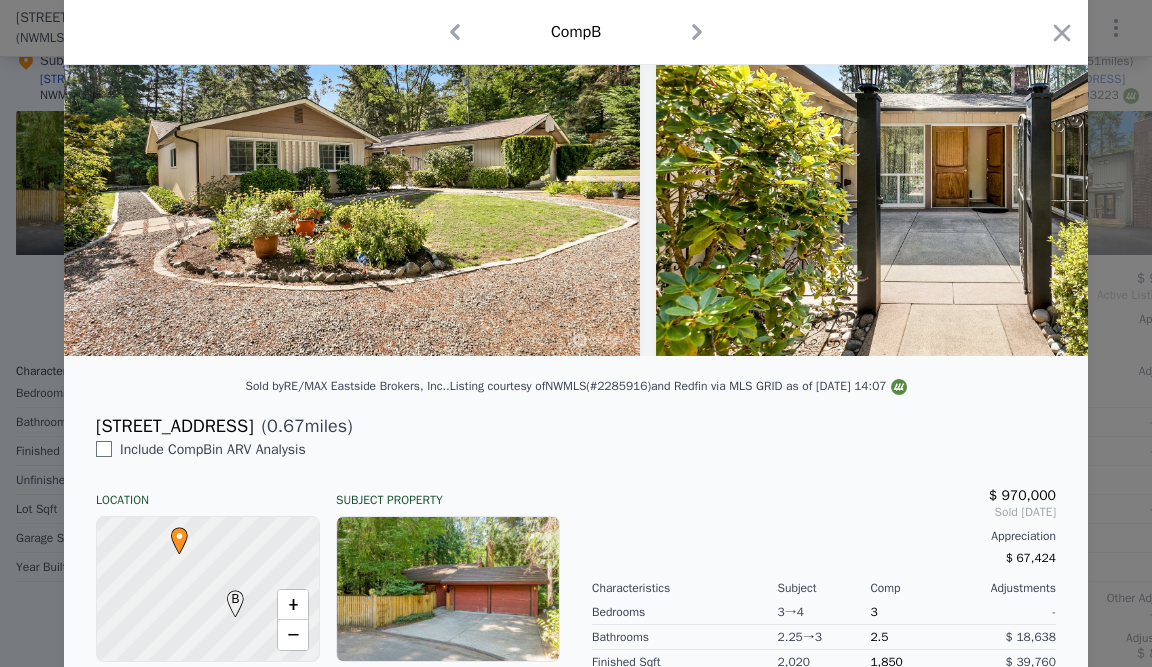 scroll, scrollTop: 0, scrollLeft: 0, axis: both 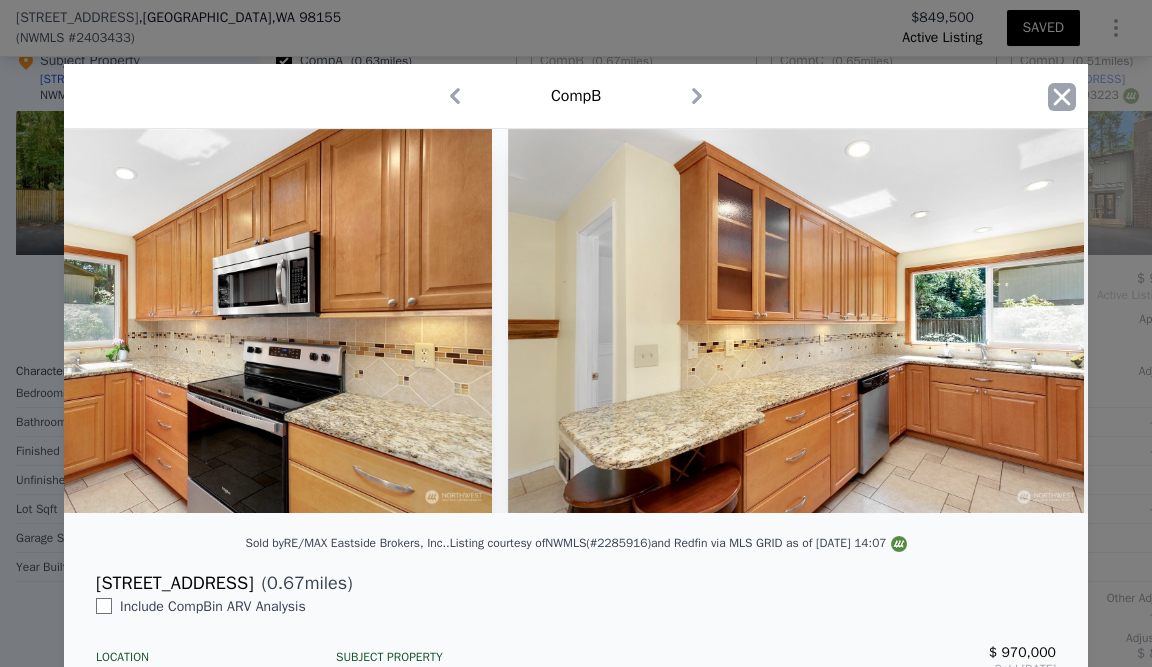 click 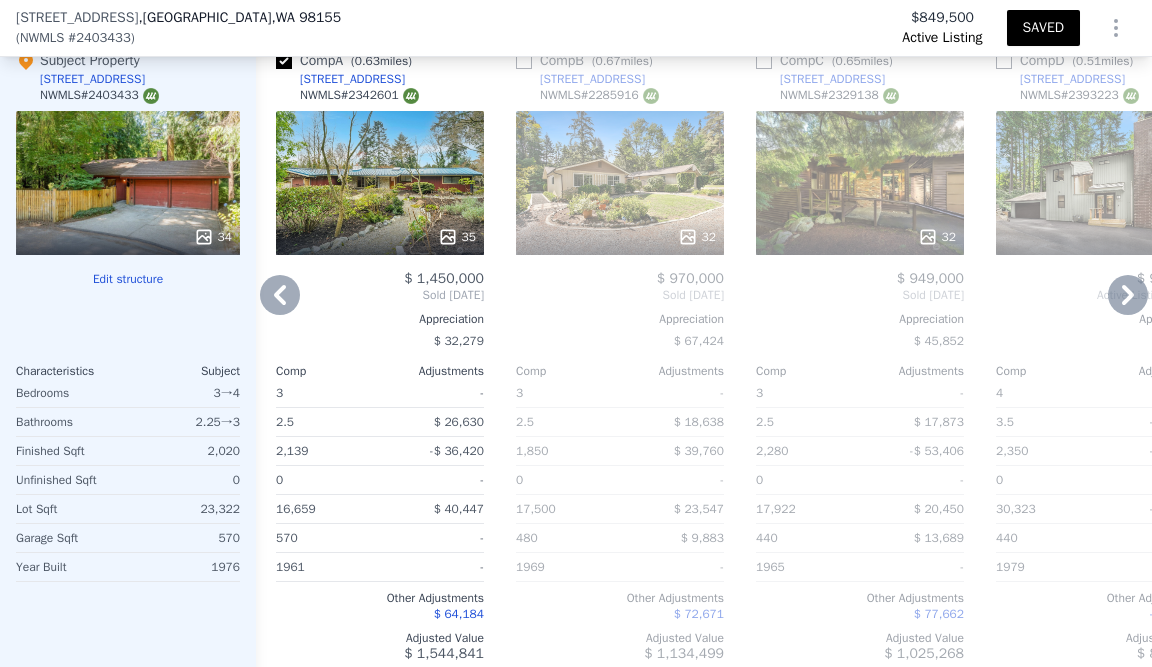 scroll, scrollTop: 2074, scrollLeft: 0, axis: vertical 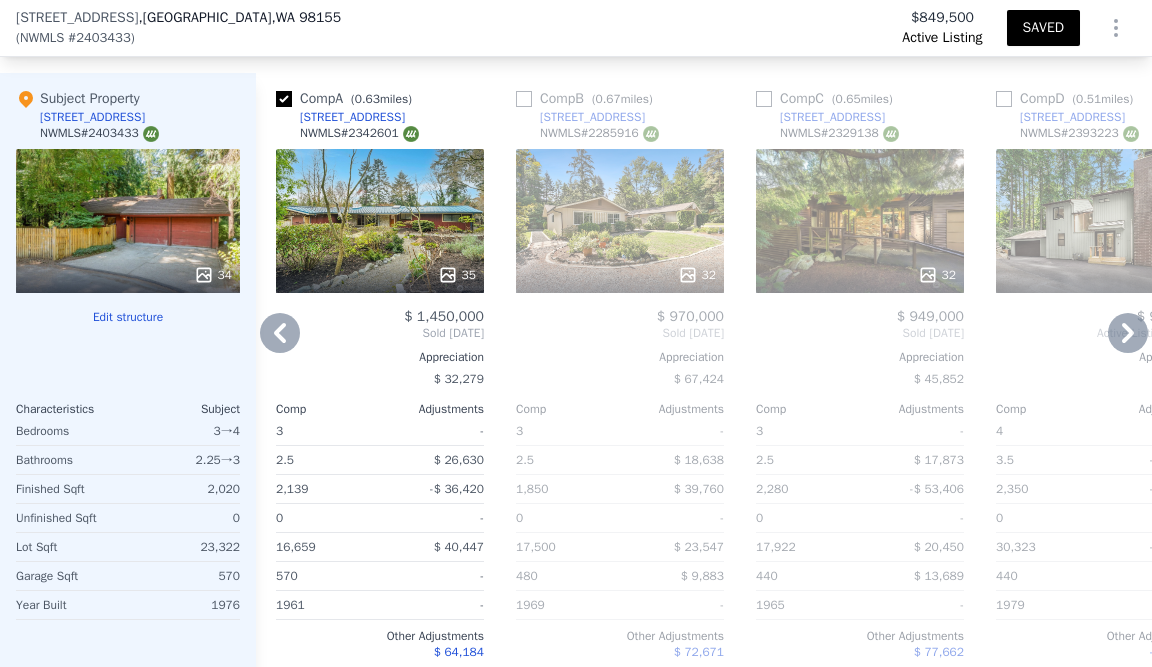 click 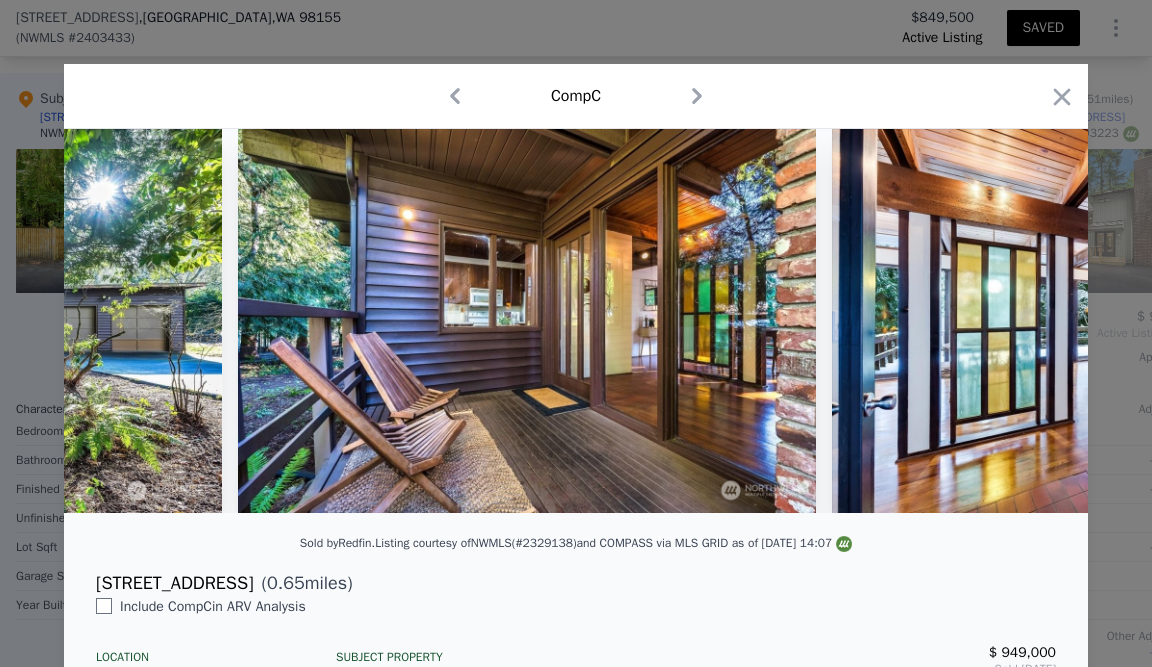 scroll, scrollTop: 0, scrollLeft: 2917, axis: horizontal 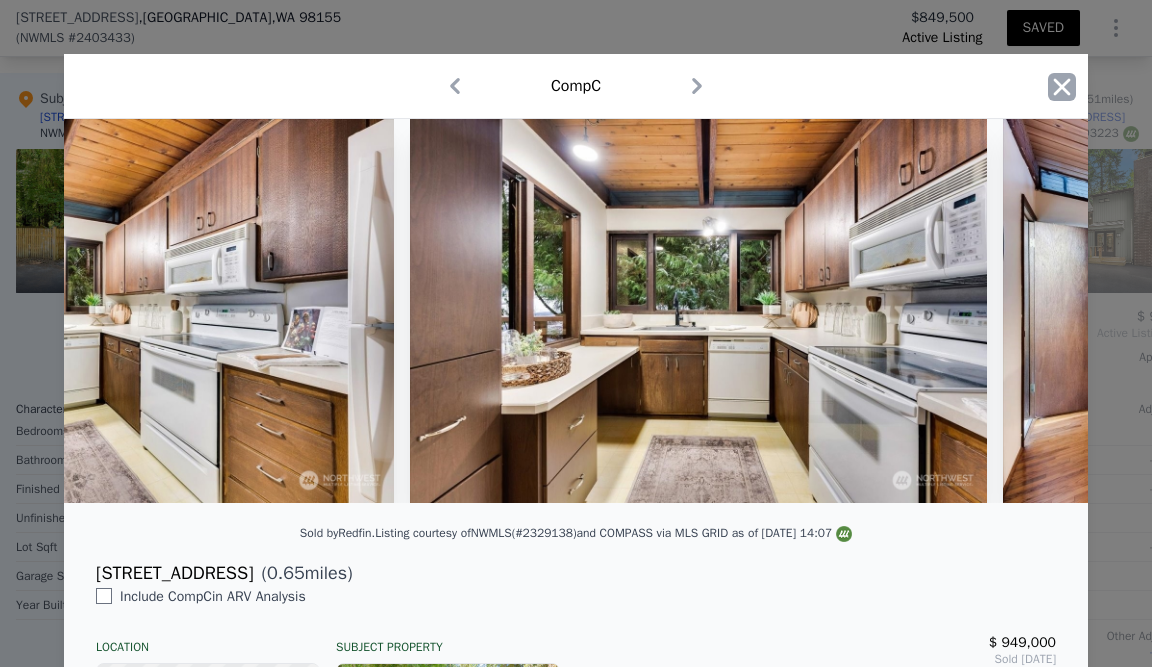click 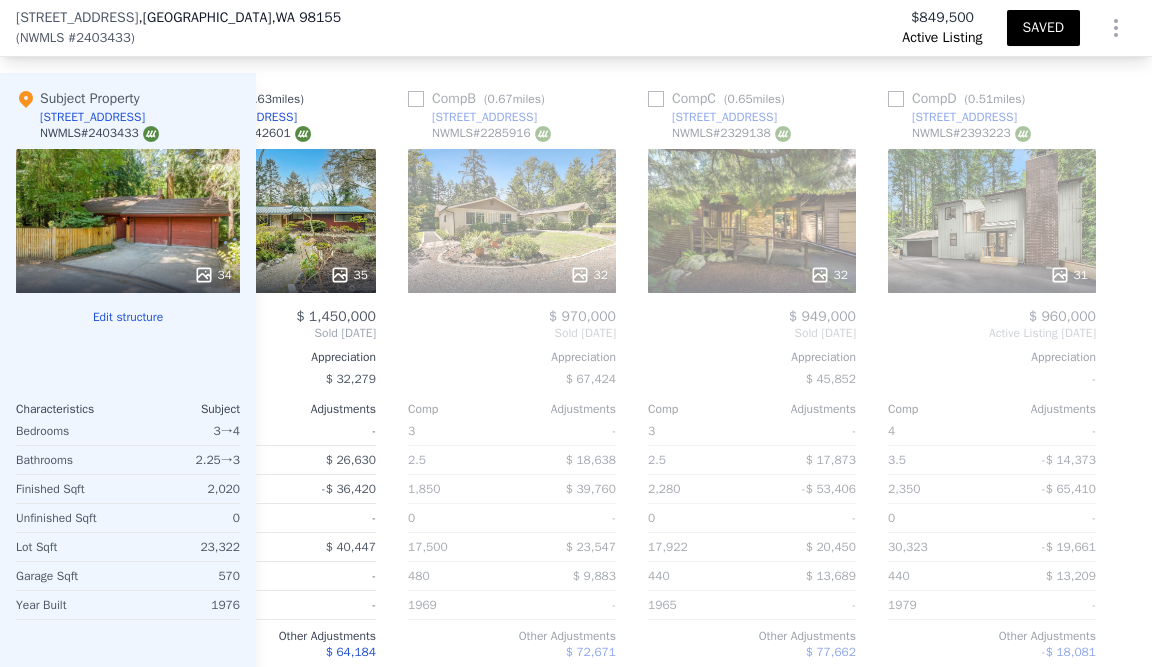 scroll, scrollTop: 0, scrollLeft: 112, axis: horizontal 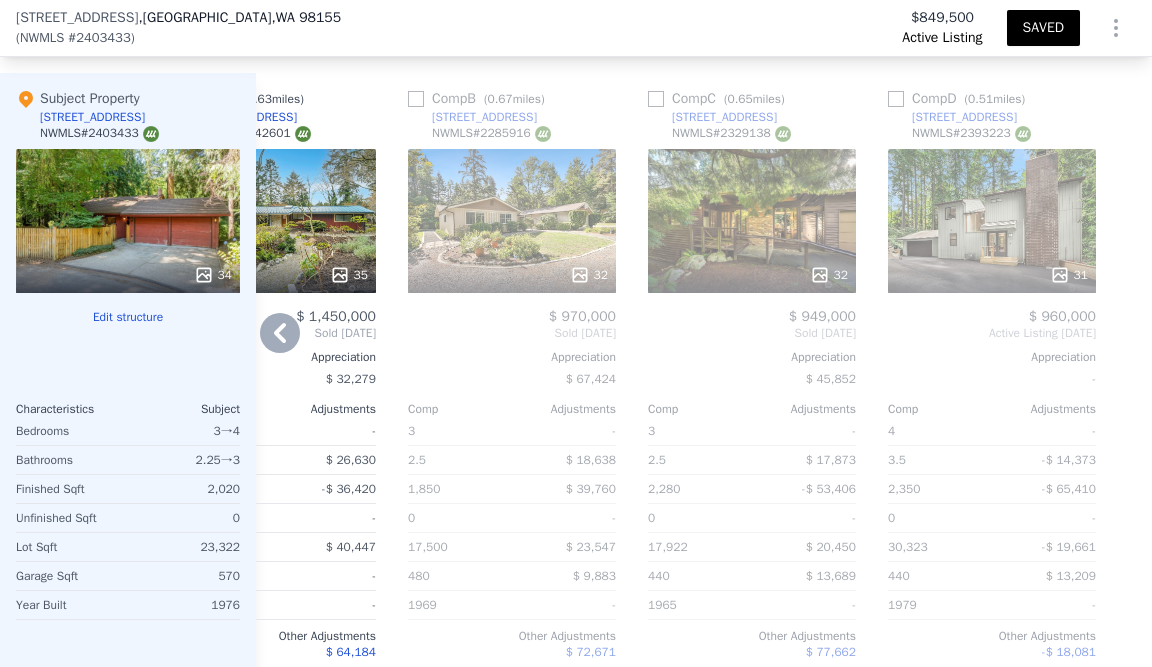 click on "31" at bounding box center [1069, 275] 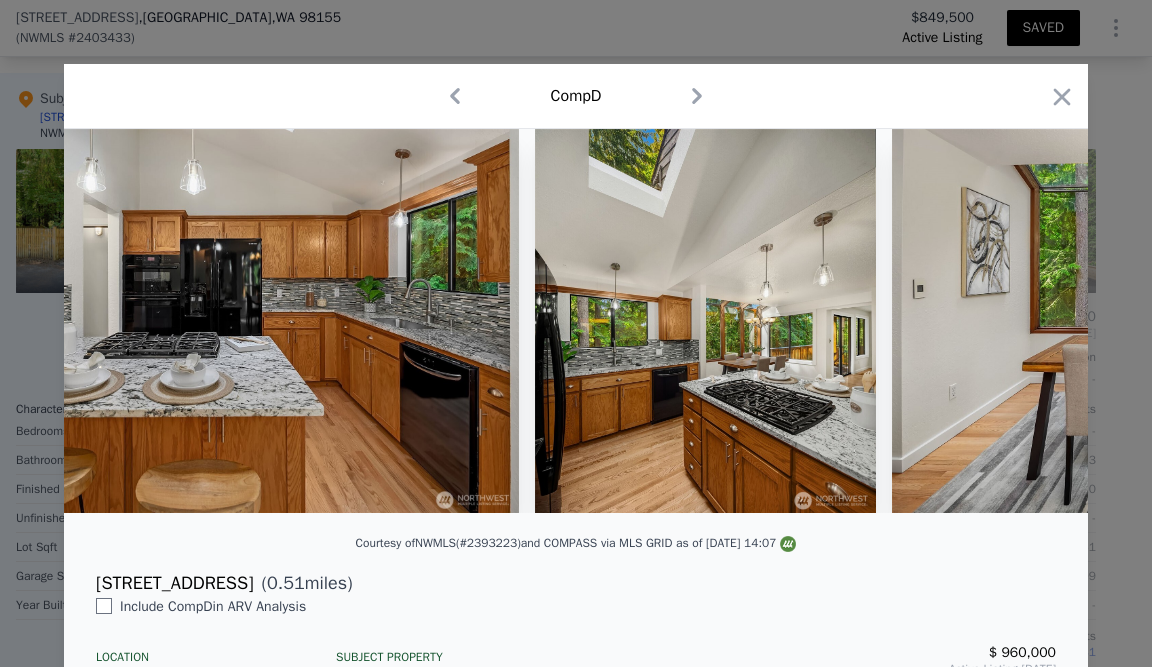 scroll, scrollTop: 0, scrollLeft: 3157, axis: horizontal 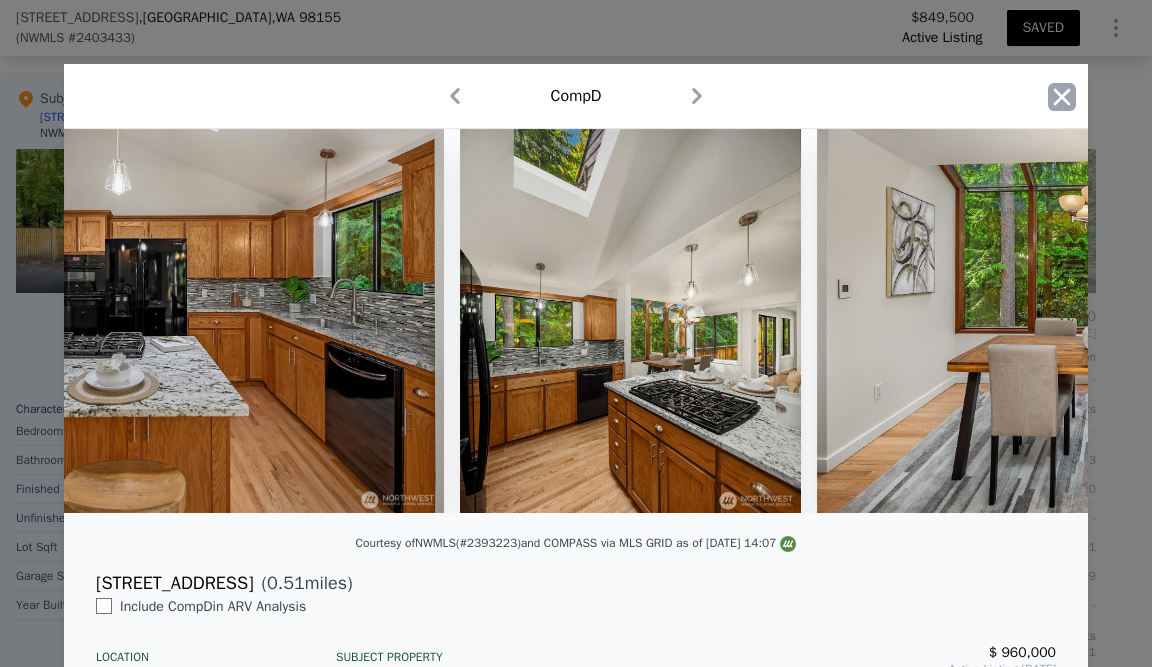 click 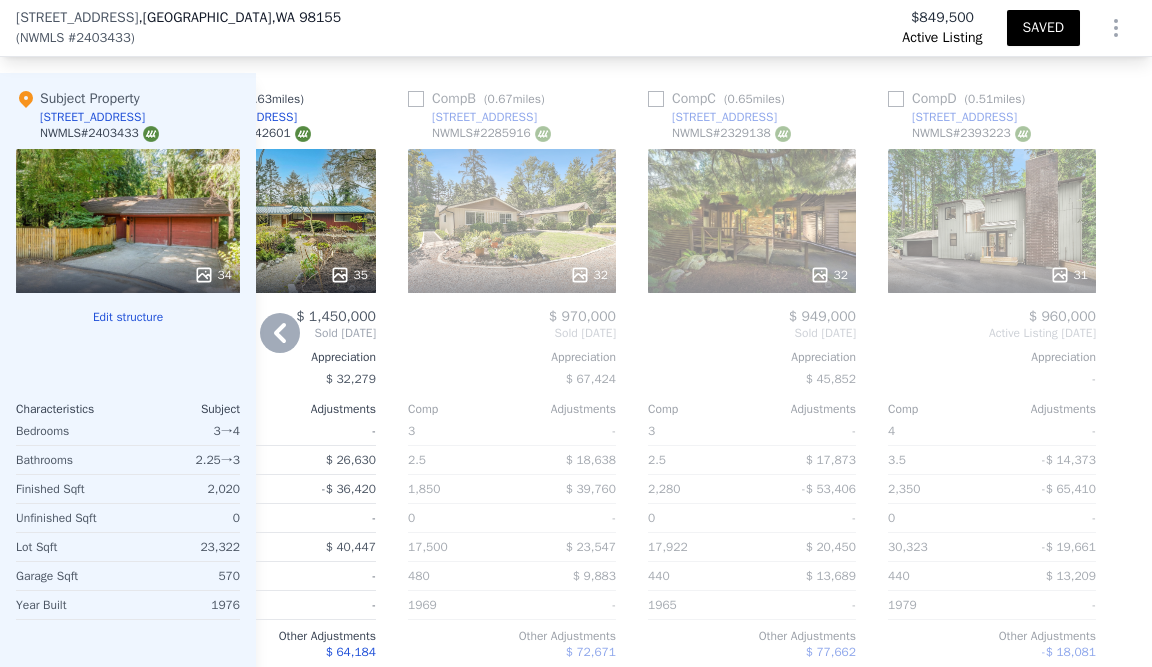 scroll, scrollTop: 0, scrollLeft: 0, axis: both 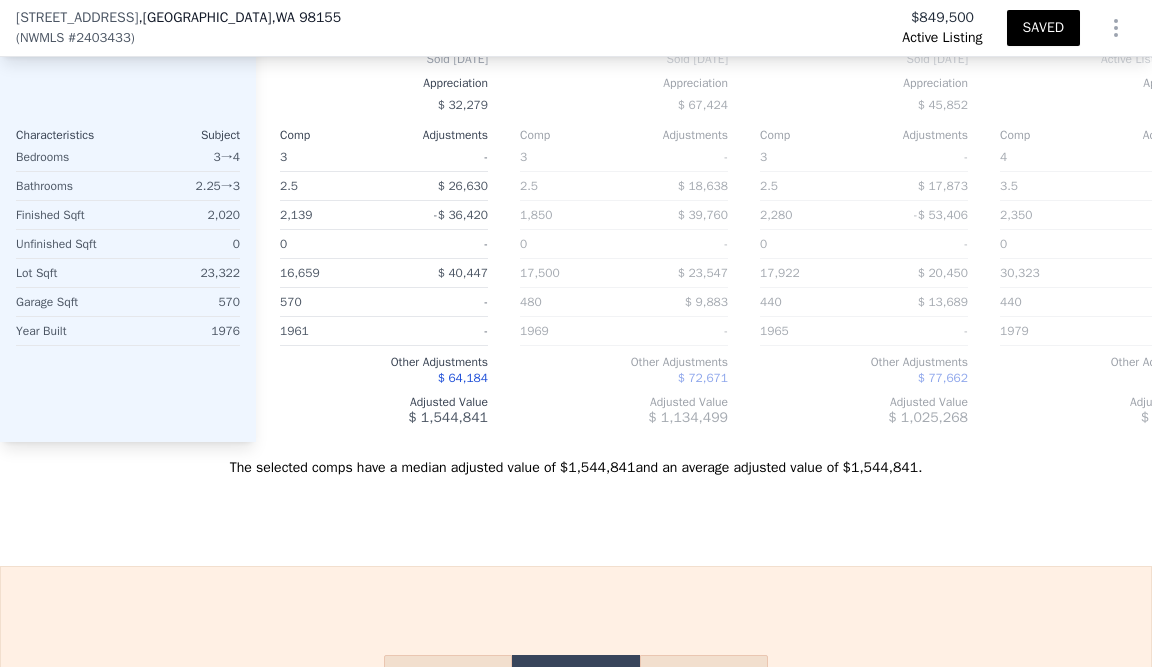 type on "4" 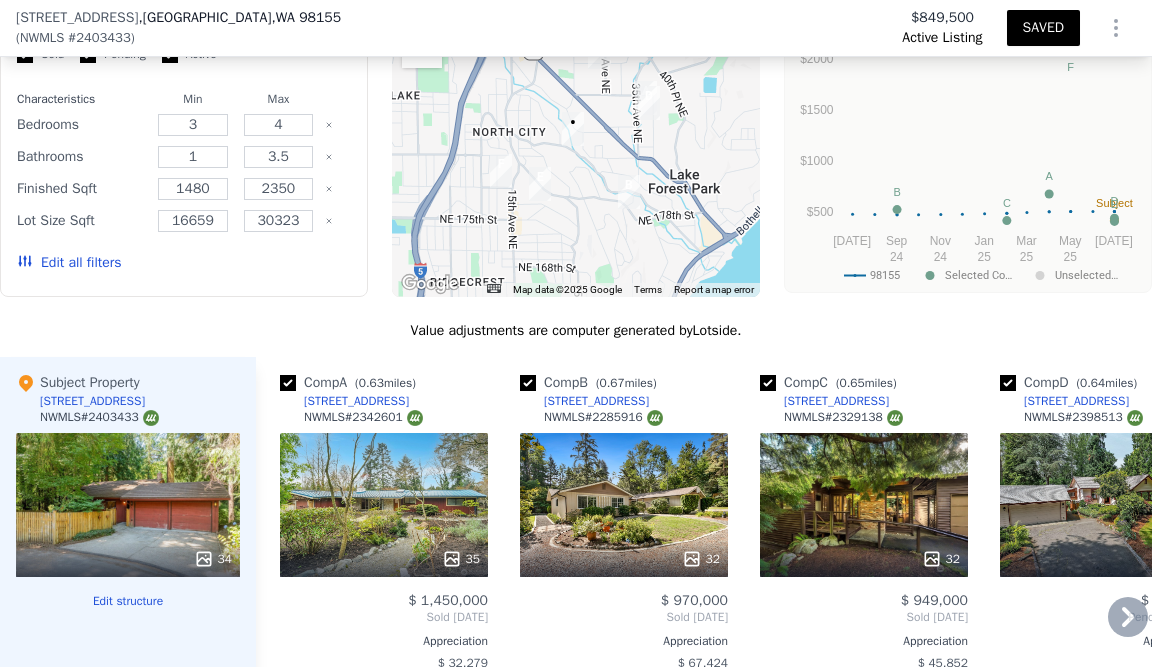 scroll, scrollTop: 1739, scrollLeft: 0, axis: vertical 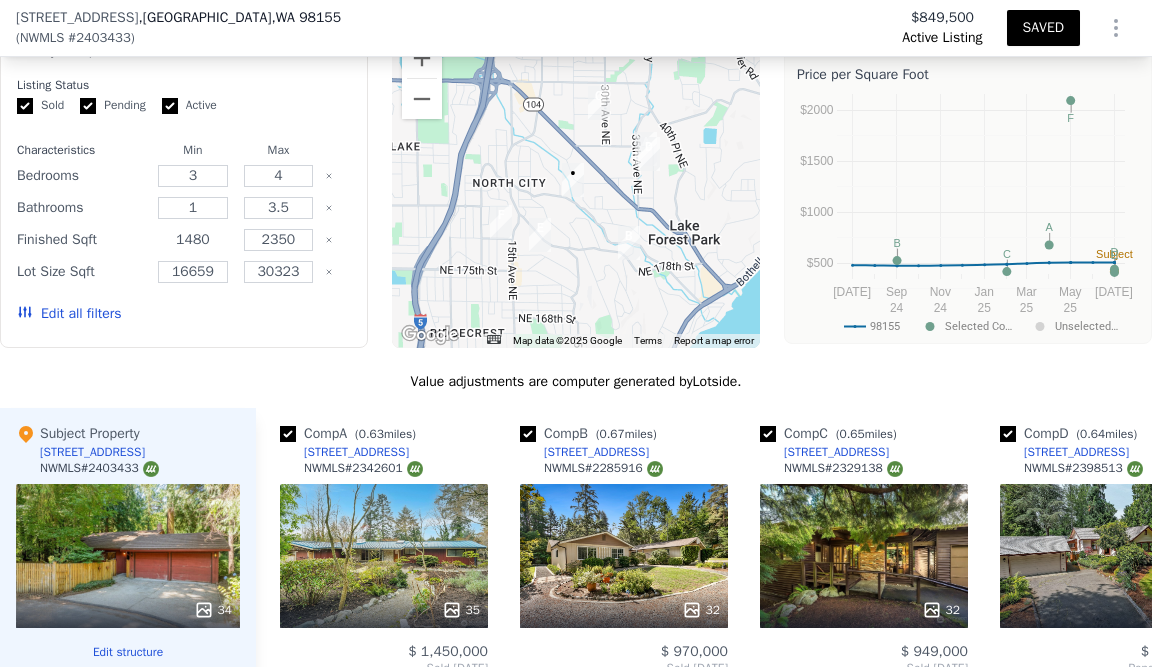 click on "1480" at bounding box center (193, 240) 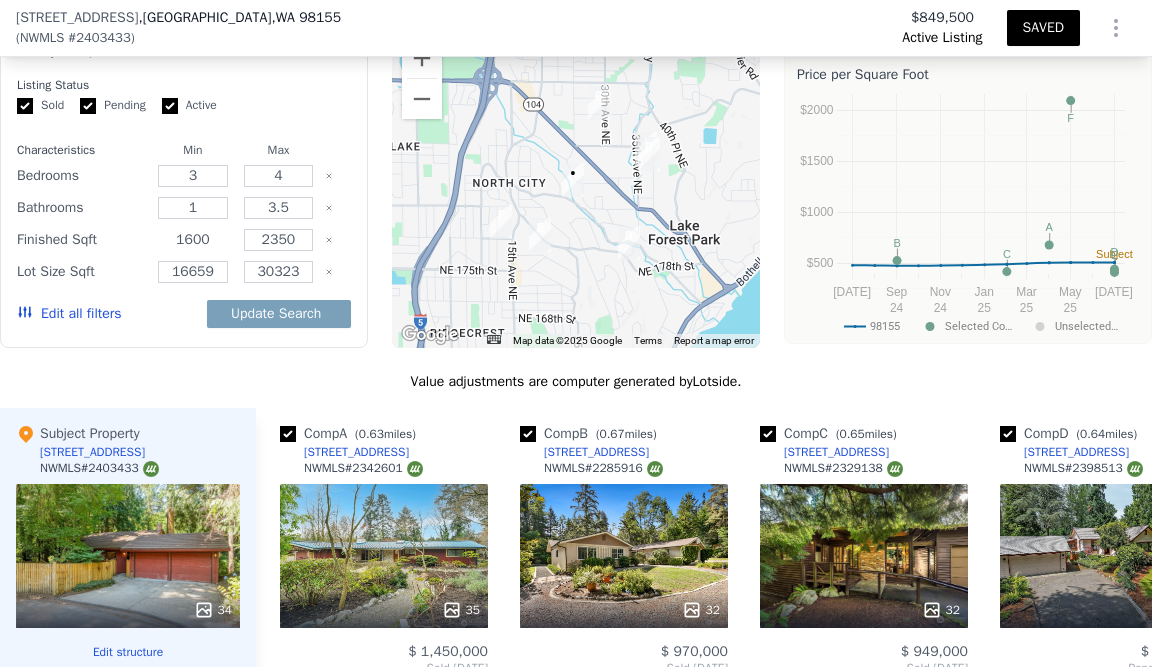 type on "1600" 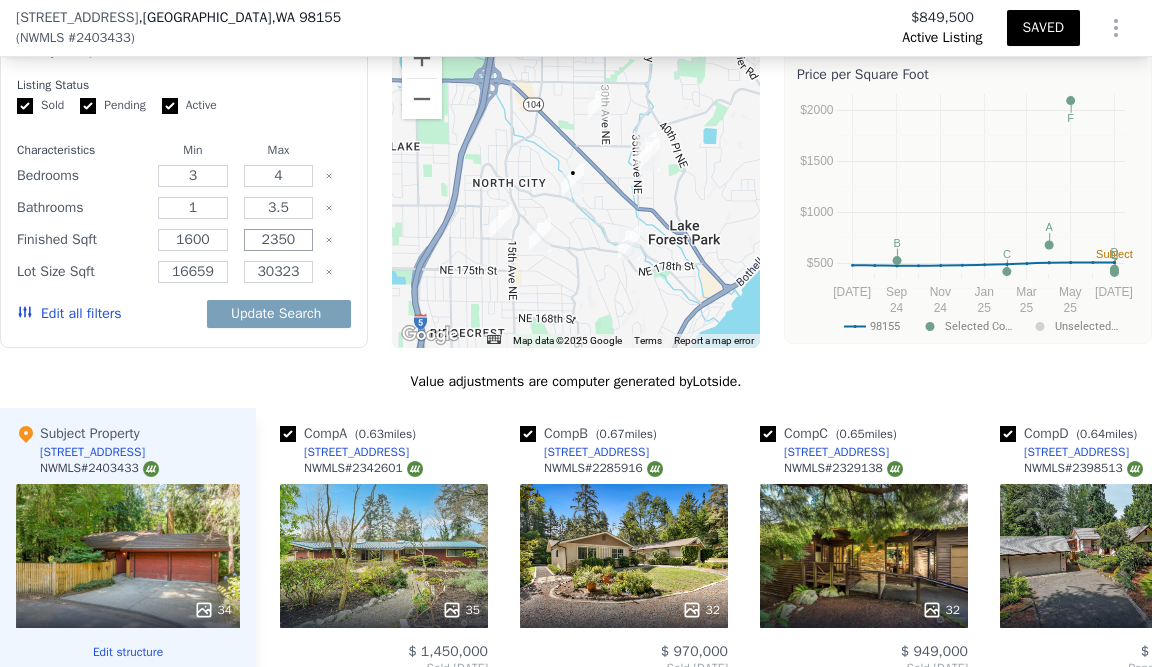 click on "2350" at bounding box center (279, 240) 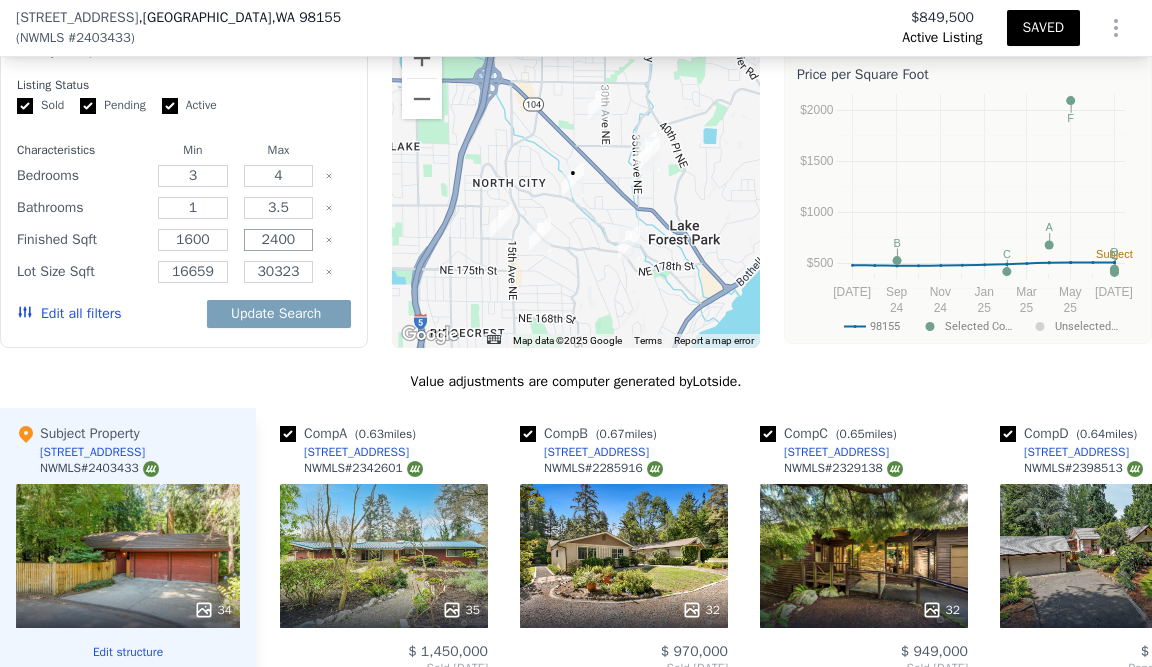 type on "2400" 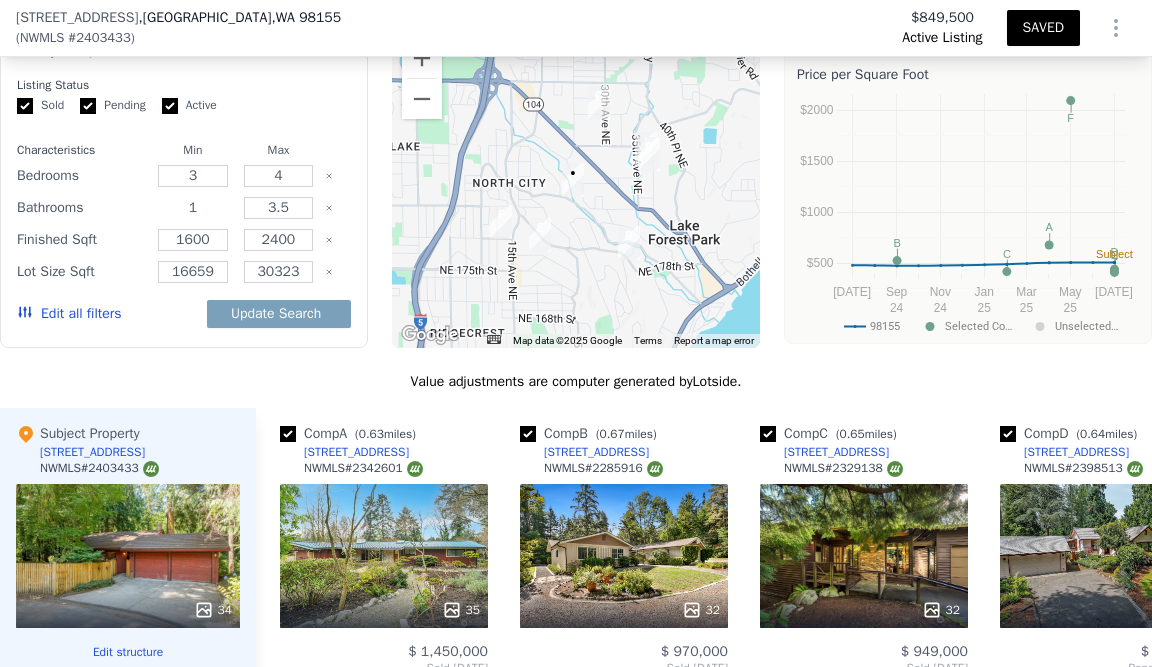click on "1" at bounding box center [193, 208] 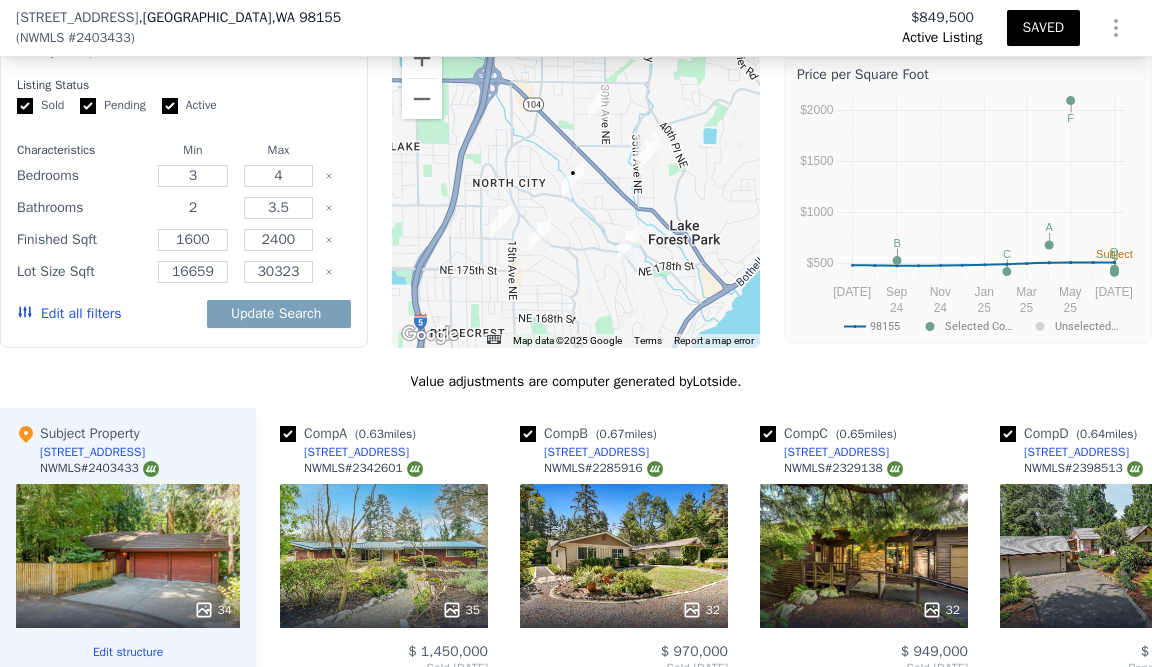 type on "2" 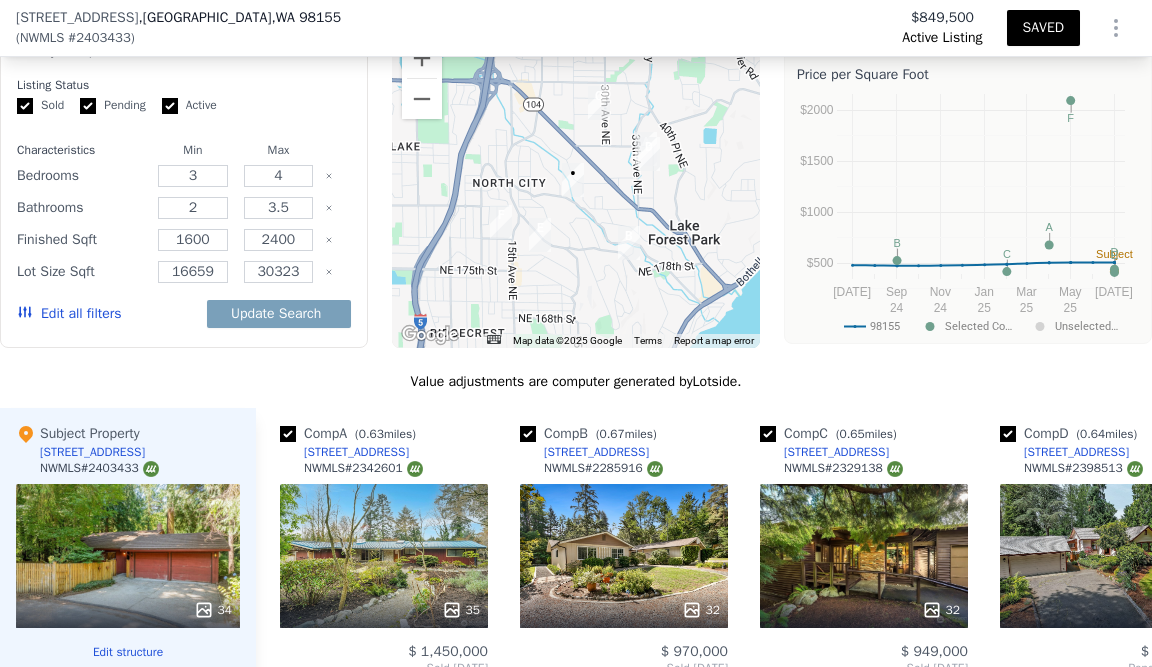 click on "3.5" at bounding box center (279, 208) 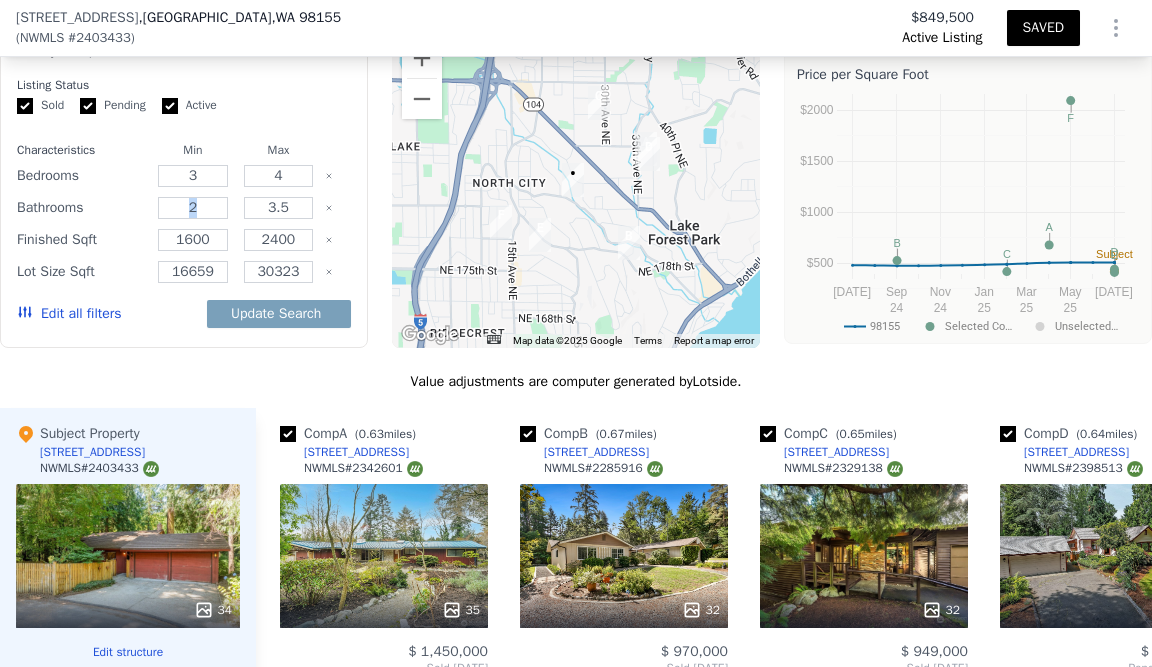 click on "3.5" at bounding box center [279, 208] 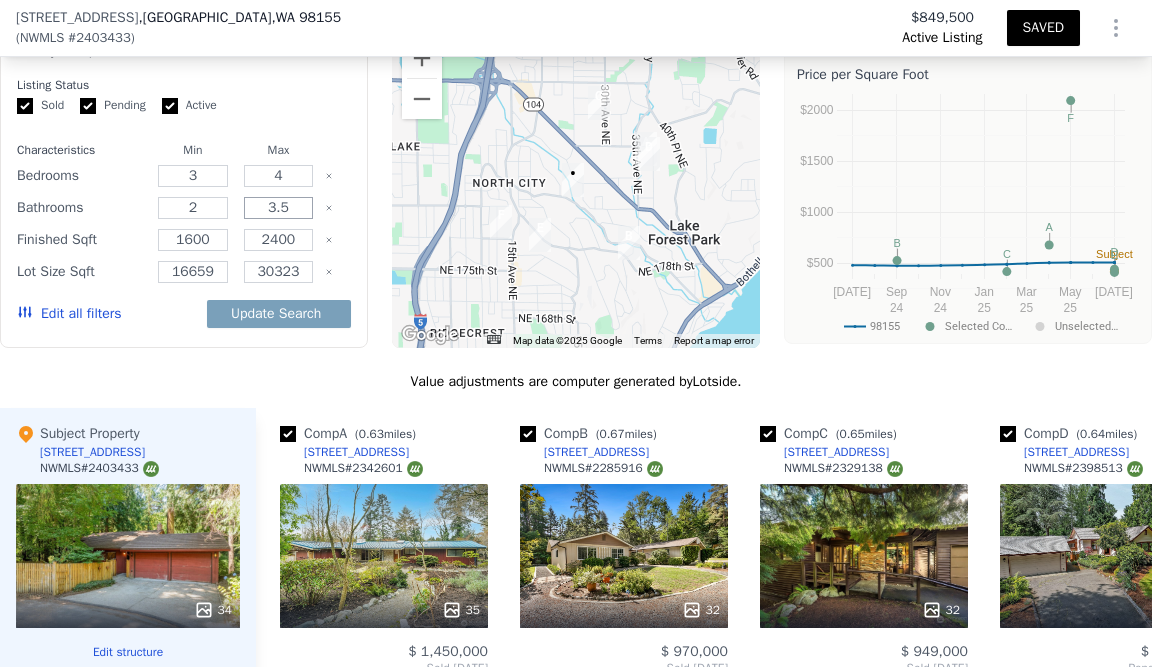 click on "3.5" at bounding box center [279, 208] 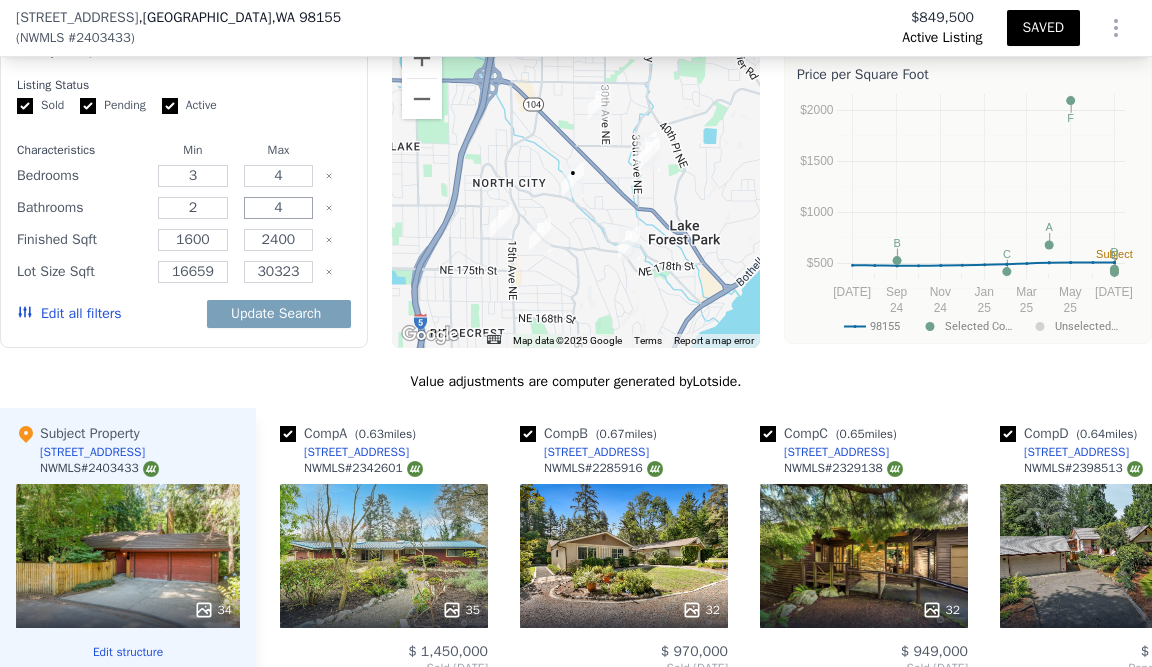 type on "4" 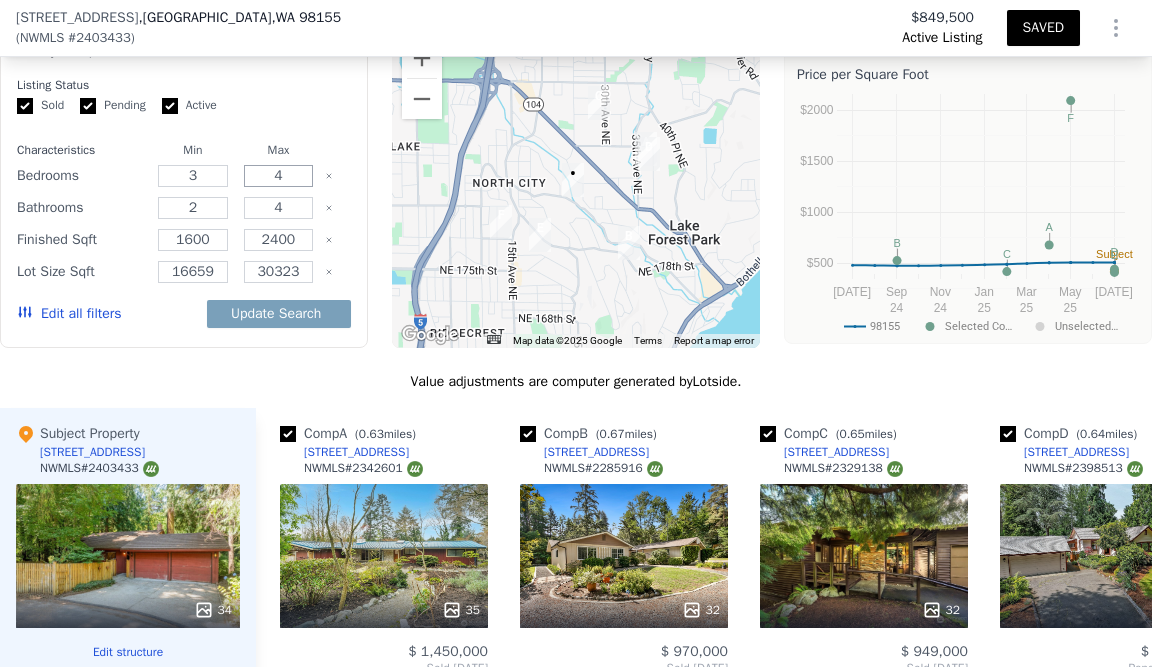 click on "4" at bounding box center [279, 176] 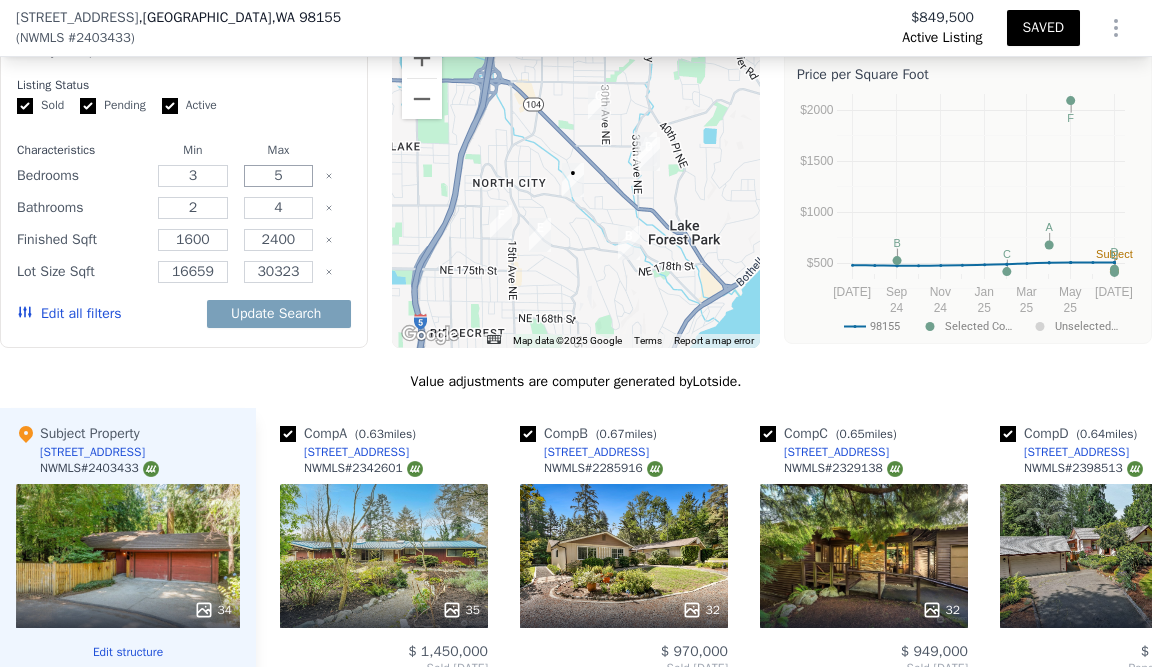type on "5" 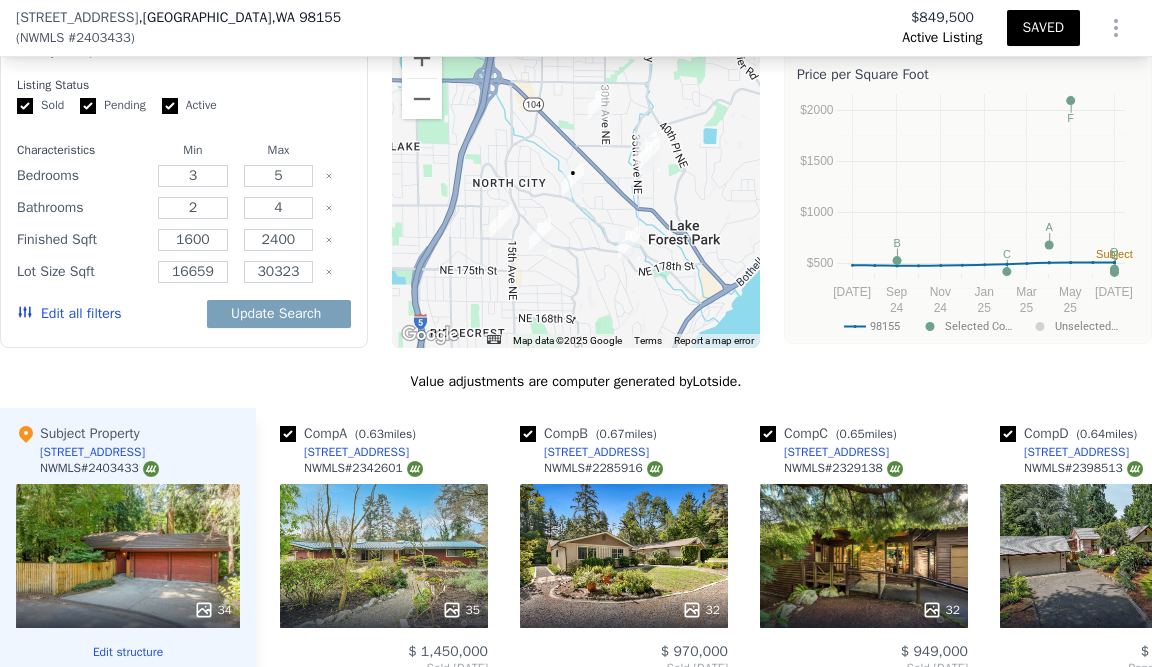click on "Listing Status Sold Pending Active Characteristics   Min Max Bedrooms 3 5 Bathrooms 2 4 Finished Sqft 1600 2400 Lot Size Sqft 16659 30323 Edit all filters Update Search" at bounding box center (184, 209) 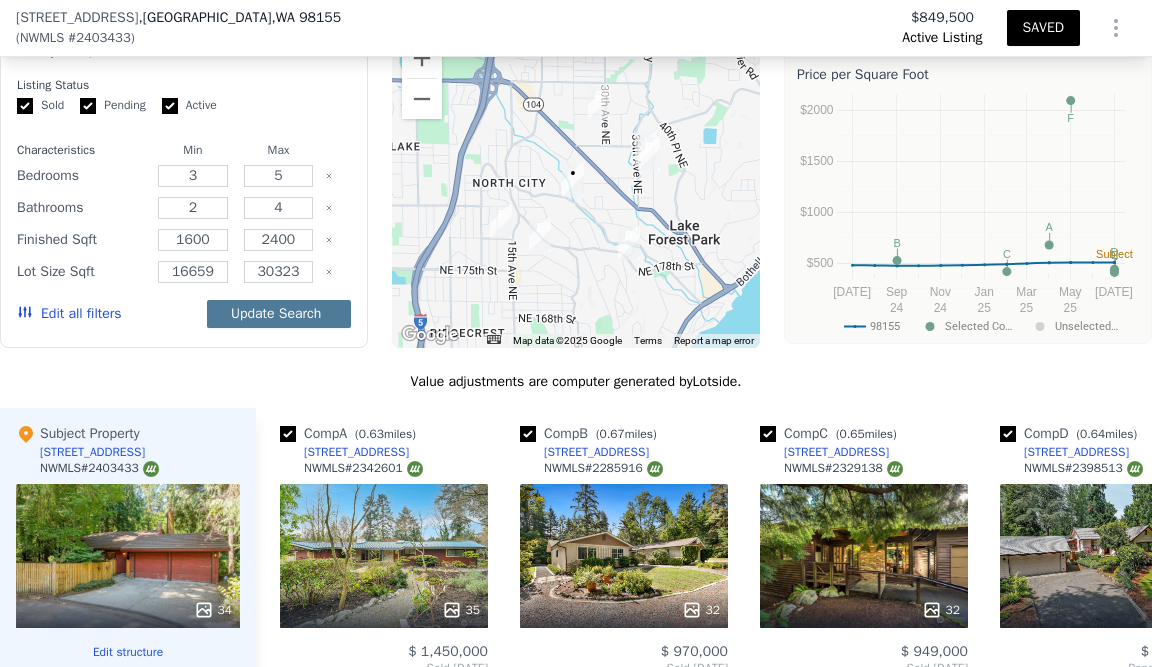 click on "Update Search" at bounding box center [279, 314] 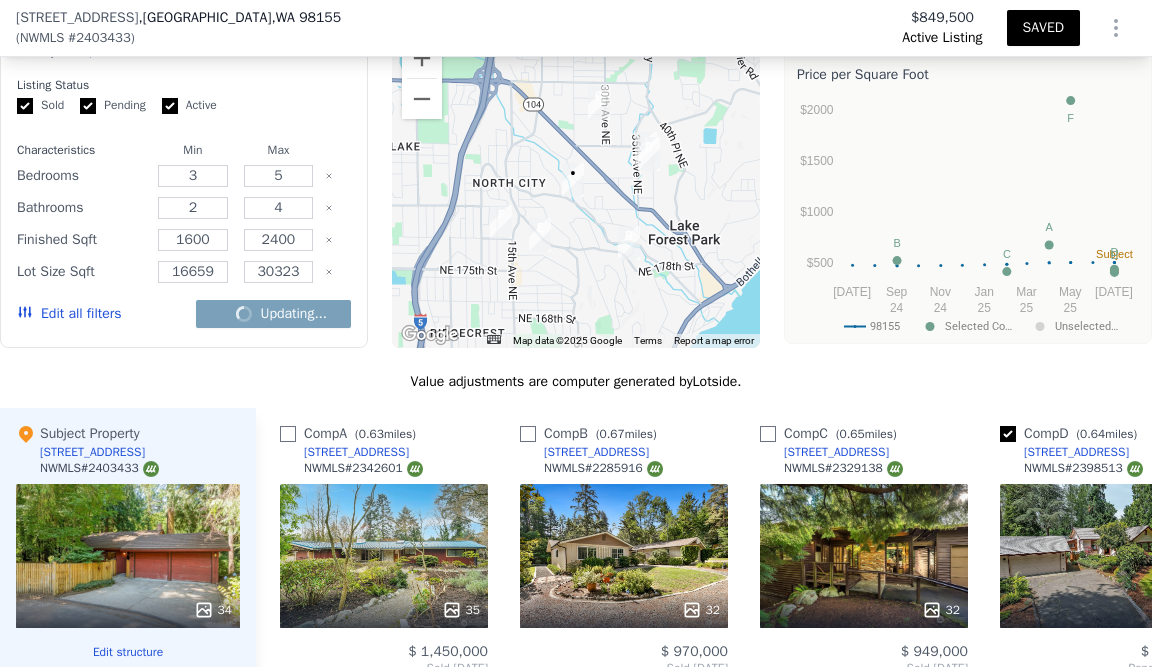 checkbox on "false" 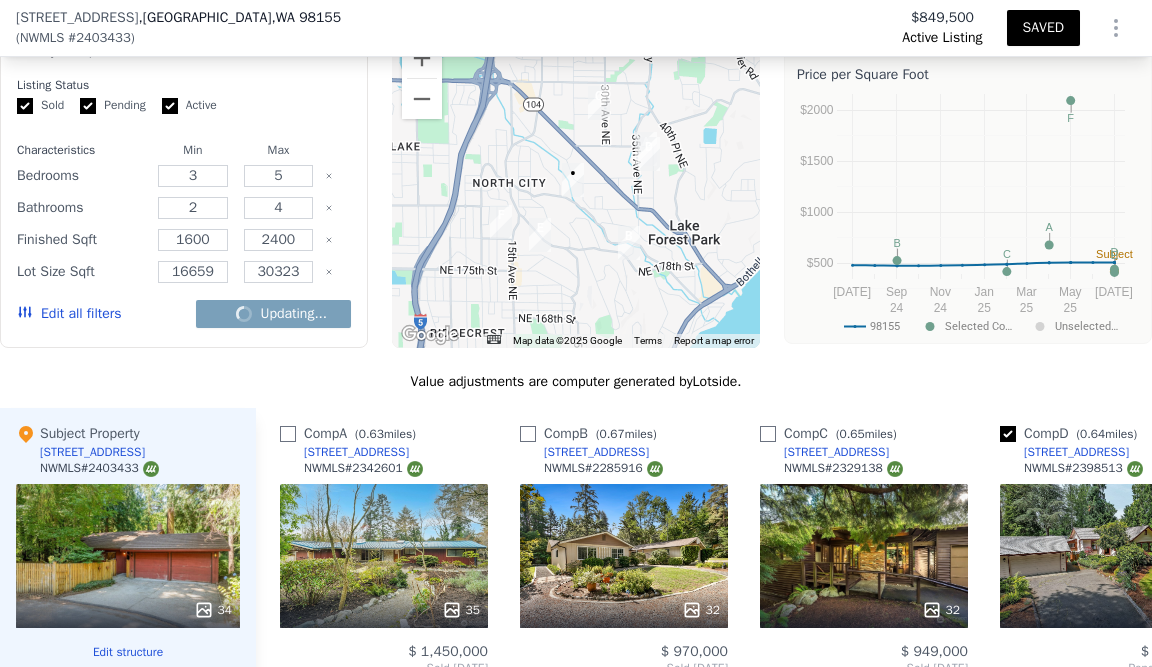 checkbox on "false" 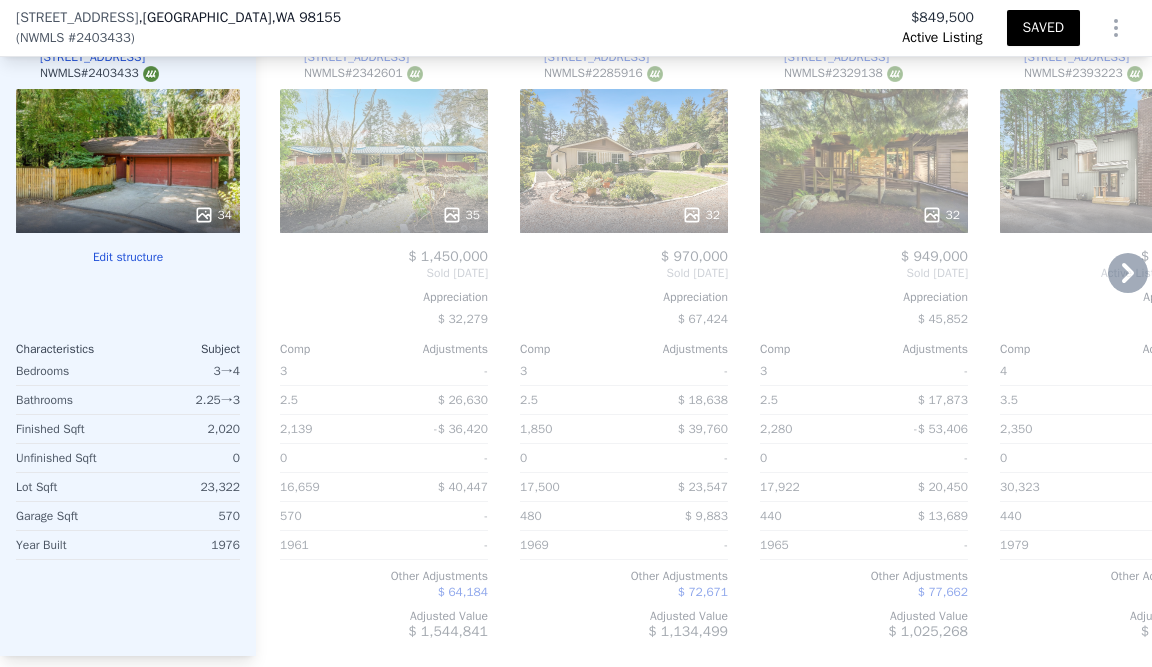 scroll, scrollTop: 2147, scrollLeft: 0, axis: vertical 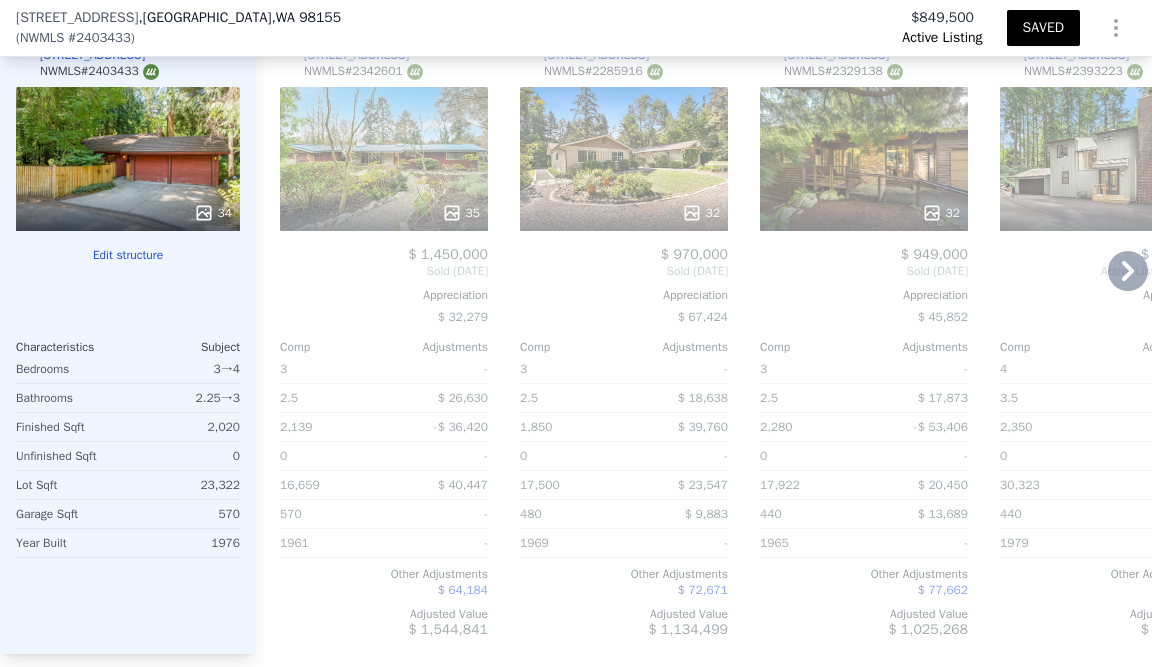 click 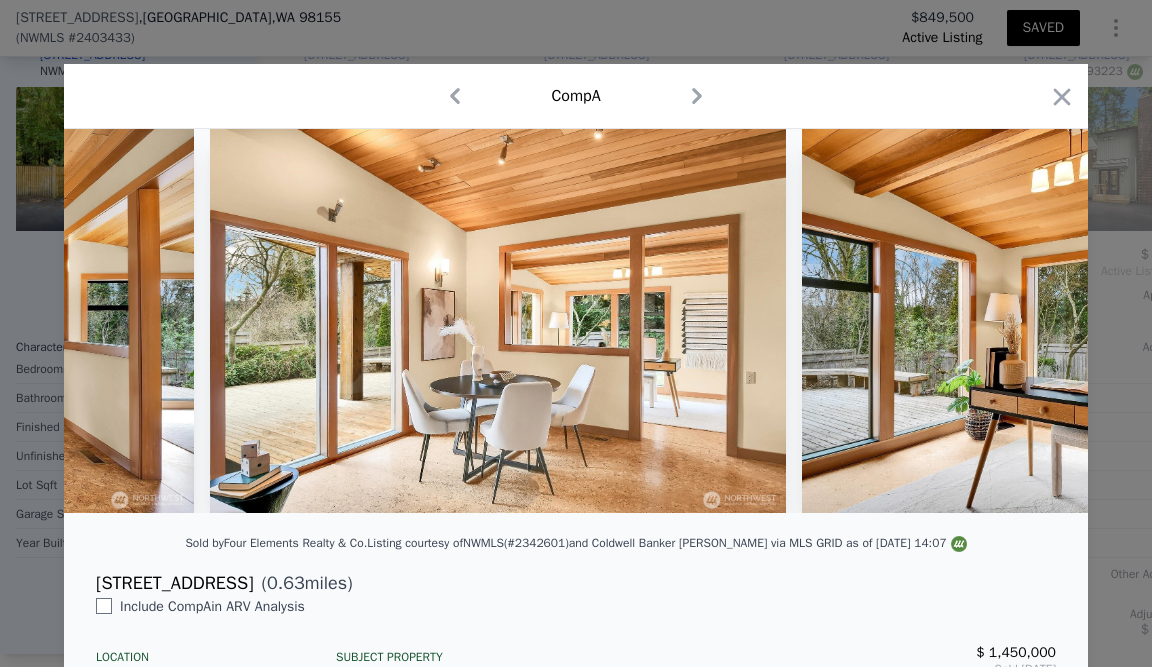 scroll, scrollTop: 0, scrollLeft: 7914, axis: horizontal 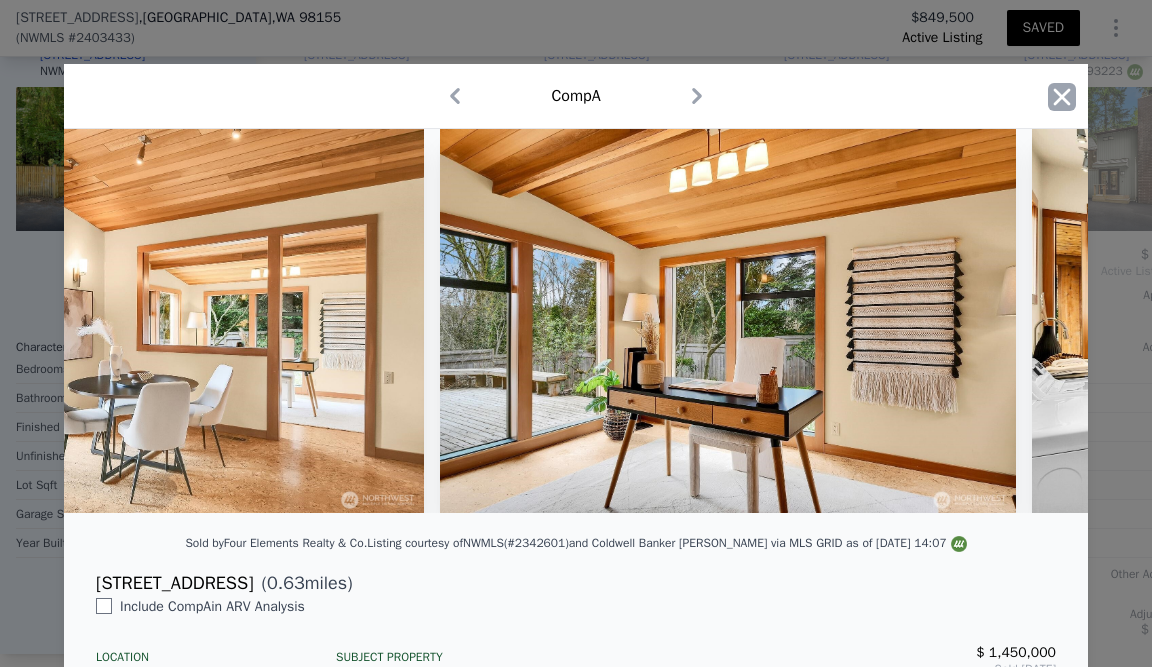 click 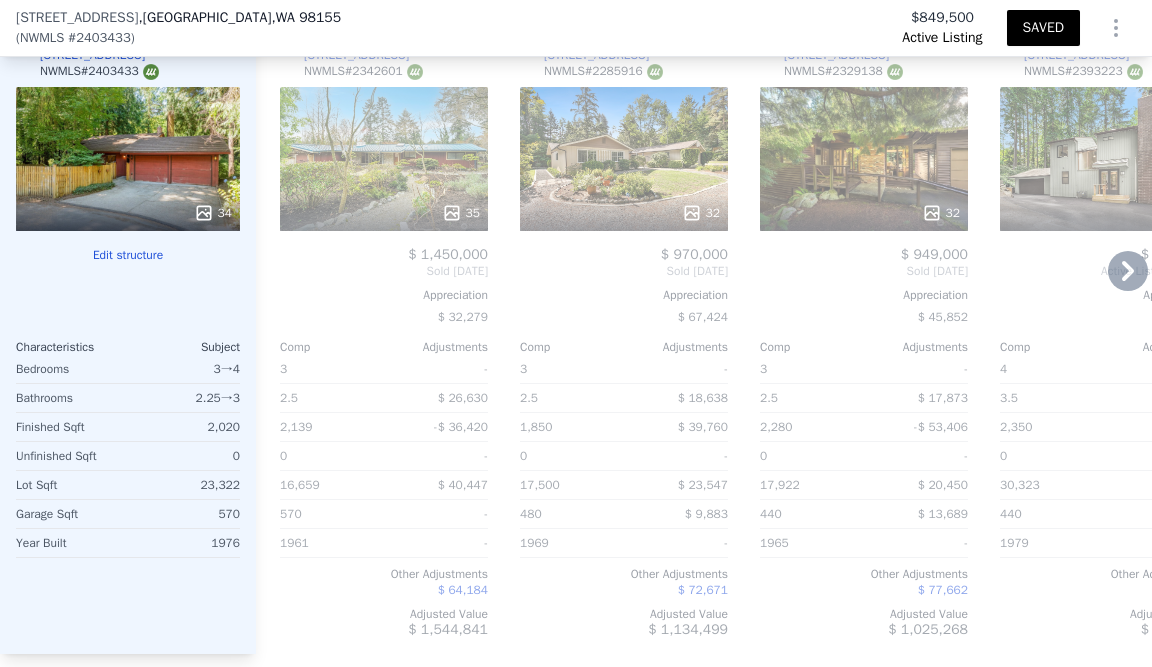 scroll, scrollTop: 2073, scrollLeft: 0, axis: vertical 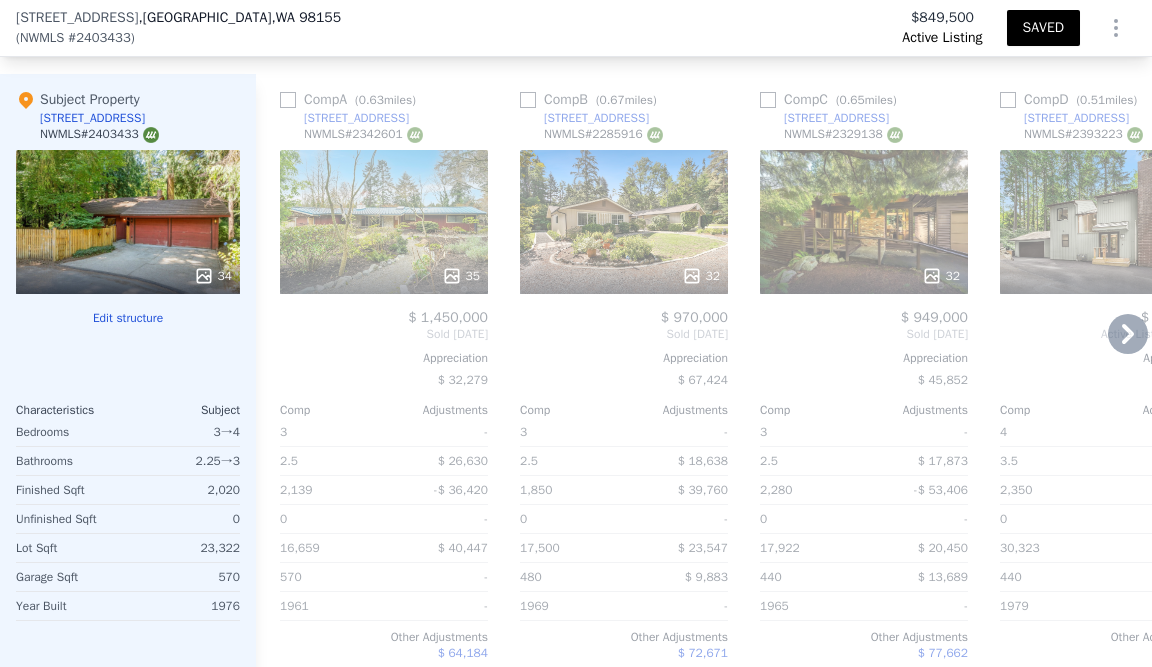 click at bounding box center [288, 100] 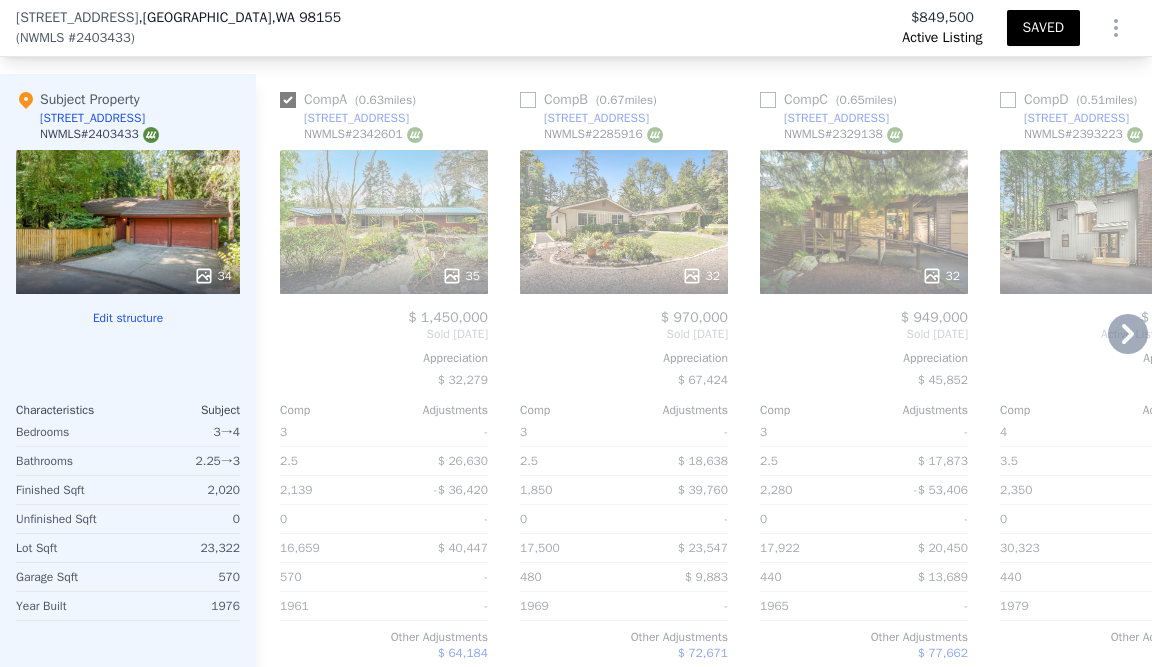checkbox on "true" 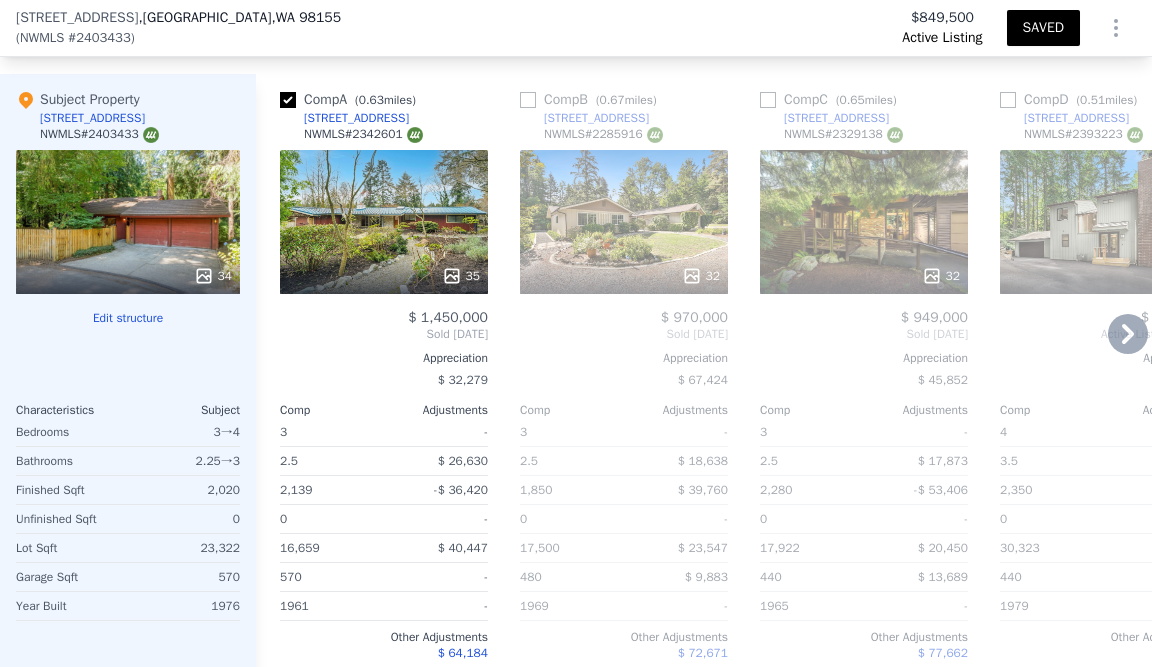 click on "32" at bounding box center [701, 276] 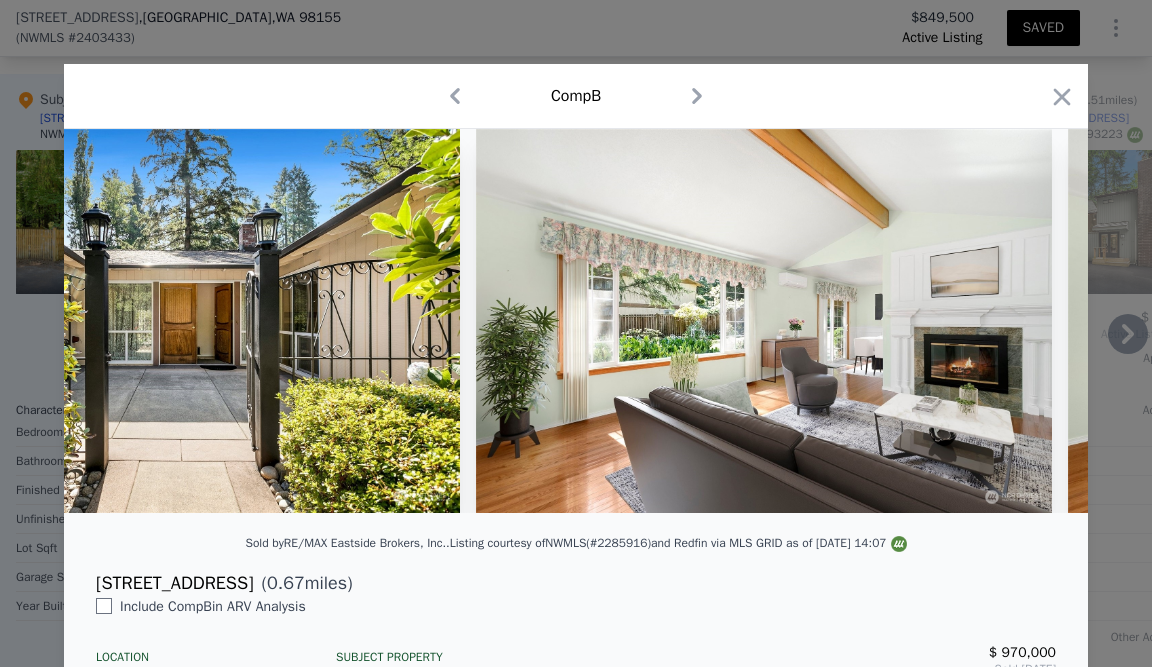 scroll, scrollTop: 0, scrollLeft: 857, axis: horizontal 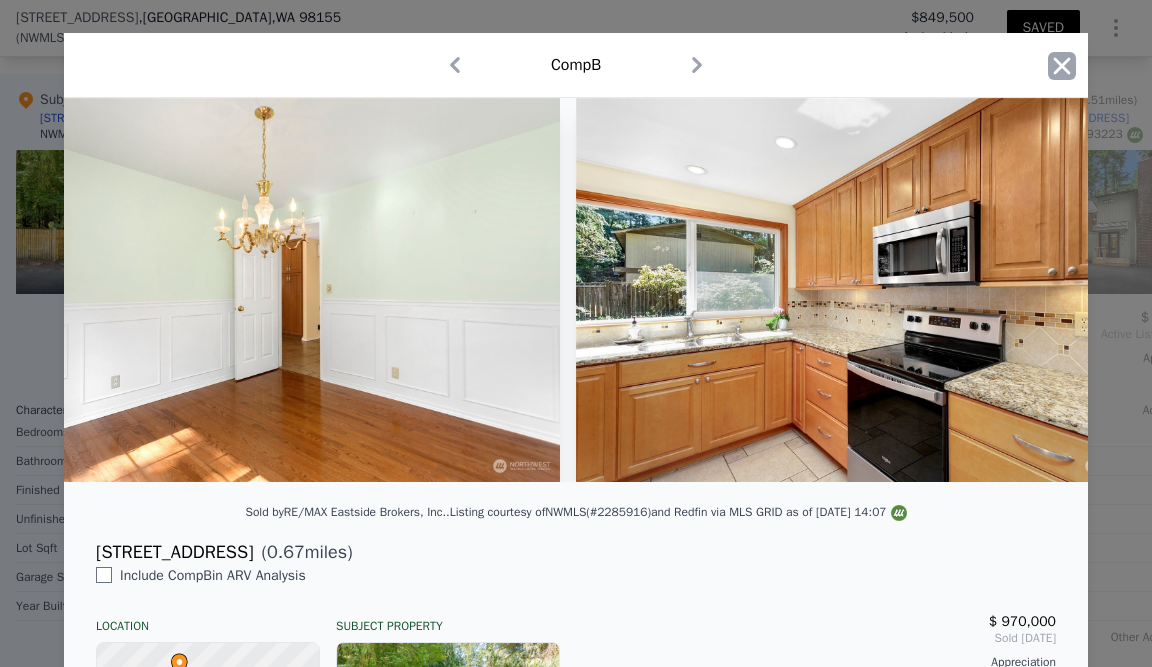 click 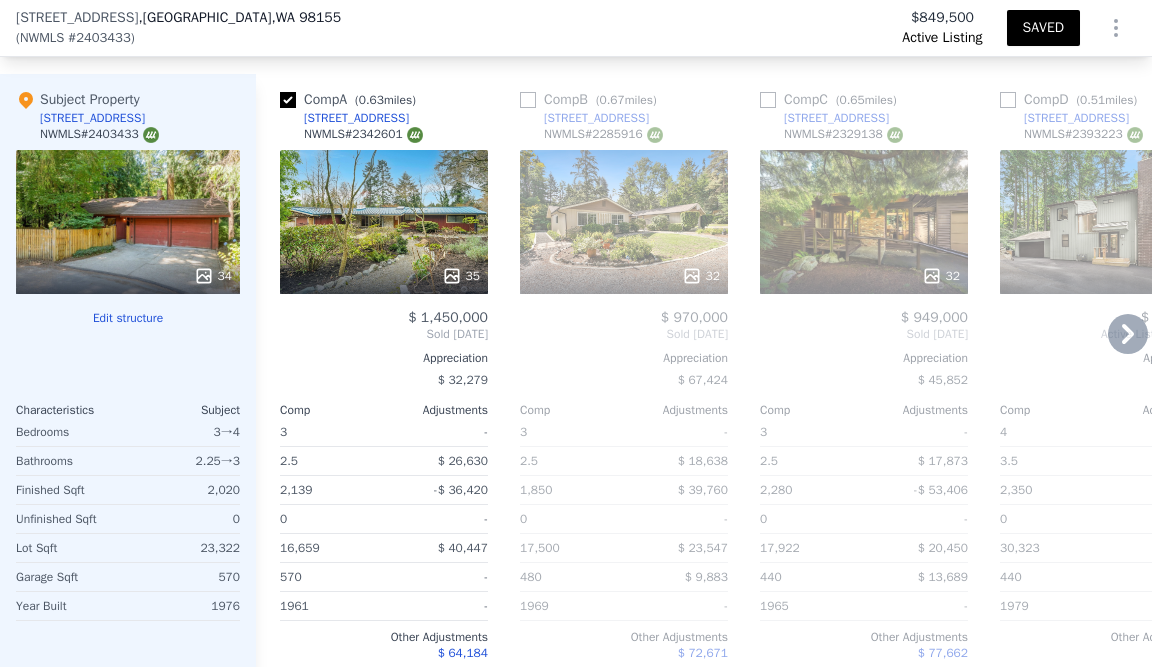 click on "32" at bounding box center [941, 276] 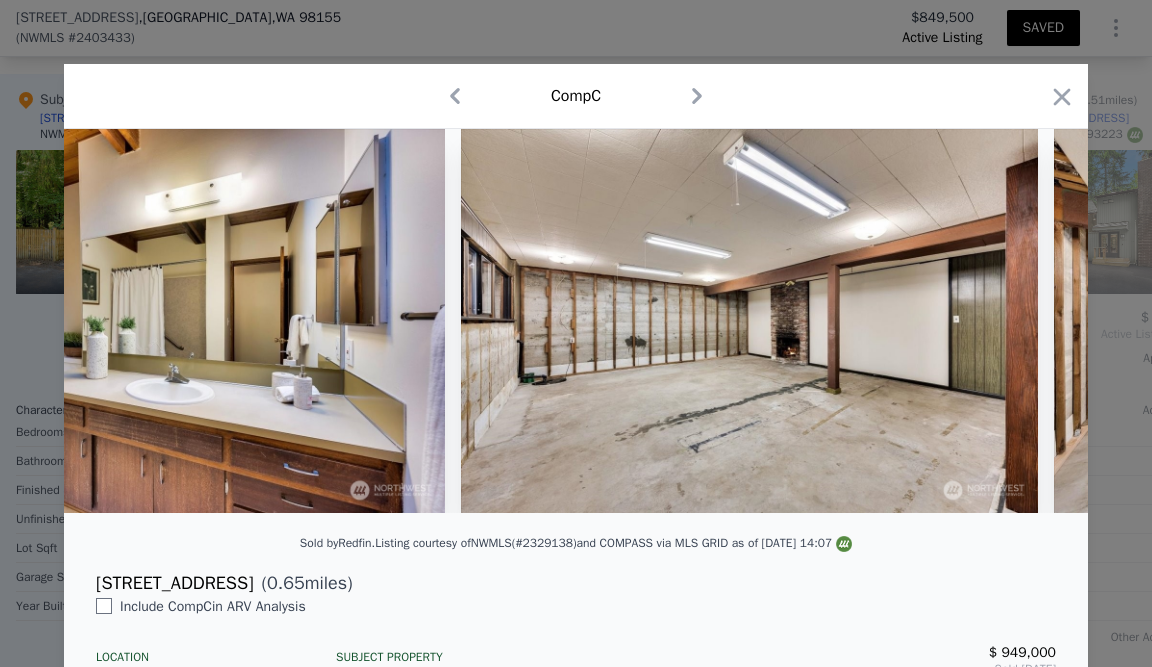 scroll, scrollTop: 0, scrollLeft: 12676, axis: horizontal 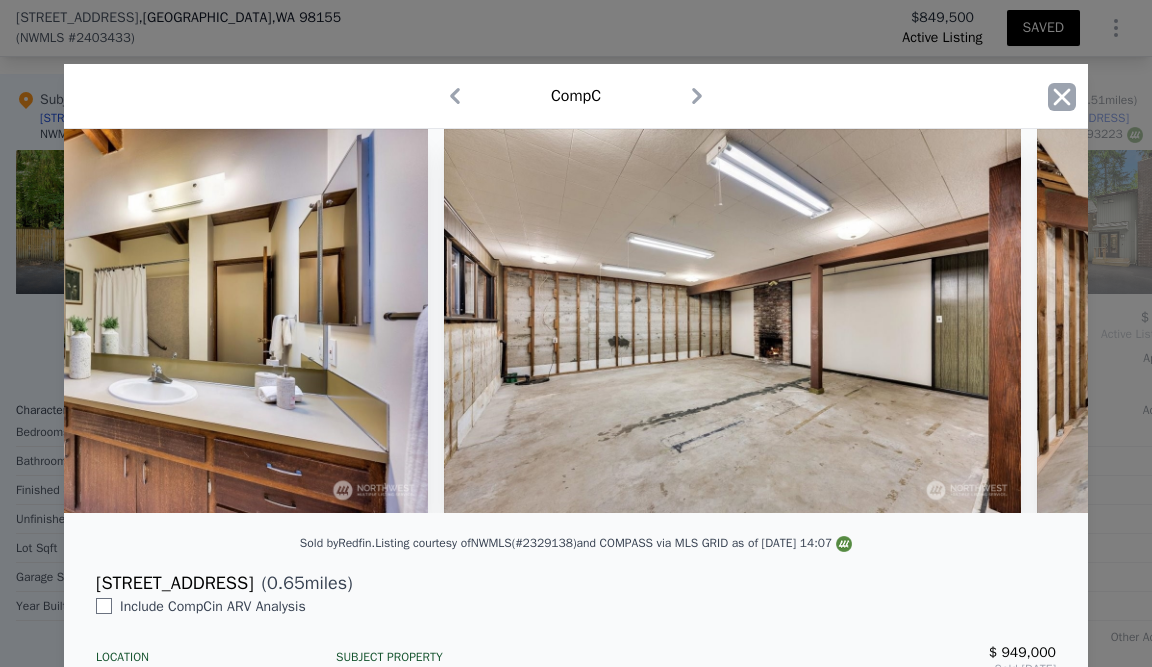 click 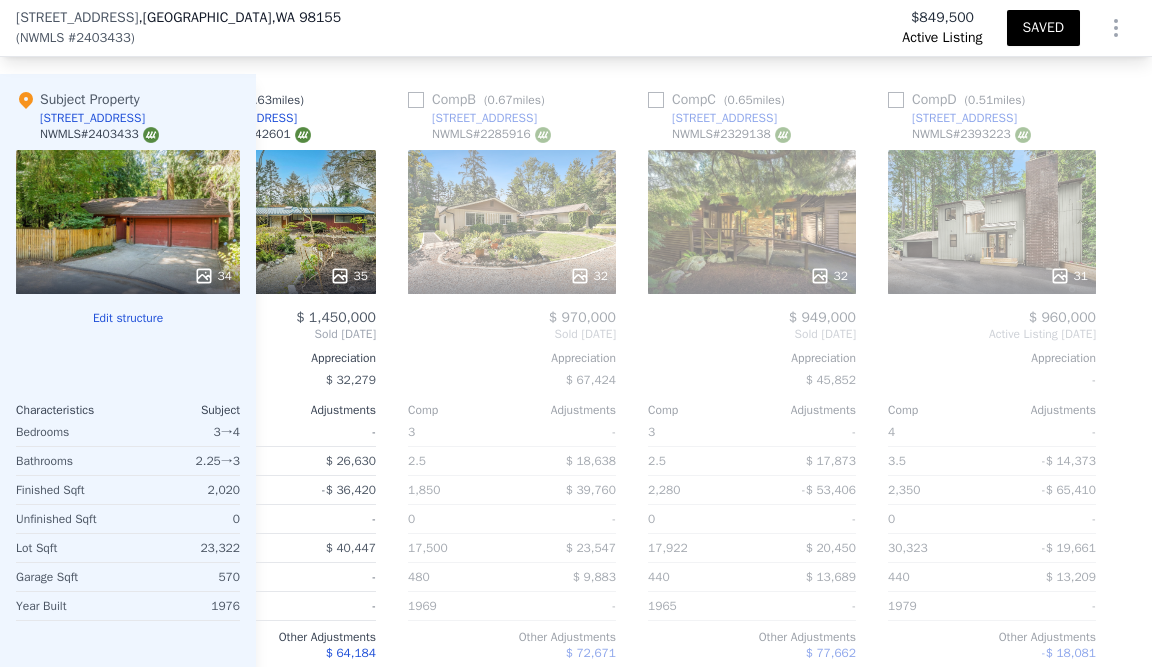 scroll, scrollTop: 0, scrollLeft: 112, axis: horizontal 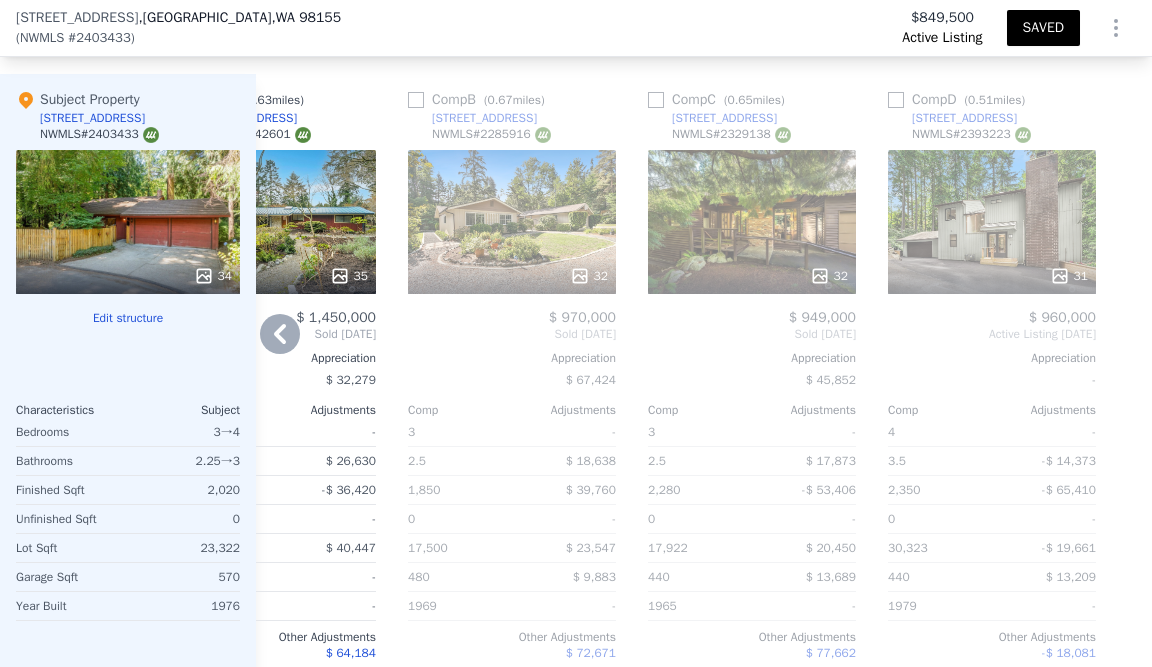 click on "31" at bounding box center [1069, 276] 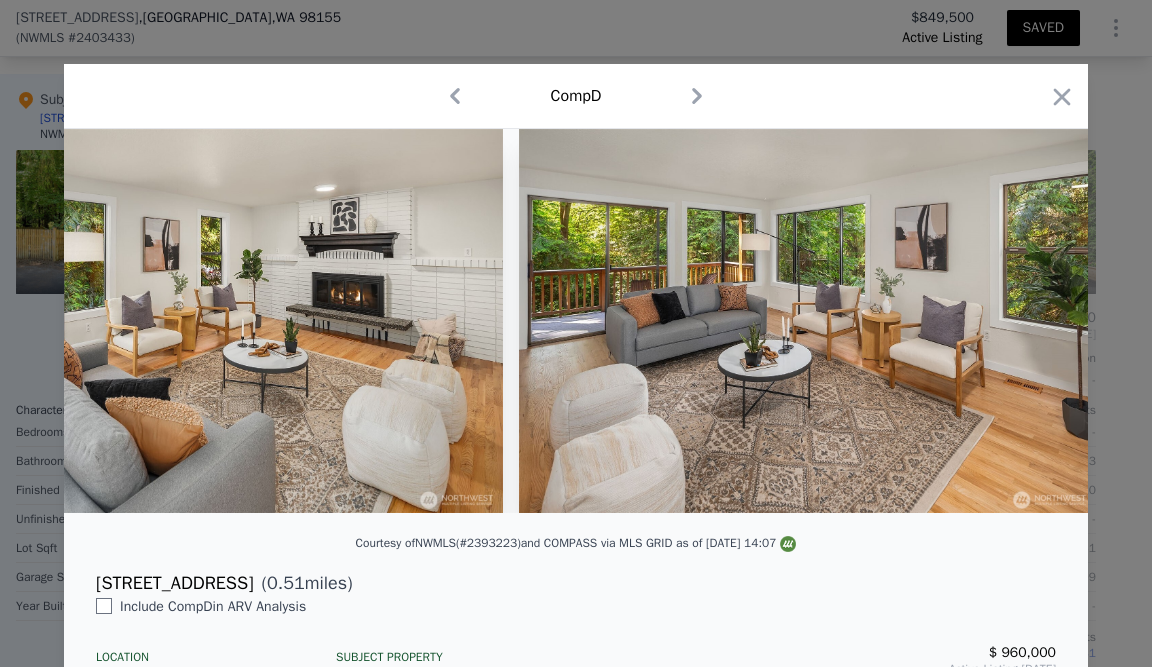 scroll, scrollTop: 0, scrollLeft: 1424, axis: horizontal 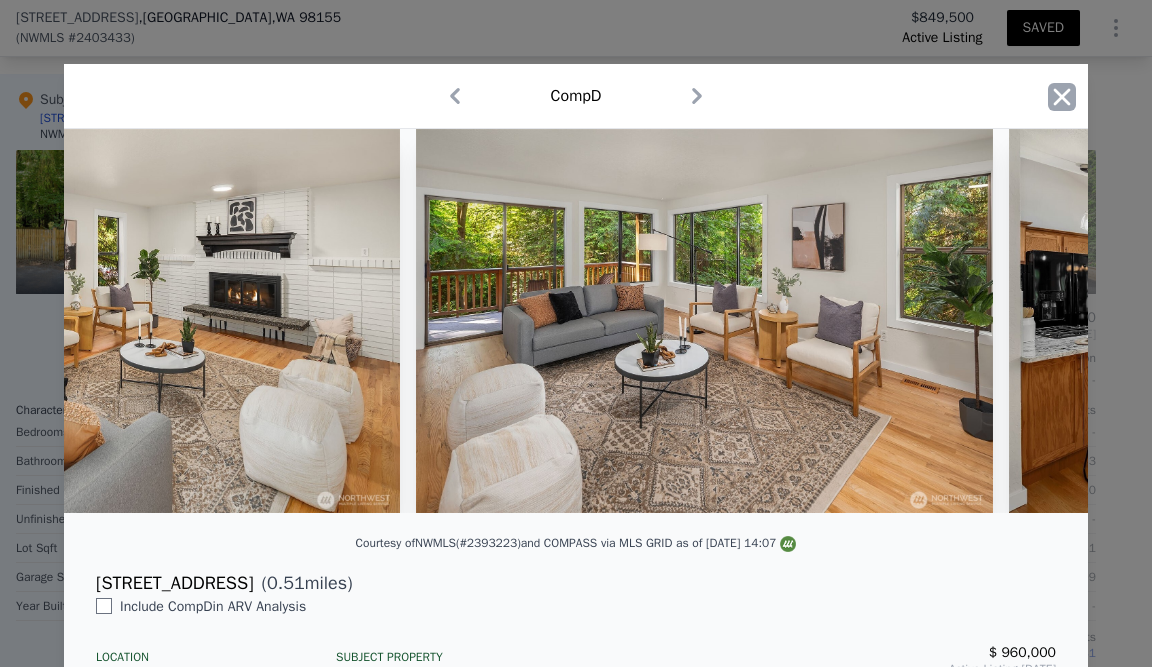 click 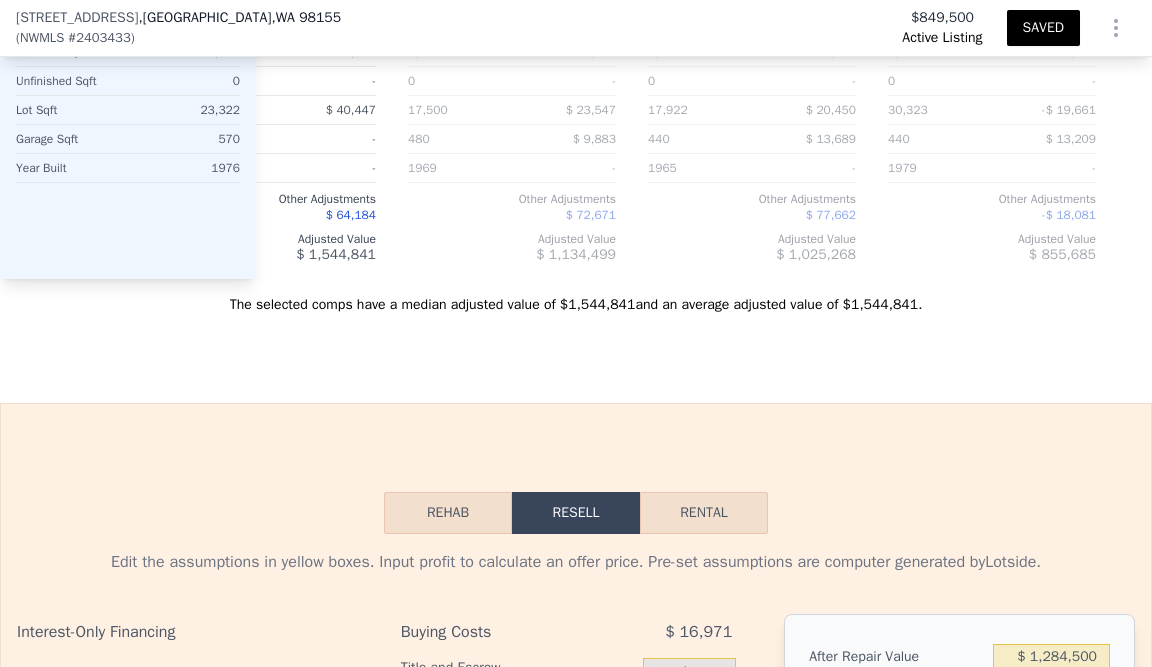 scroll, scrollTop: 2571, scrollLeft: 0, axis: vertical 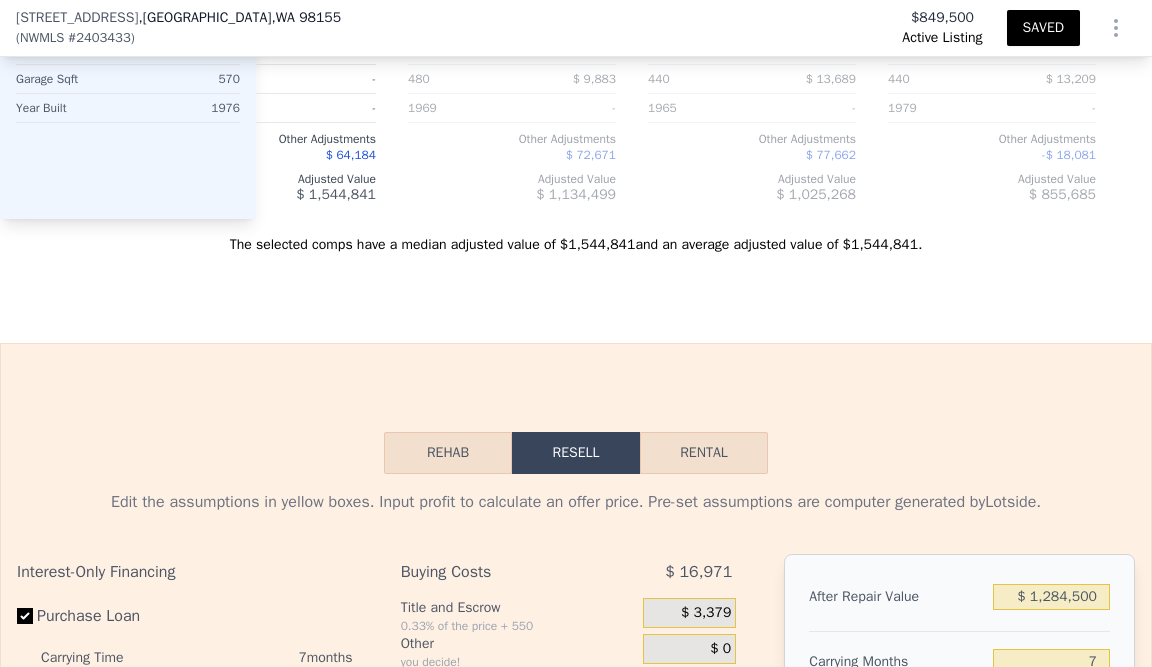click on "The selected comps have a median adjusted value of   $1,544,841  and an average adjusted value of   $1,544,841 ." at bounding box center (576, 237) 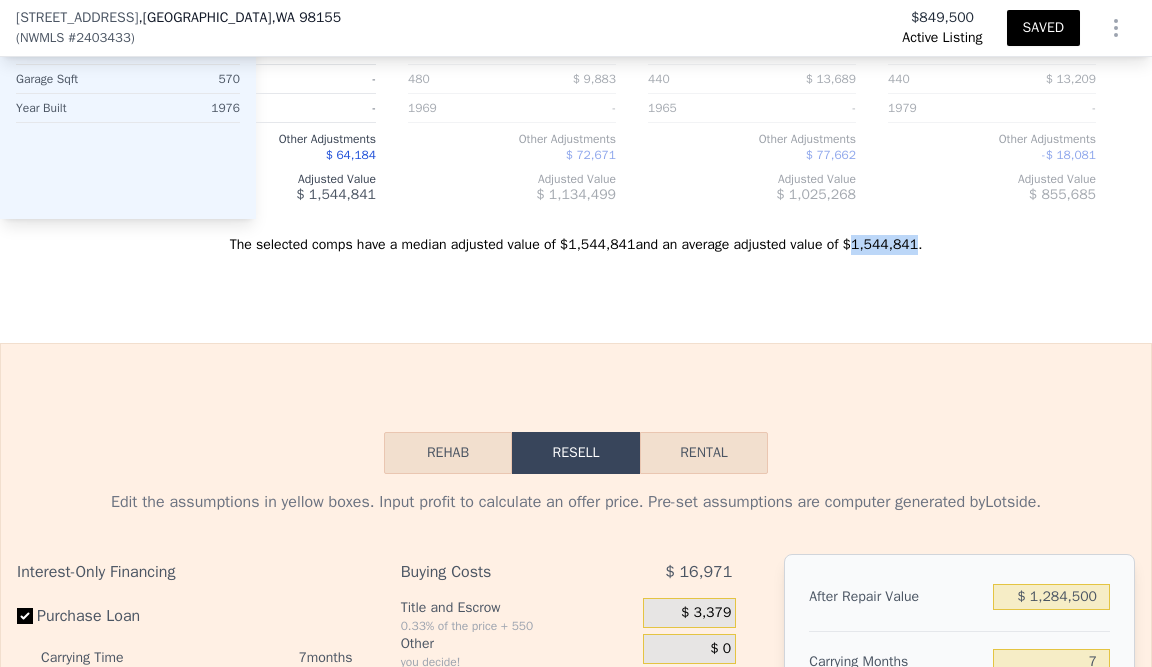 click on "The selected comps have a median adjusted value of   $1,544,841  and an average adjusted value of   $1,544,841 ." at bounding box center (576, 237) 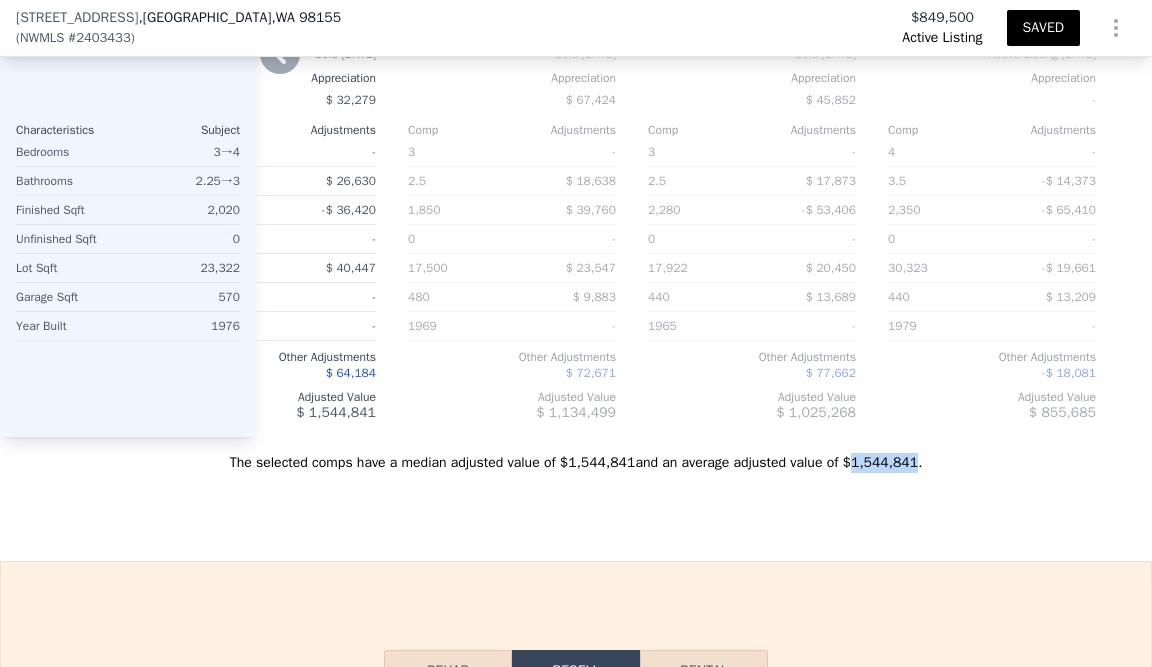 scroll, scrollTop: 2298, scrollLeft: 0, axis: vertical 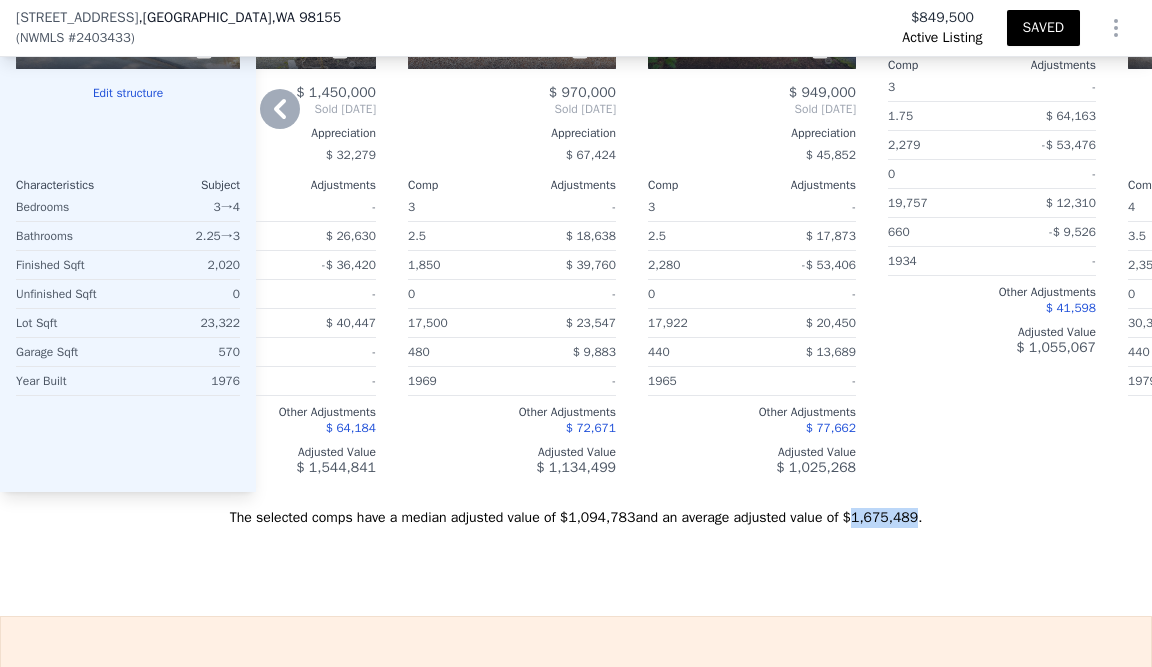 checkbox on "true" 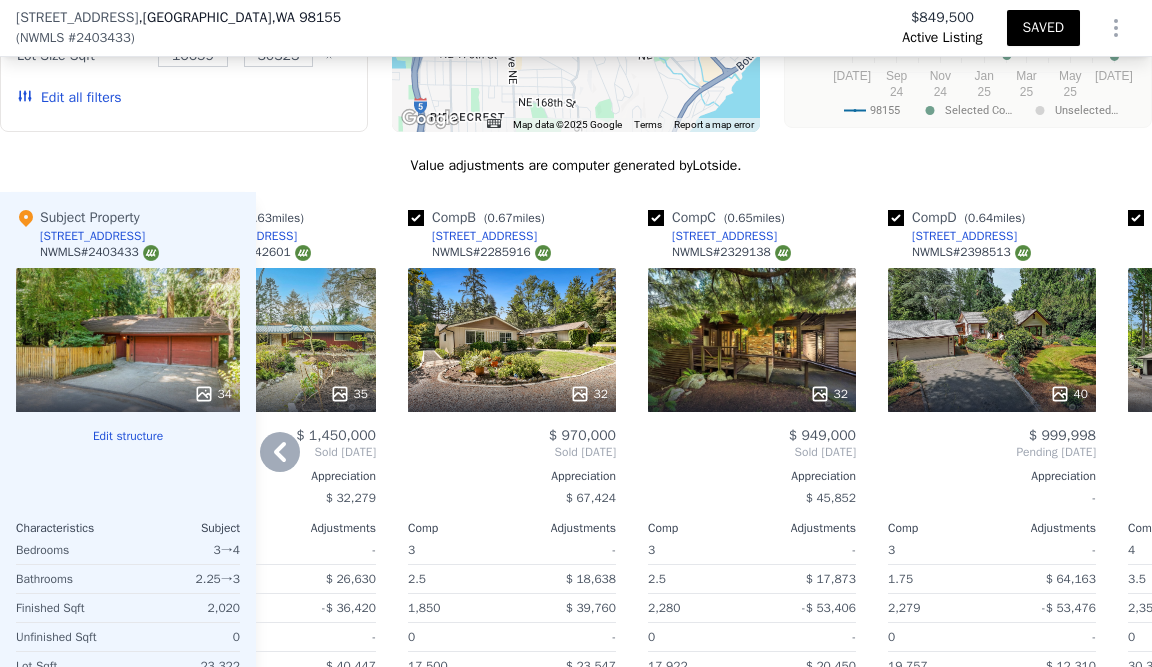 scroll, scrollTop: 1952, scrollLeft: 0, axis: vertical 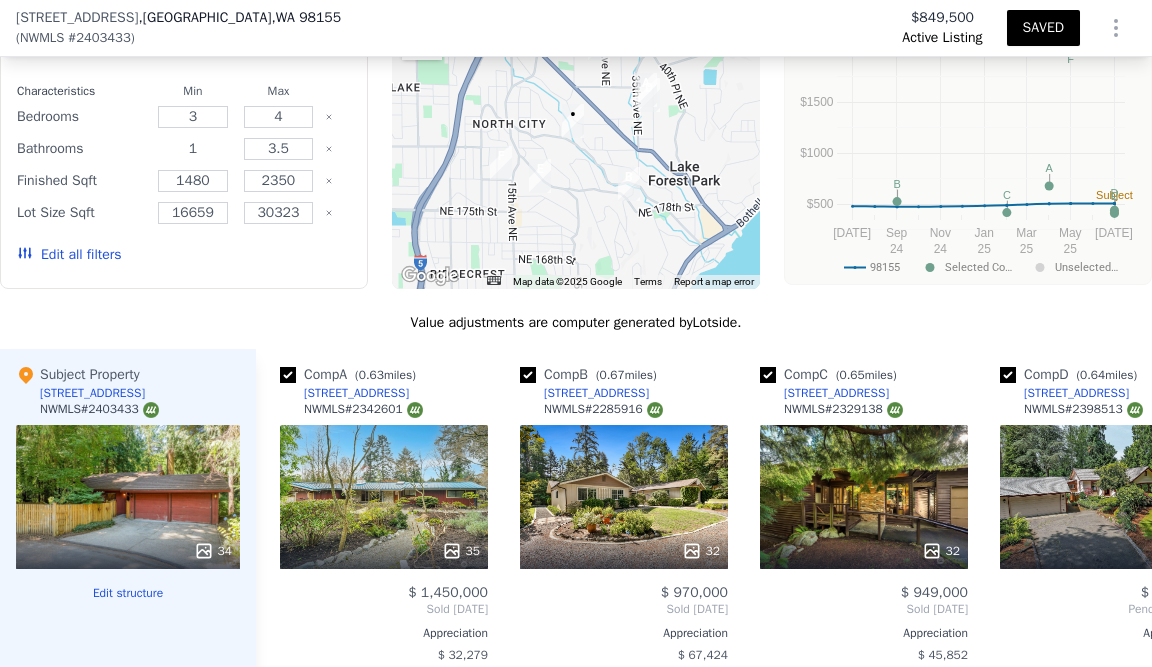 click on "1" at bounding box center [193, 149] 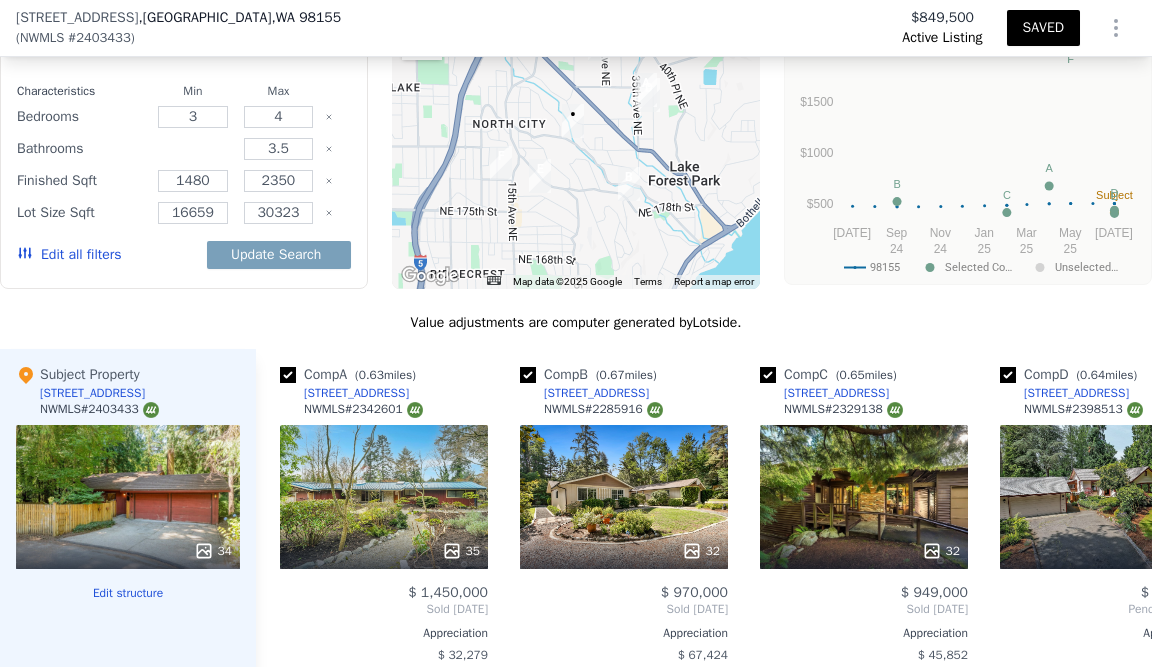 type on "3" 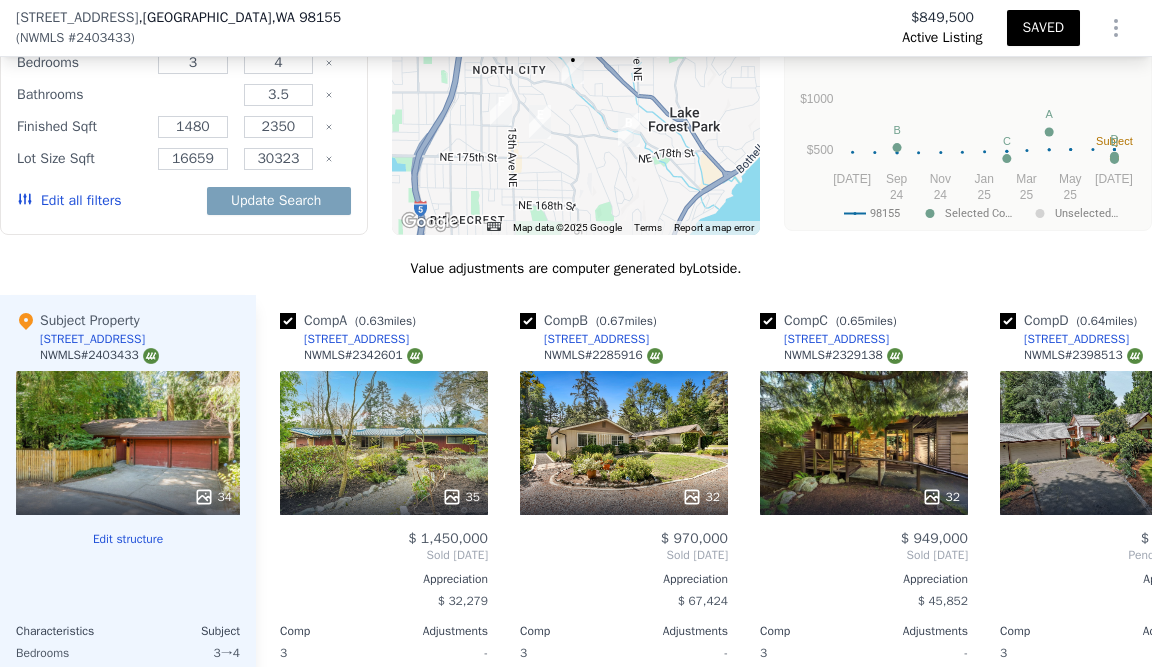 scroll, scrollTop: 1865, scrollLeft: 0, axis: vertical 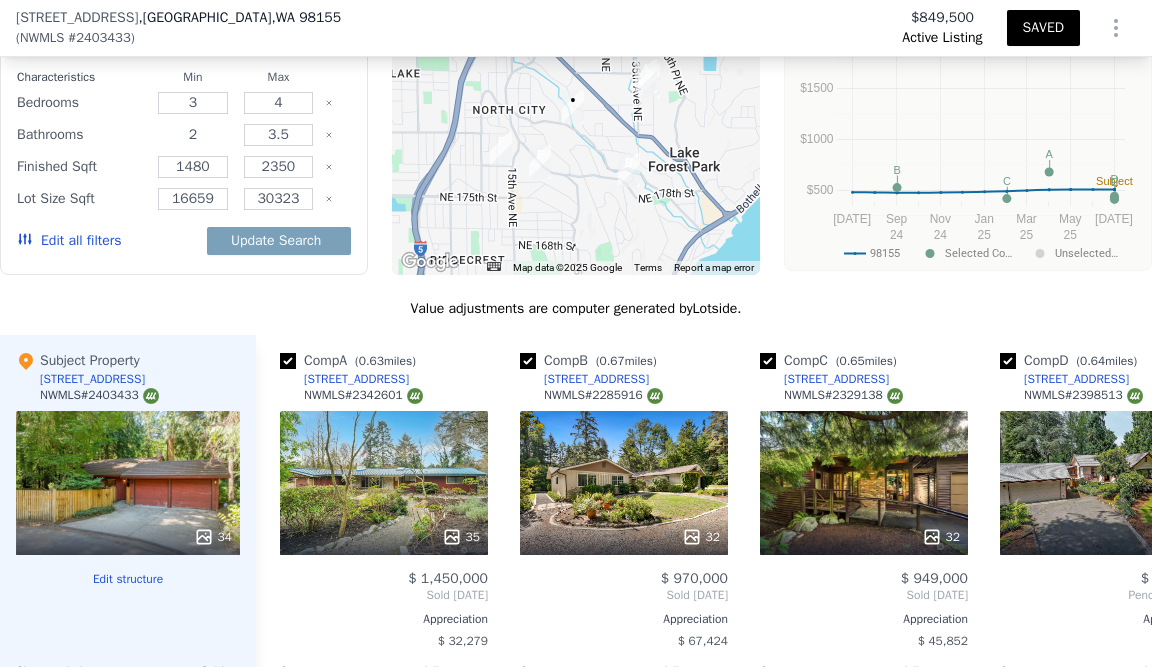 type on "2" 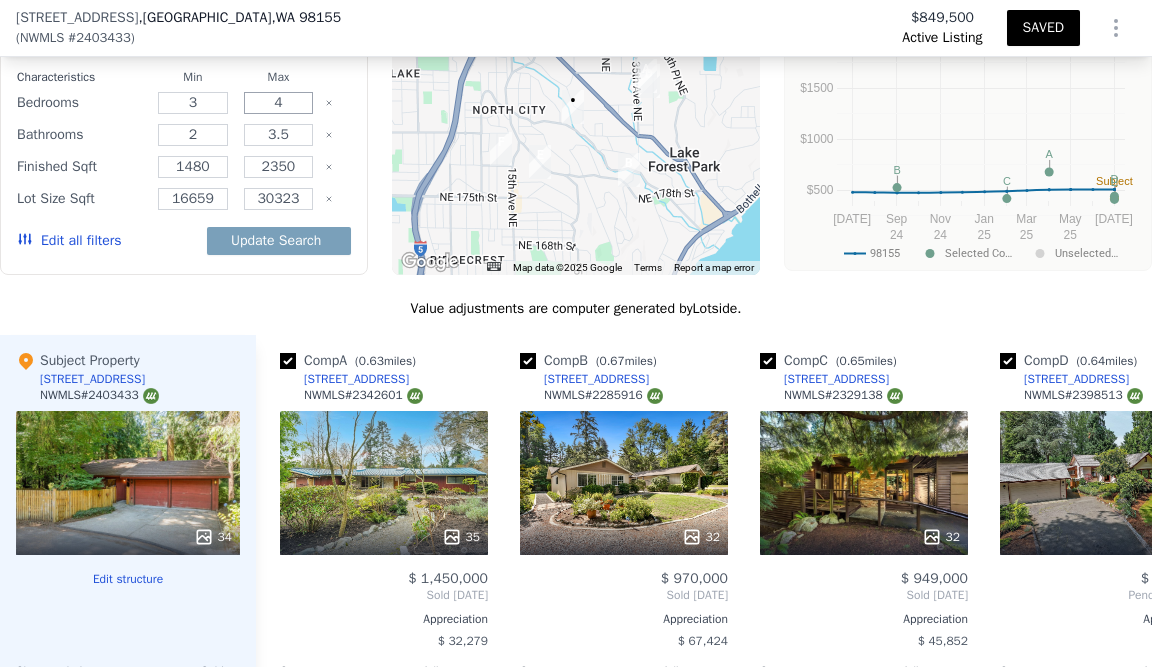 click on "4" at bounding box center (279, 103) 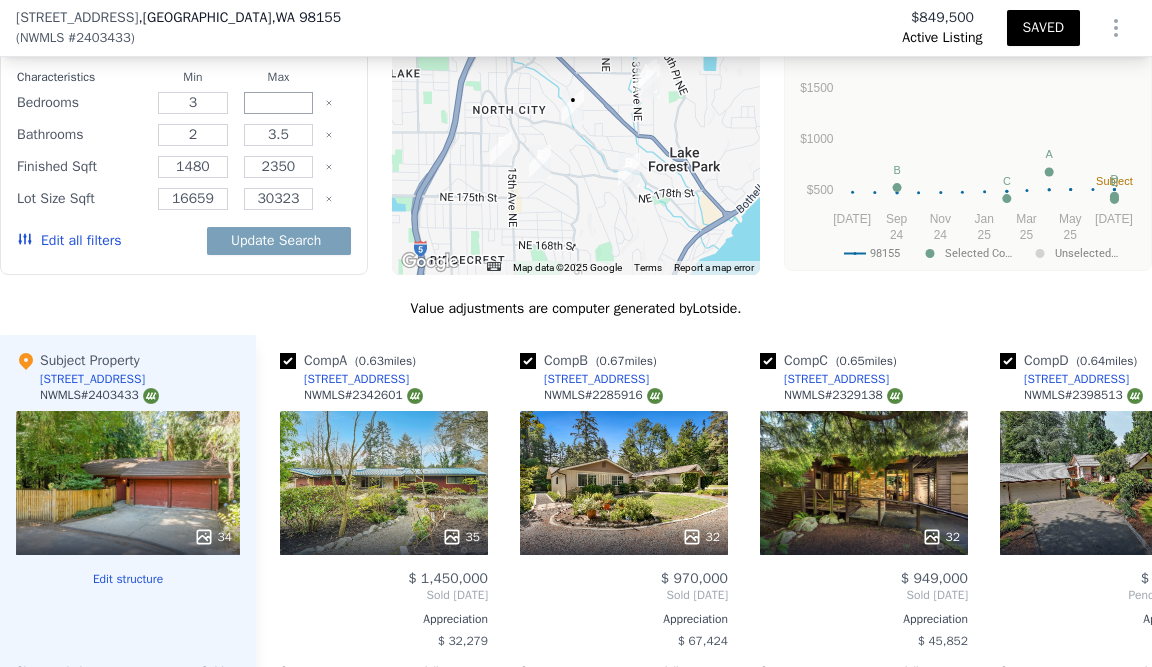 type on "4" 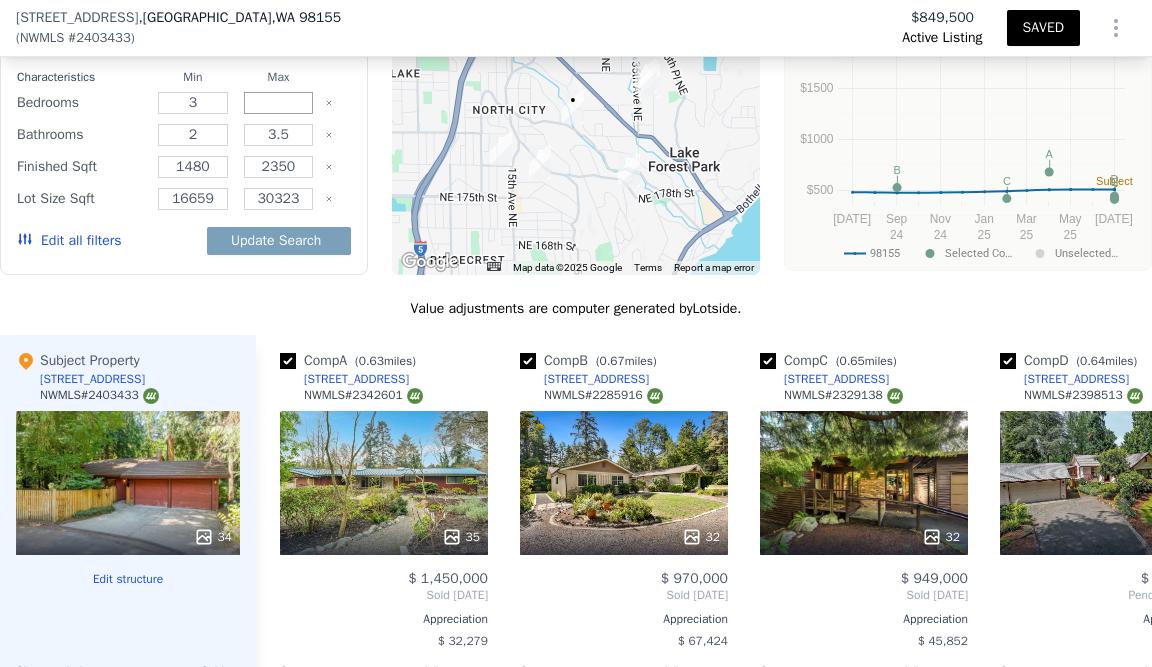 click at bounding box center [279, 103] 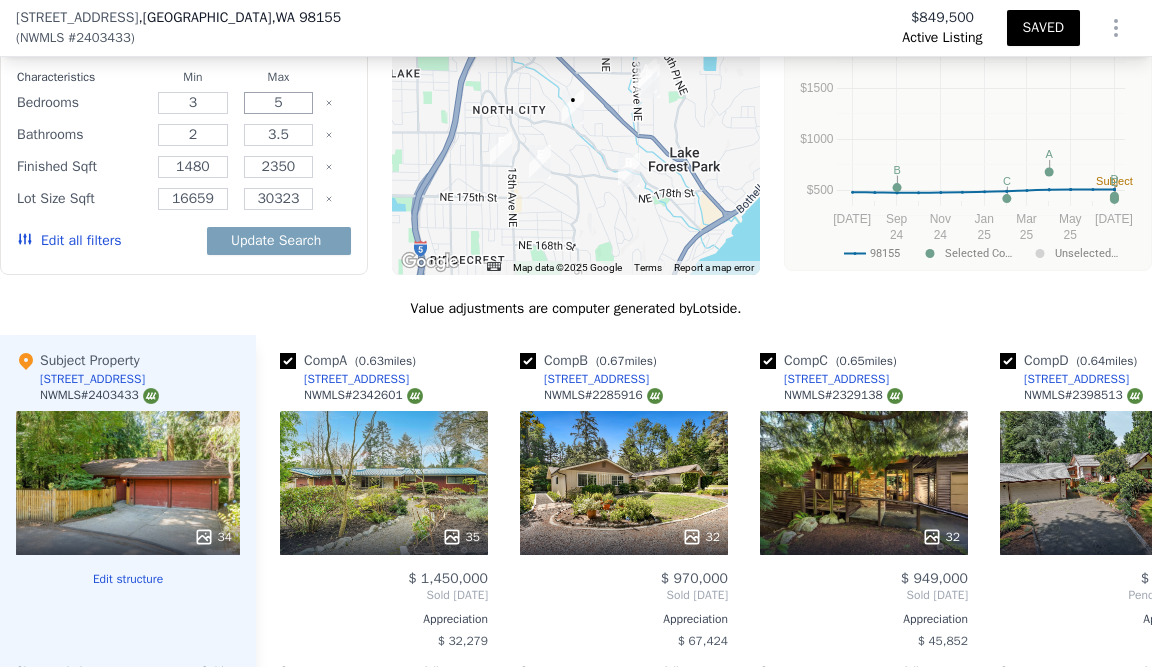 type on "5" 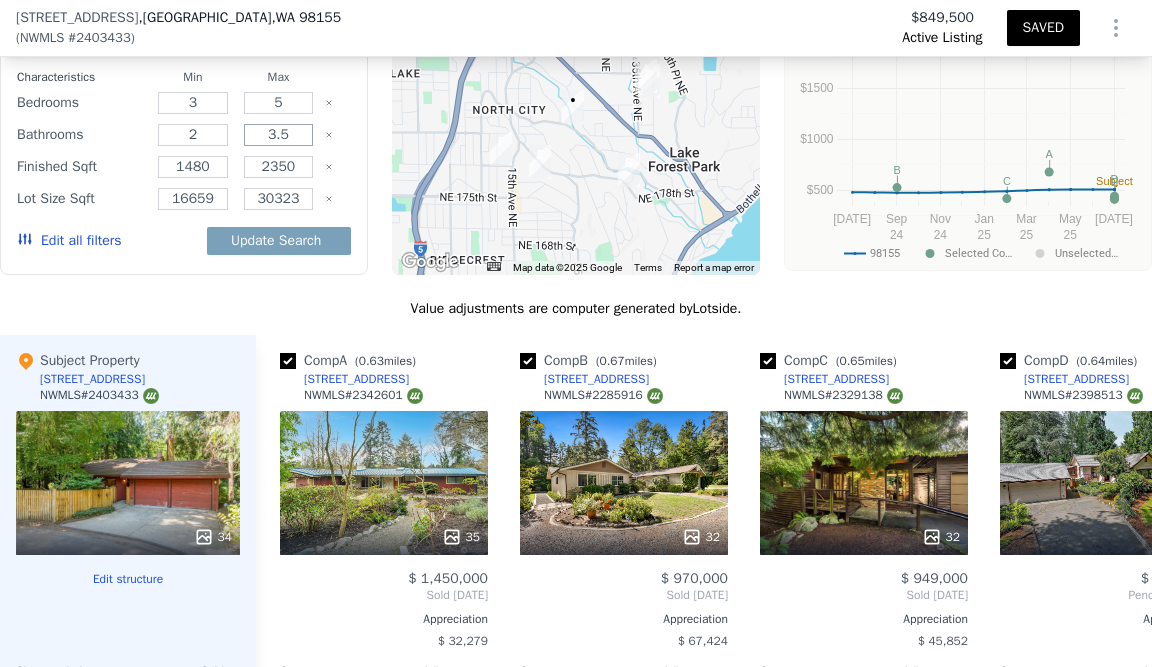 click on "3.5" at bounding box center (279, 135) 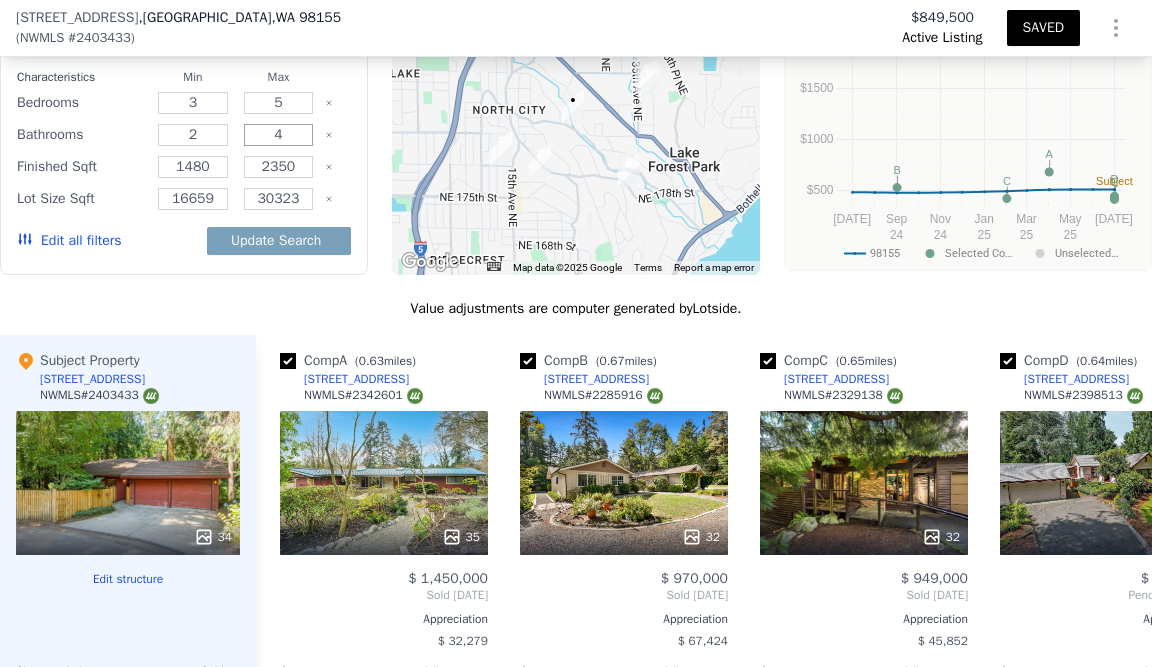 type on "4" 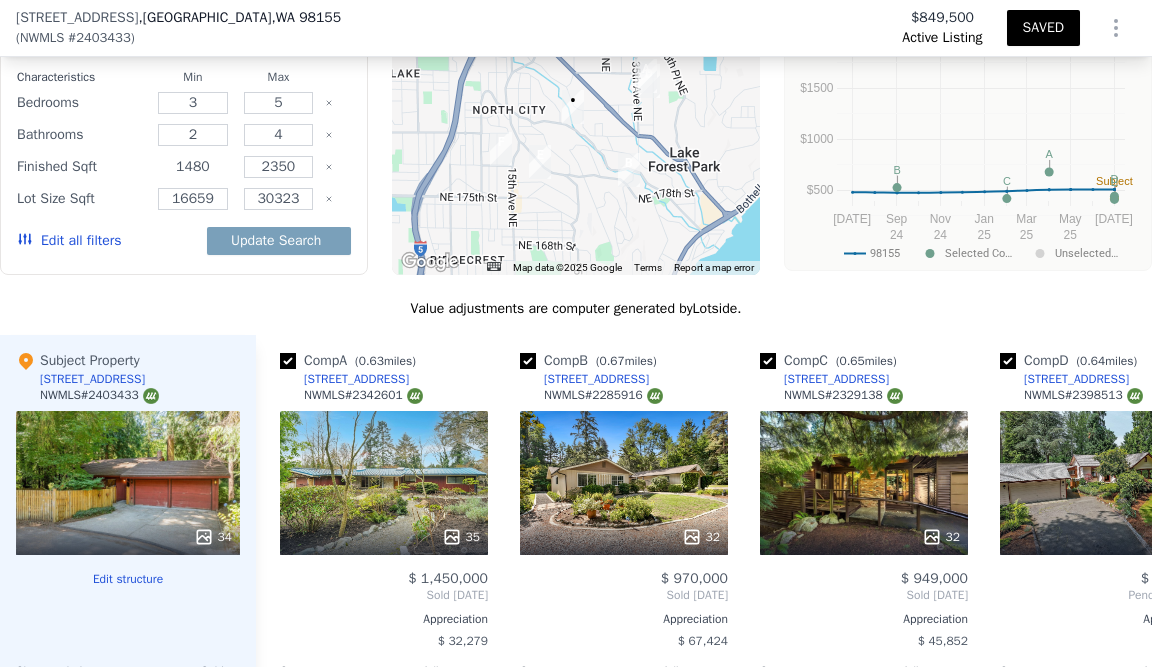 click on "1480" at bounding box center [193, 167] 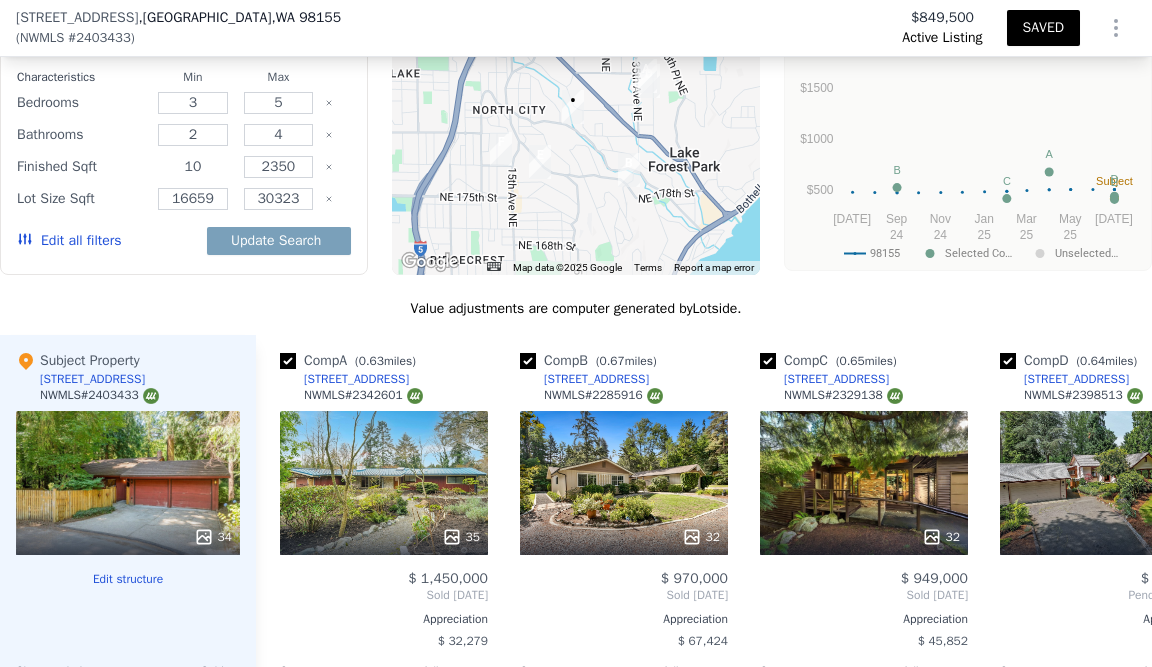 type on "1" 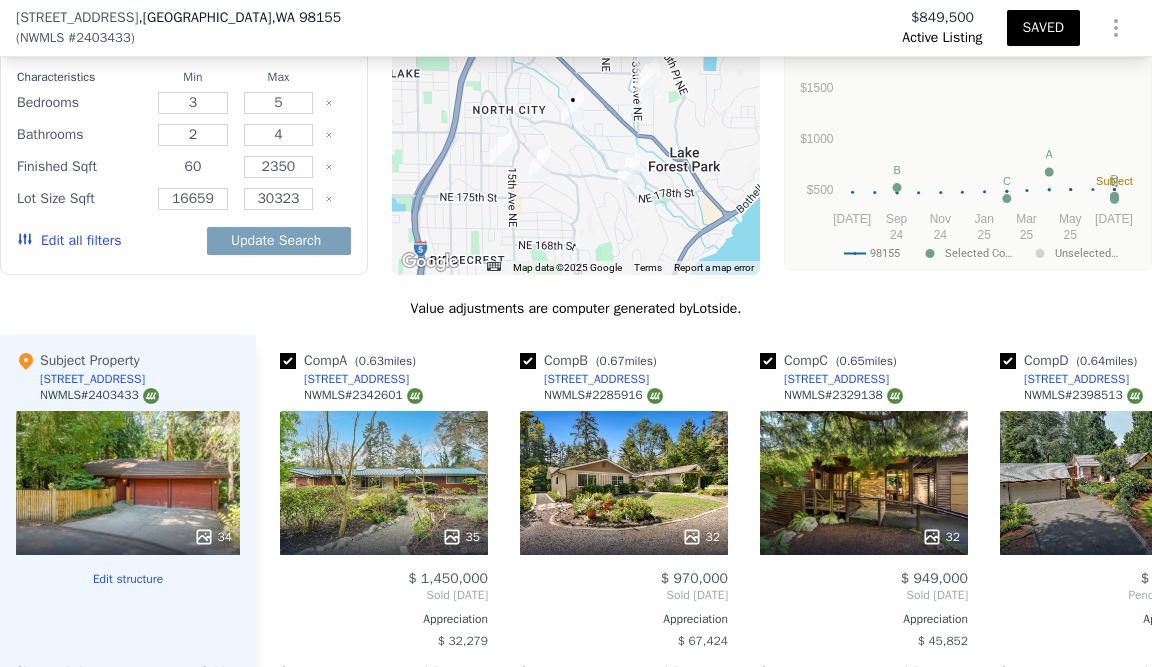 type on "6" 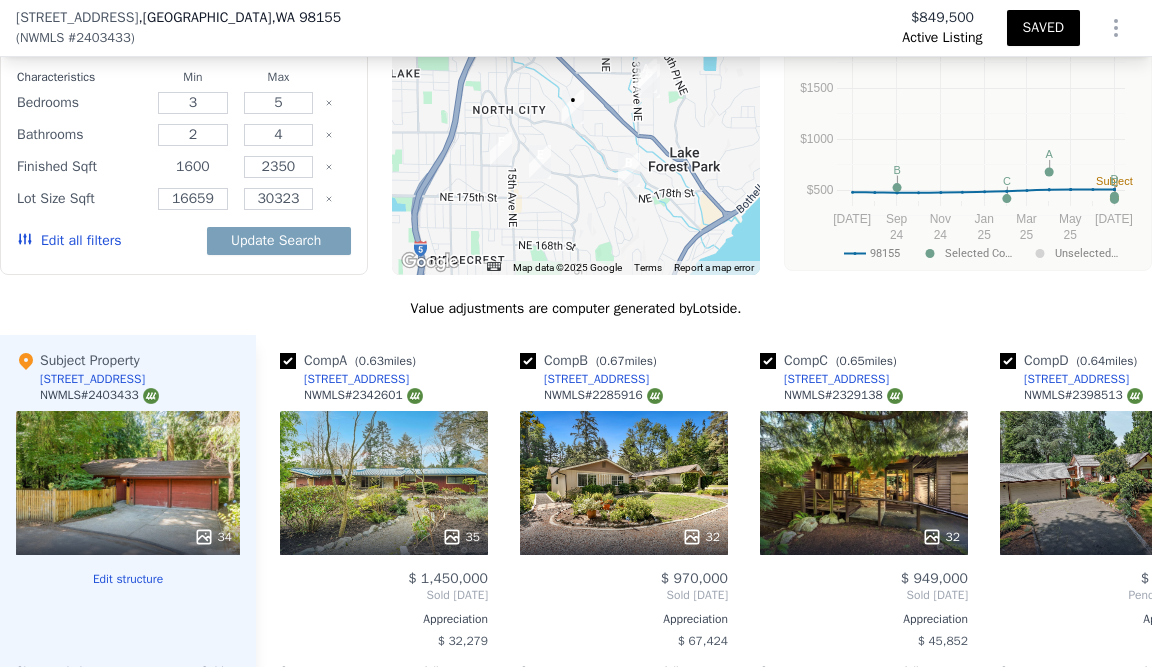 type on "1600" 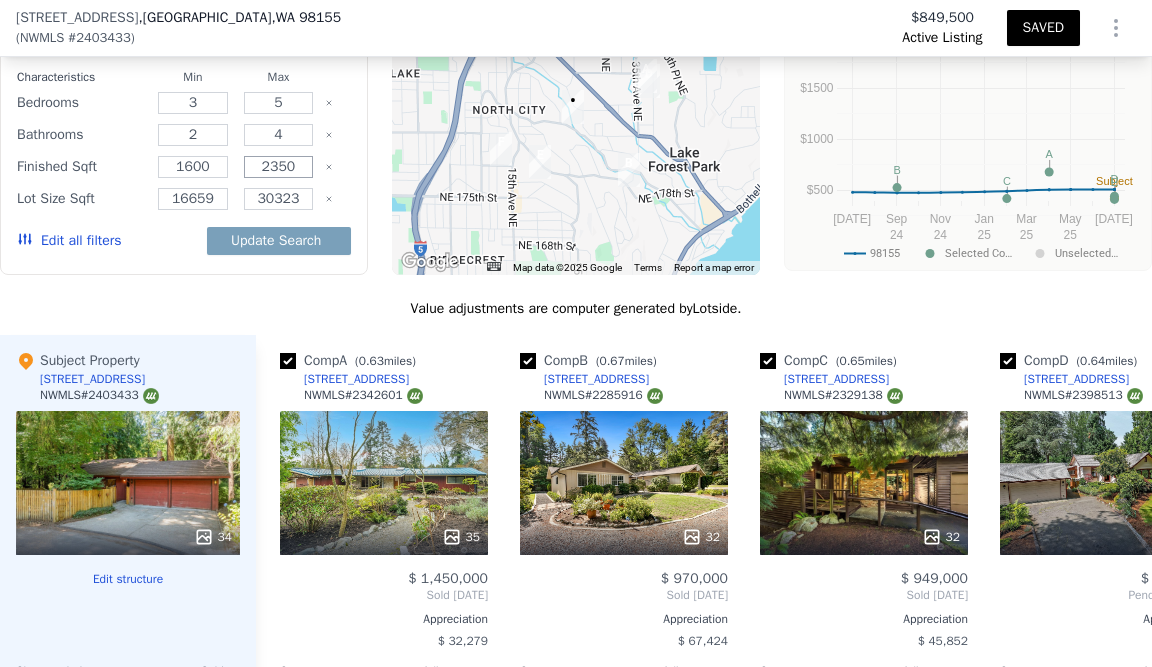 click on "2350" at bounding box center (279, 167) 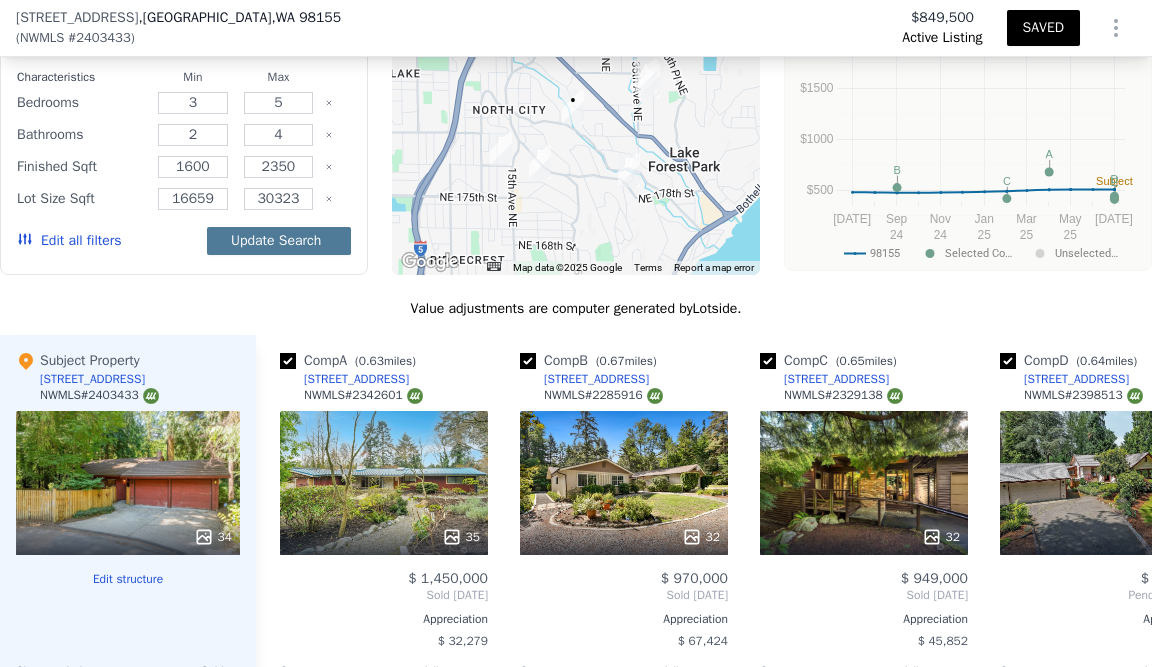 click on "Update Search" at bounding box center (279, 241) 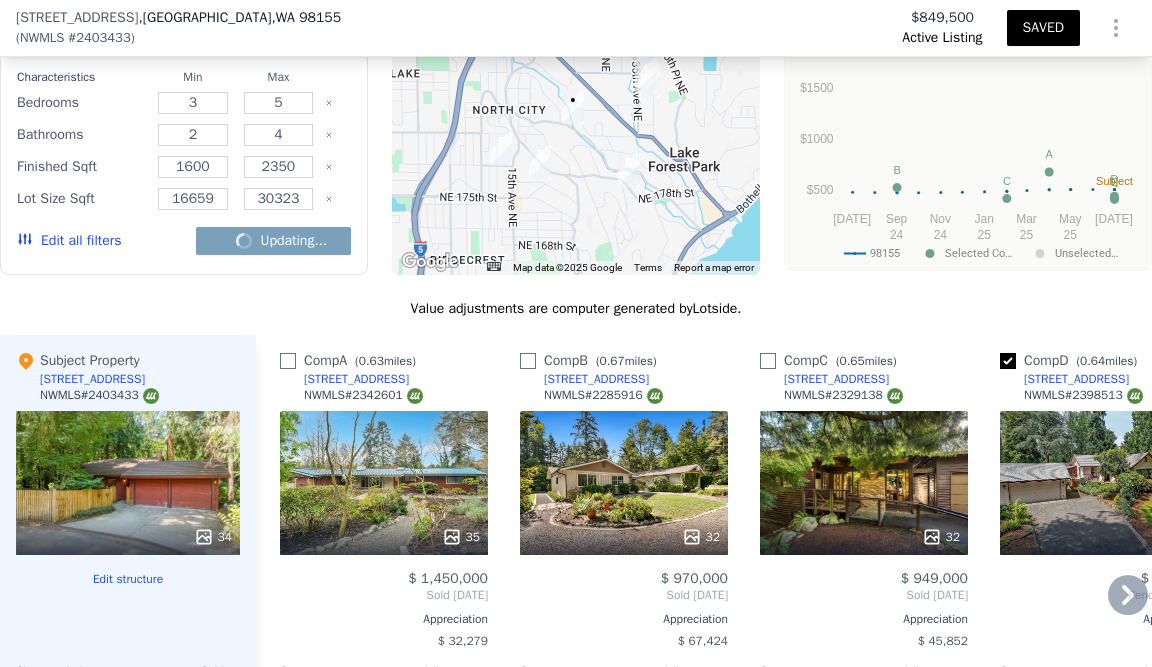 checkbox on "false" 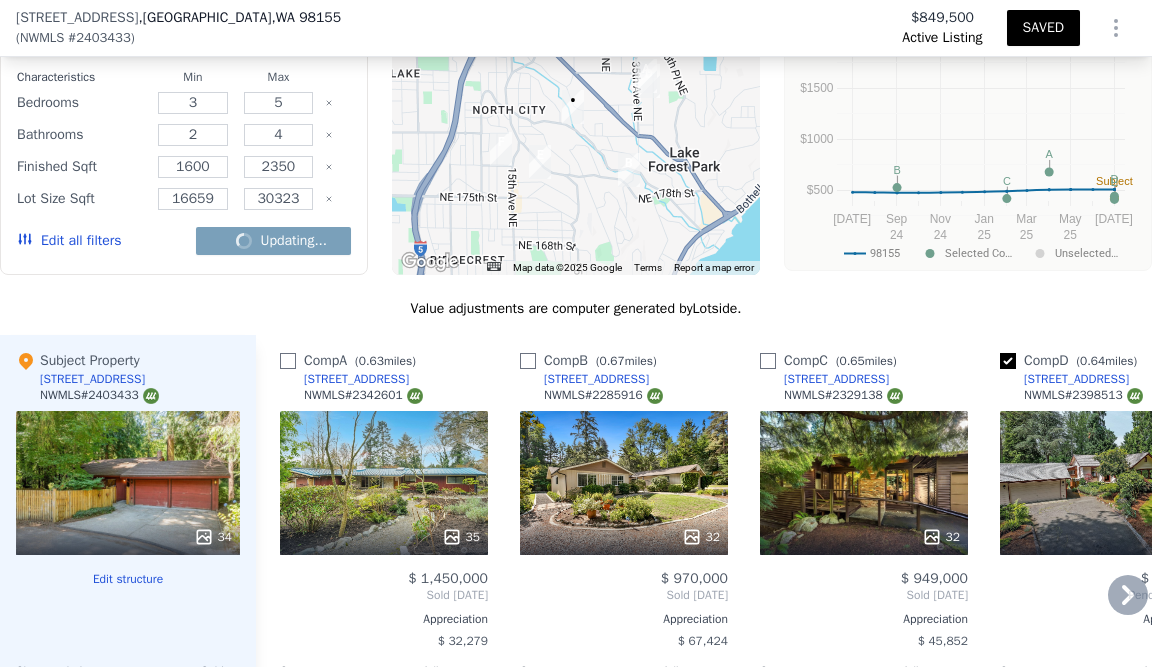 checkbox on "false" 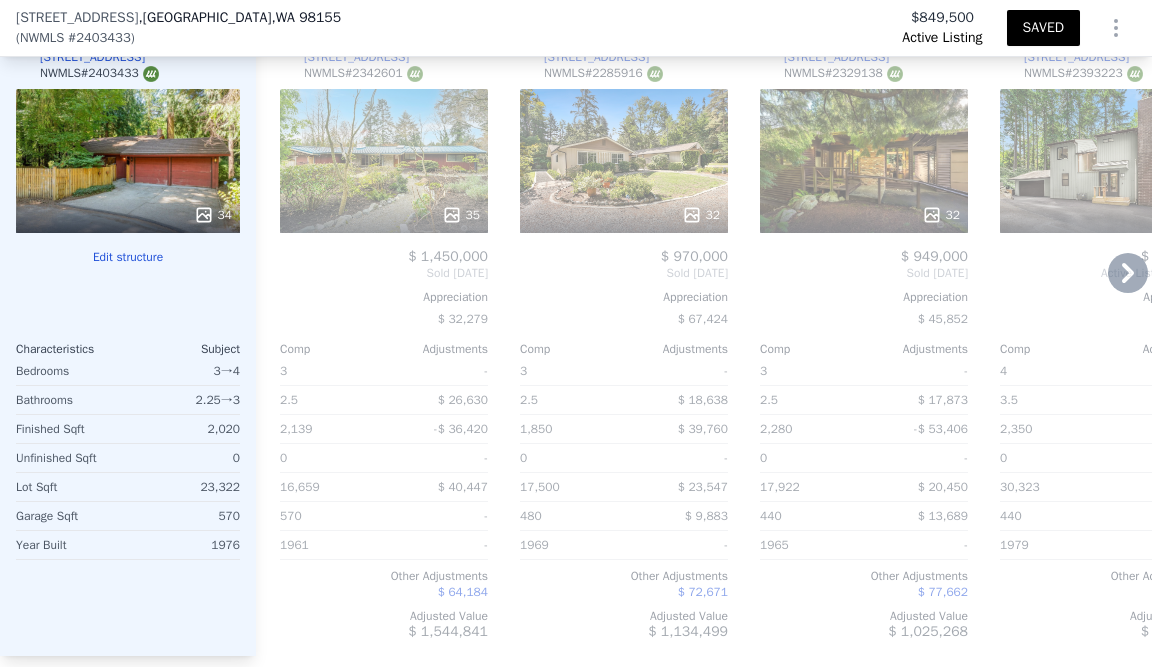 scroll, scrollTop: 2311, scrollLeft: 0, axis: vertical 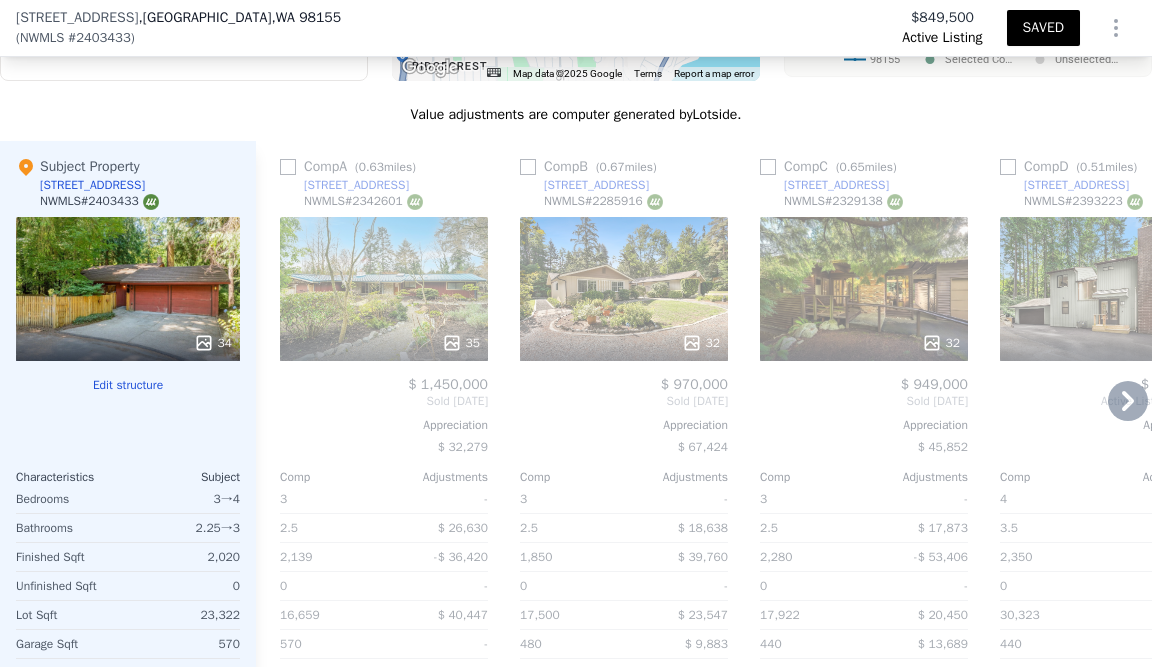 click at bounding box center (288, 167) 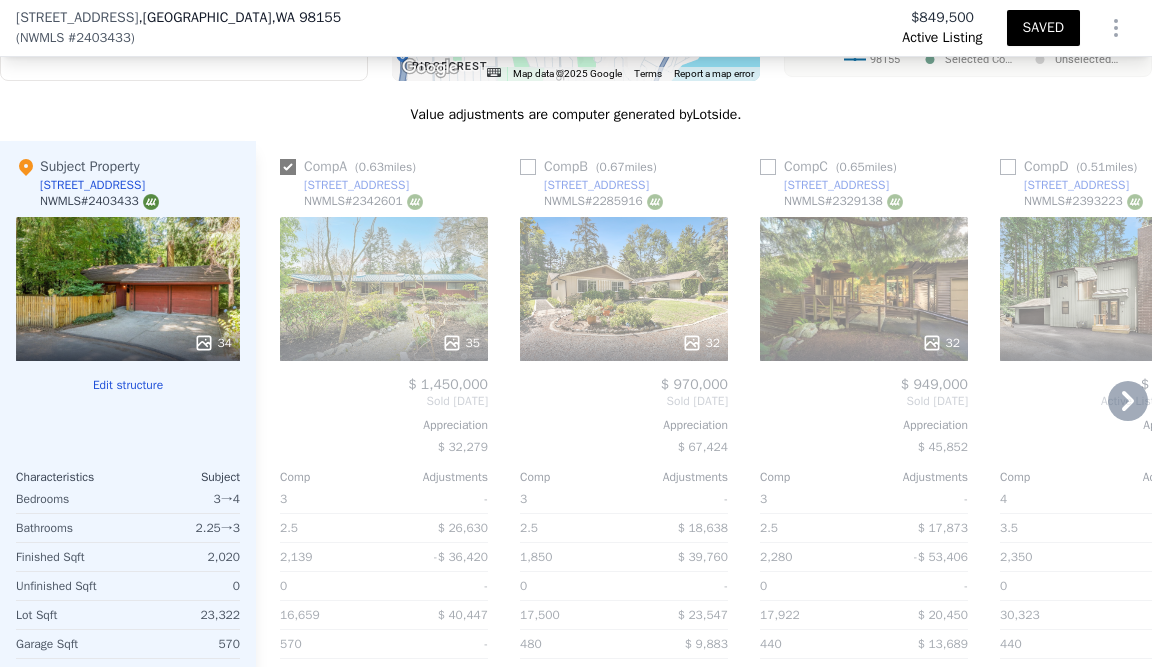 checkbox on "true" 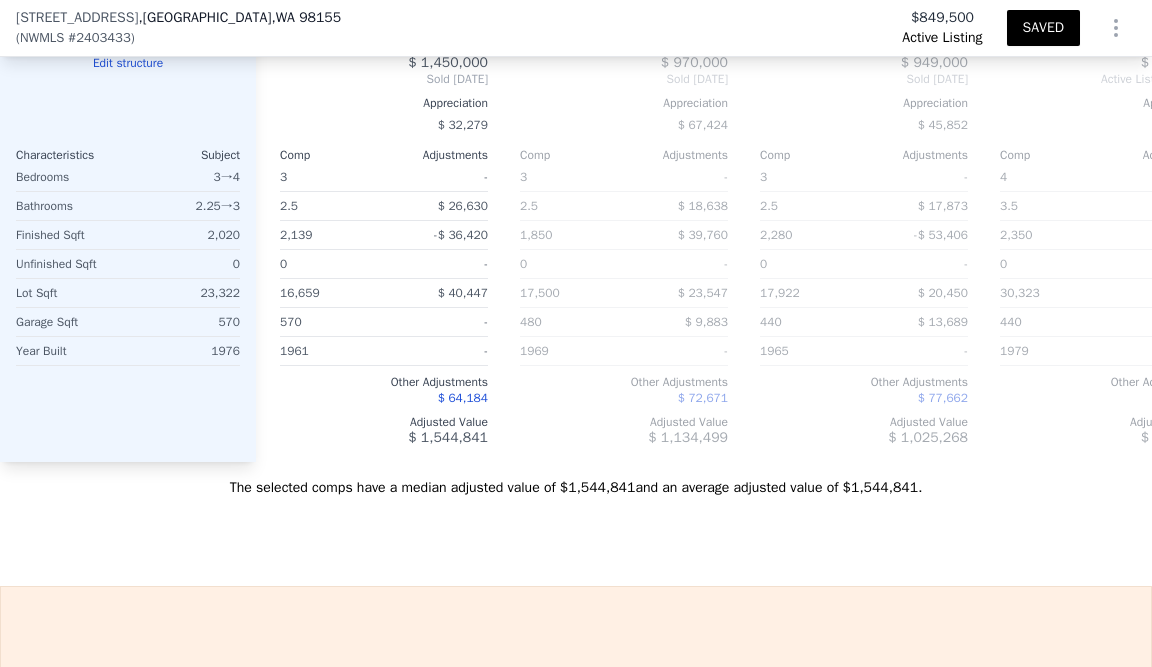 scroll, scrollTop: 2302, scrollLeft: 0, axis: vertical 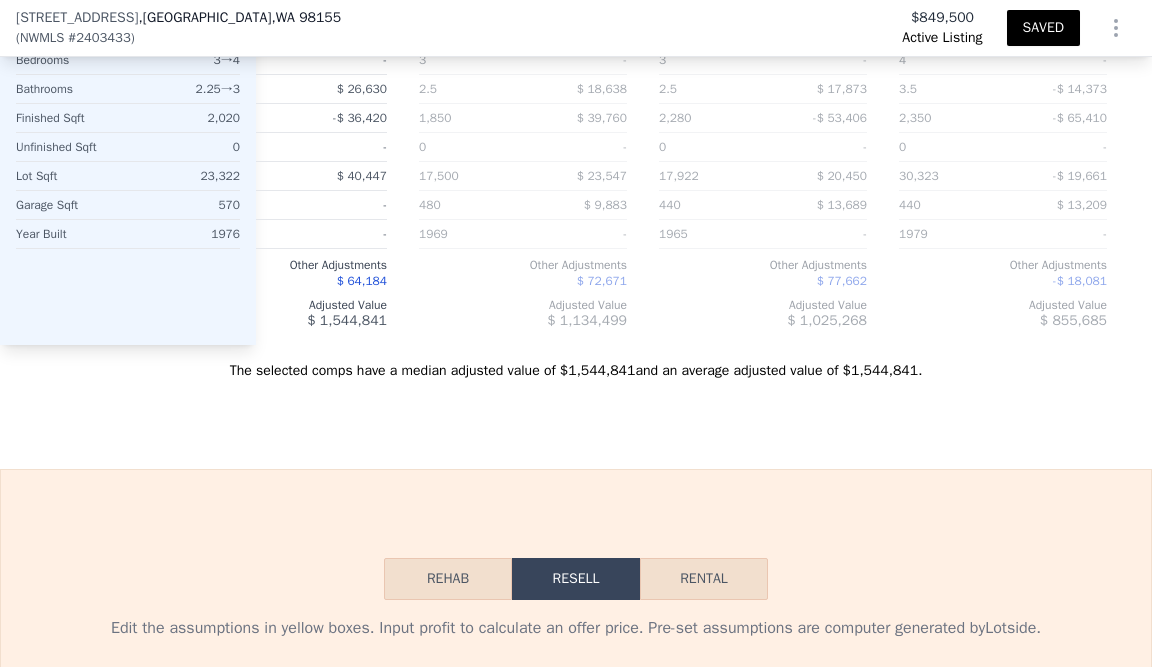 click on "The selected comps have a median adjusted value of   $1,544,841  and an average adjusted value of   $1,544,841 ." at bounding box center (576, 363) 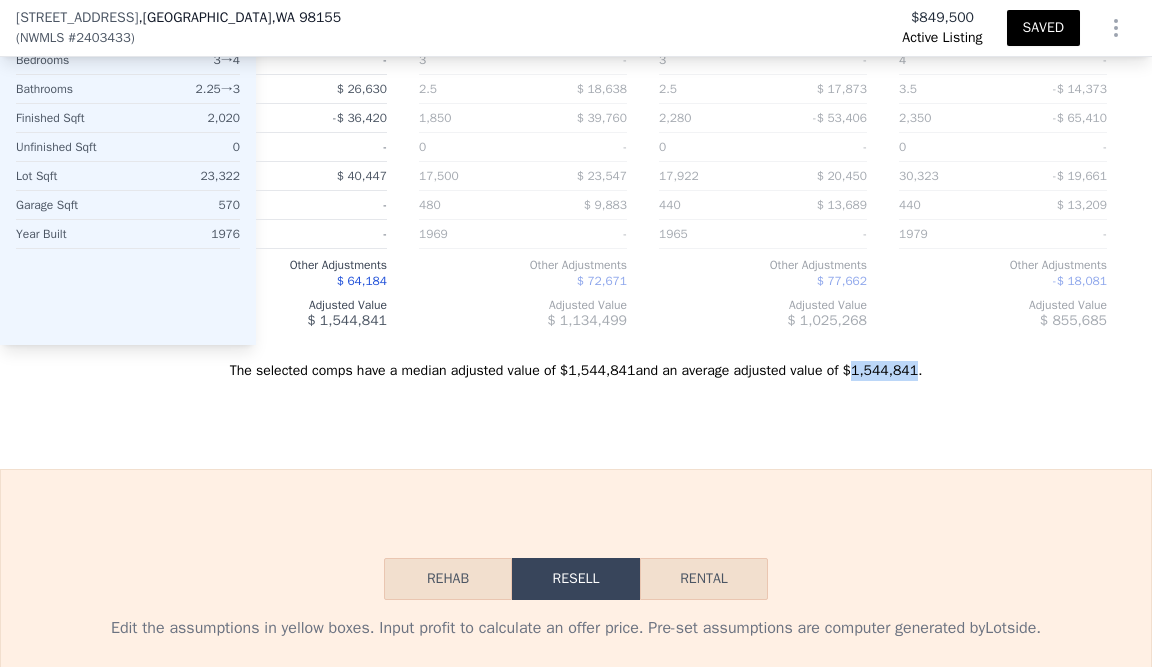 click on "The selected comps have a median adjusted value of   $1,544,841  and an average adjusted value of   $1,544,841 ." at bounding box center [576, 363] 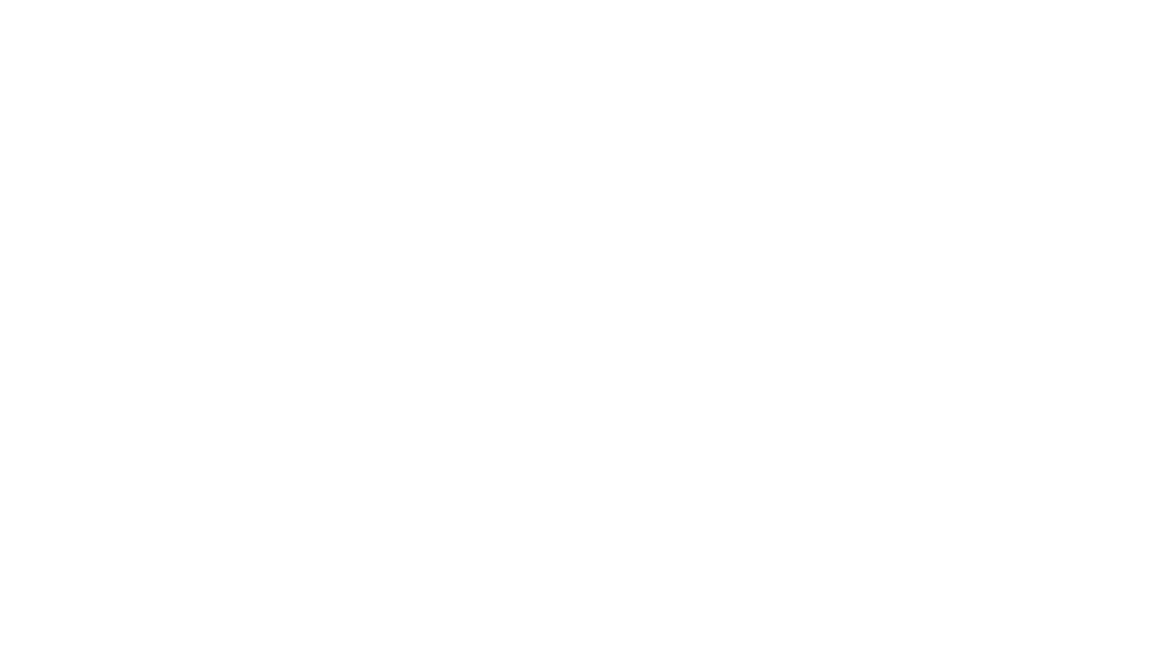 scroll, scrollTop: 0, scrollLeft: 0, axis: both 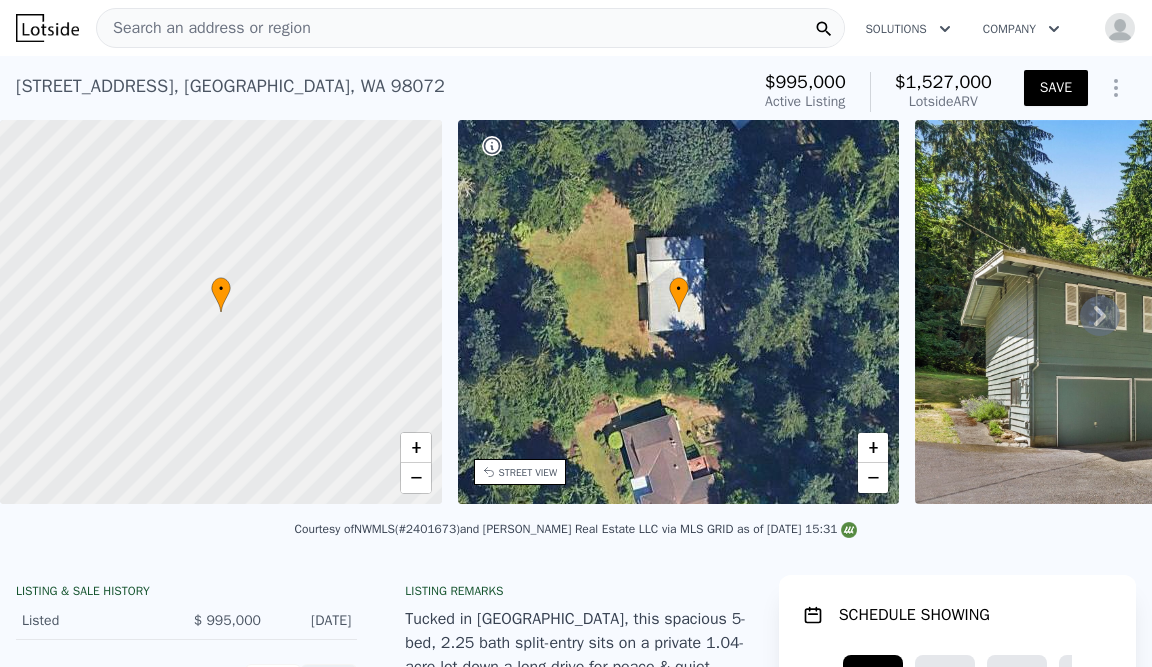 click on "$995,000" at bounding box center (805, 82) 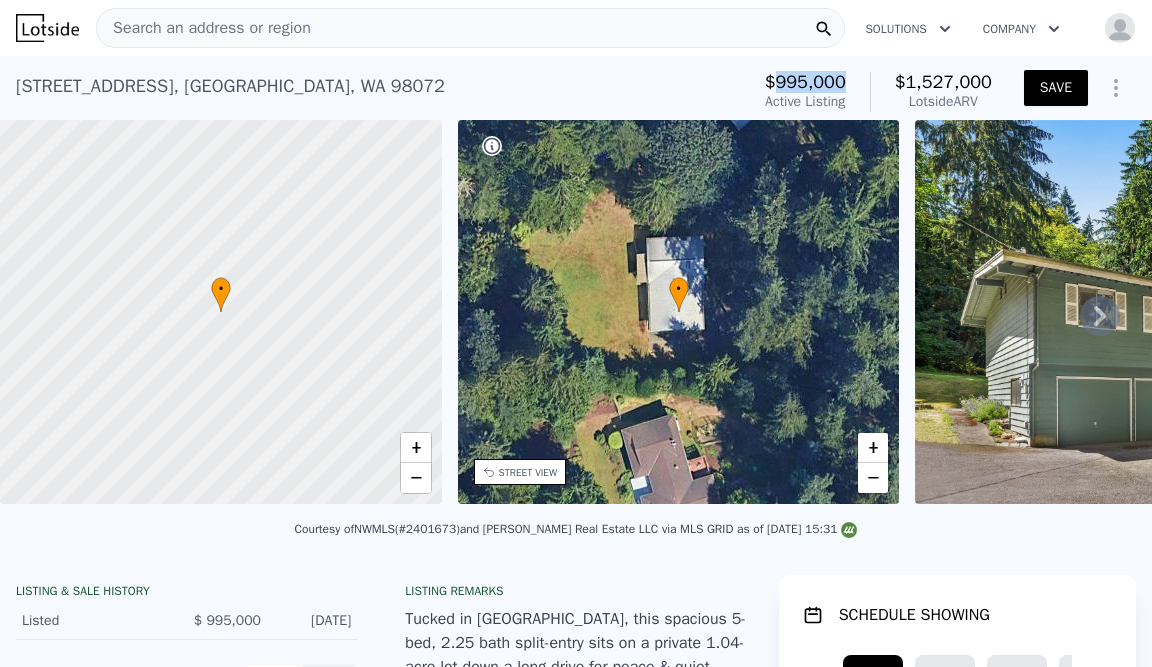 click on "$995,000" at bounding box center (805, 82) 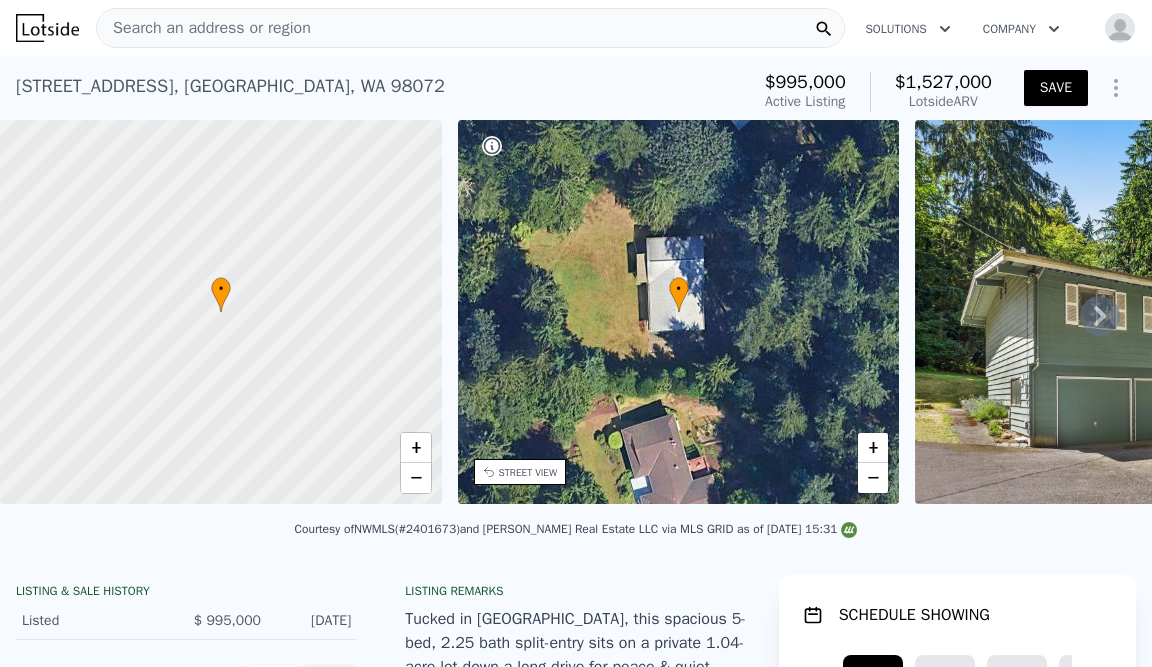 click on "$1,527,000" at bounding box center [943, 82] 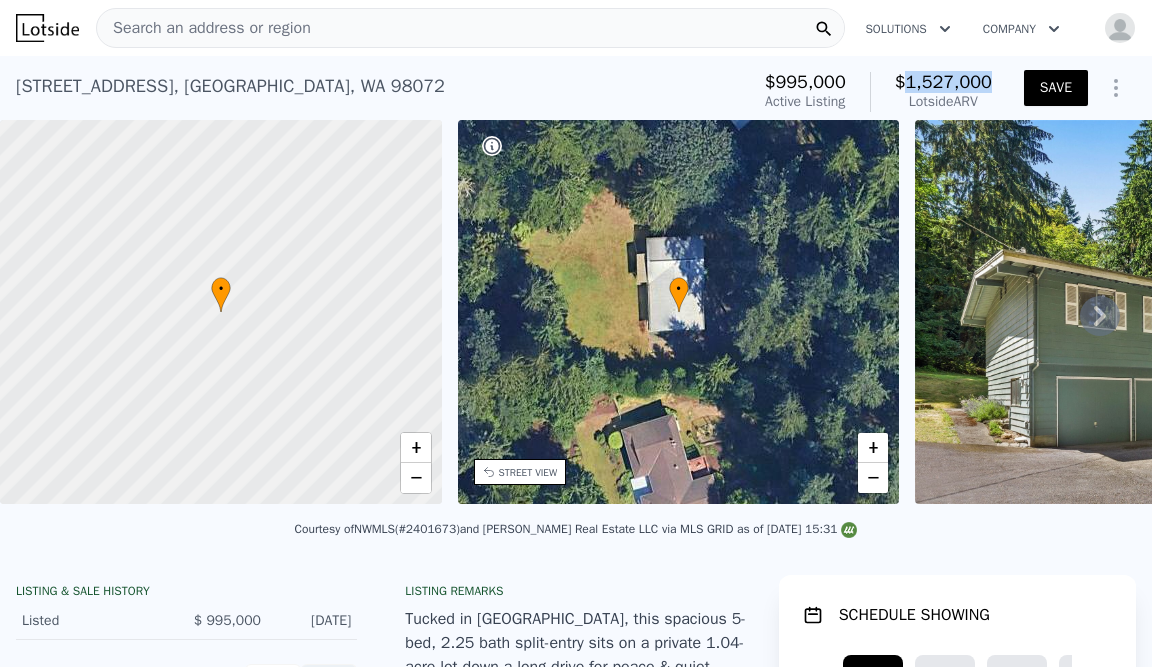 click on "$1,527,000" at bounding box center (943, 82) 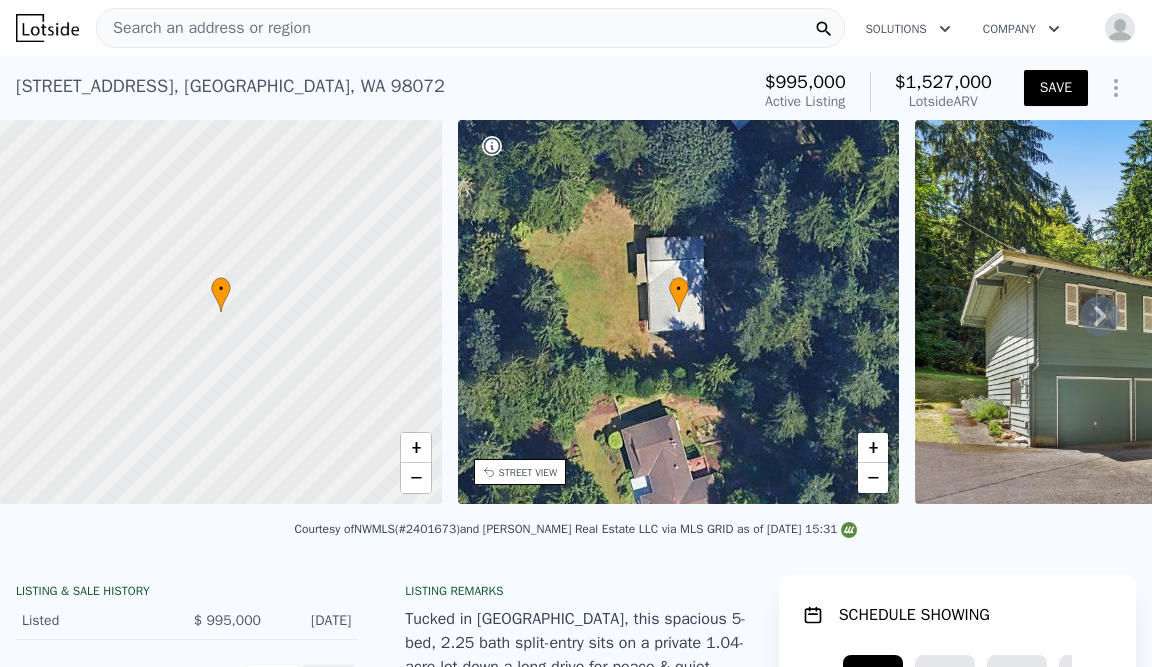 click on "17525 164th Ave NE ,   Woodinville ,   WA   98072" at bounding box center [230, 86] 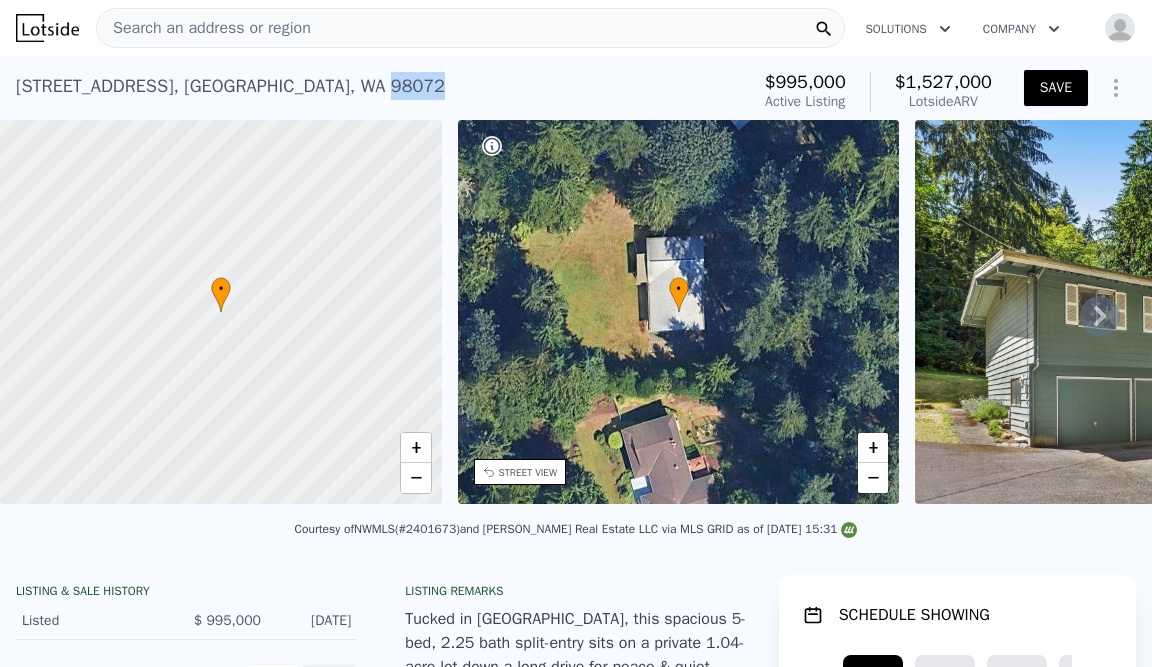 click on "17525 164th Ave NE ,   Woodinville ,   WA   98072" at bounding box center [230, 86] 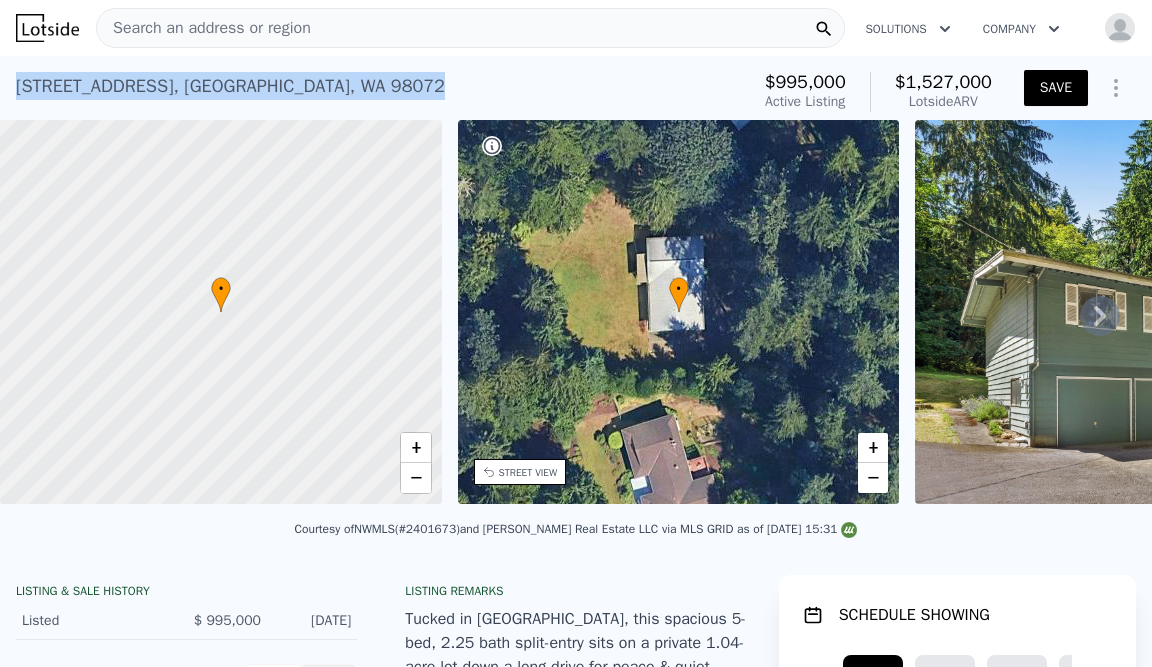 click on "17525 164th Ave NE ,   Woodinville ,   WA   98072" at bounding box center [230, 86] 